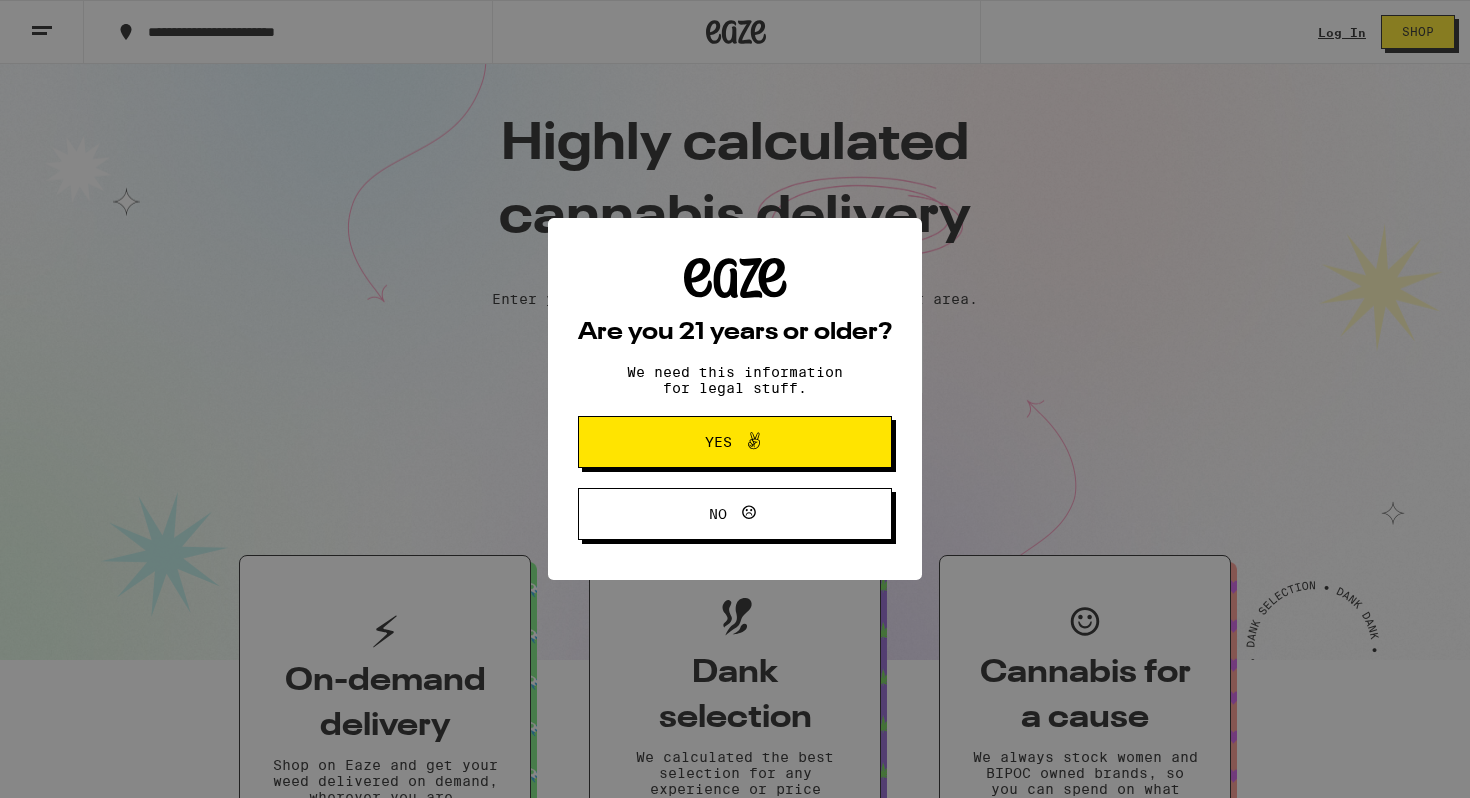 scroll, scrollTop: 0, scrollLeft: 0, axis: both 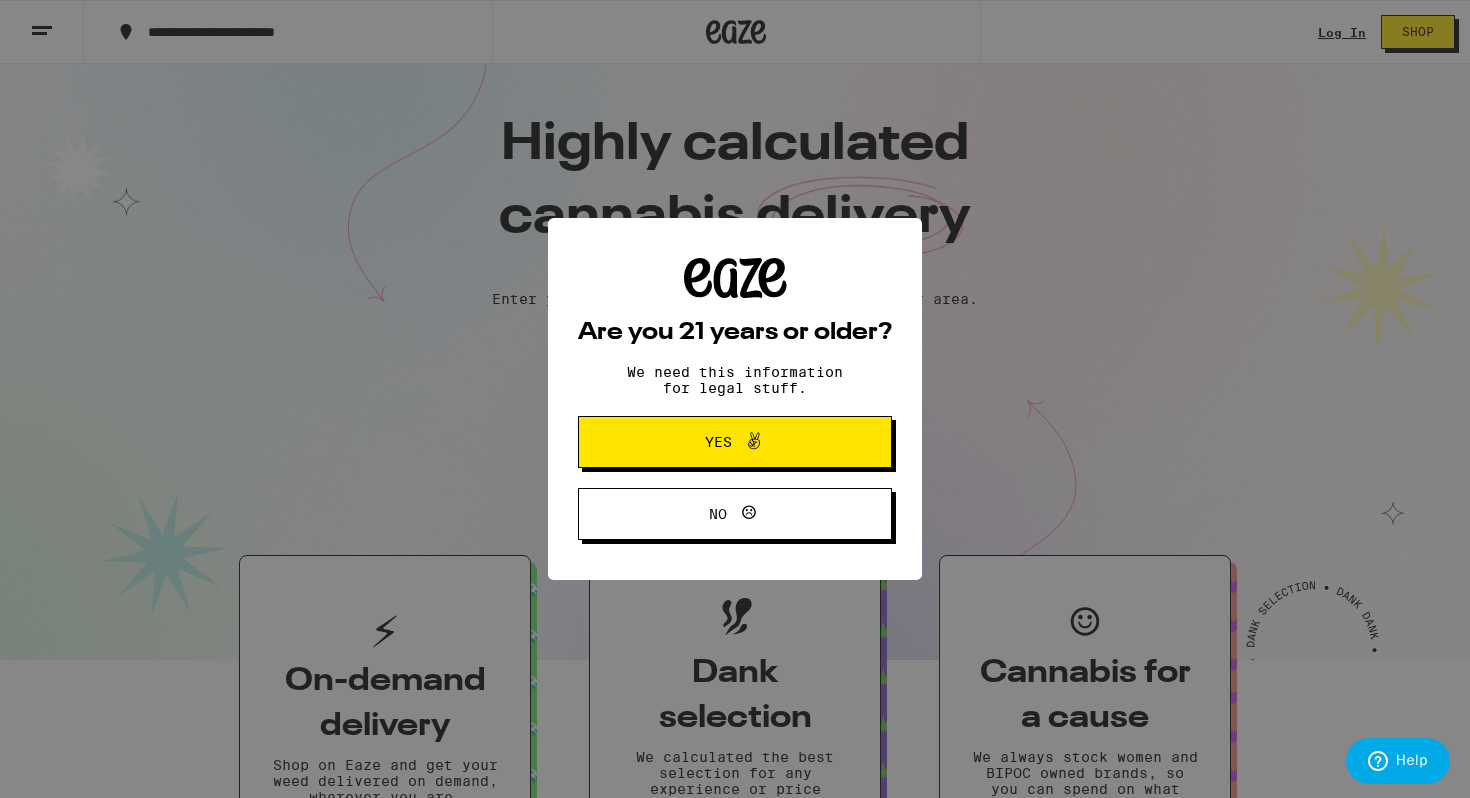 click on "Yes" at bounding box center (718, 442) 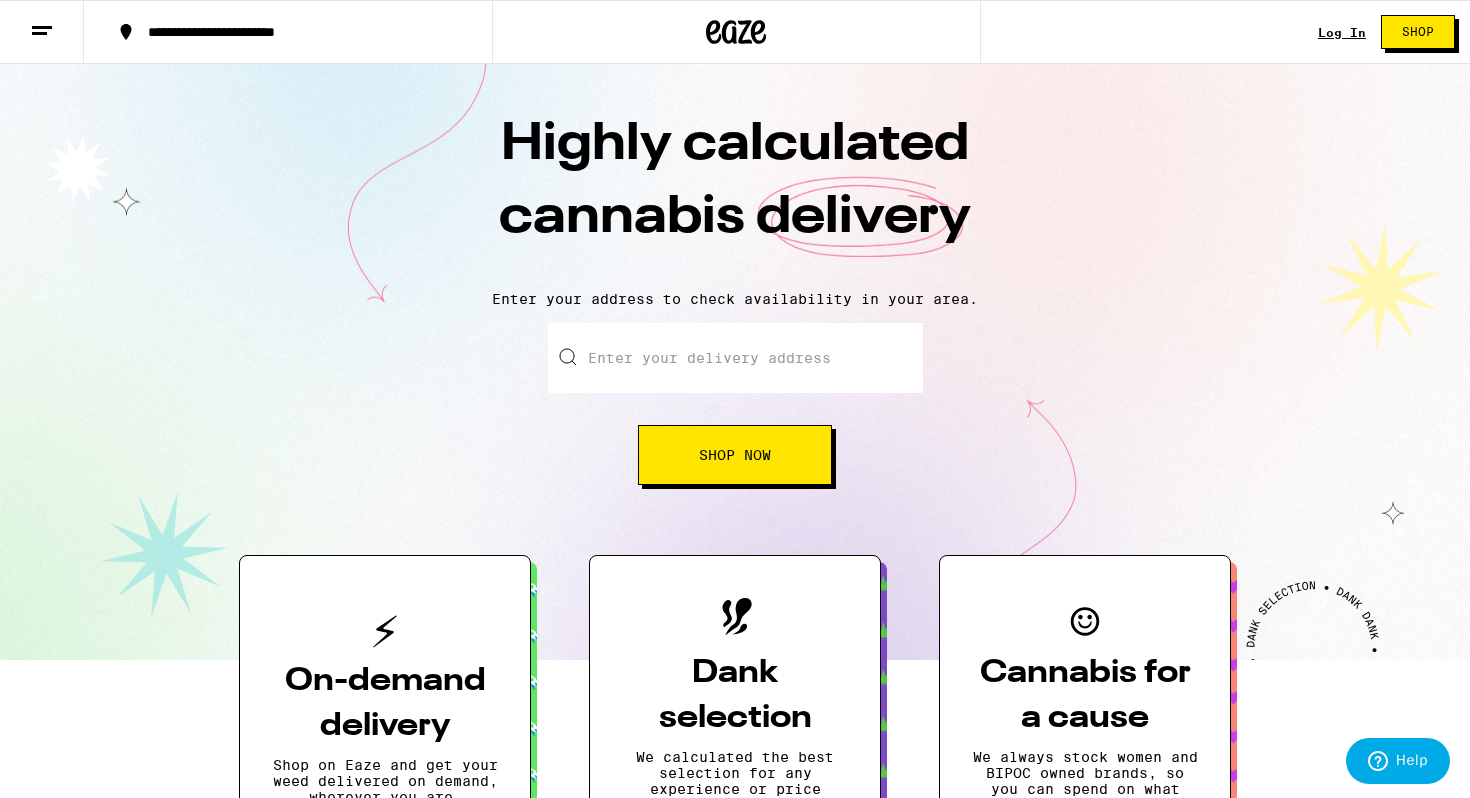 click on "Shop" at bounding box center [1418, 32] 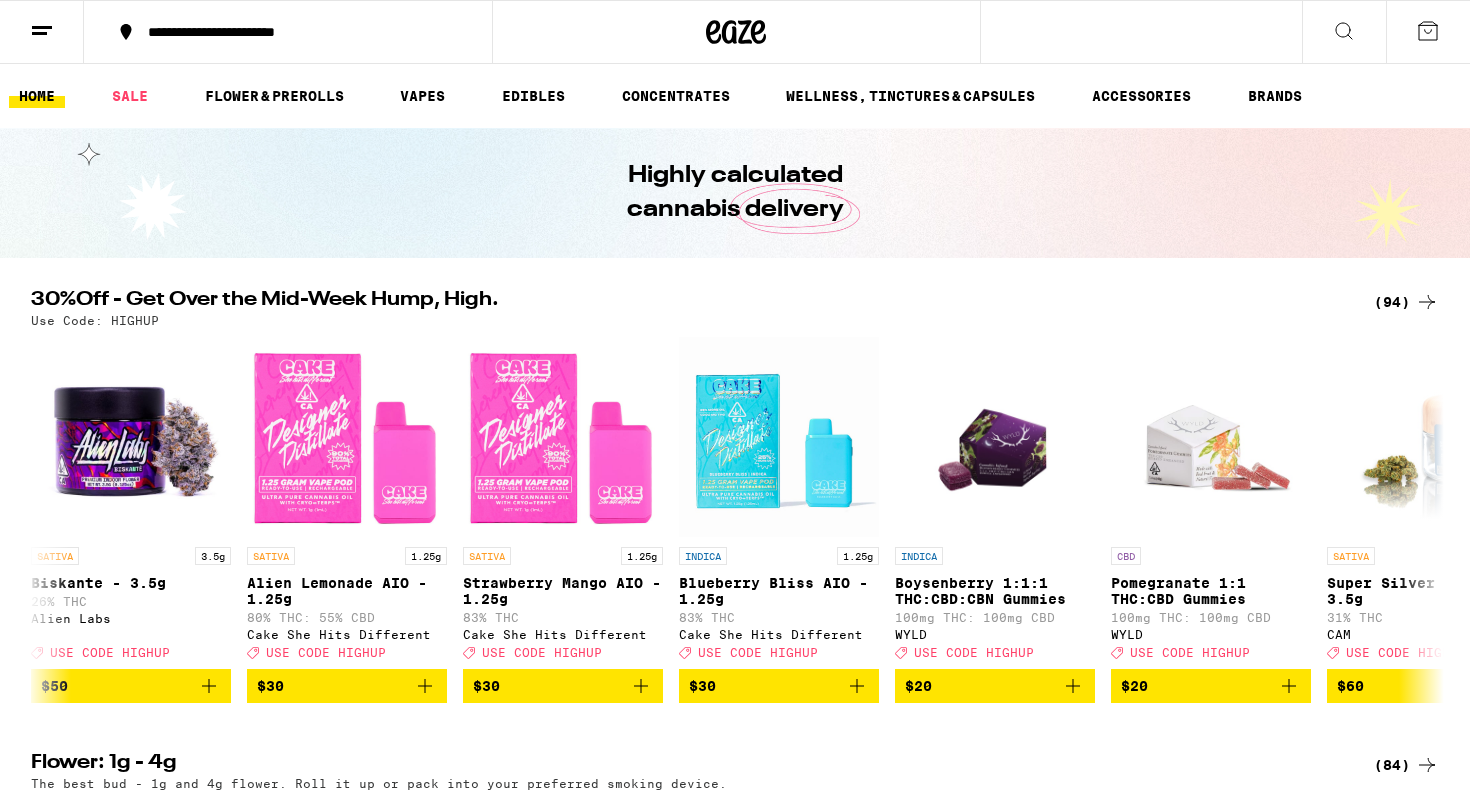 scroll, scrollTop: 0, scrollLeft: 0, axis: both 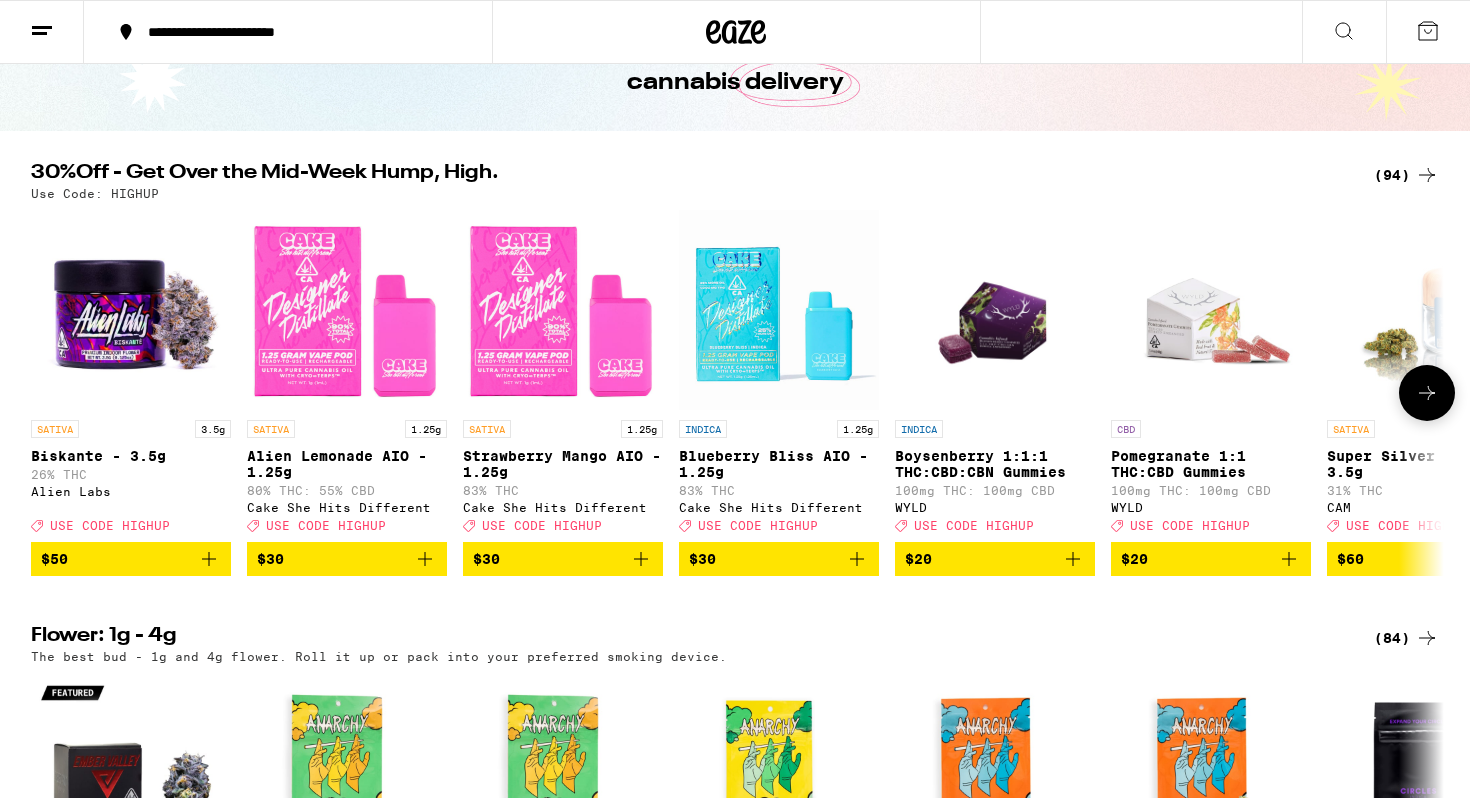 click at bounding box center [563, 310] 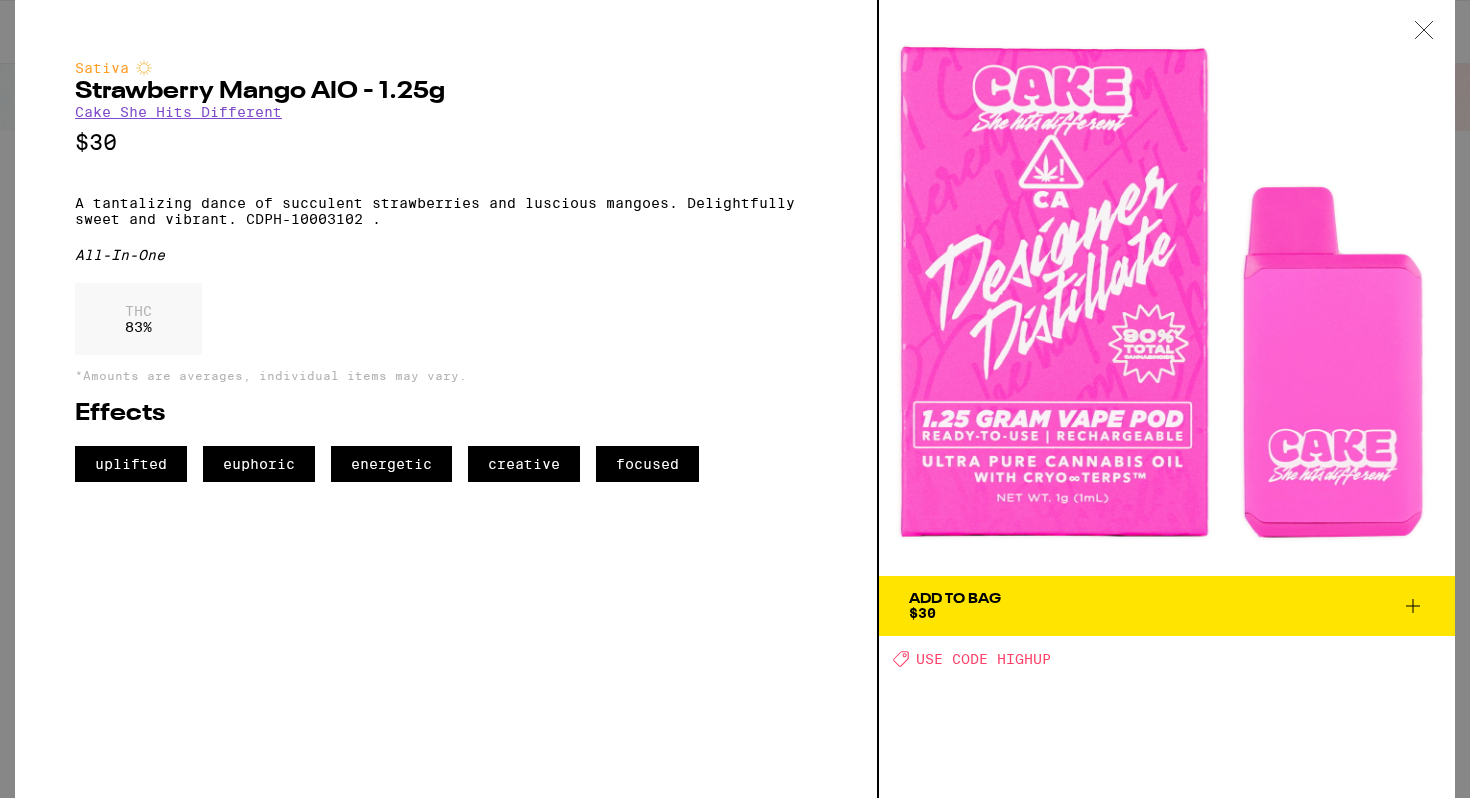 click 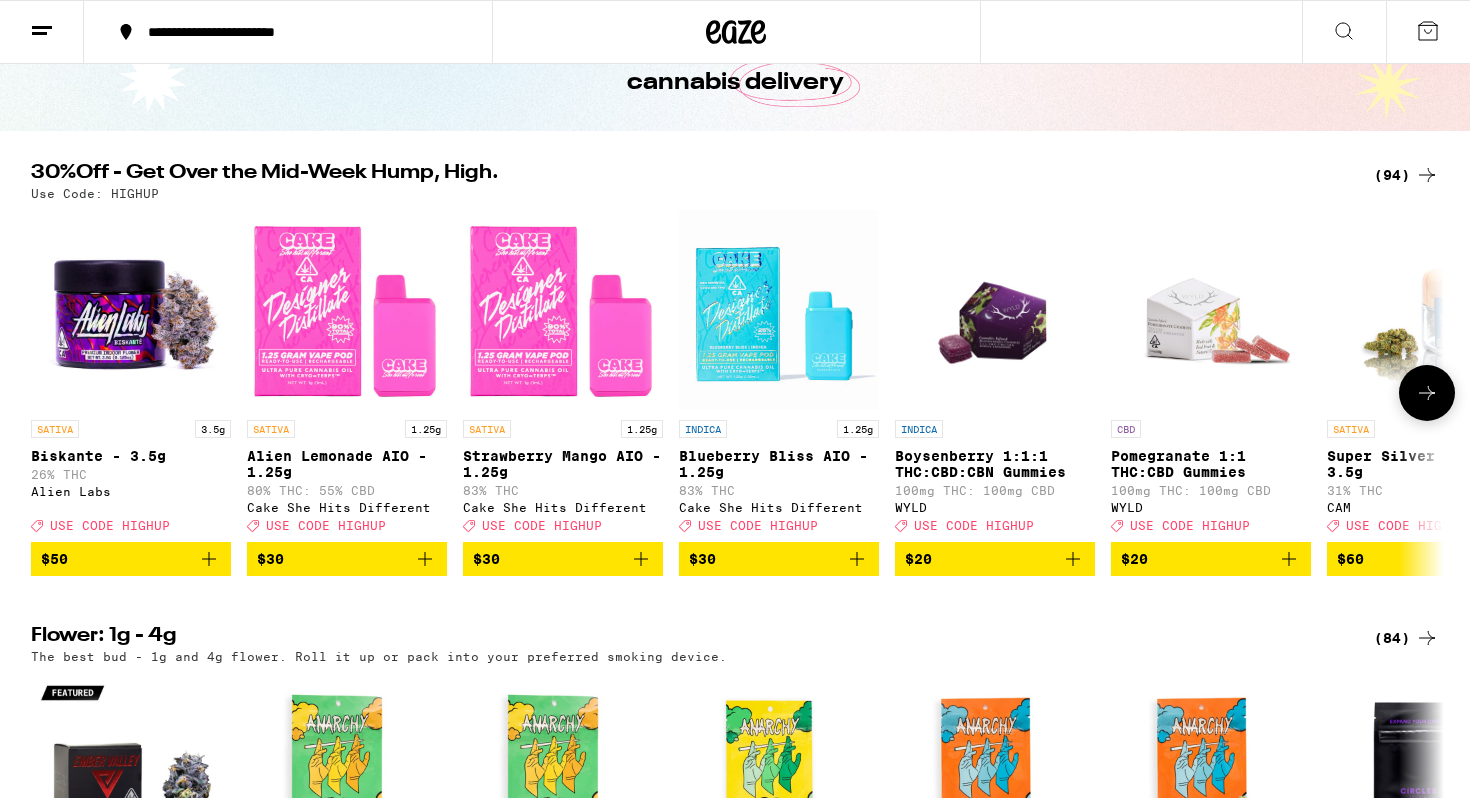 click 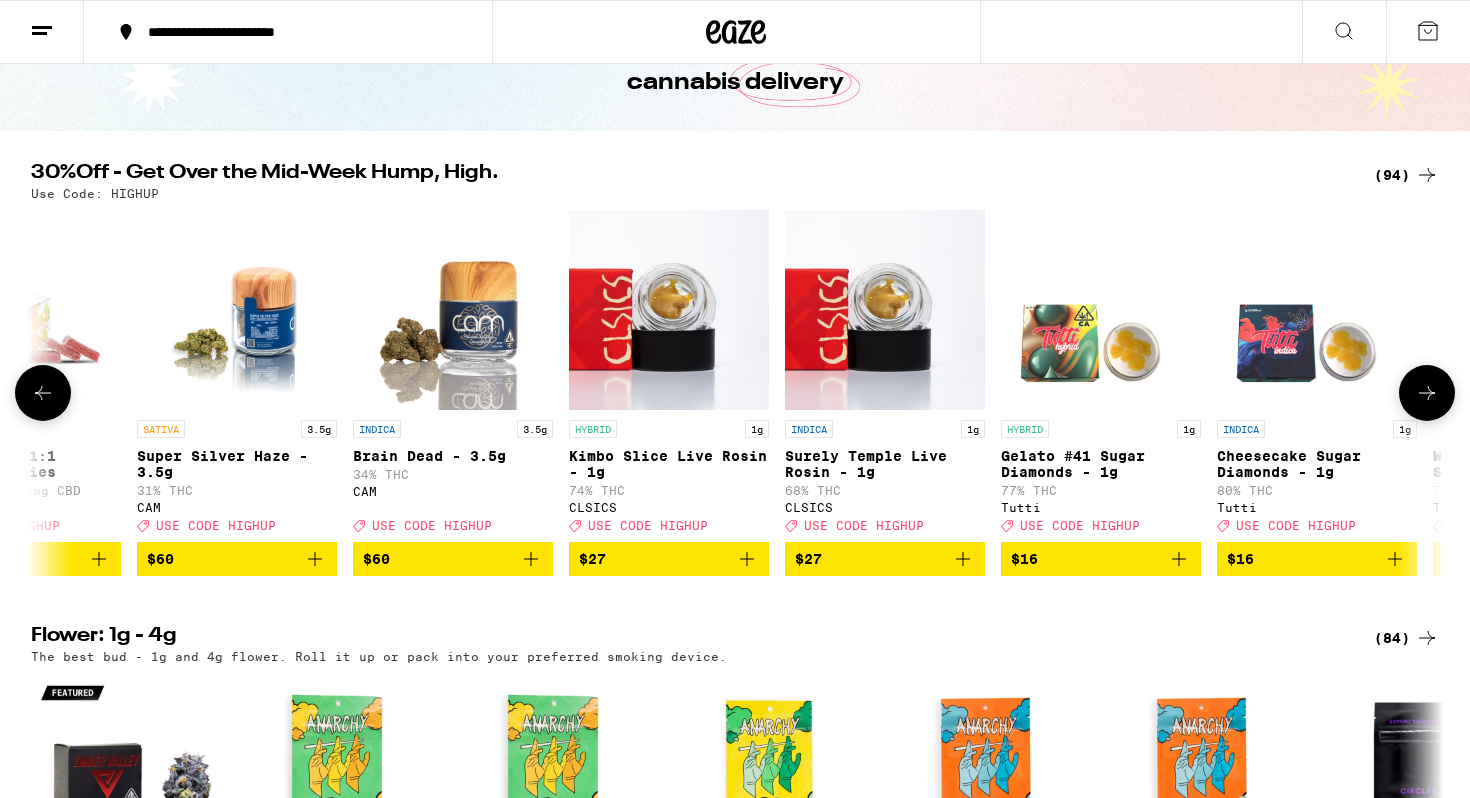 click 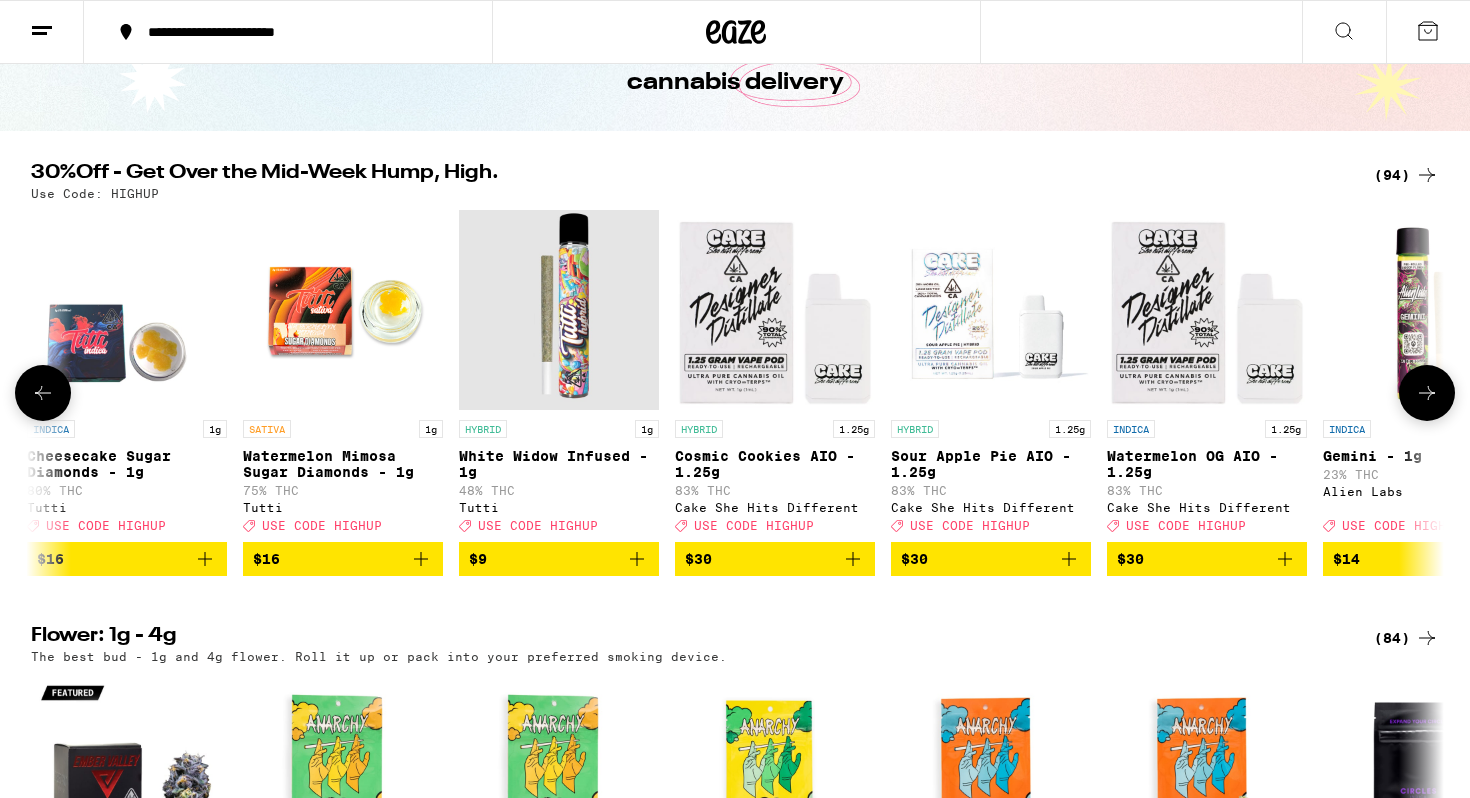 click 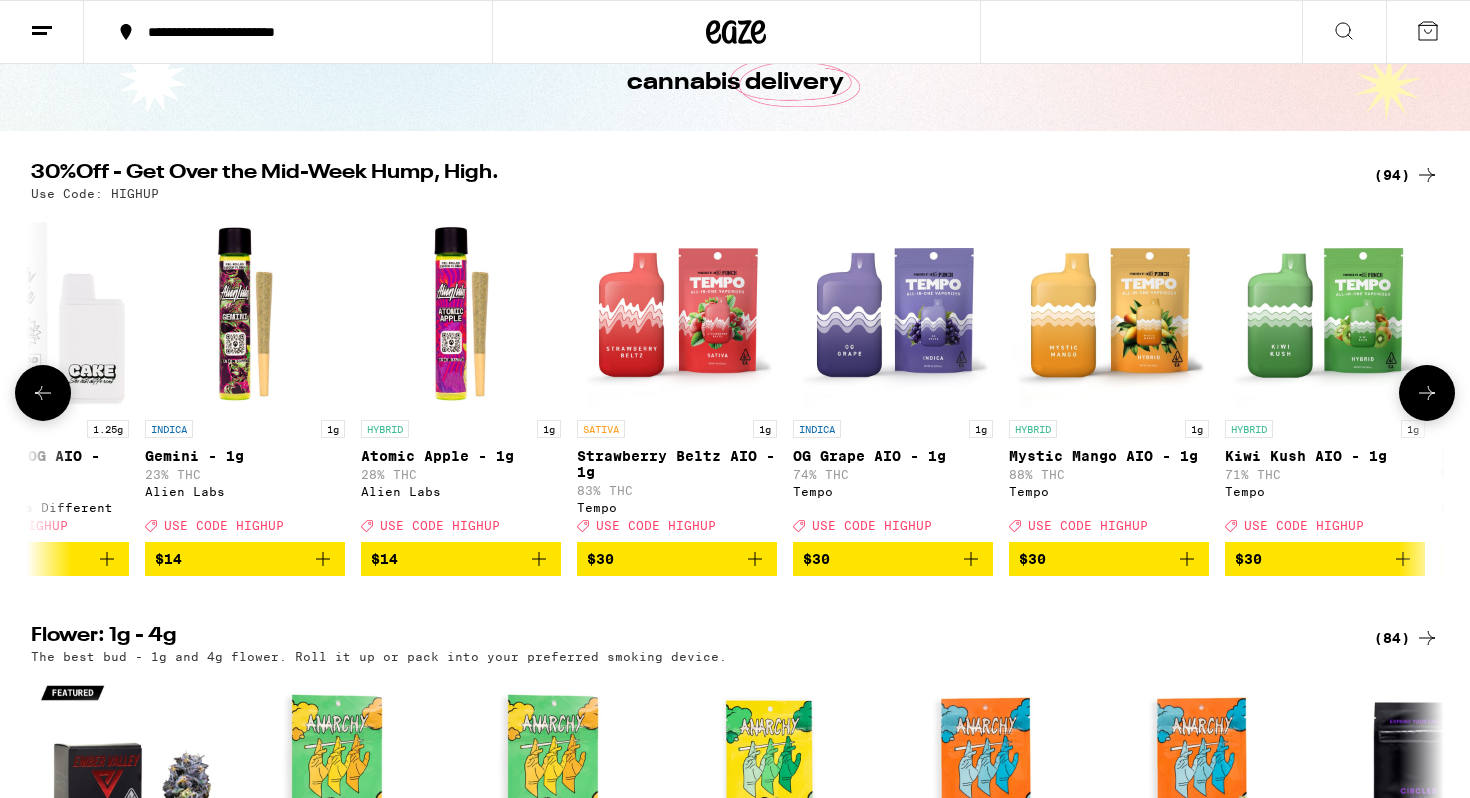 scroll, scrollTop: 0, scrollLeft: 3570, axis: horizontal 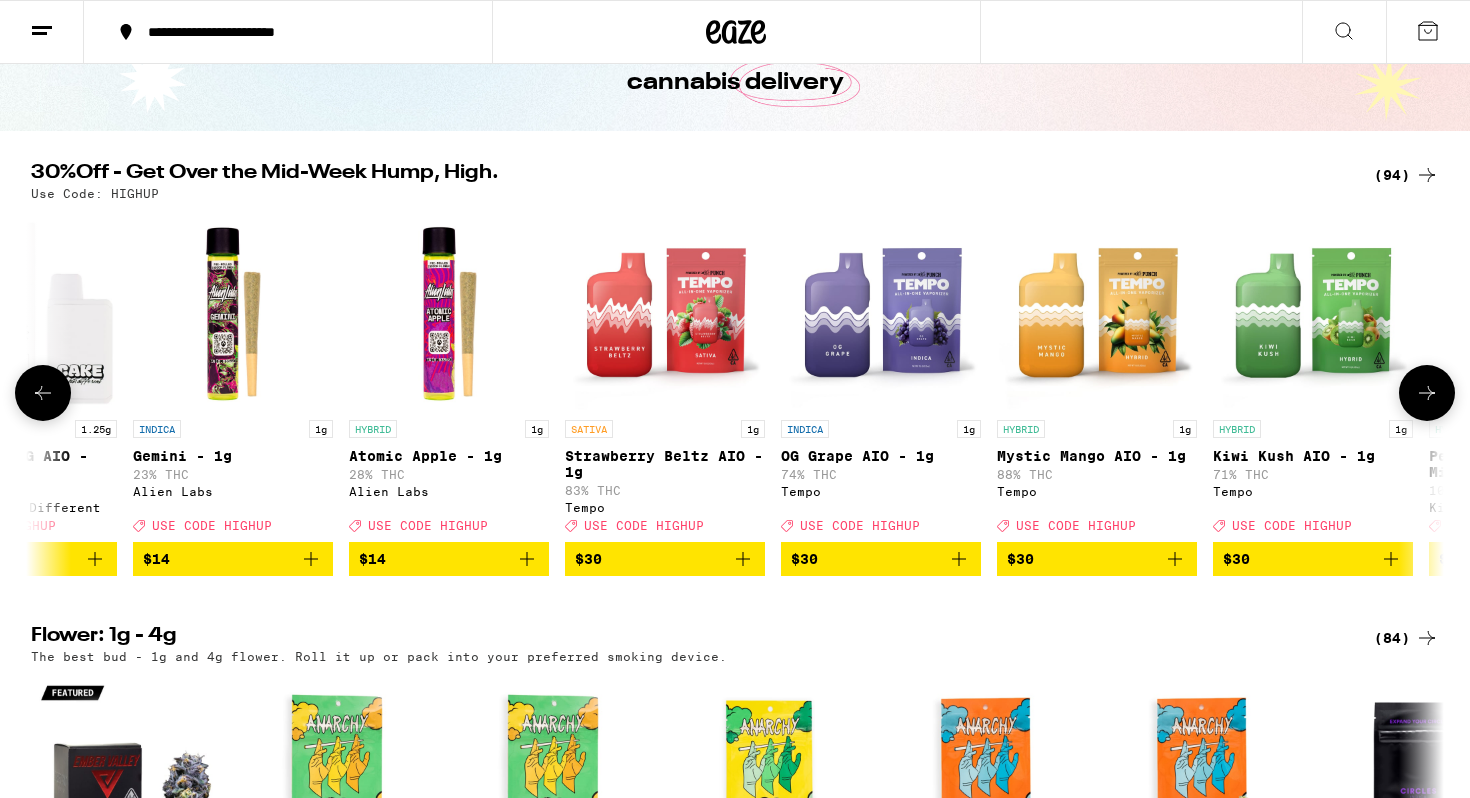 click 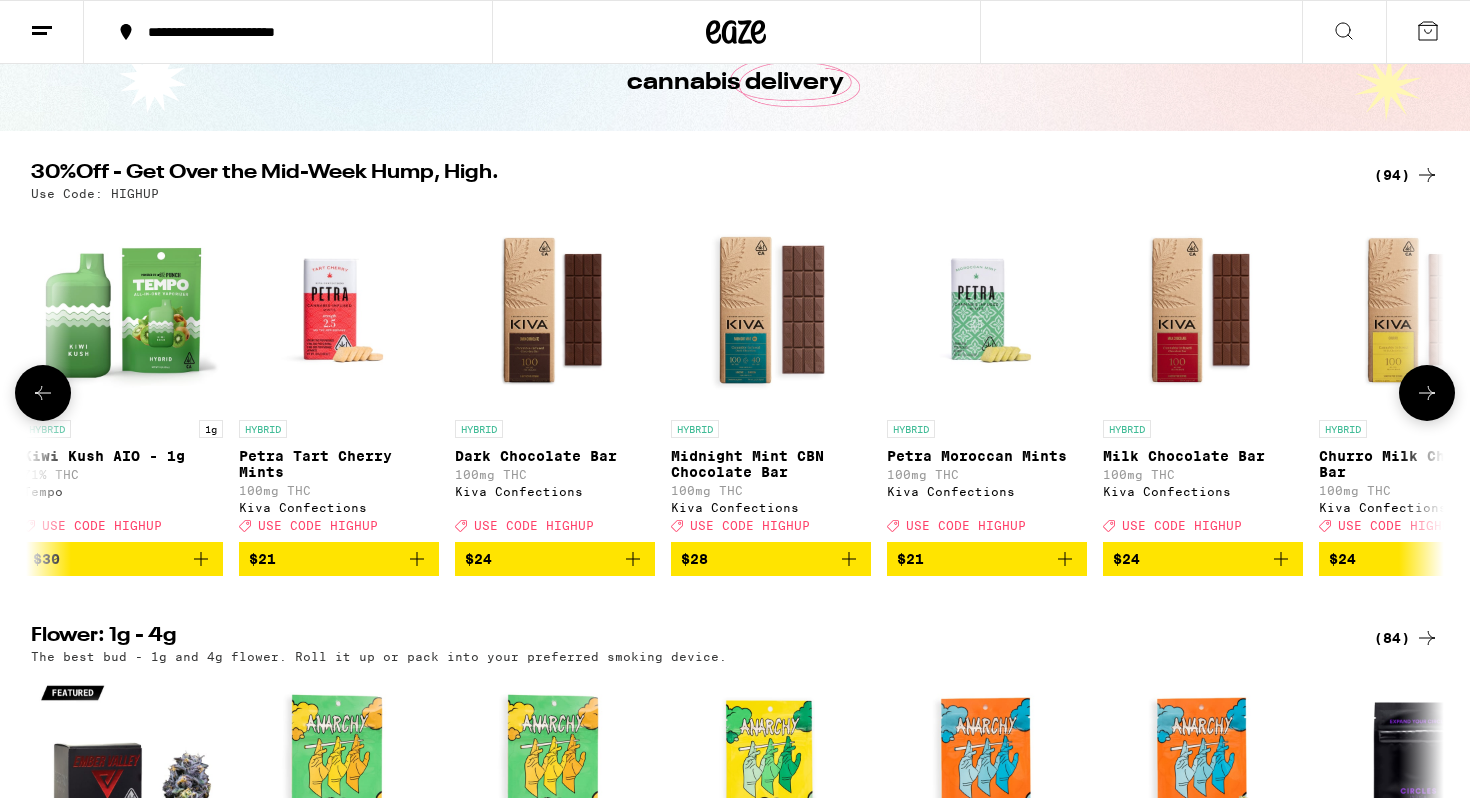 click 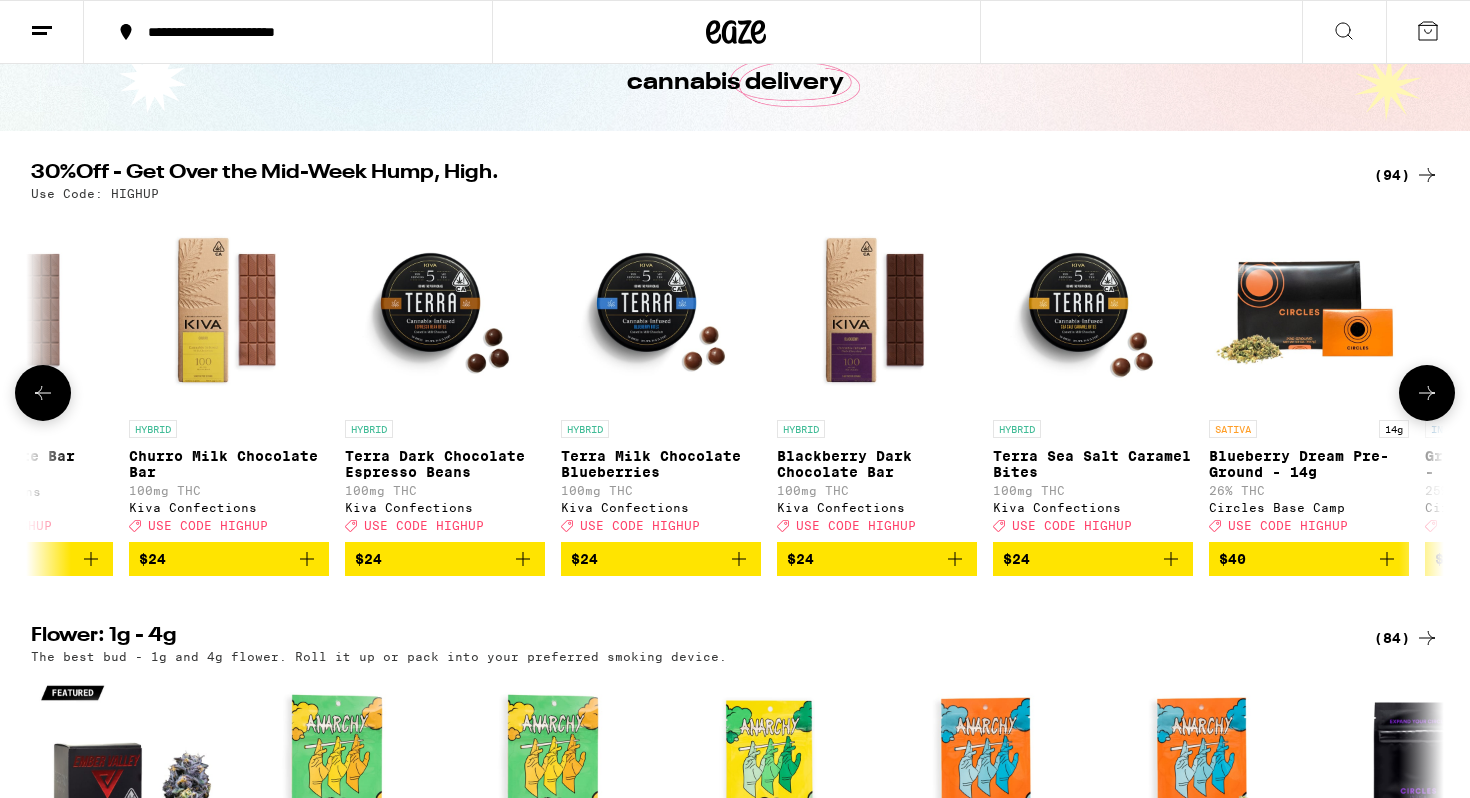 click 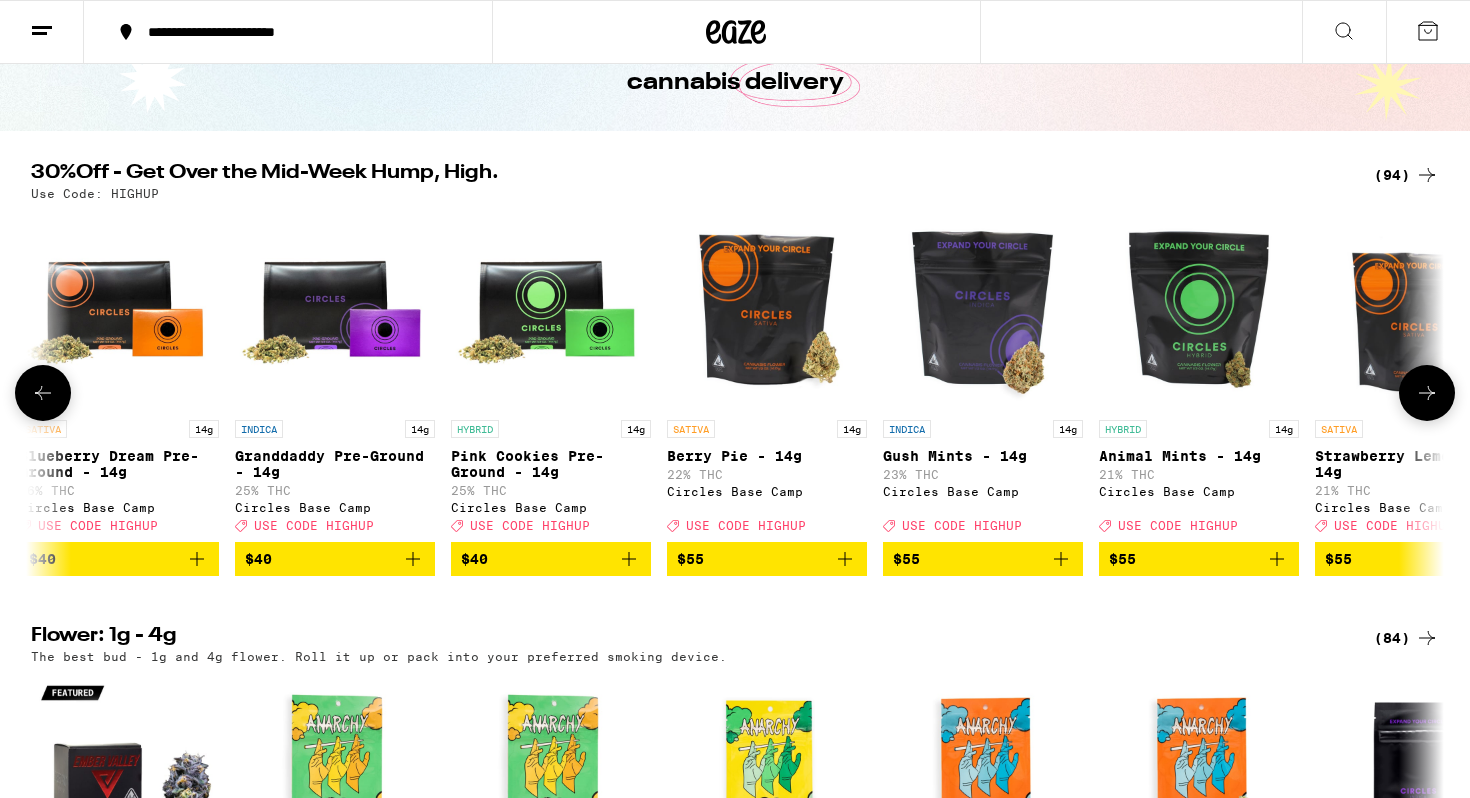 click 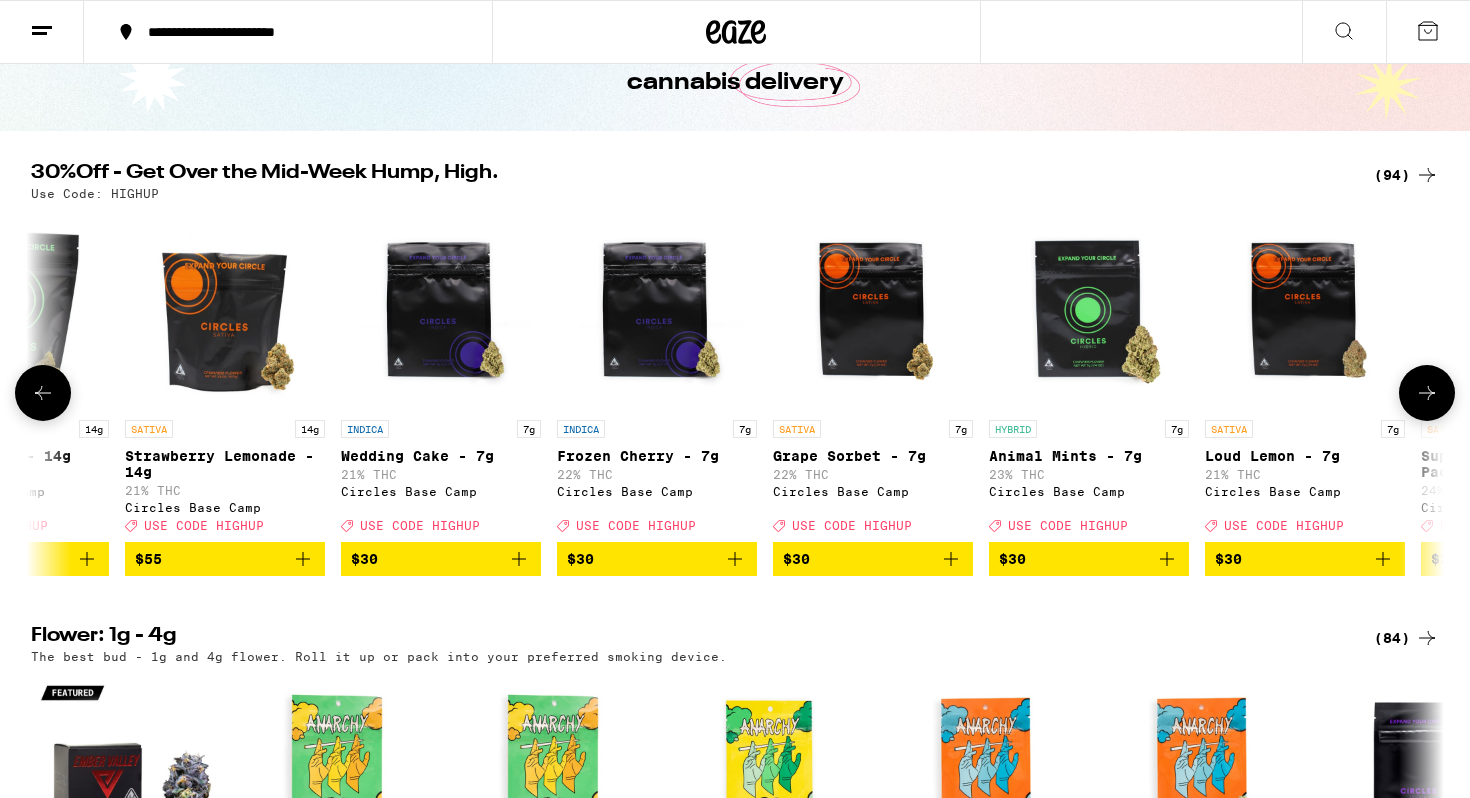 click 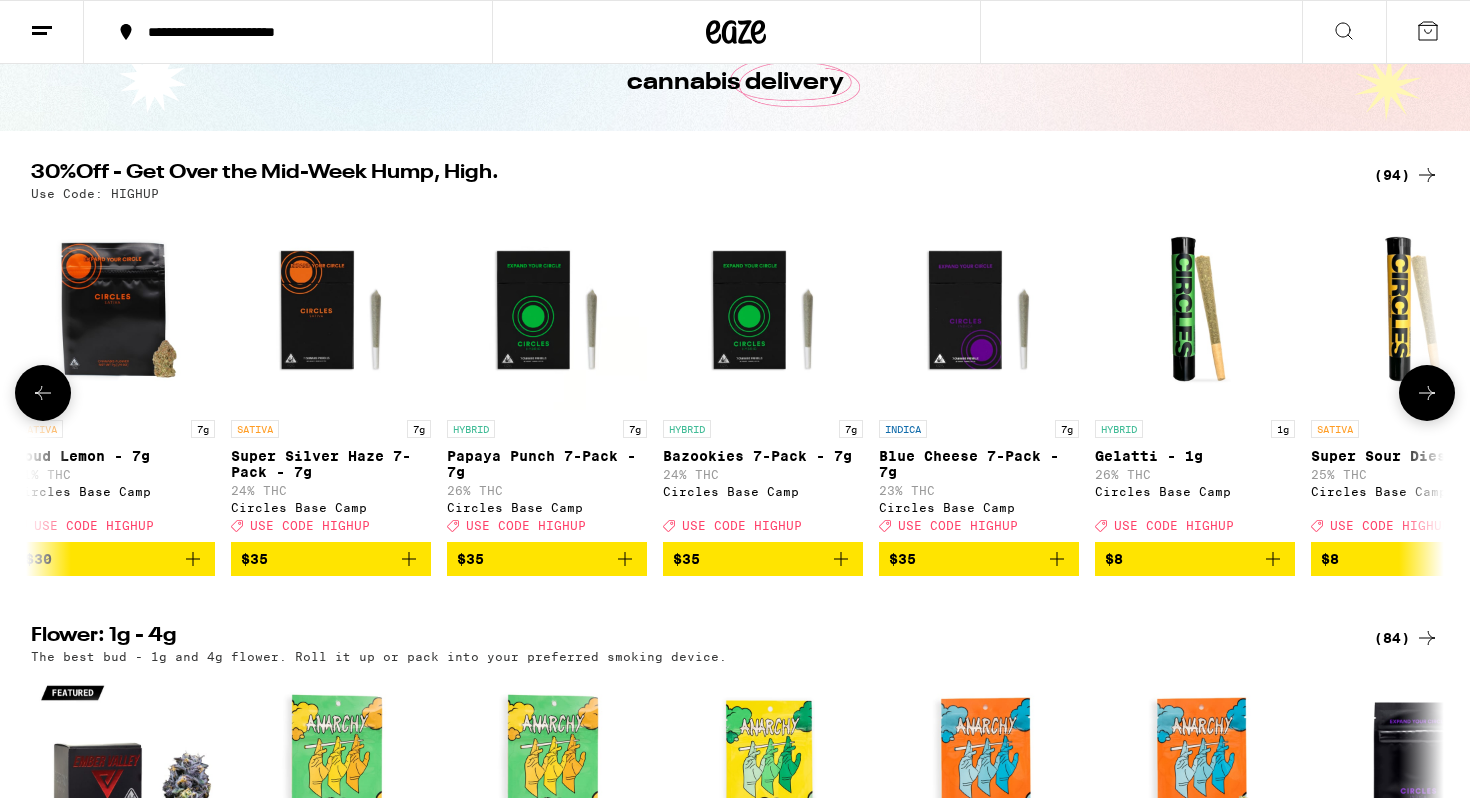 click 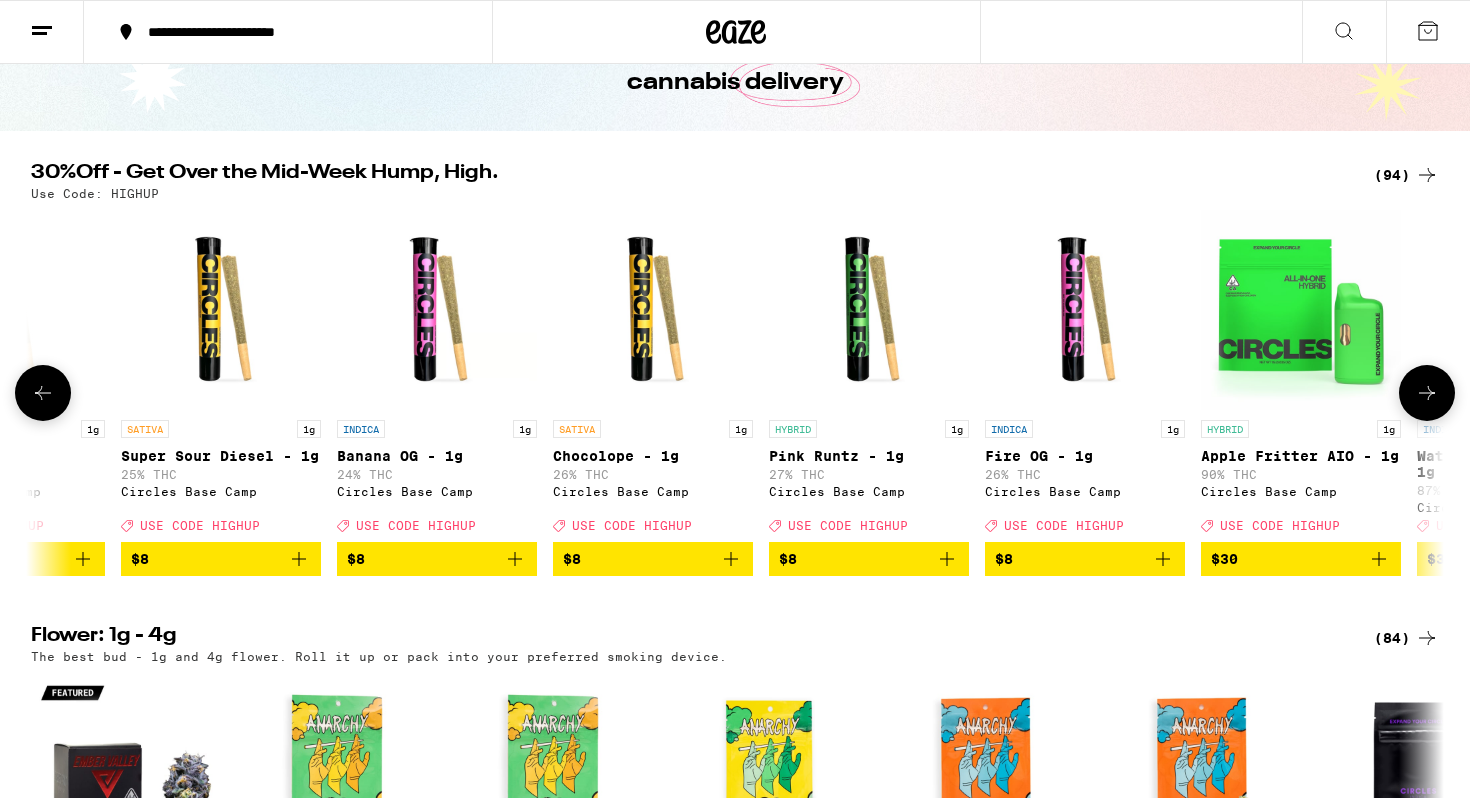 click 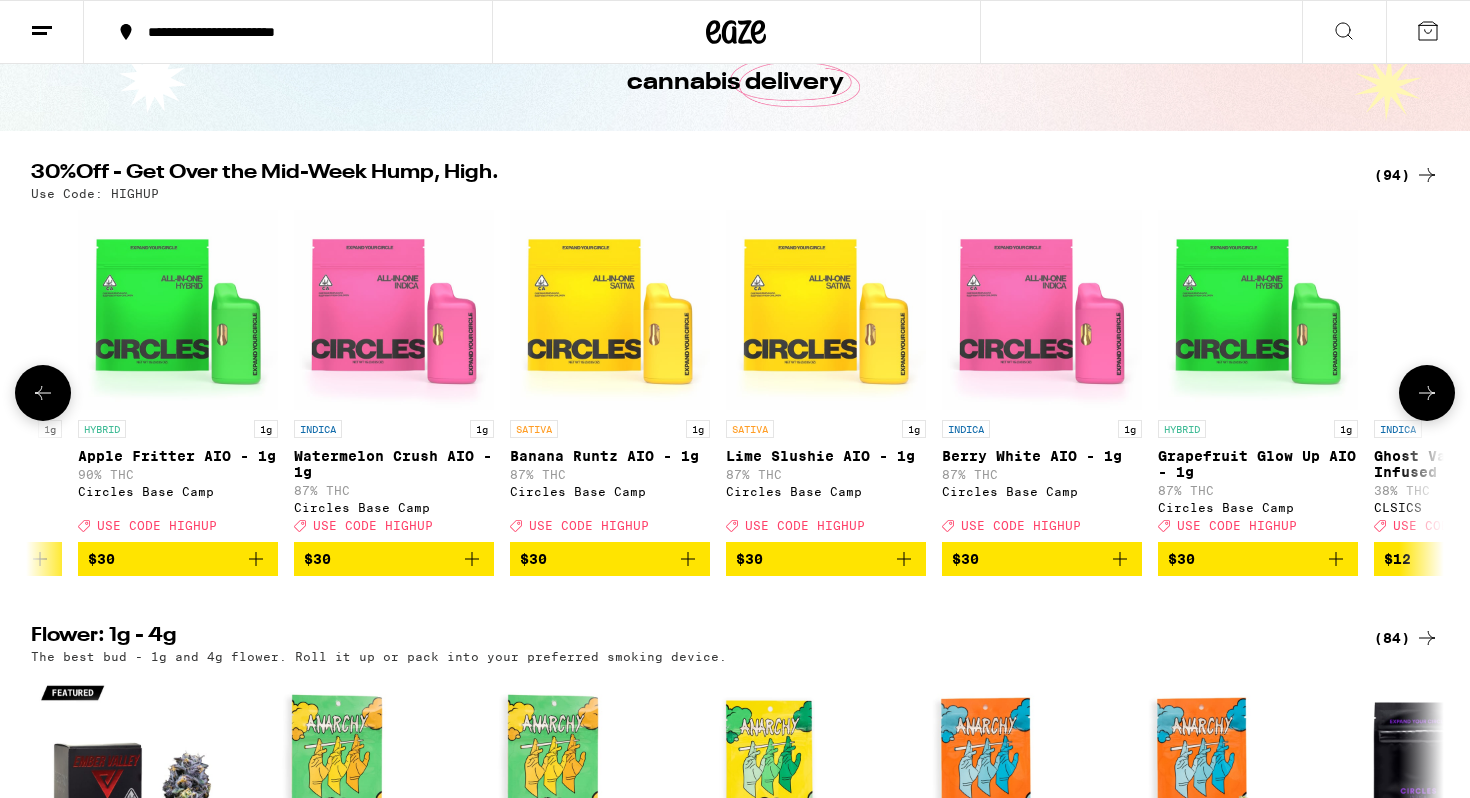 scroll, scrollTop: 0, scrollLeft: 11900, axis: horizontal 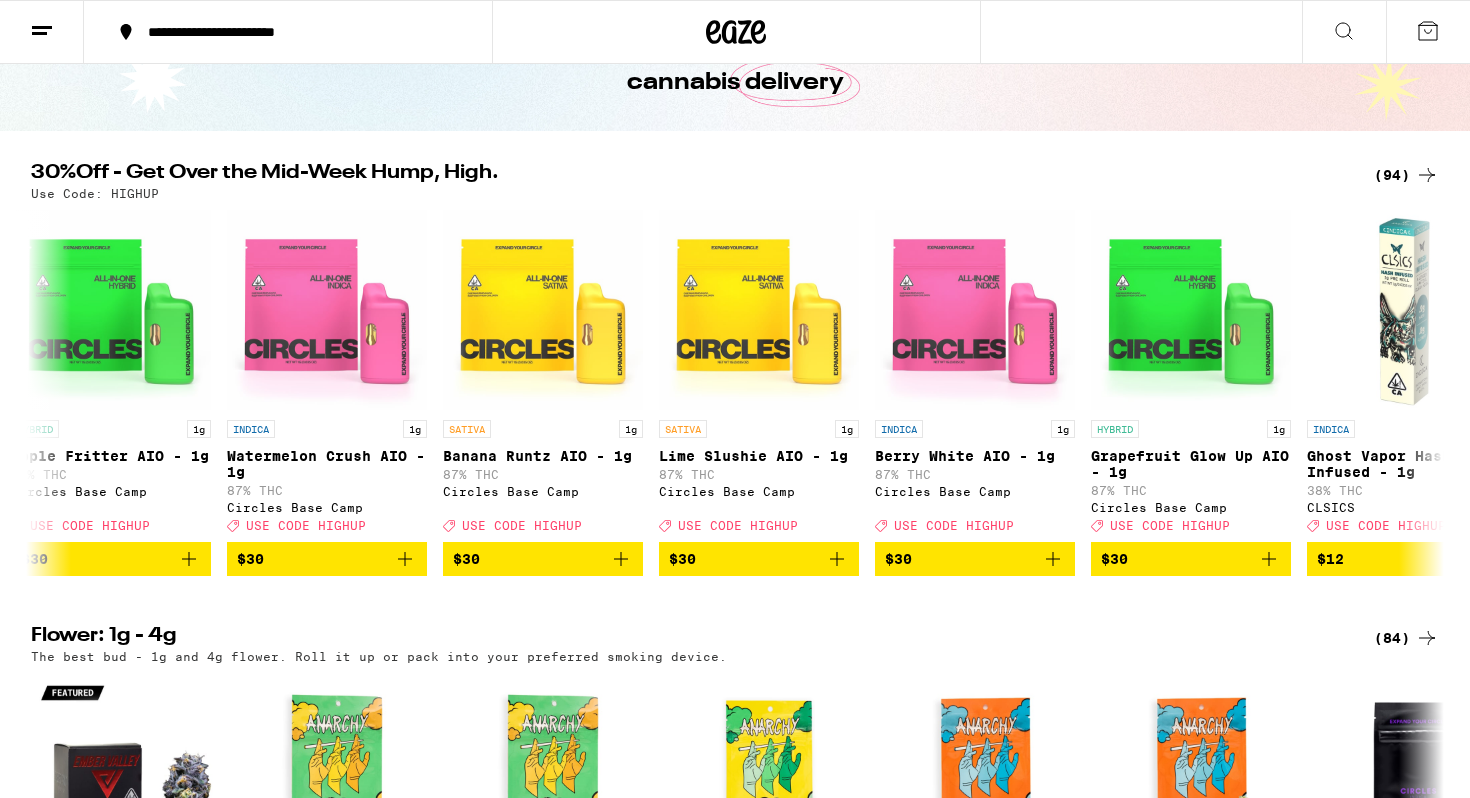 click 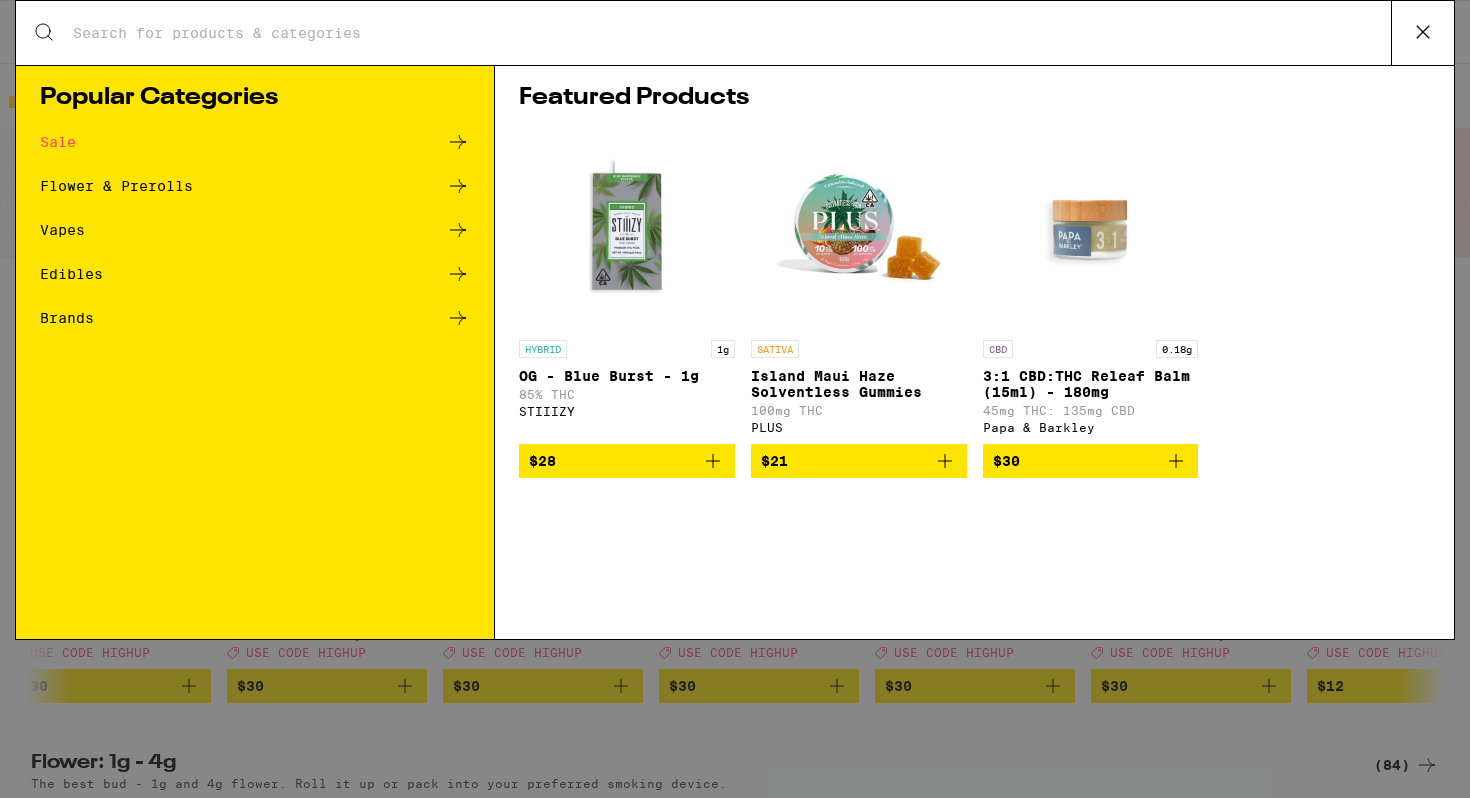 scroll, scrollTop: 0, scrollLeft: 0, axis: both 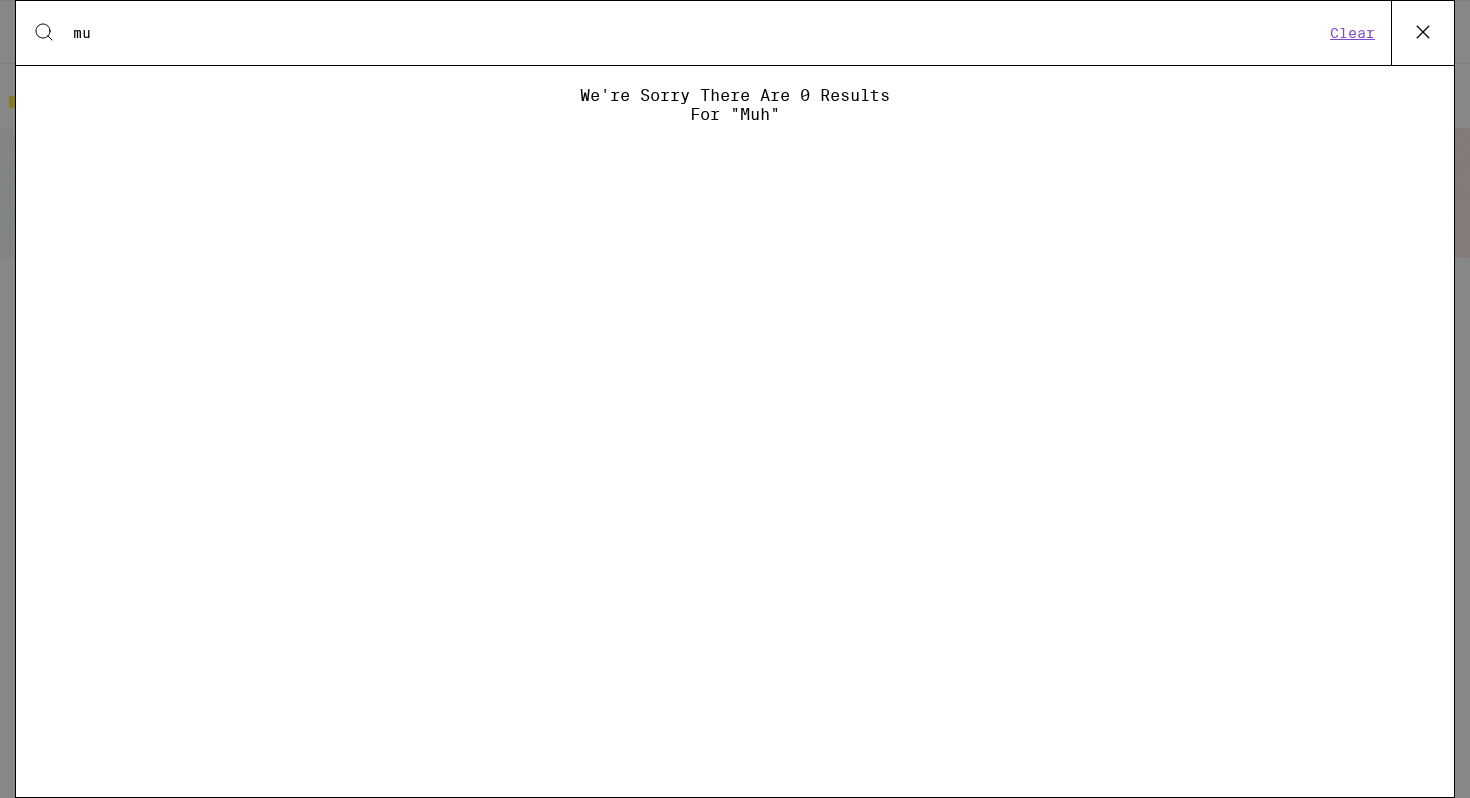 type on "m" 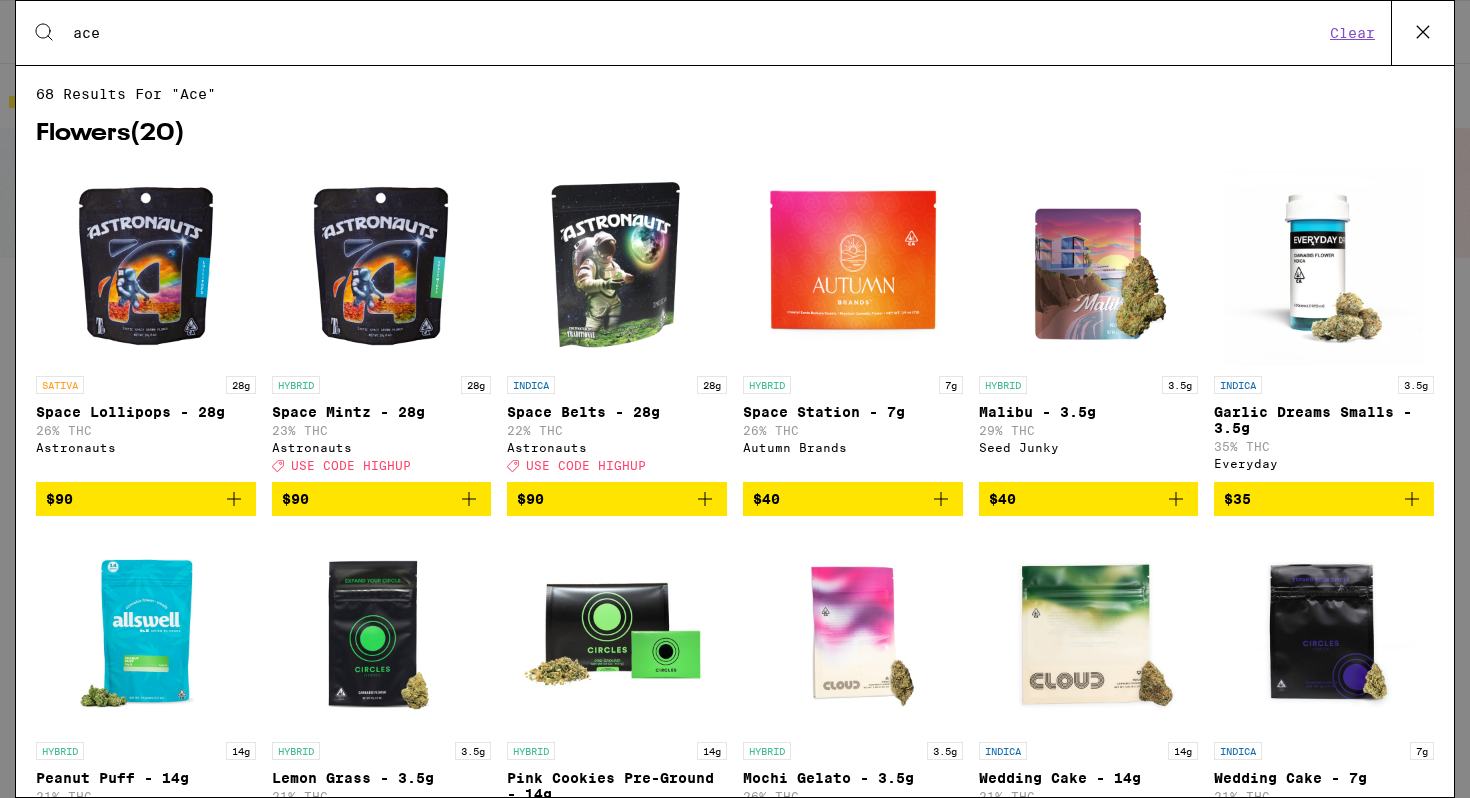 type on "ace" 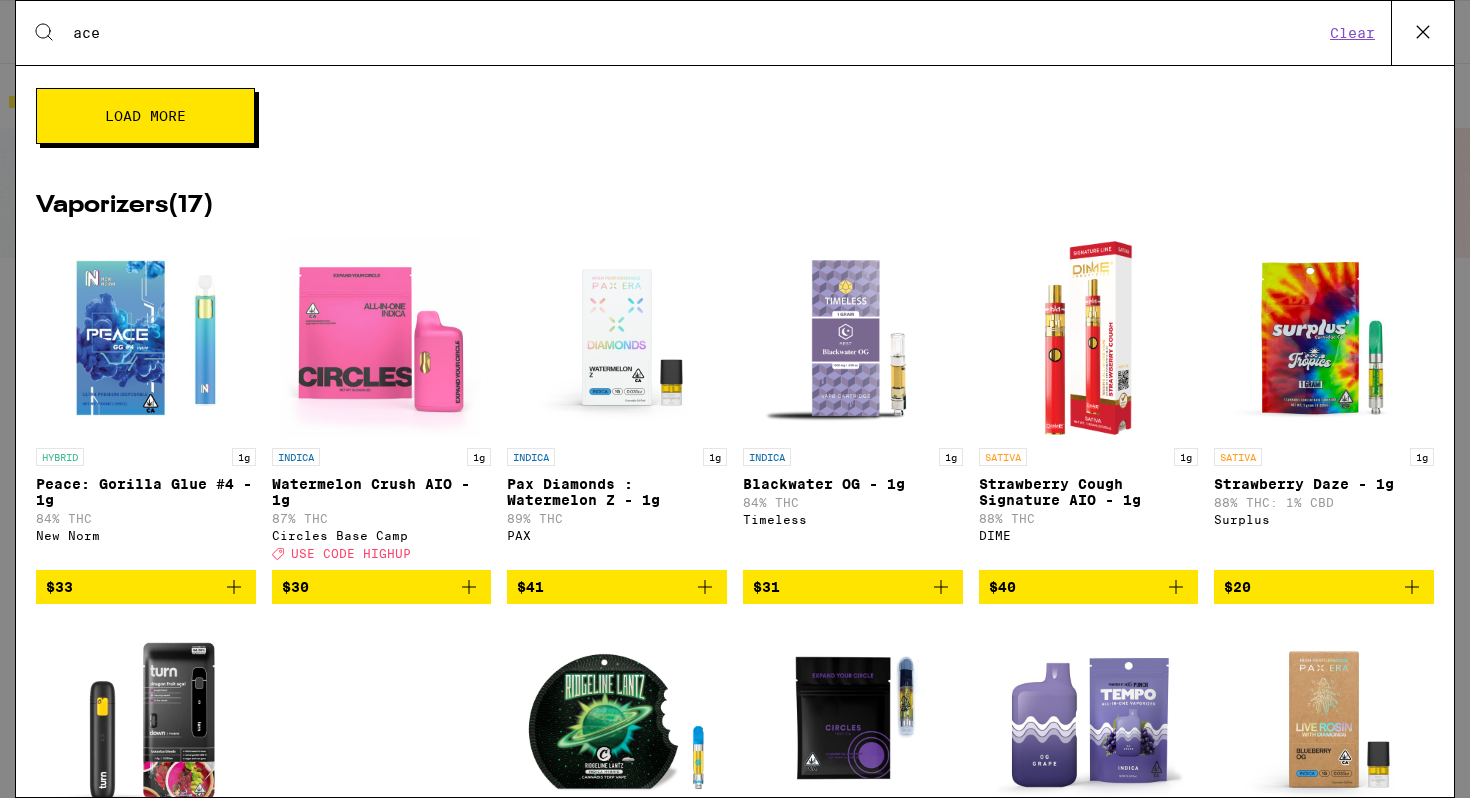 scroll, scrollTop: 1746, scrollLeft: 0, axis: vertical 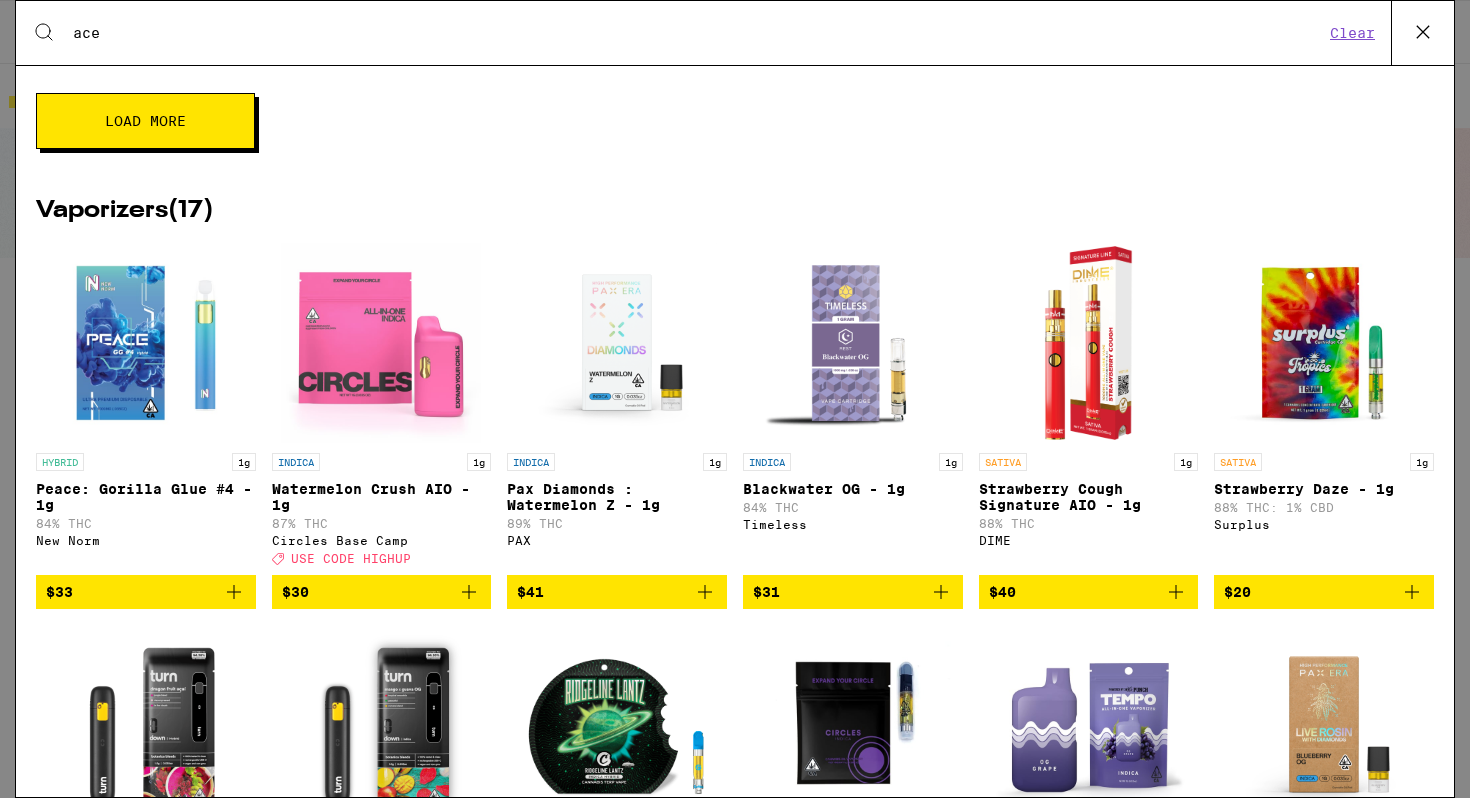 click on "Search for Products ace Clear" at bounding box center (735, 33) 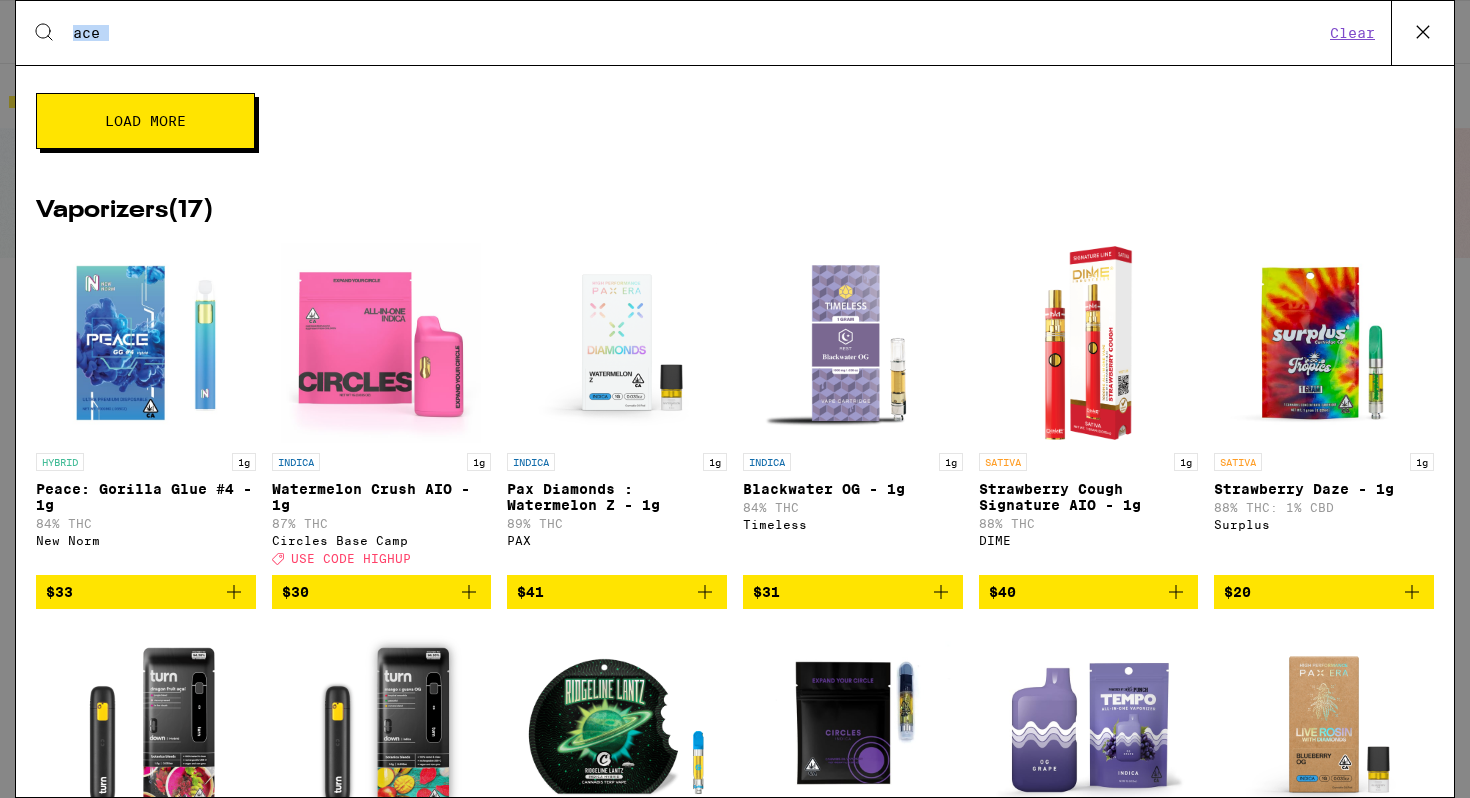 click on "Search for Products ace Clear" at bounding box center [735, 33] 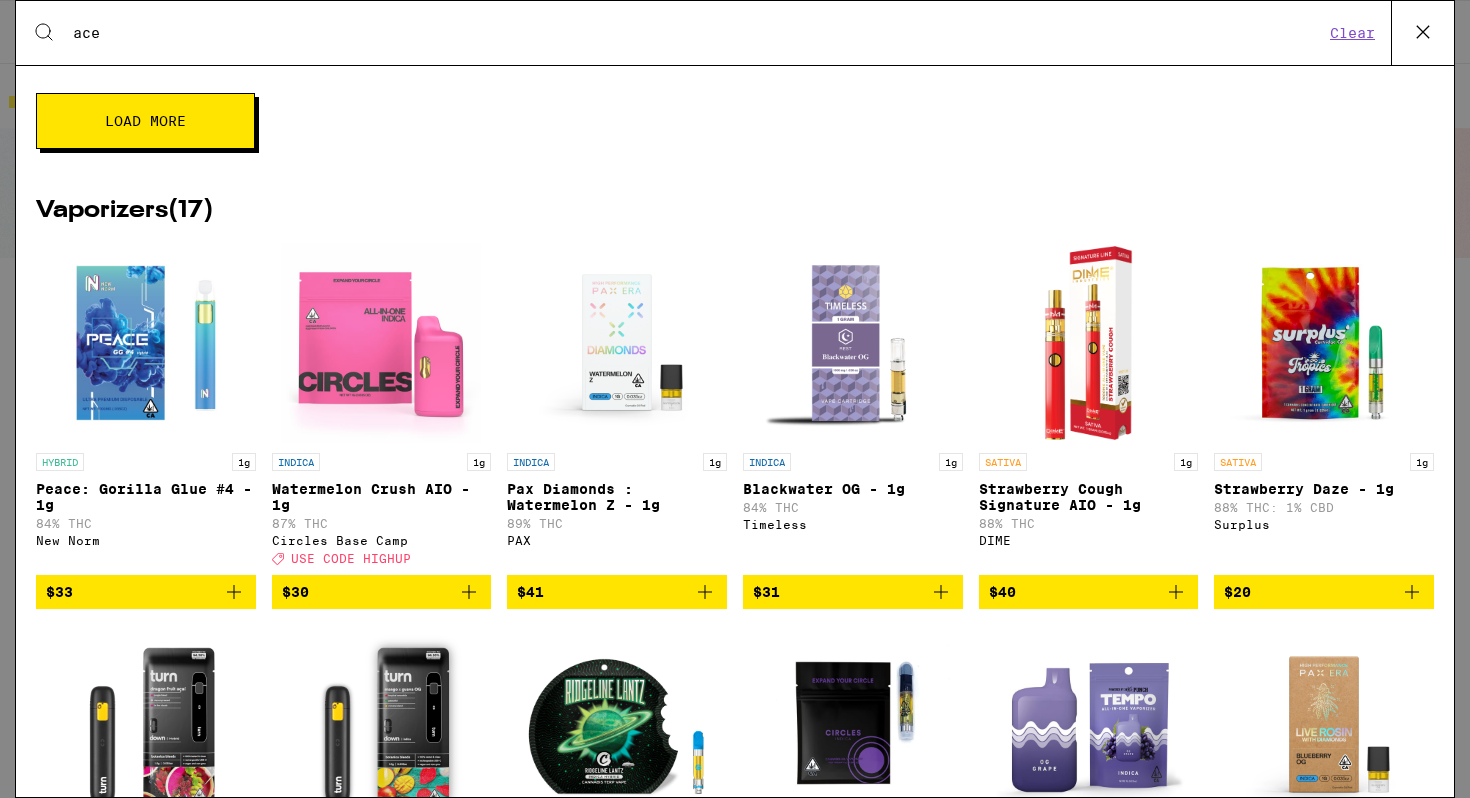 click on "Clear" at bounding box center [1352, 33] 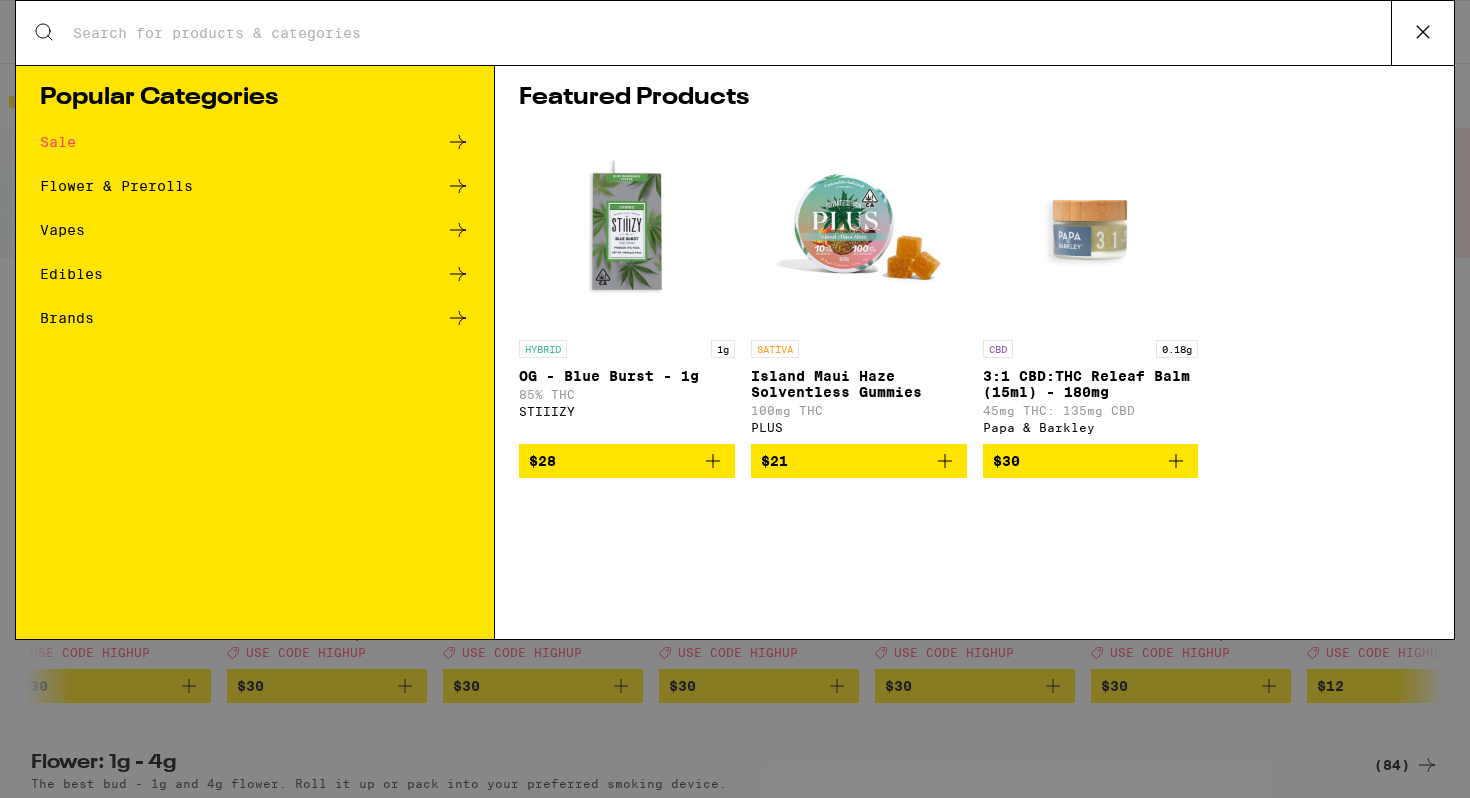click on "Search for Products" at bounding box center [735, 33] 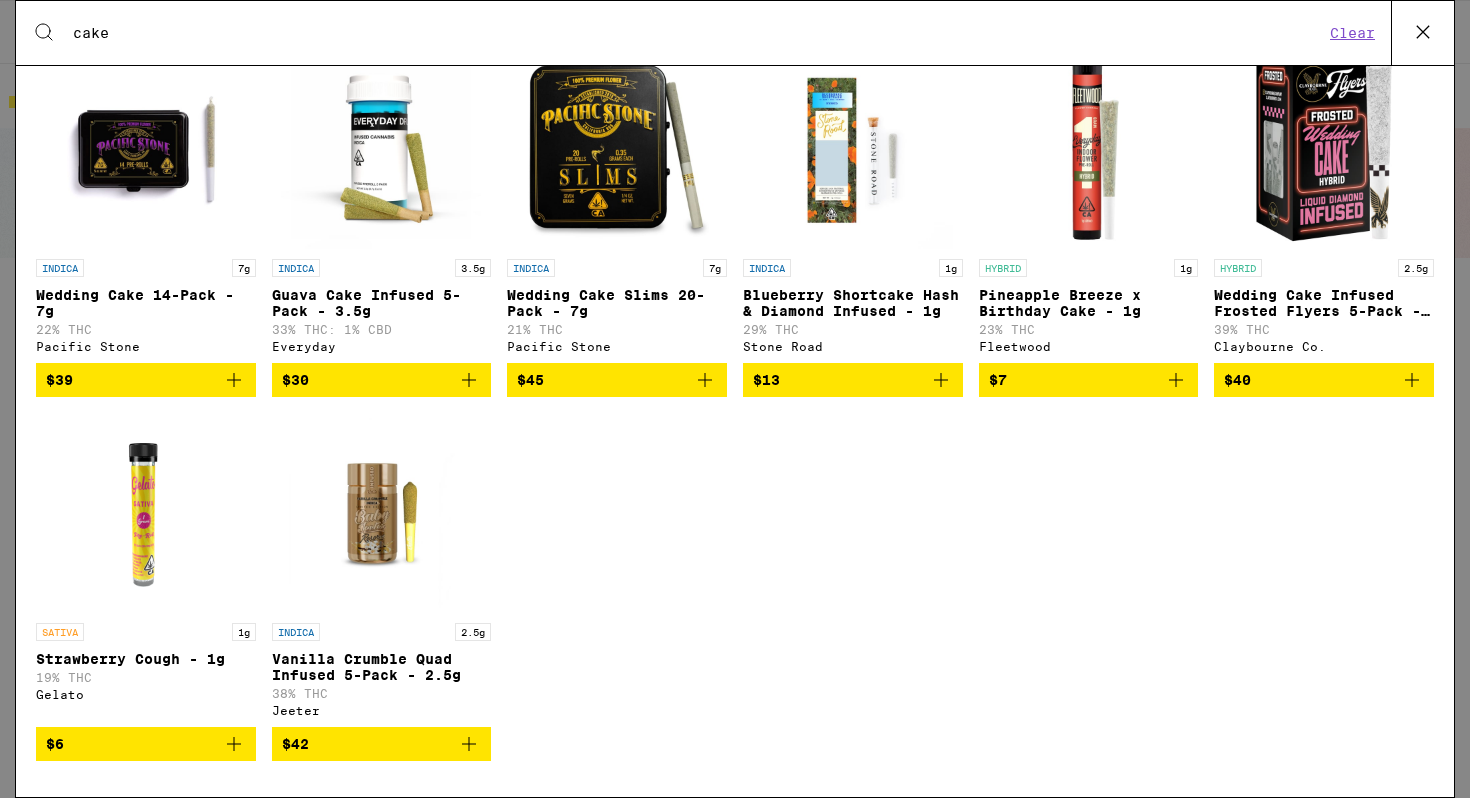 scroll, scrollTop: 2214, scrollLeft: 0, axis: vertical 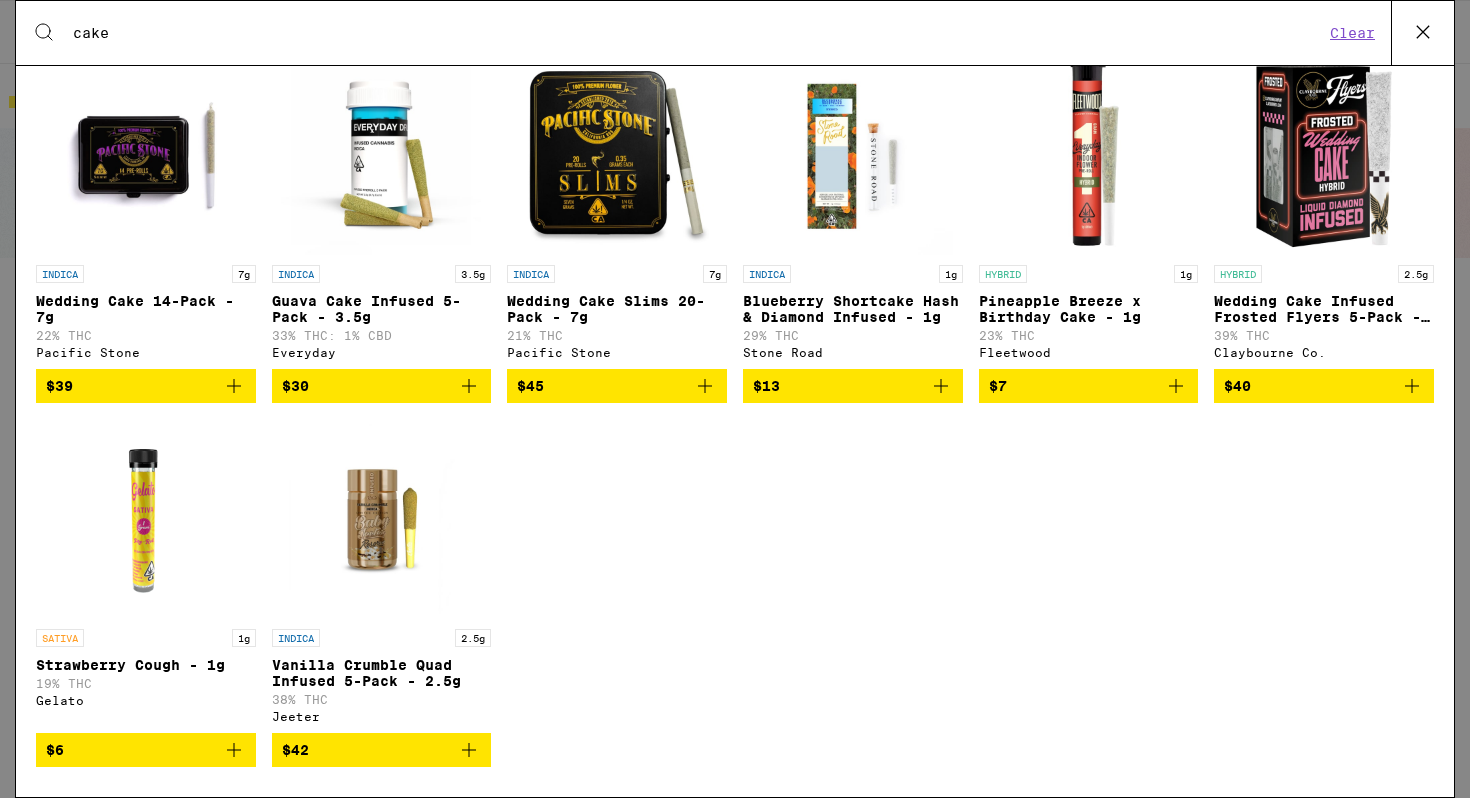 type on "cake" 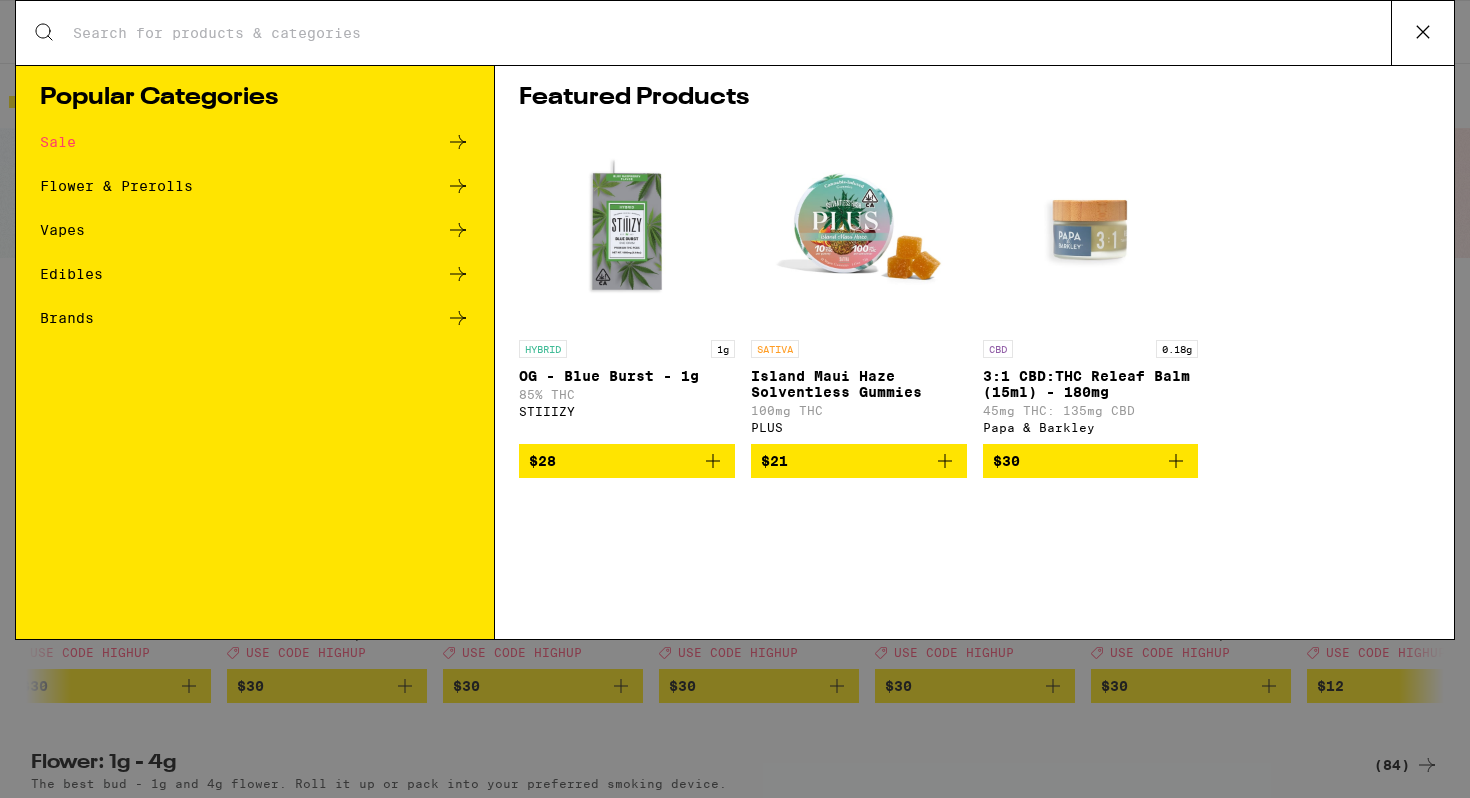 click on "Search for Products" at bounding box center [731, 33] 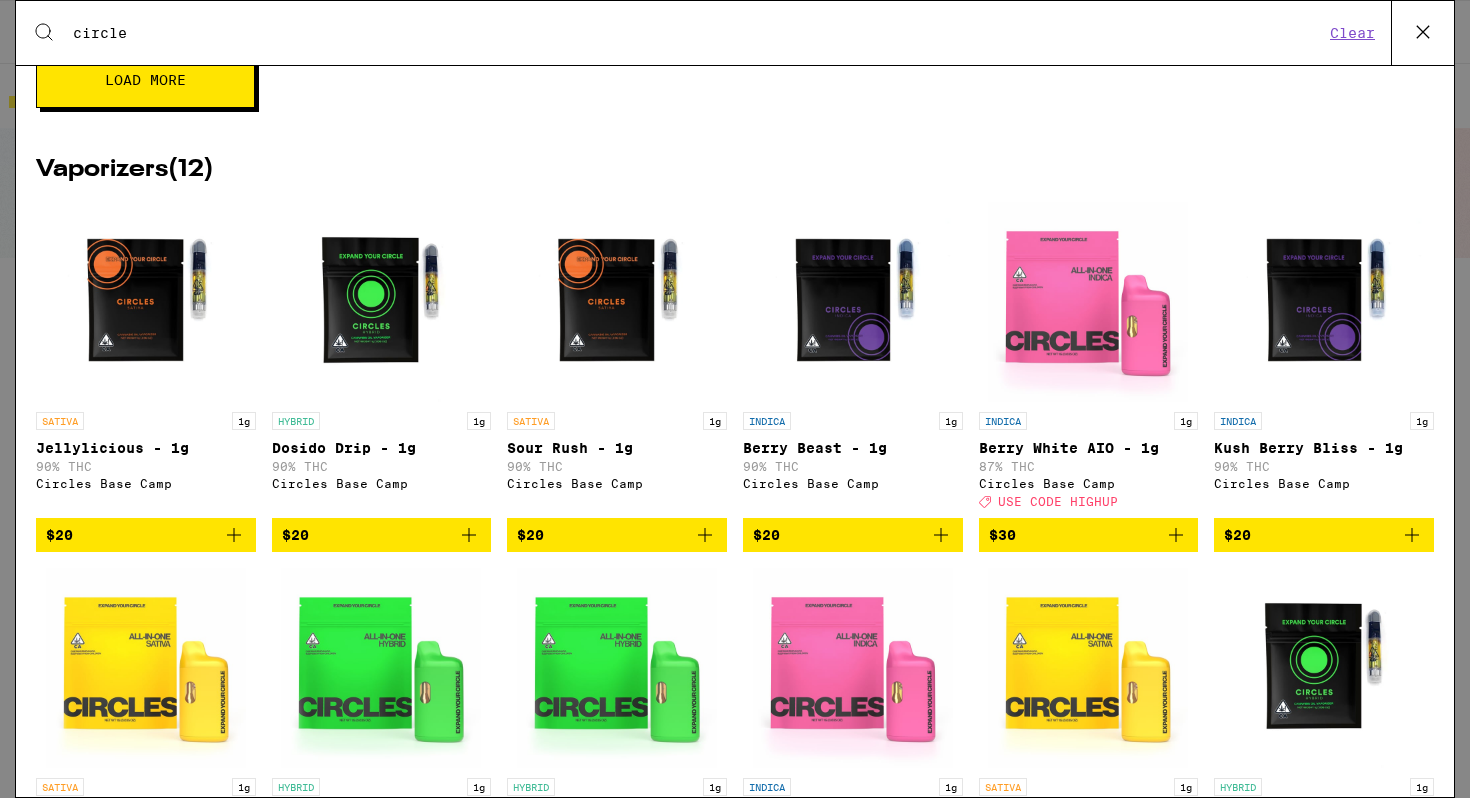 scroll, scrollTop: 2022, scrollLeft: 0, axis: vertical 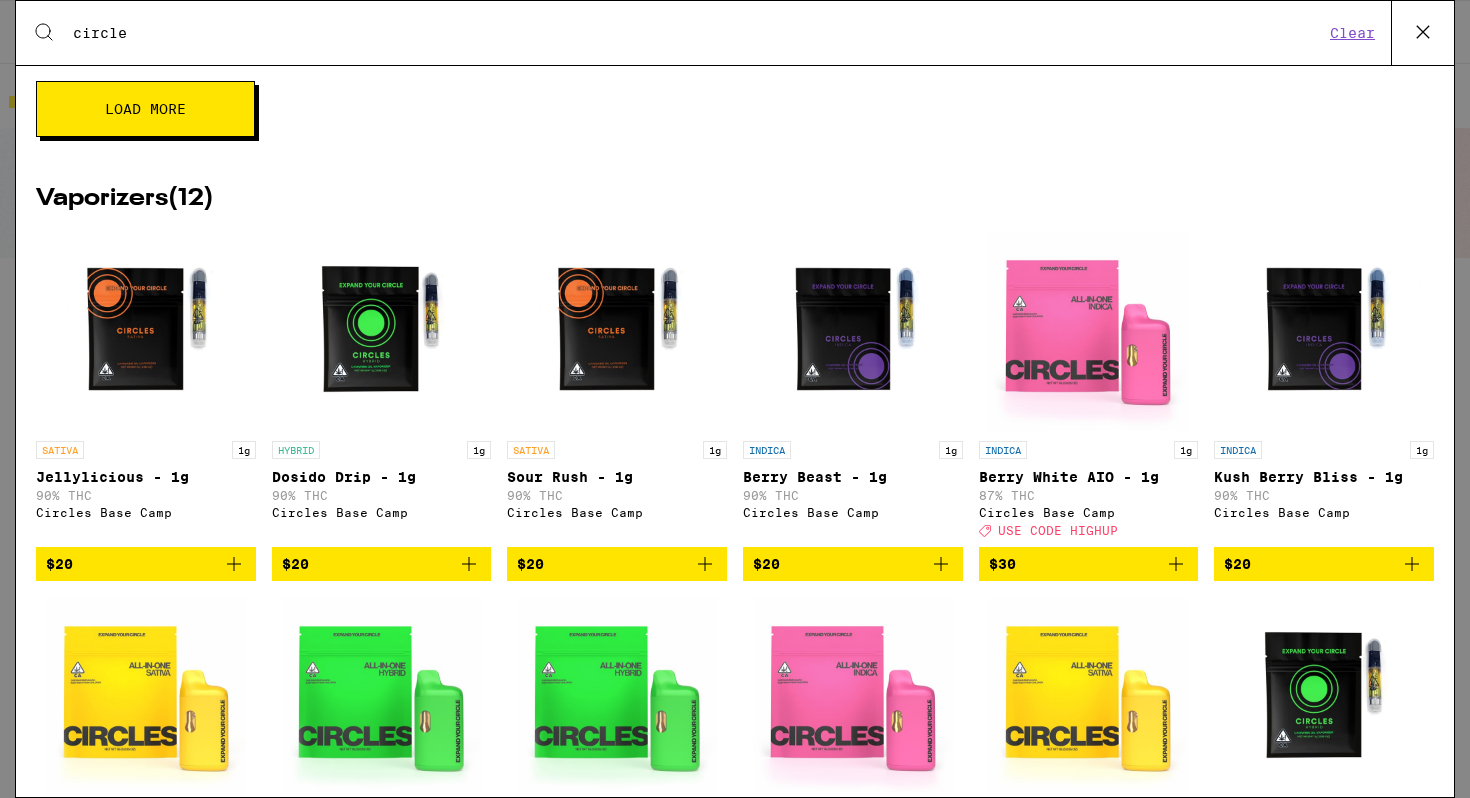 type on "circle" 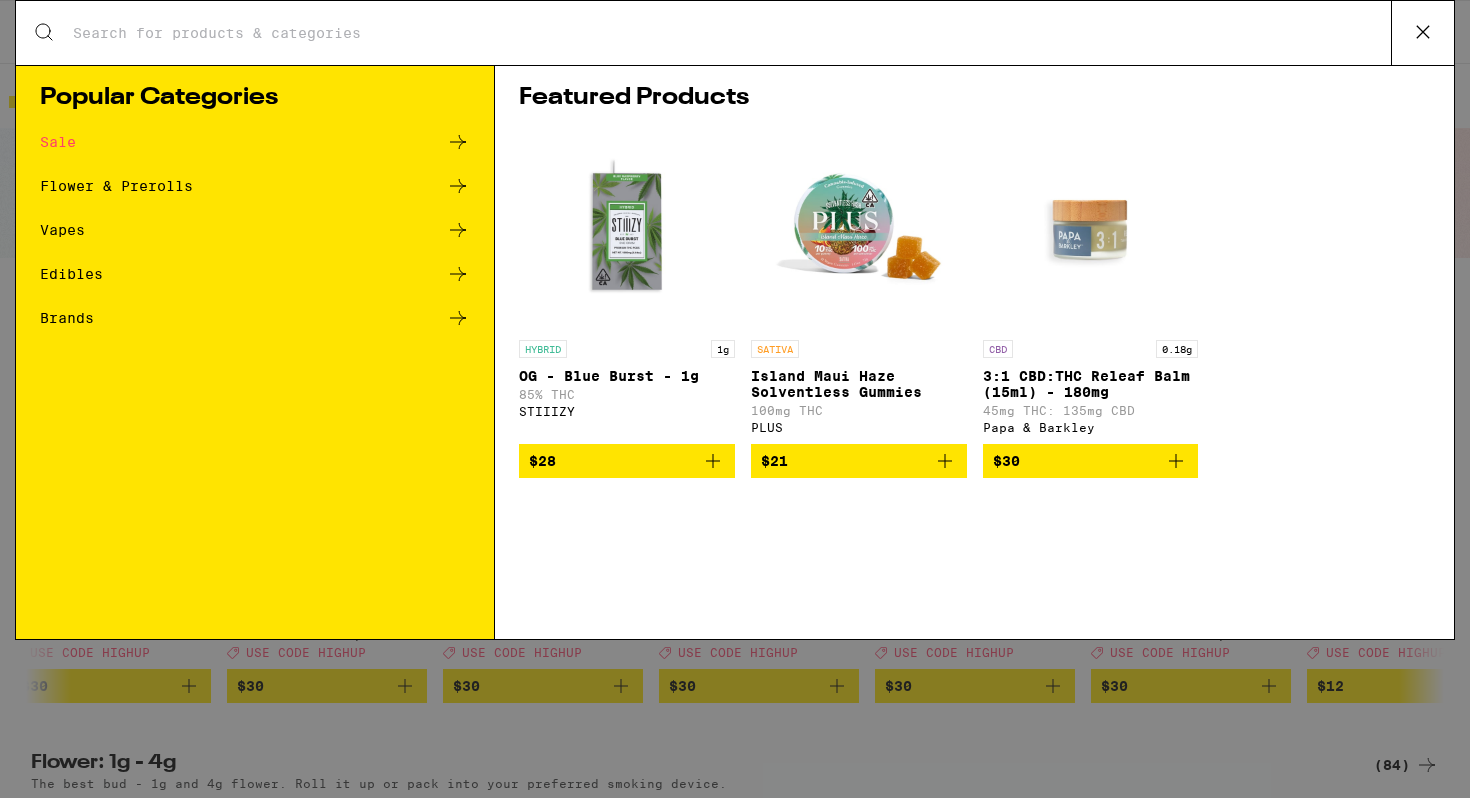click on "Search for Products" at bounding box center [731, 33] 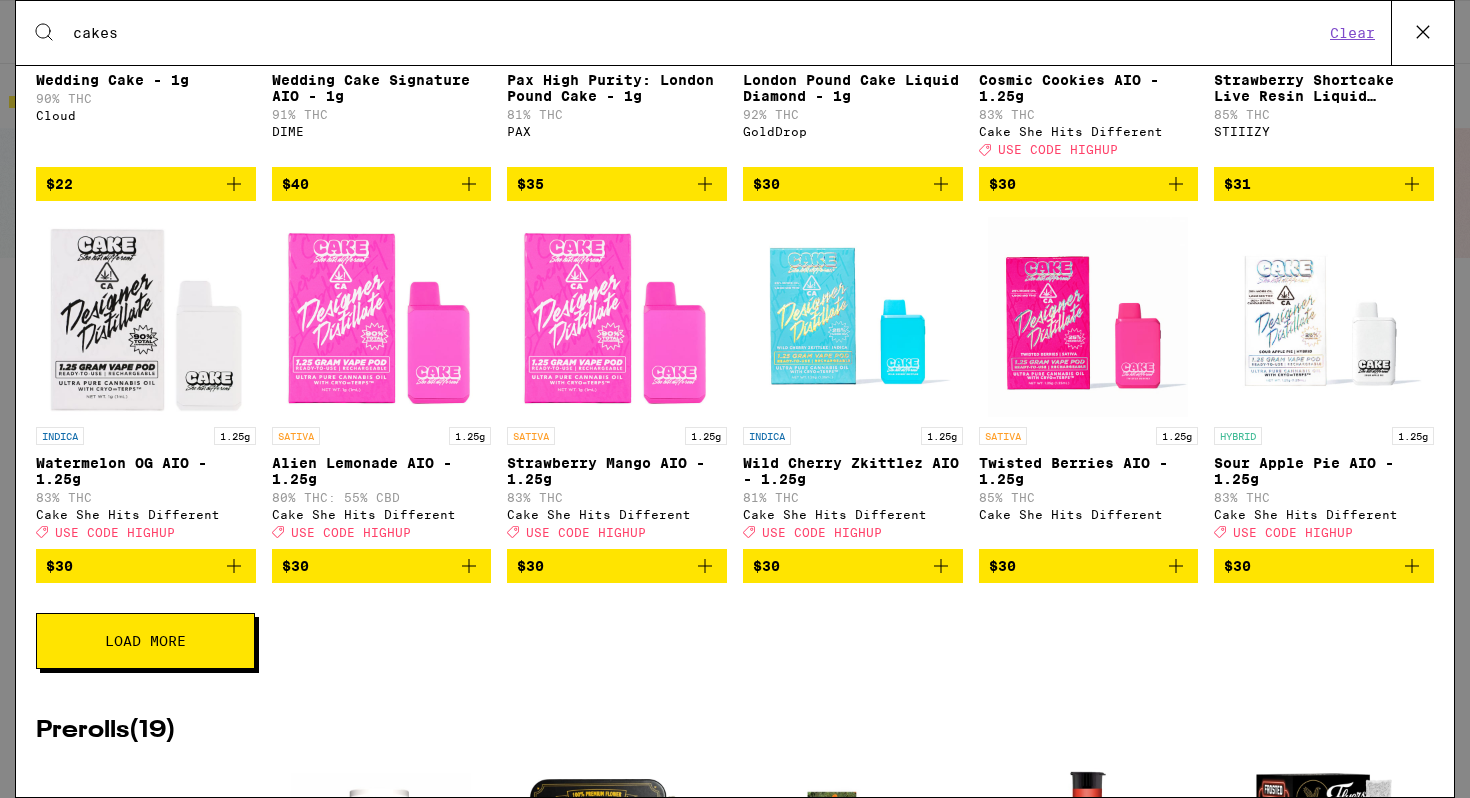 scroll, scrollTop: 1511, scrollLeft: 0, axis: vertical 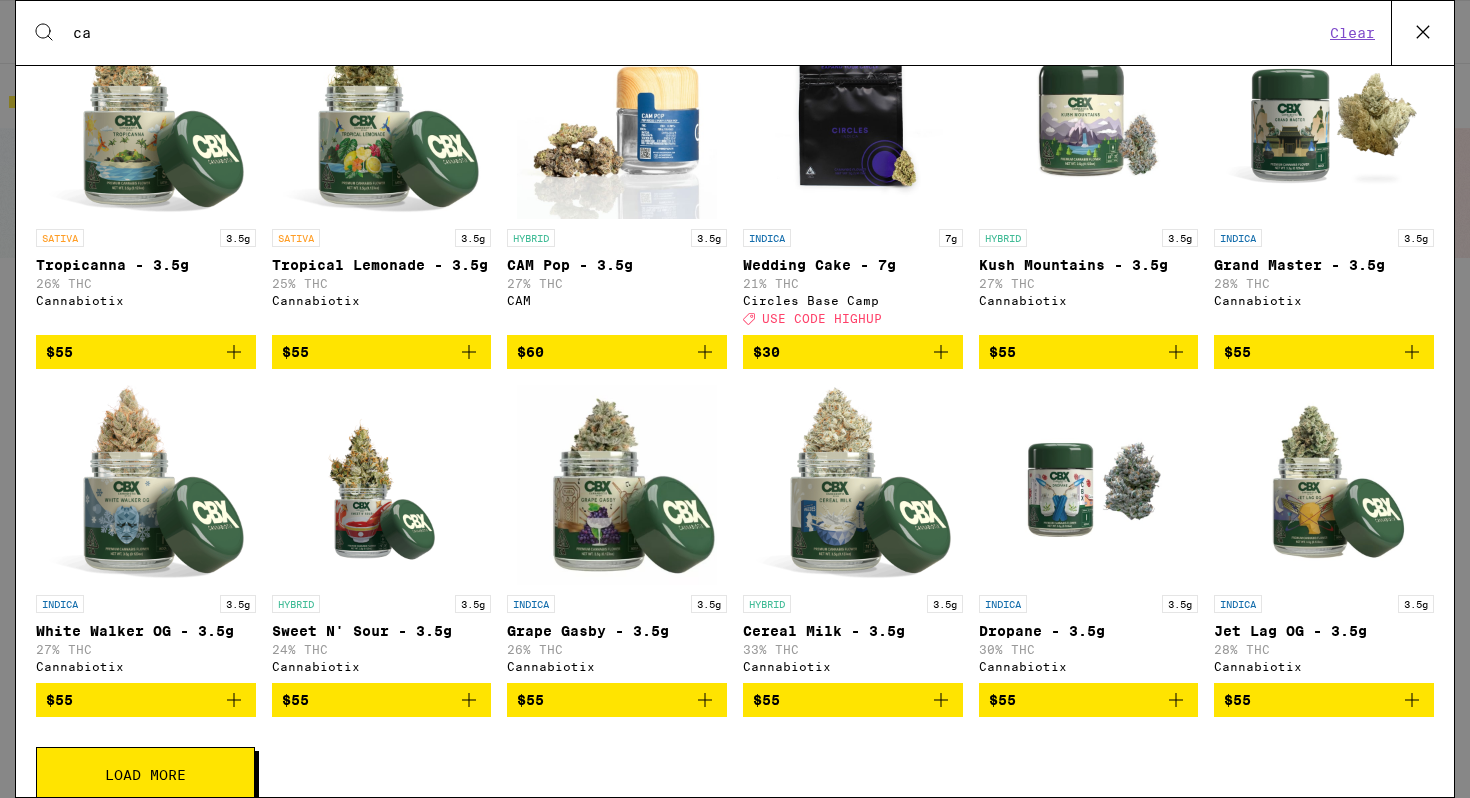 type on "c" 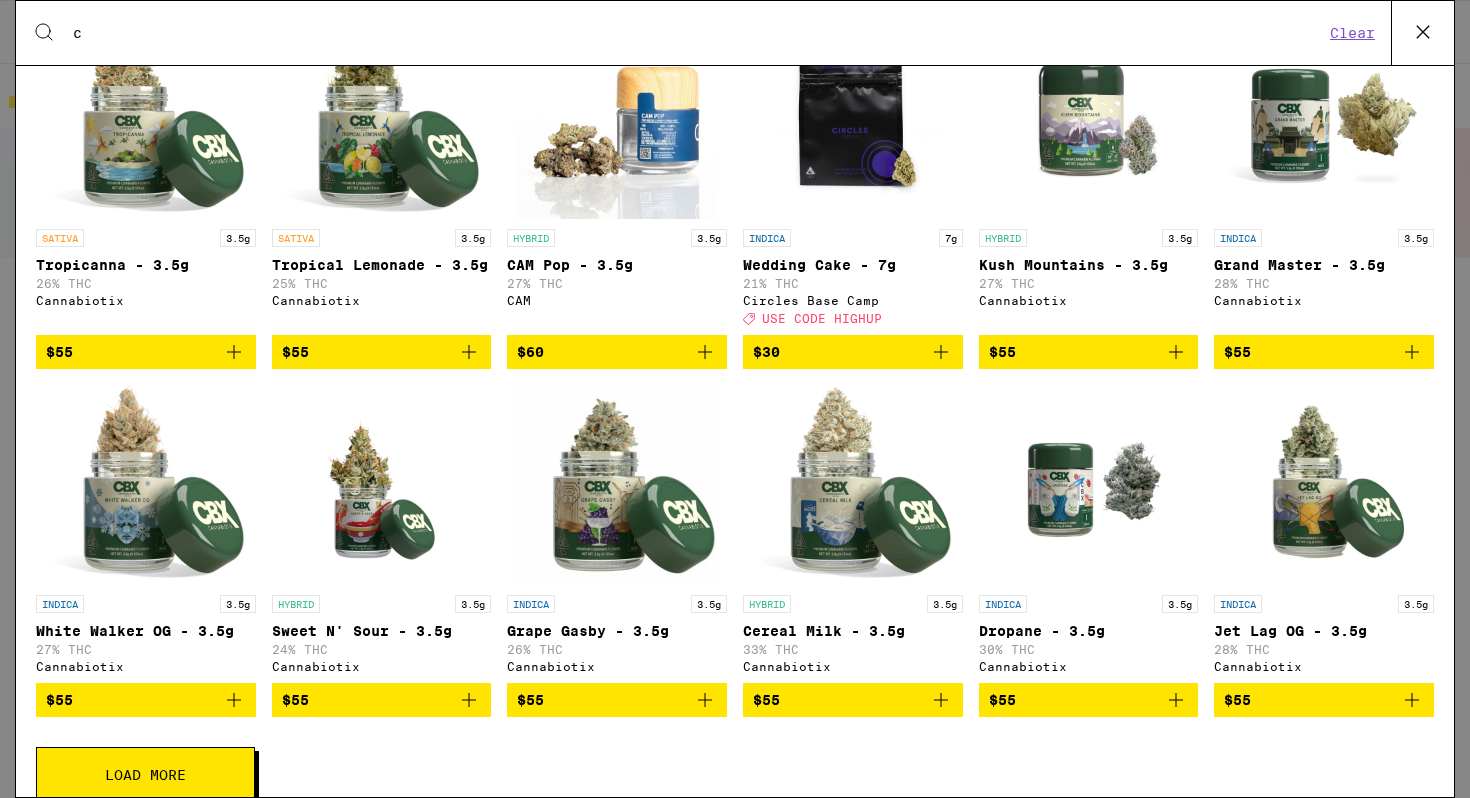 scroll, scrollTop: 211, scrollLeft: 0, axis: vertical 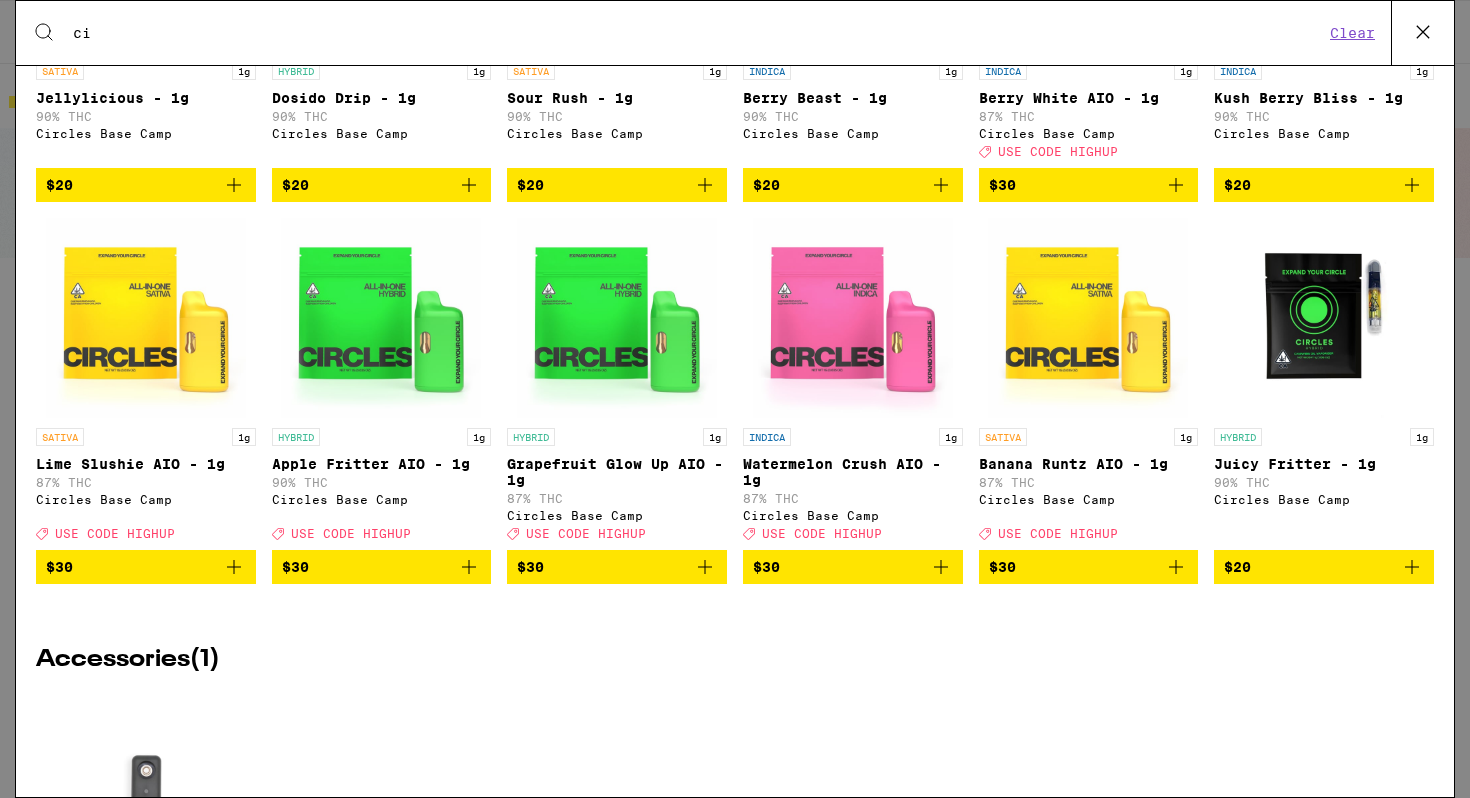 type on "c" 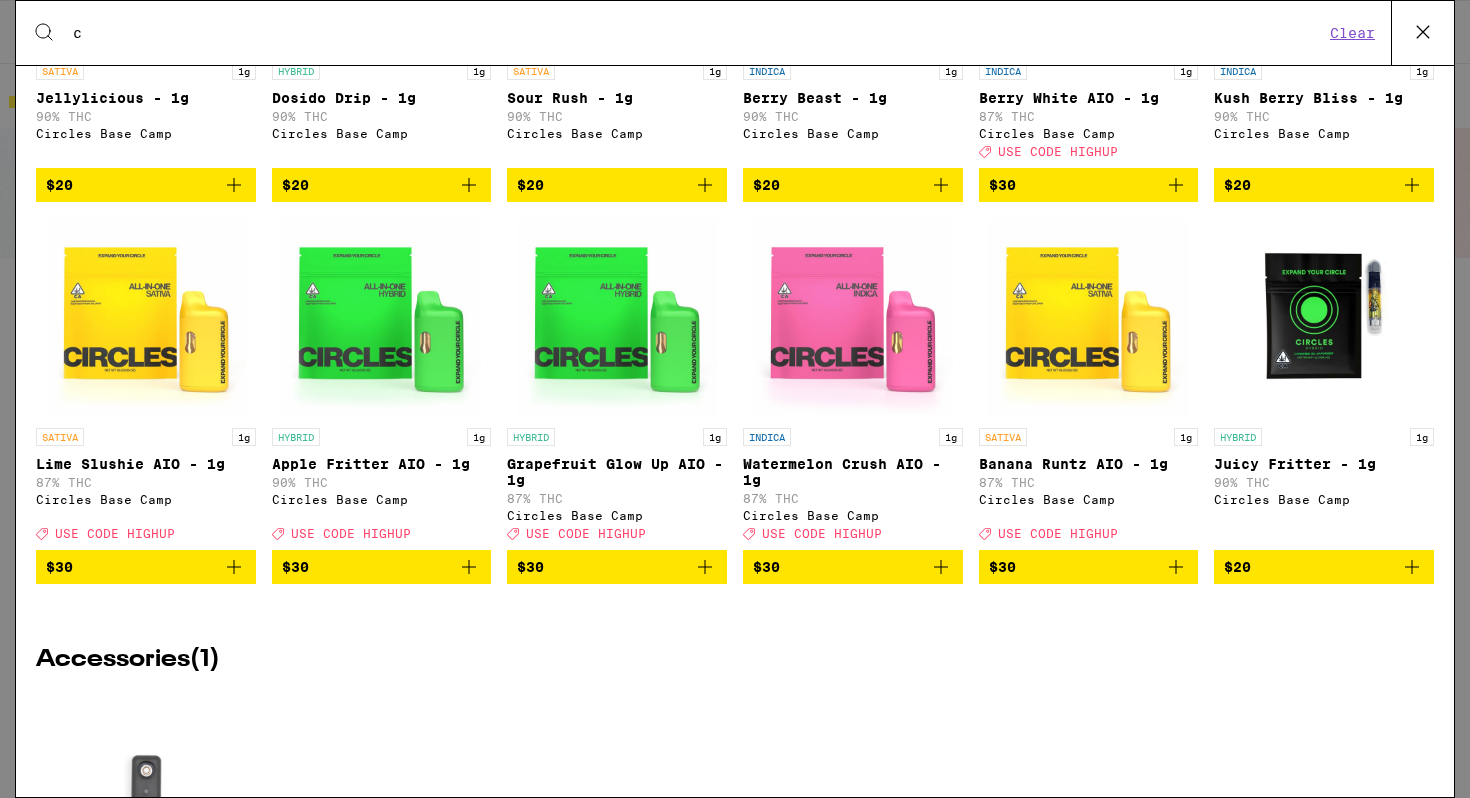 scroll, scrollTop: 1991, scrollLeft: 0, axis: vertical 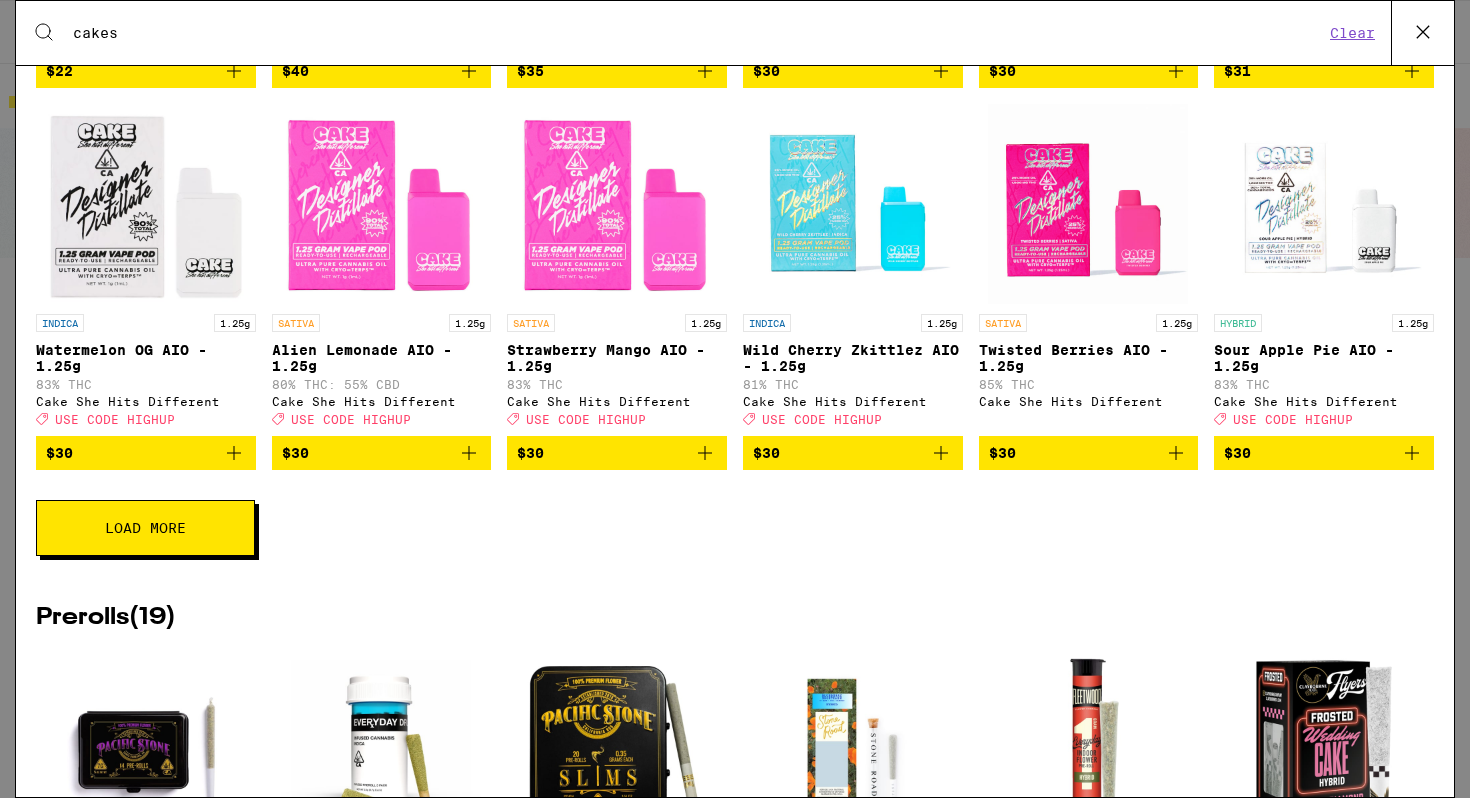 type on "cakes" 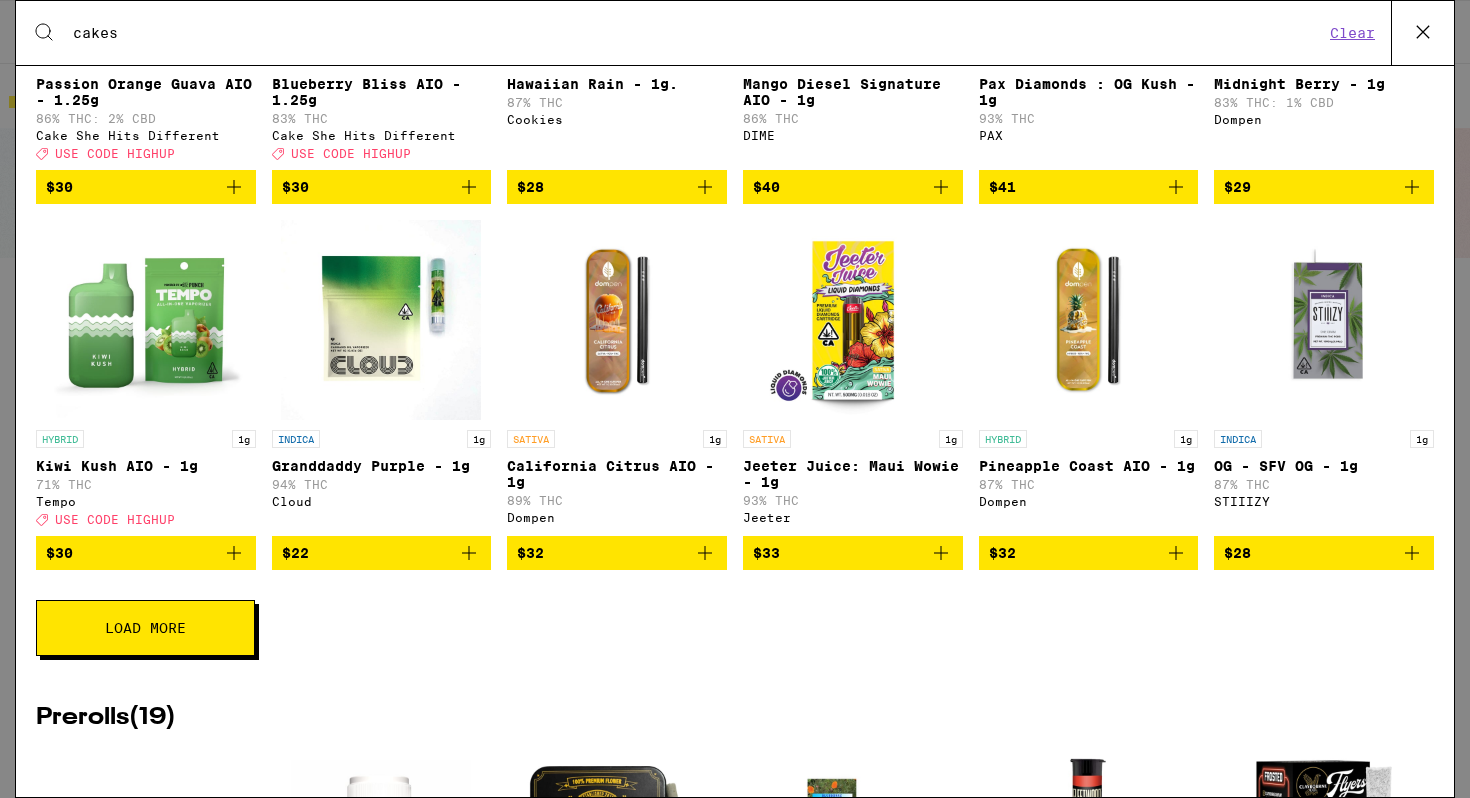 scroll, scrollTop: 2273, scrollLeft: 0, axis: vertical 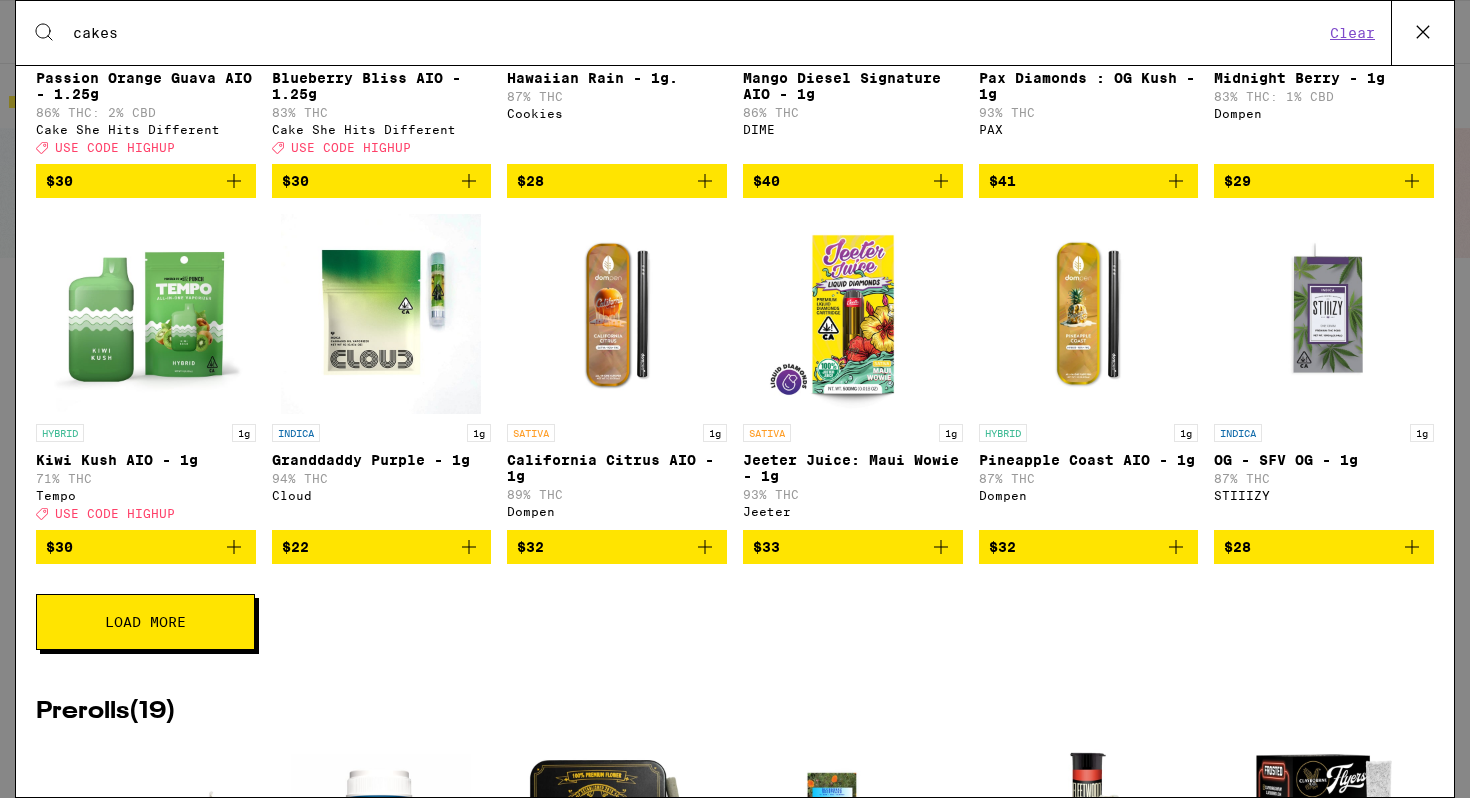 click on "Load More" at bounding box center (145, 622) 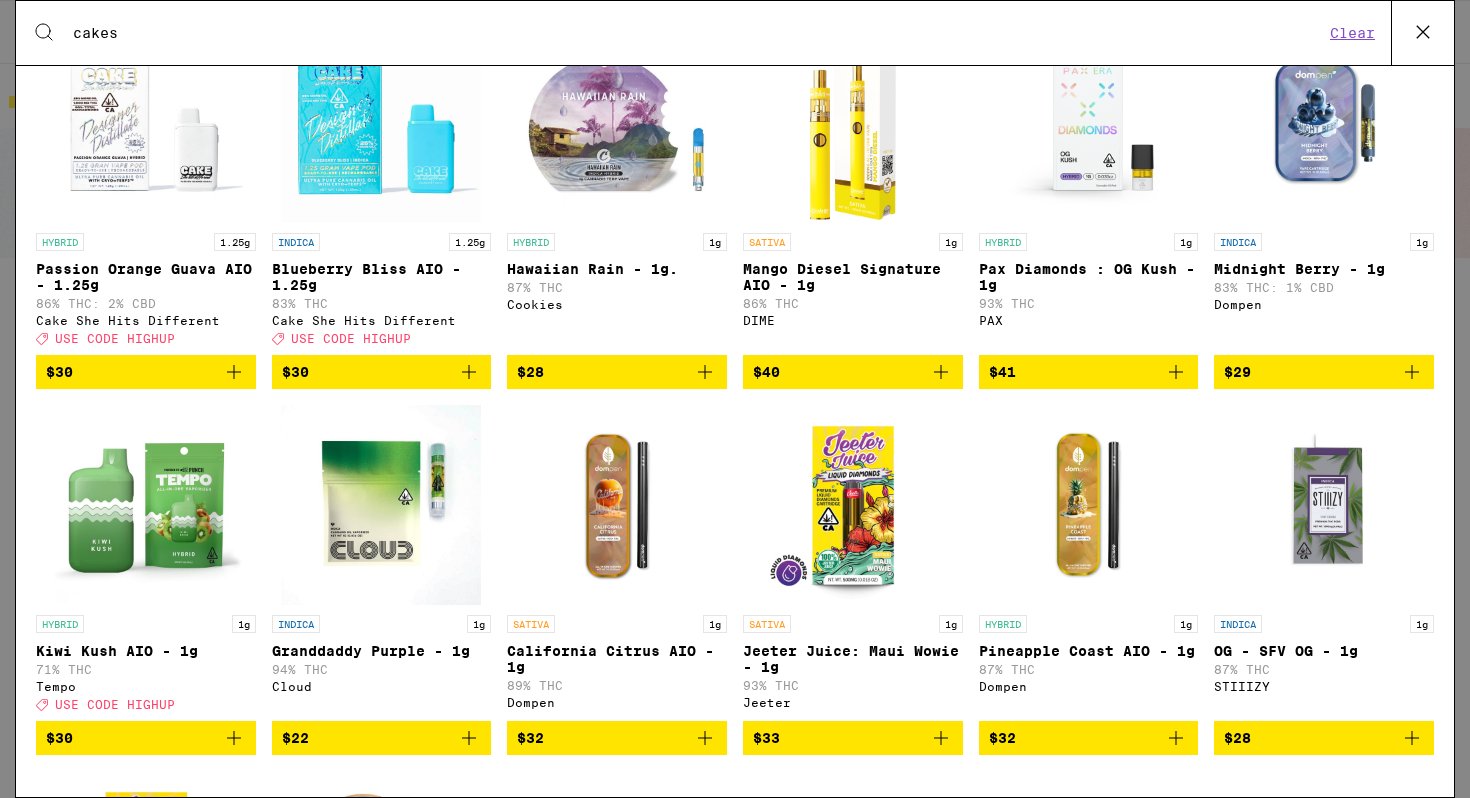 scroll, scrollTop: 2121, scrollLeft: 0, axis: vertical 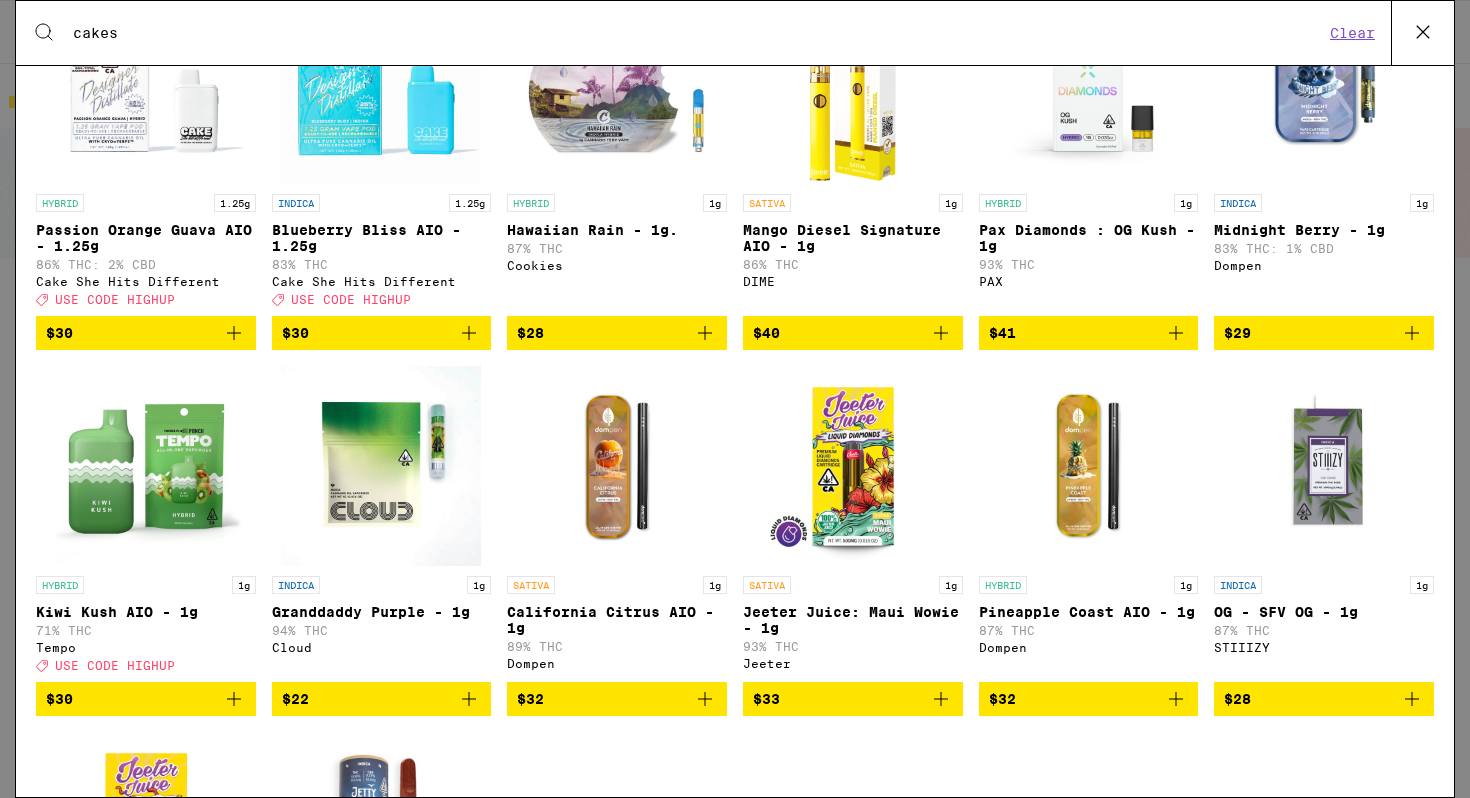 click at bounding box center (146, 466) 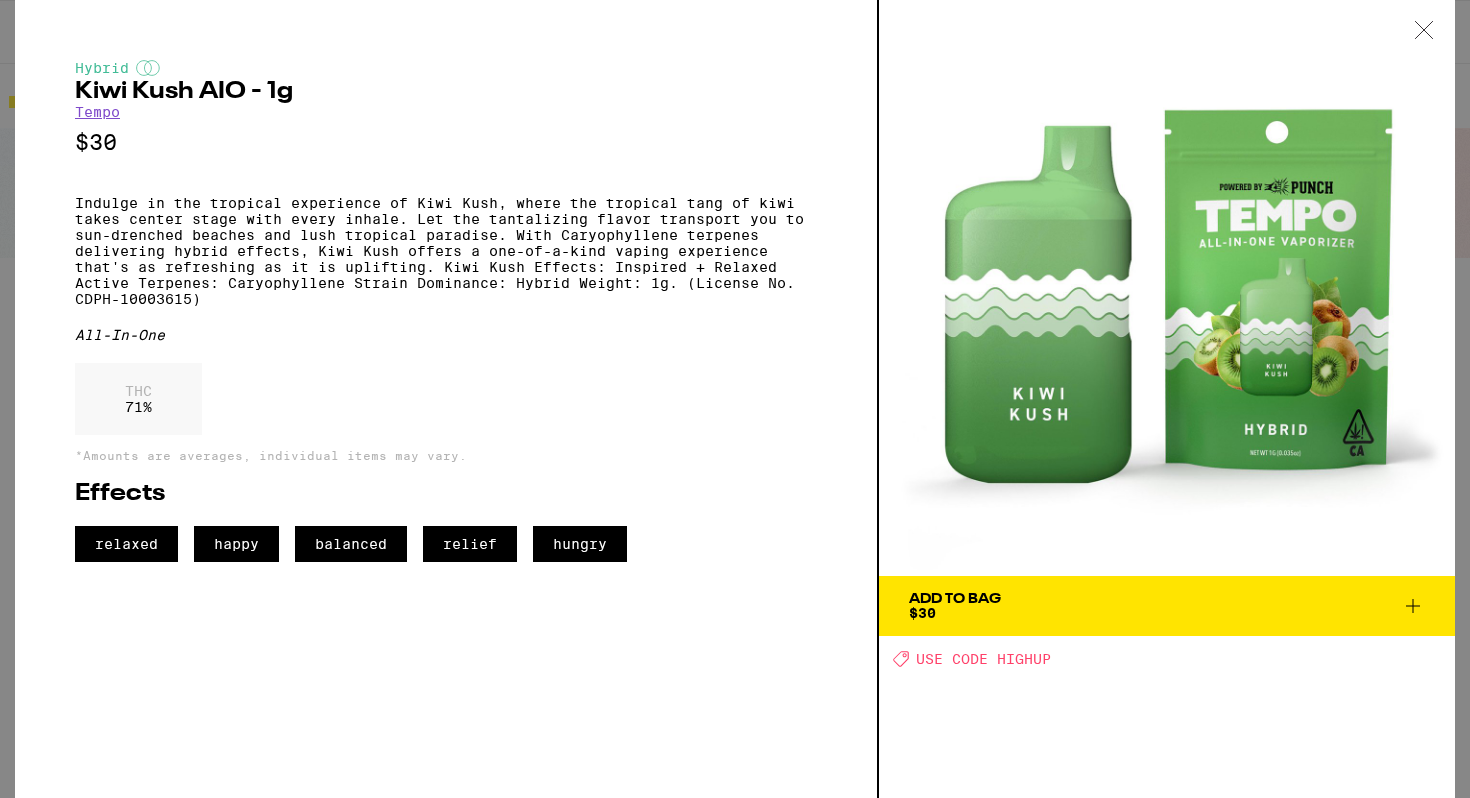 click on "Tempo" at bounding box center [97, 112] 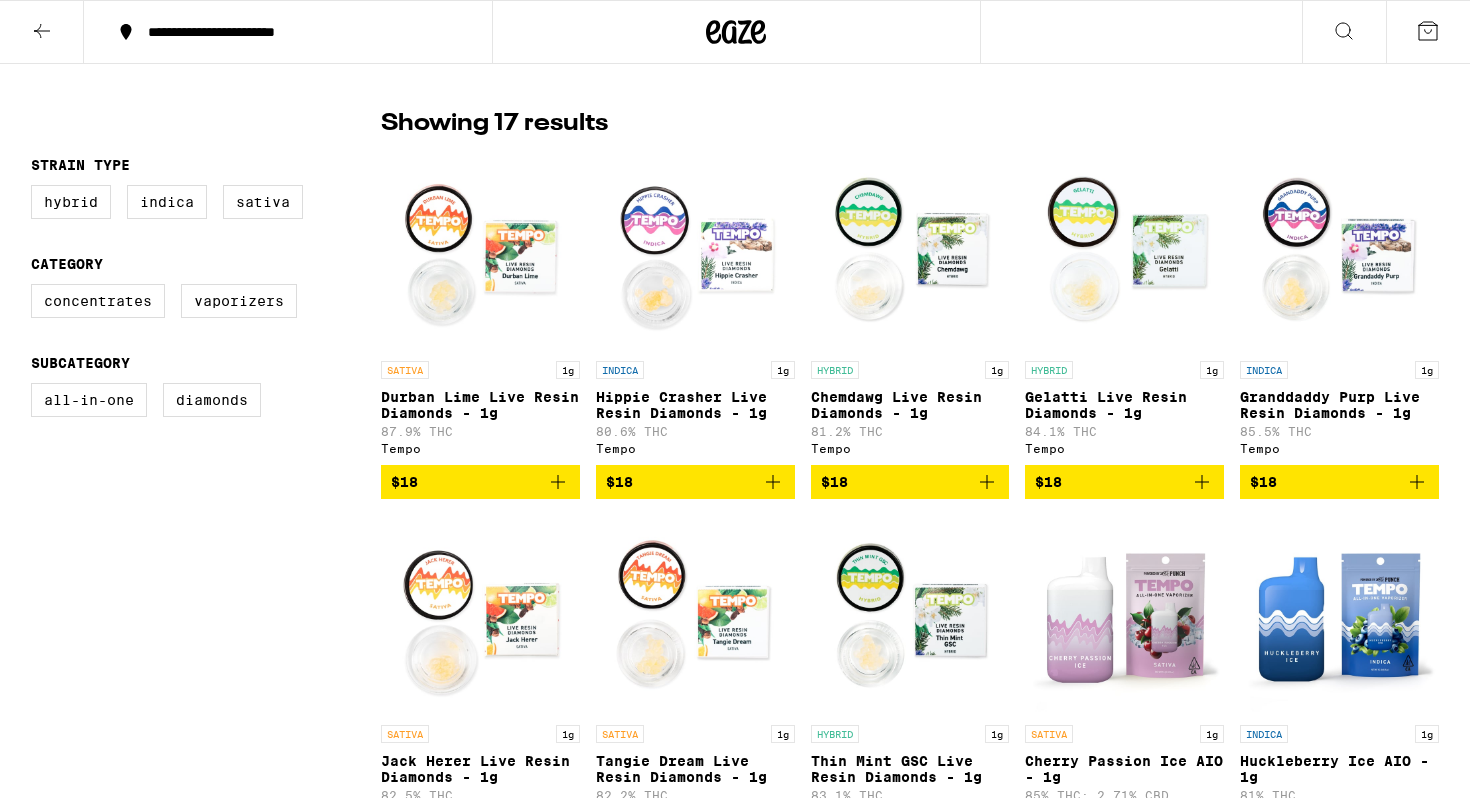 scroll, scrollTop: 500, scrollLeft: 0, axis: vertical 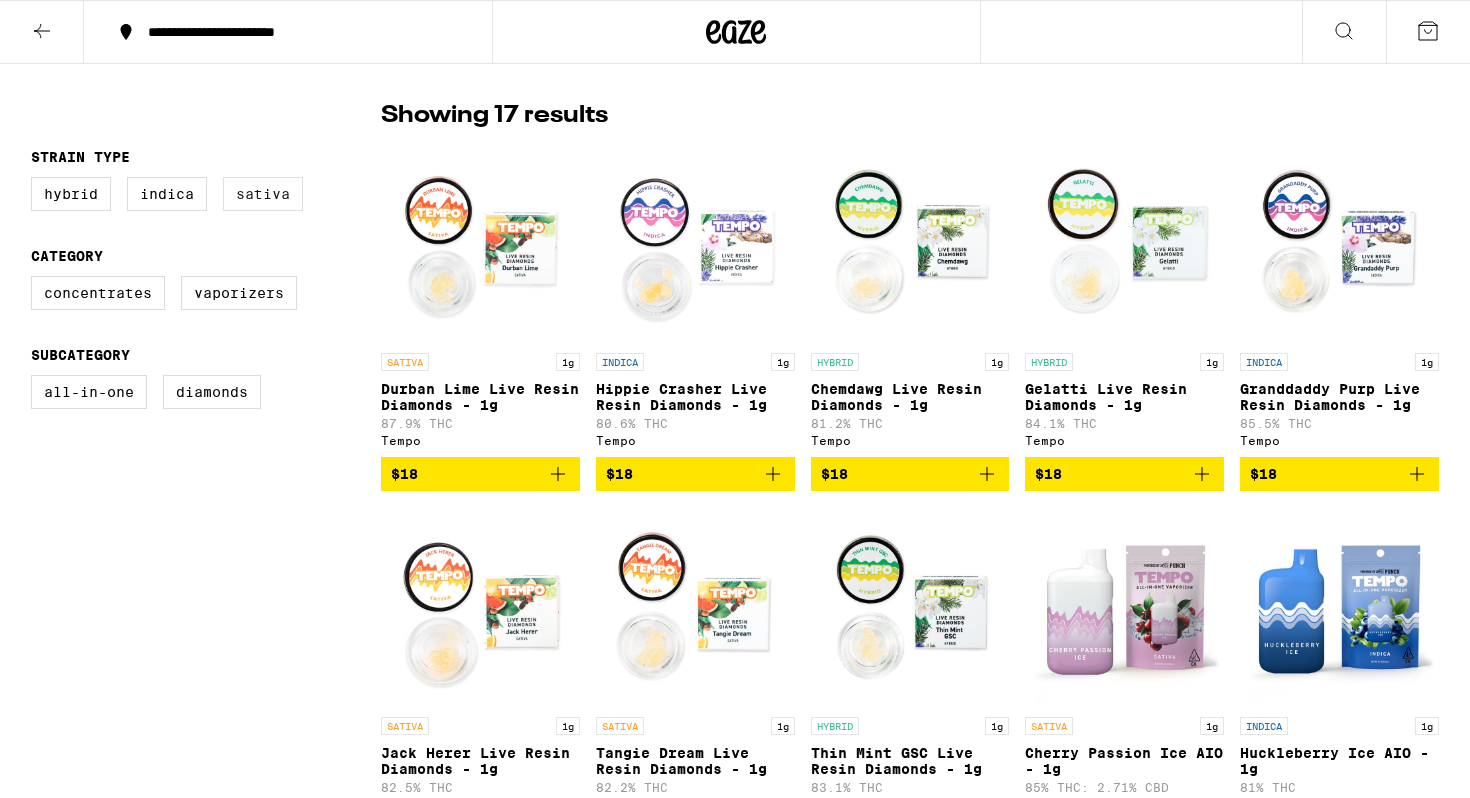 click on "Sativa" at bounding box center (263, 194) 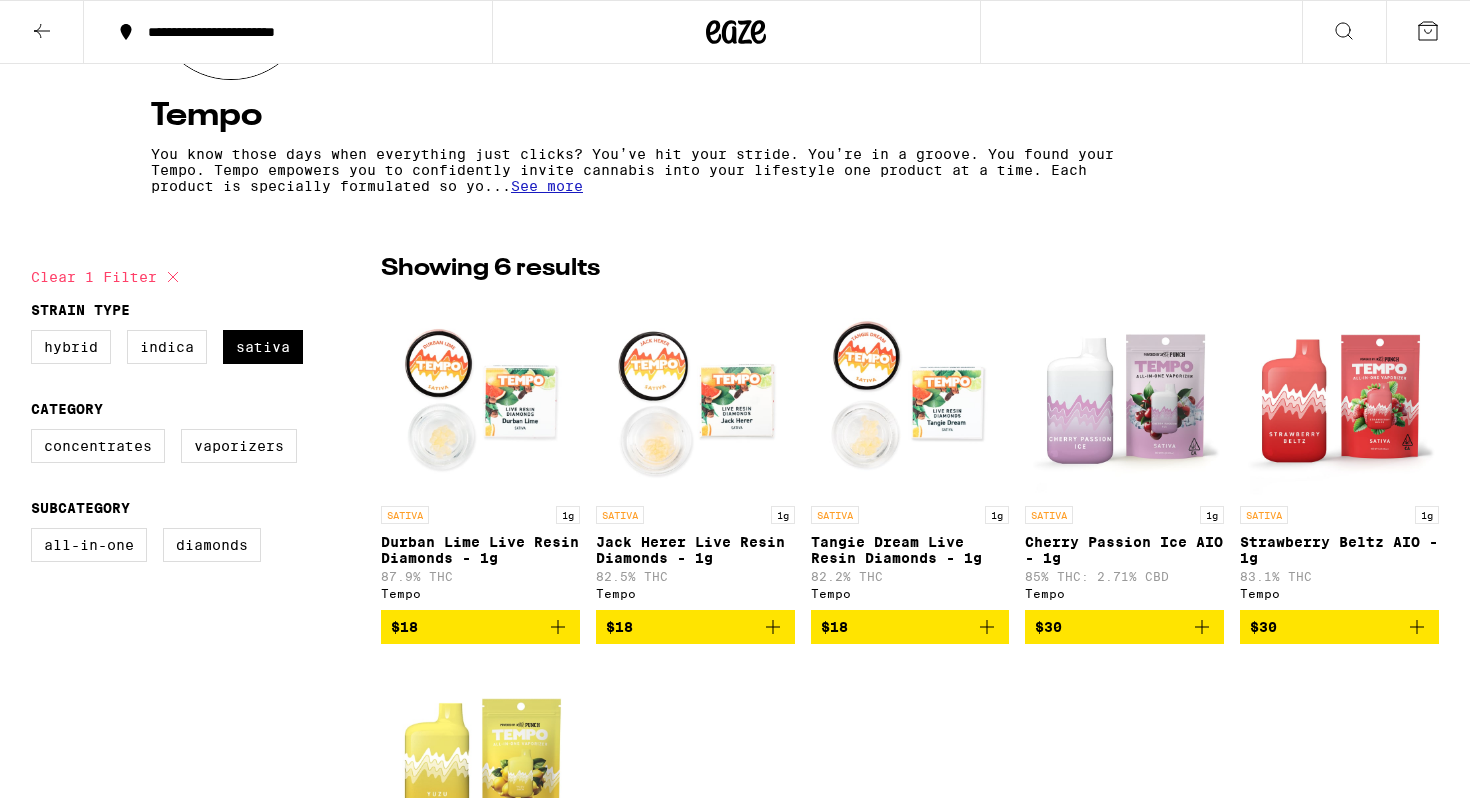 scroll, scrollTop: 259, scrollLeft: 0, axis: vertical 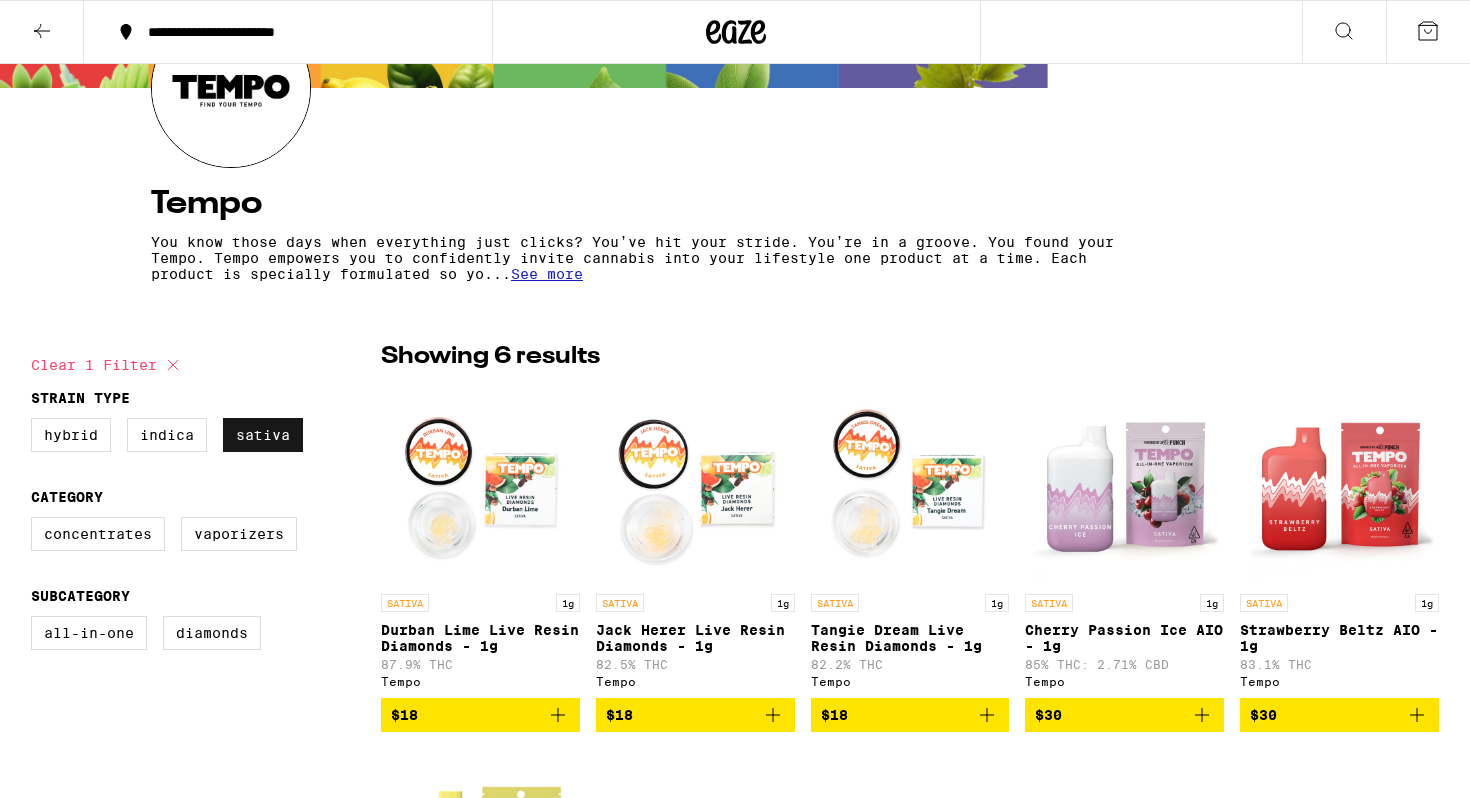 click on "Sativa" at bounding box center [263, 435] 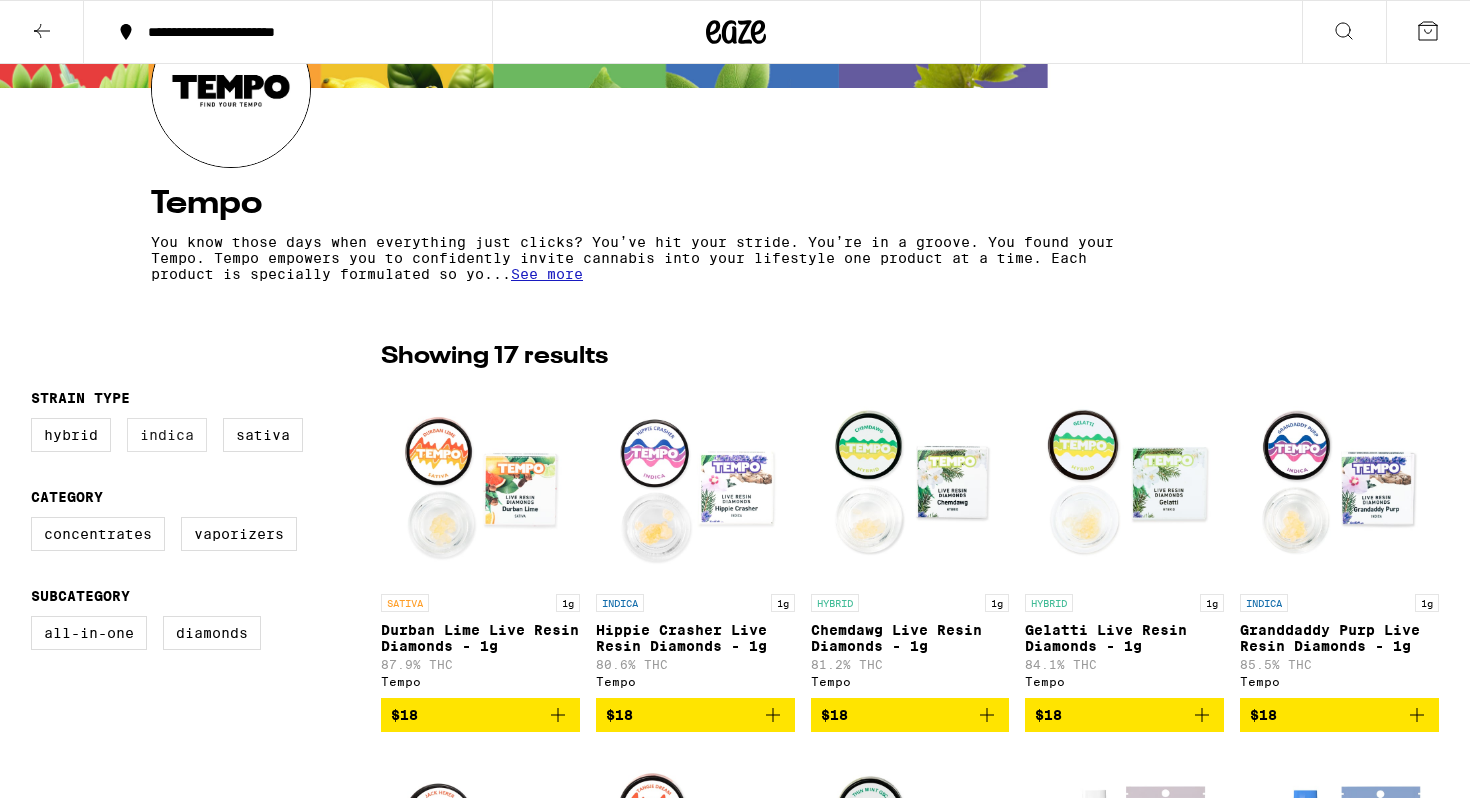 click on "Indica" at bounding box center [167, 435] 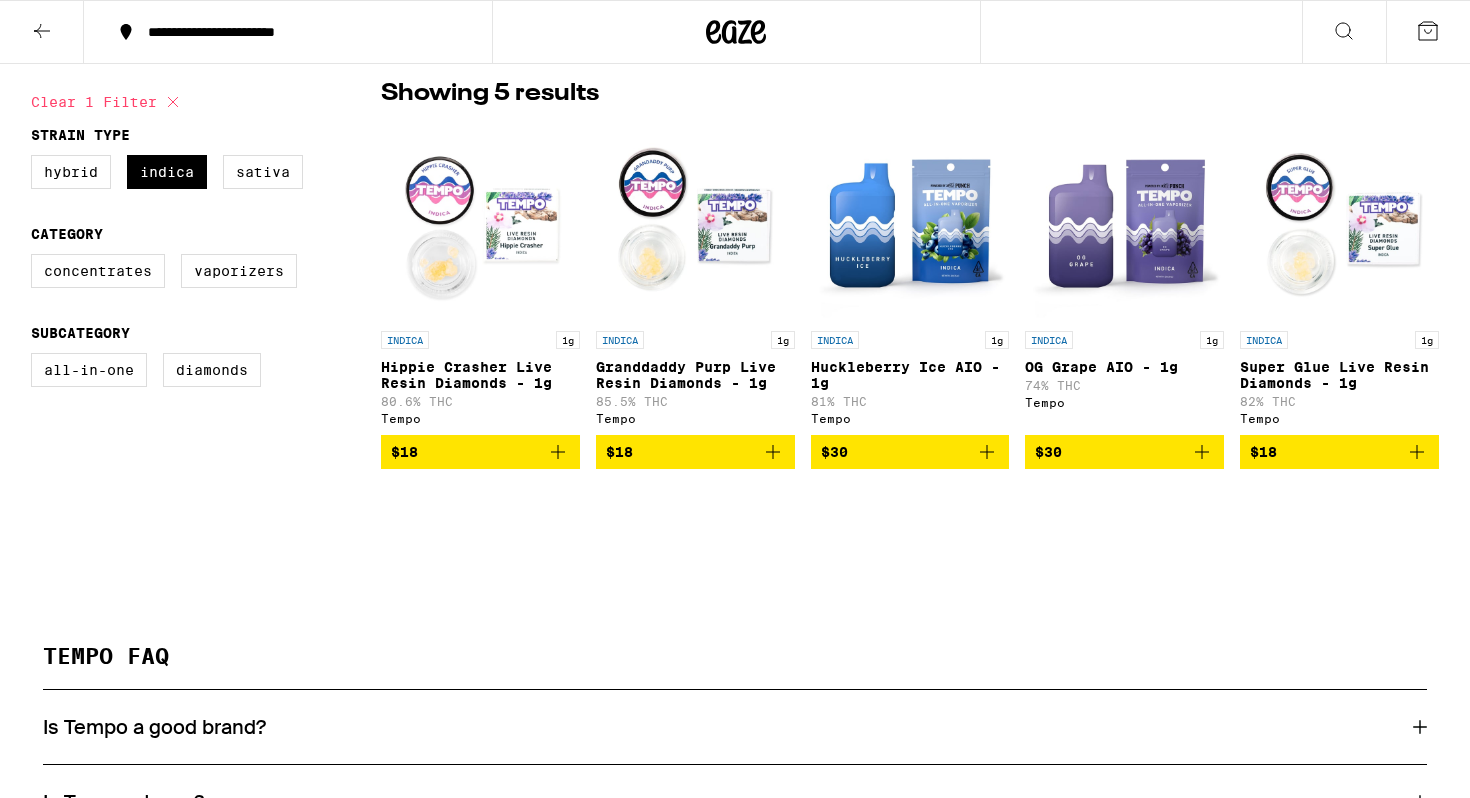 scroll, scrollTop: 528, scrollLeft: 0, axis: vertical 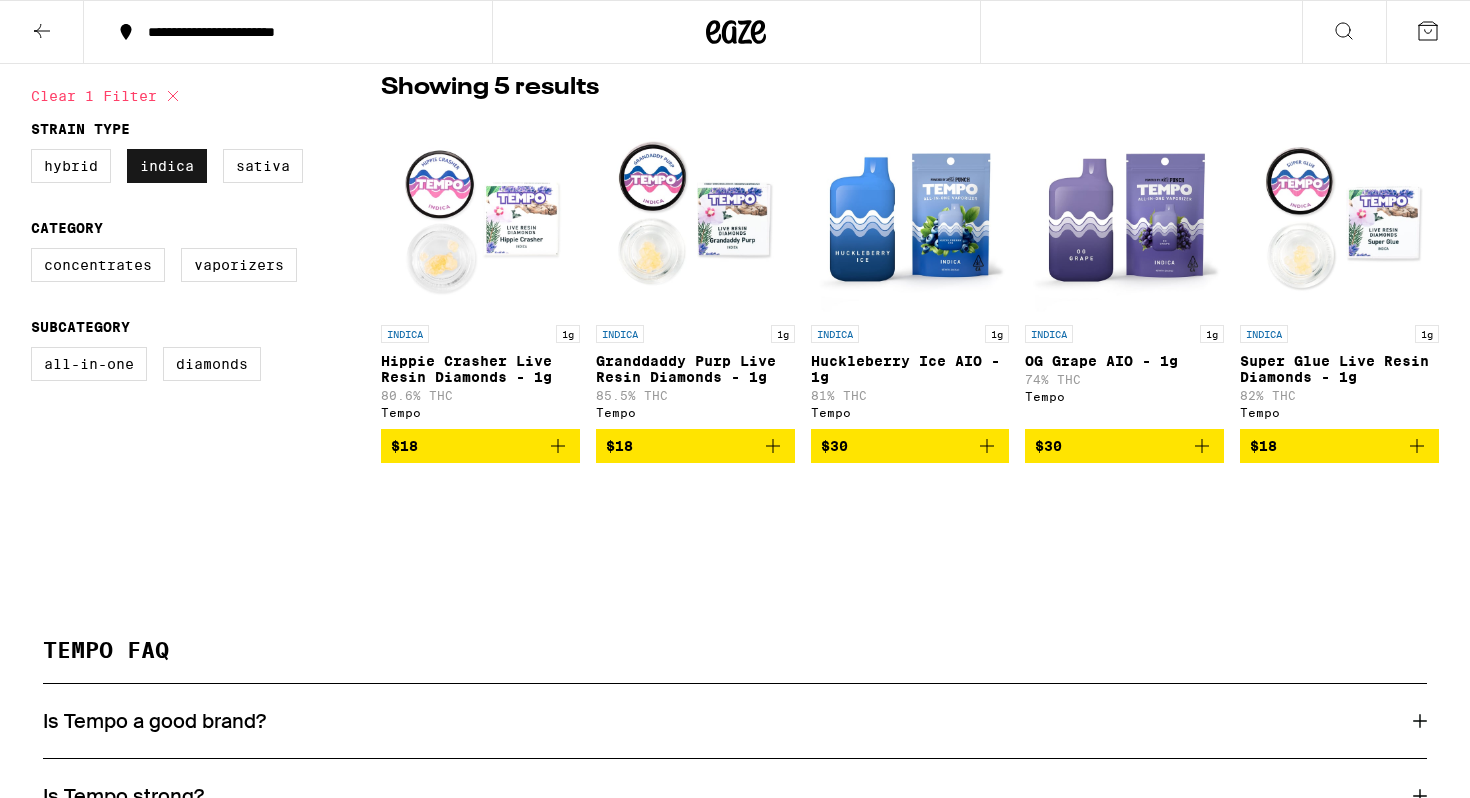 click on "Indica" at bounding box center [167, 166] 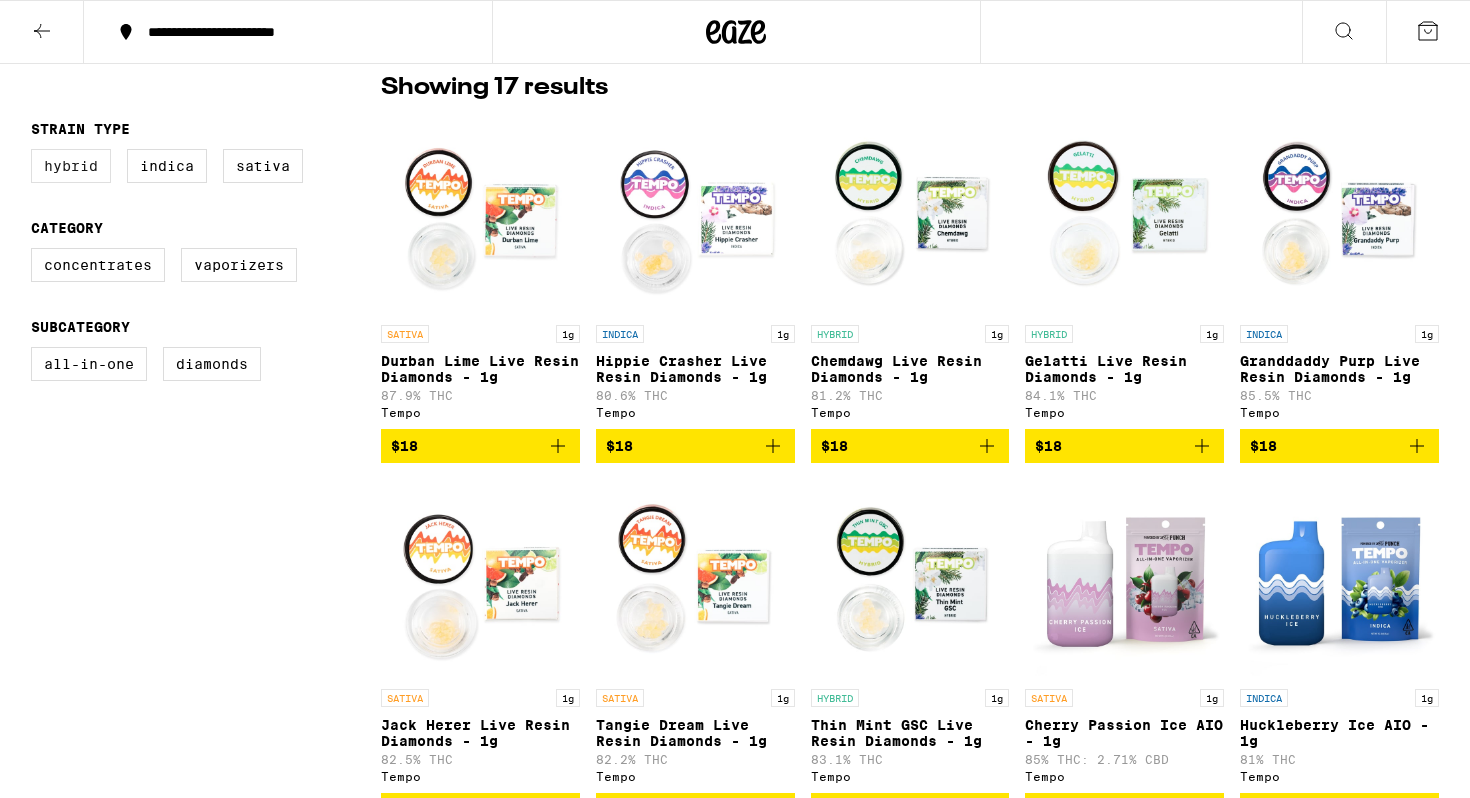 click on "Hybrid" at bounding box center (71, 166) 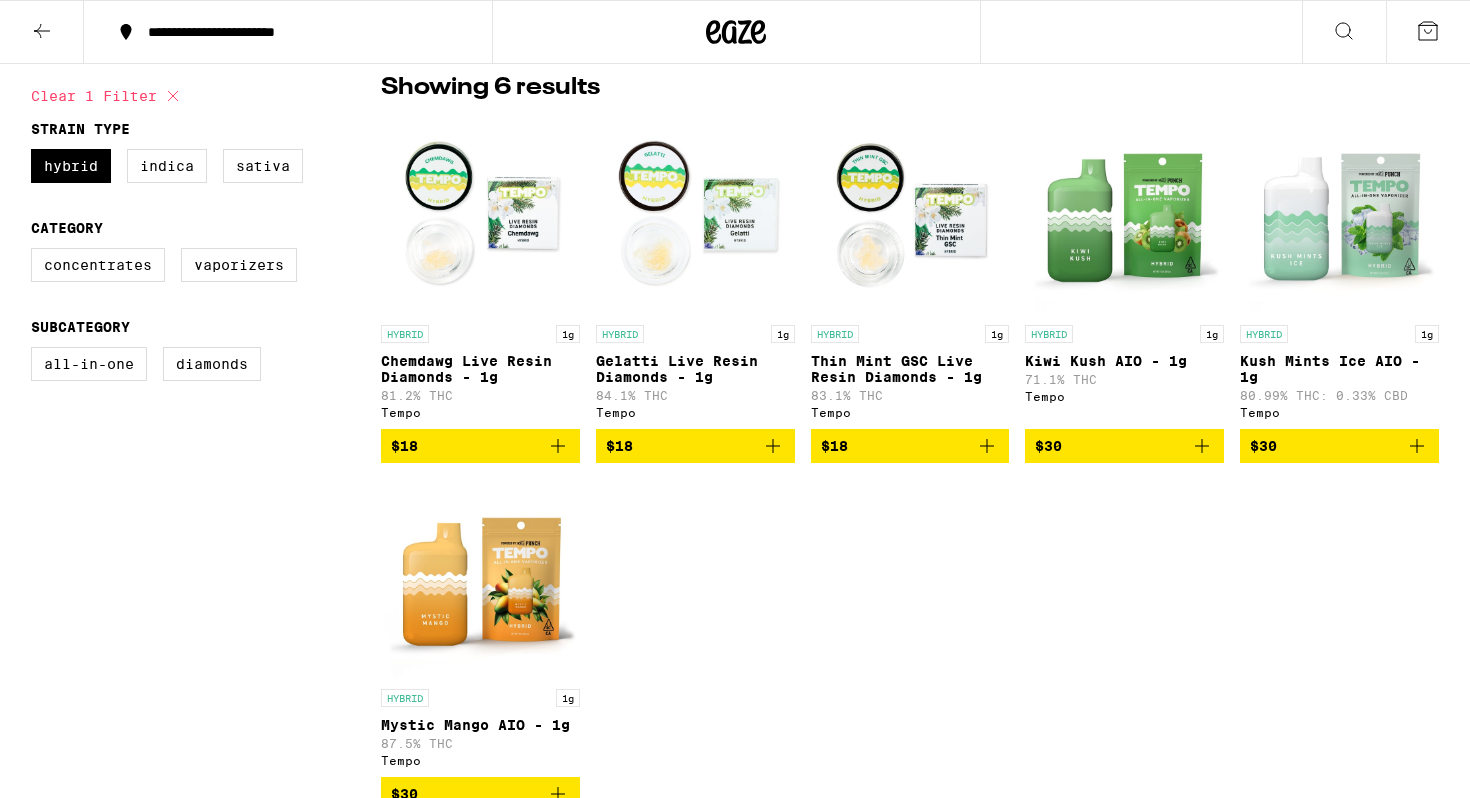 click 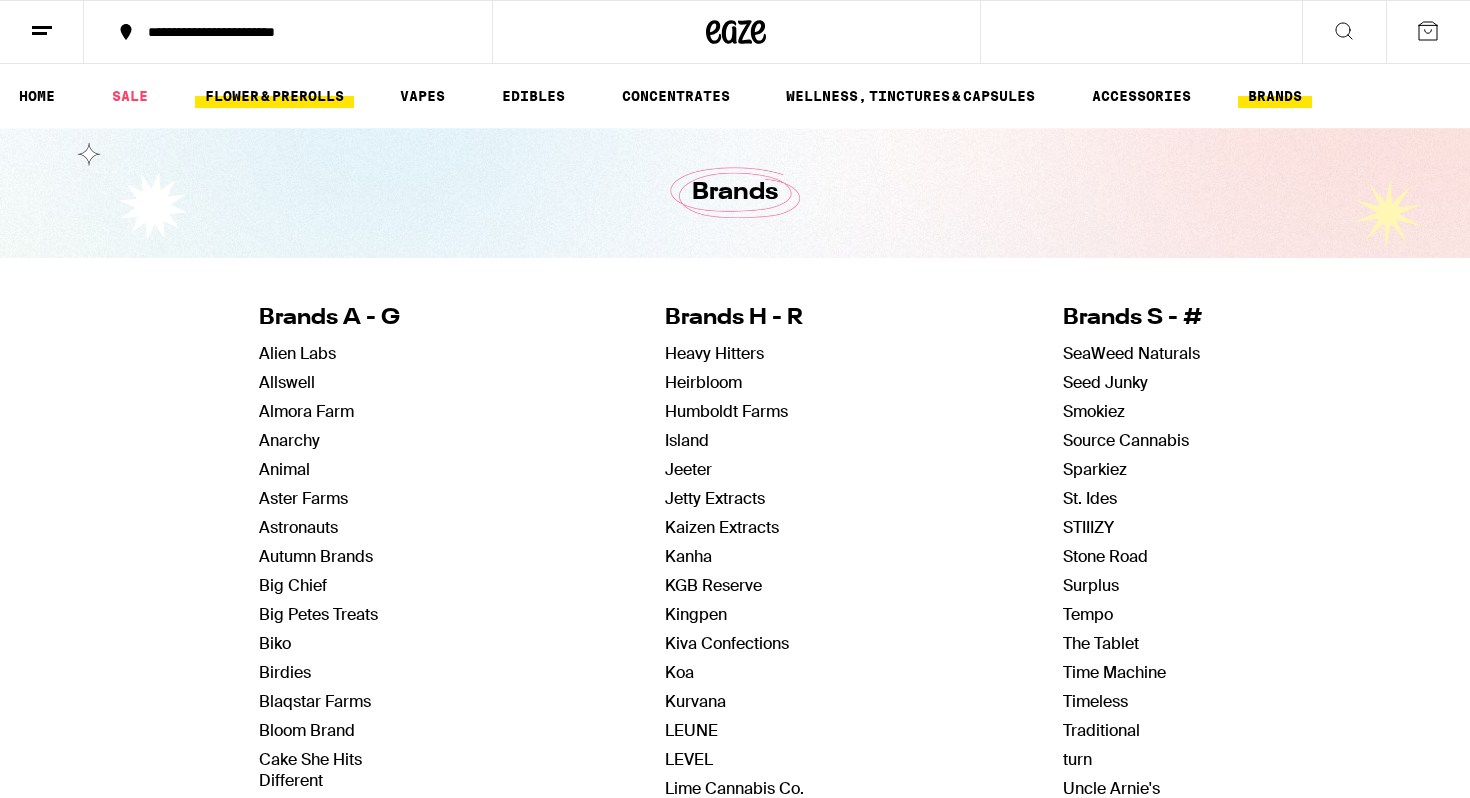 click on "FLOWER & PREROLLS" at bounding box center [274, 96] 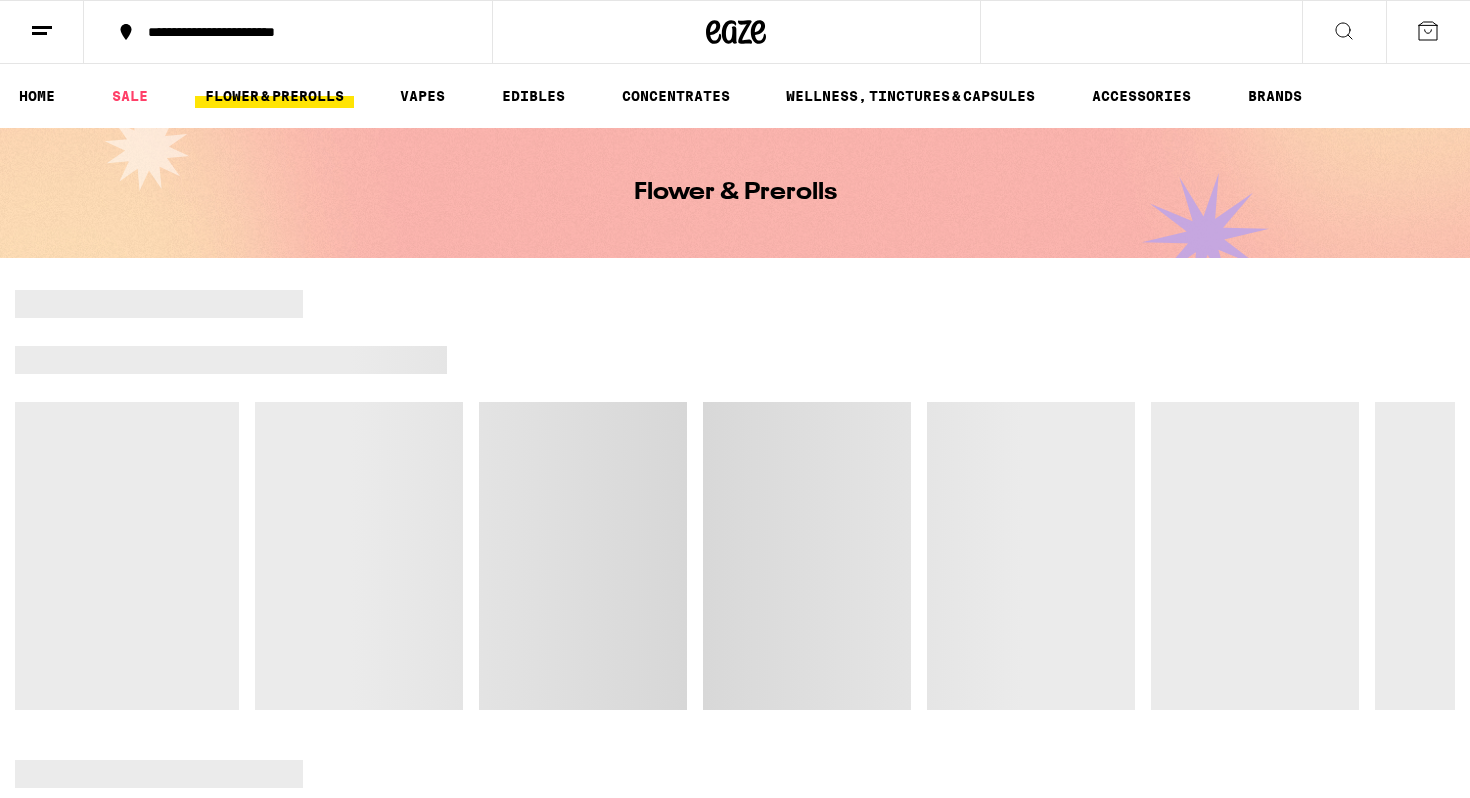 click on "FLOWER & PREROLLS" at bounding box center [274, 96] 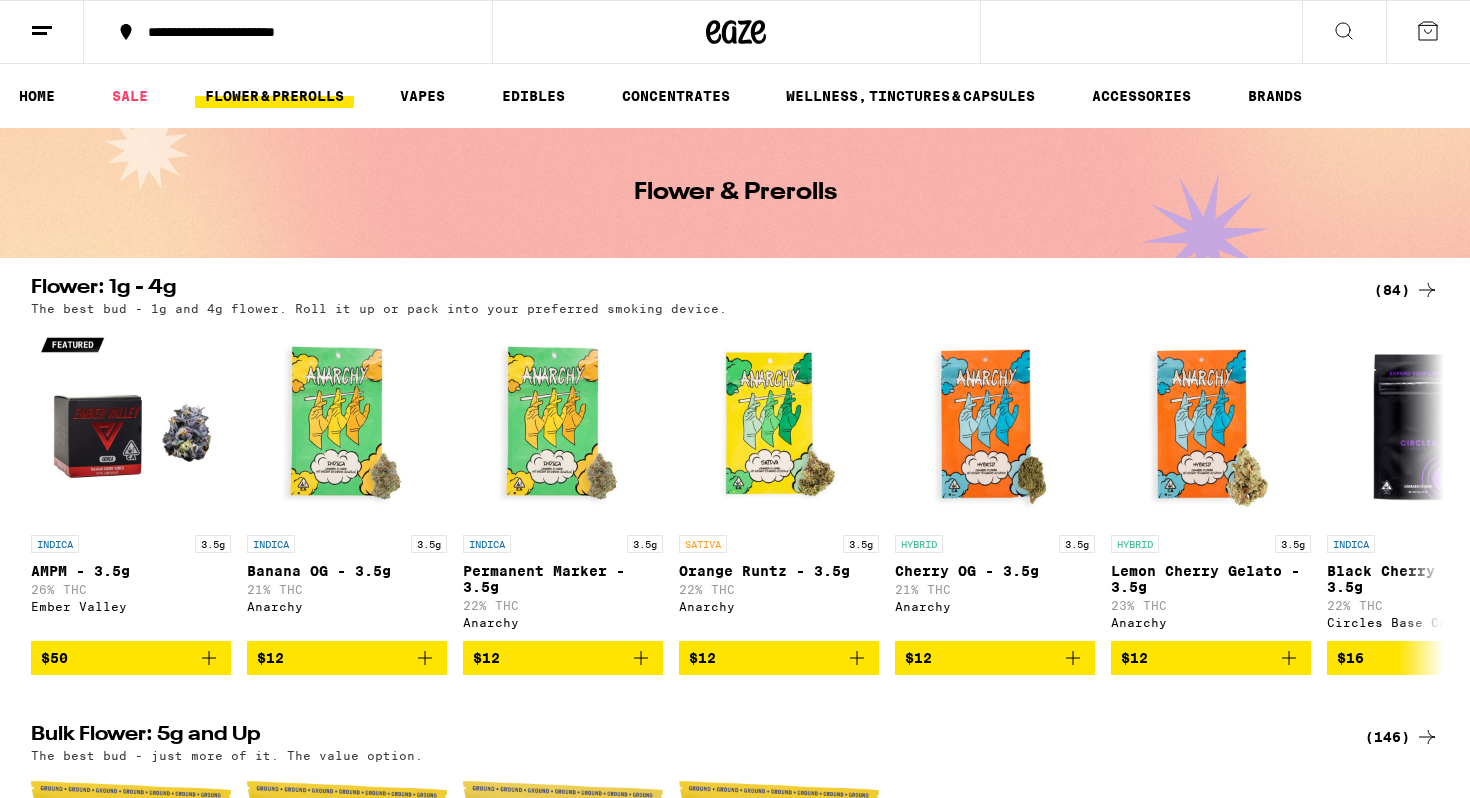 scroll, scrollTop: 0, scrollLeft: 0, axis: both 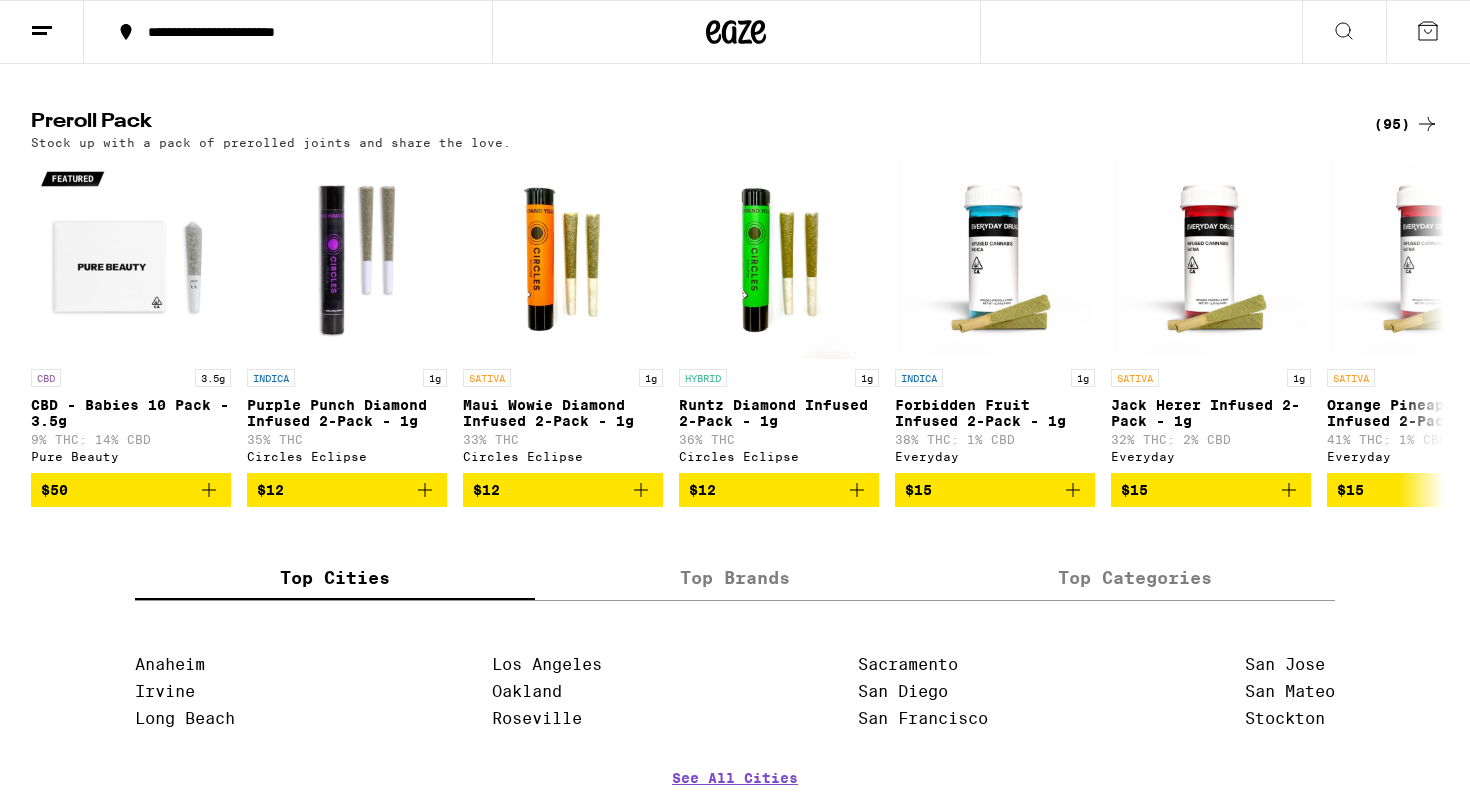 click on "(95)" at bounding box center (1406, 124) 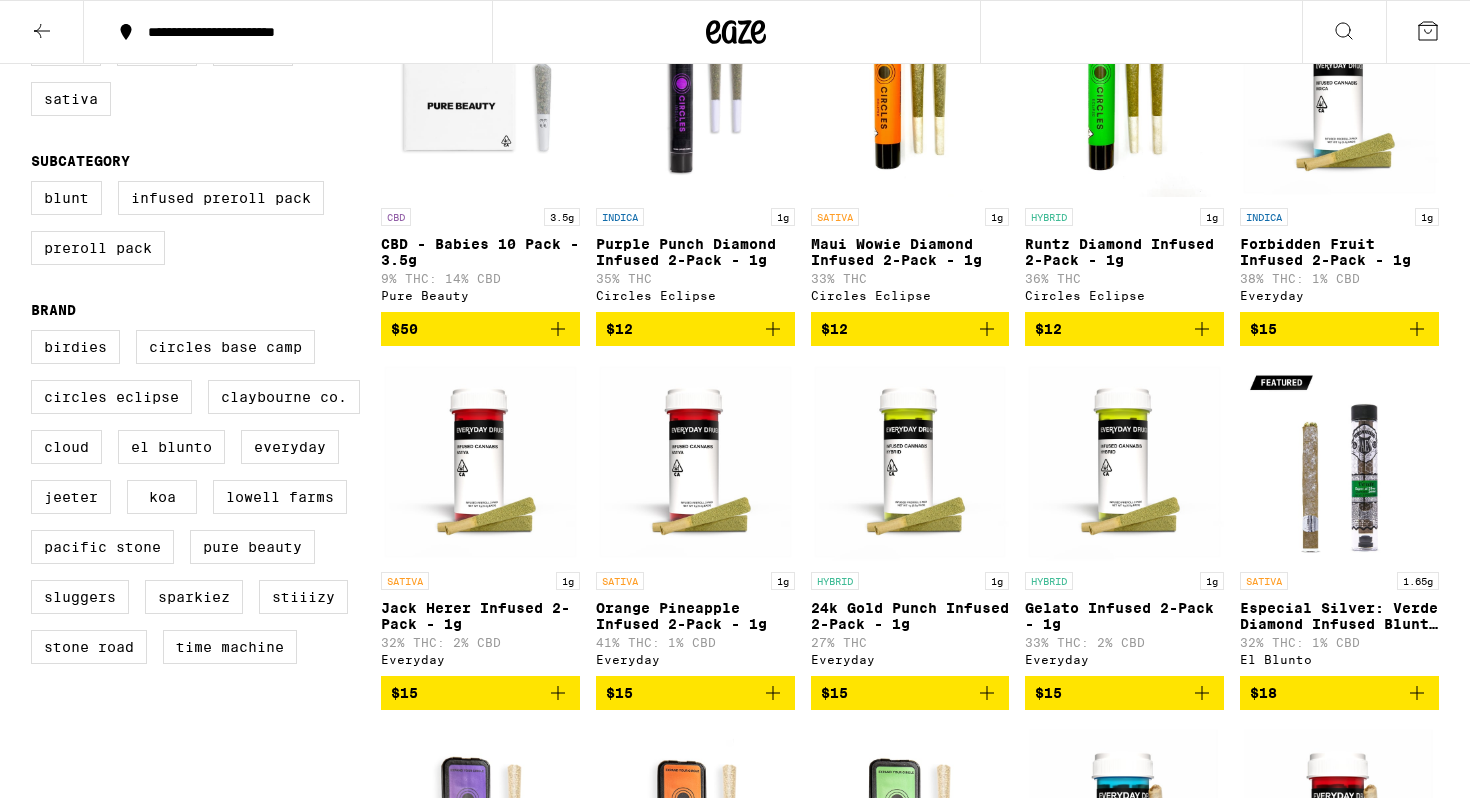 scroll, scrollTop: 282, scrollLeft: 0, axis: vertical 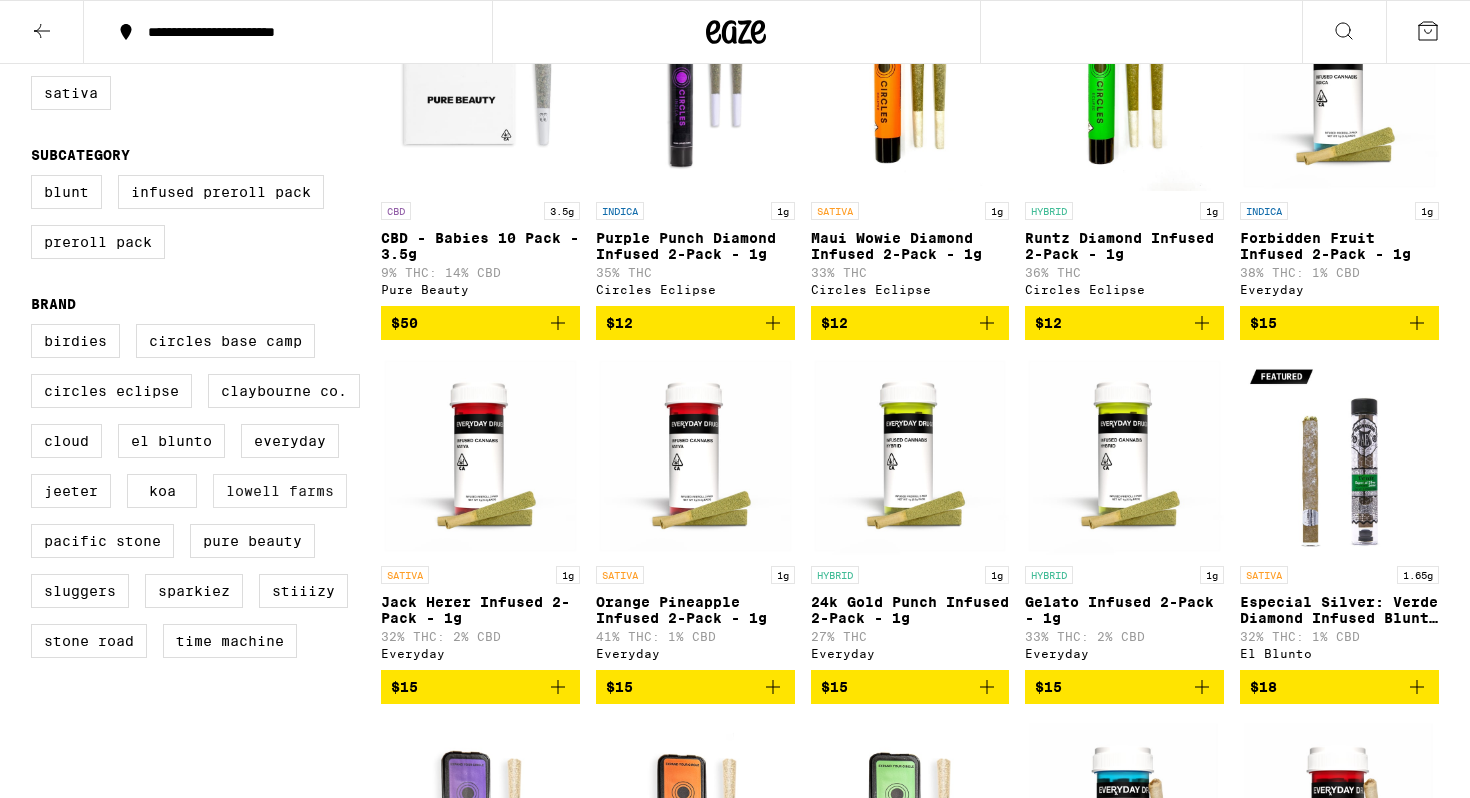 click on "Lowell Farms" at bounding box center (280, 491) 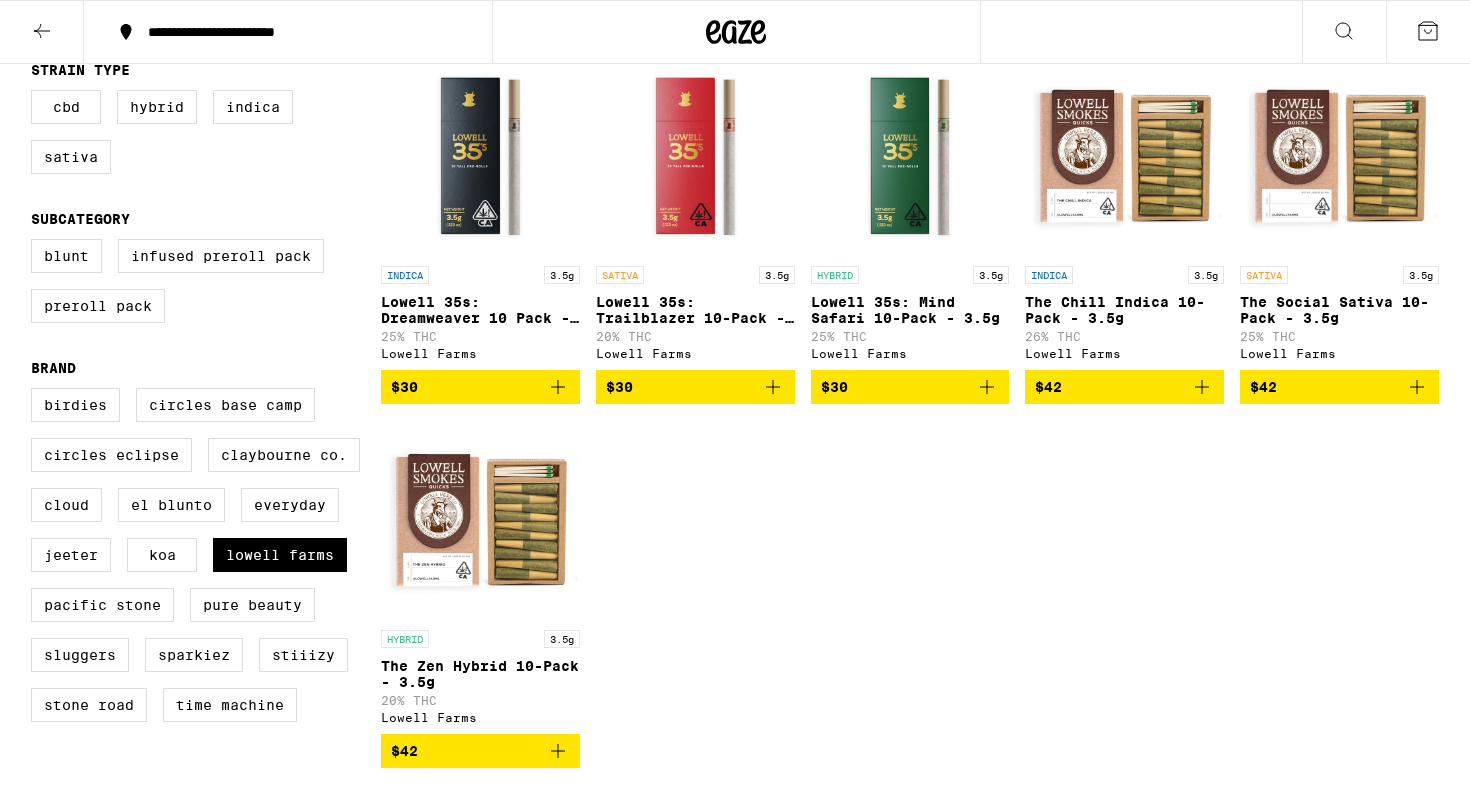 scroll, scrollTop: 214, scrollLeft: 0, axis: vertical 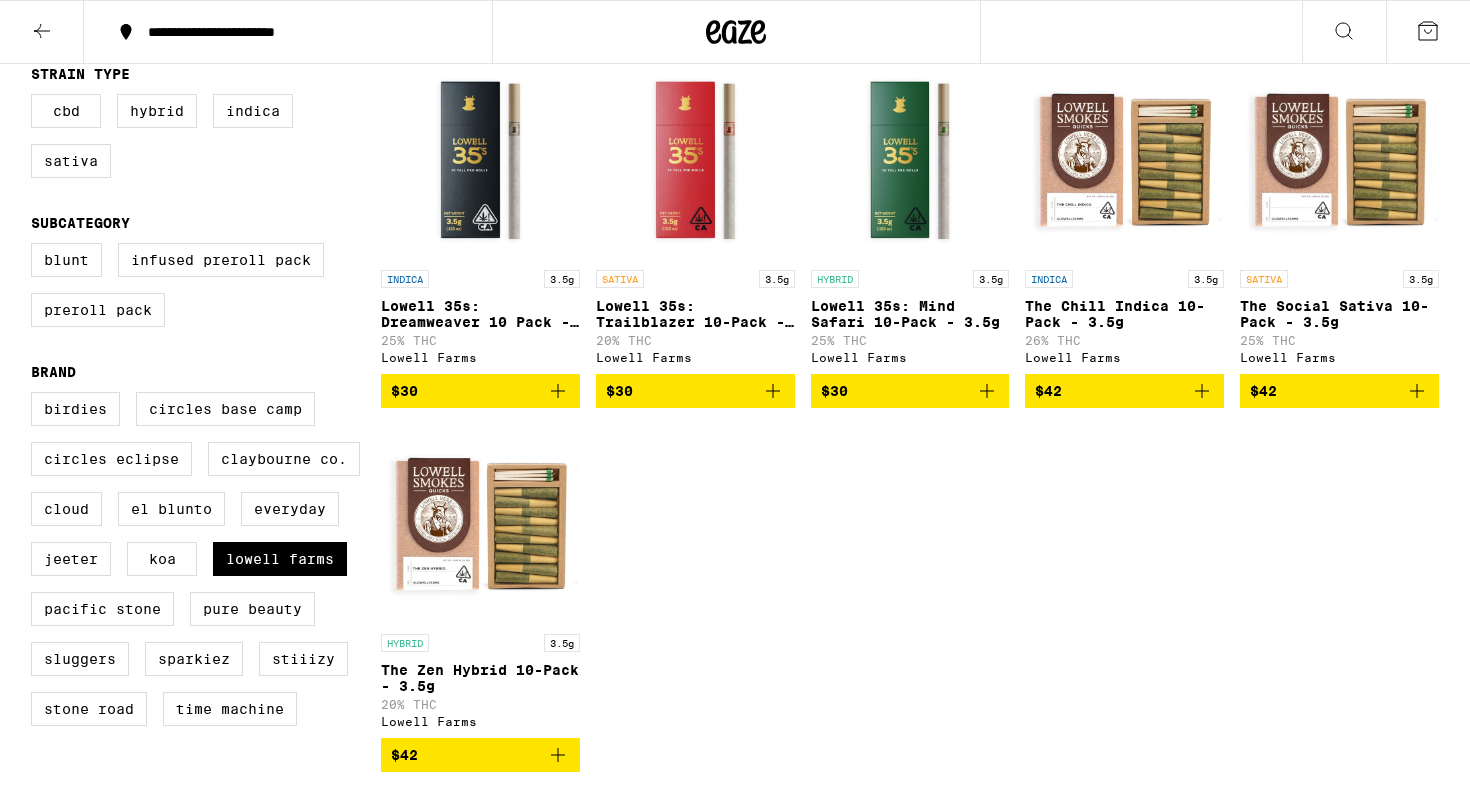click on "$42" at bounding box center [1339, 391] 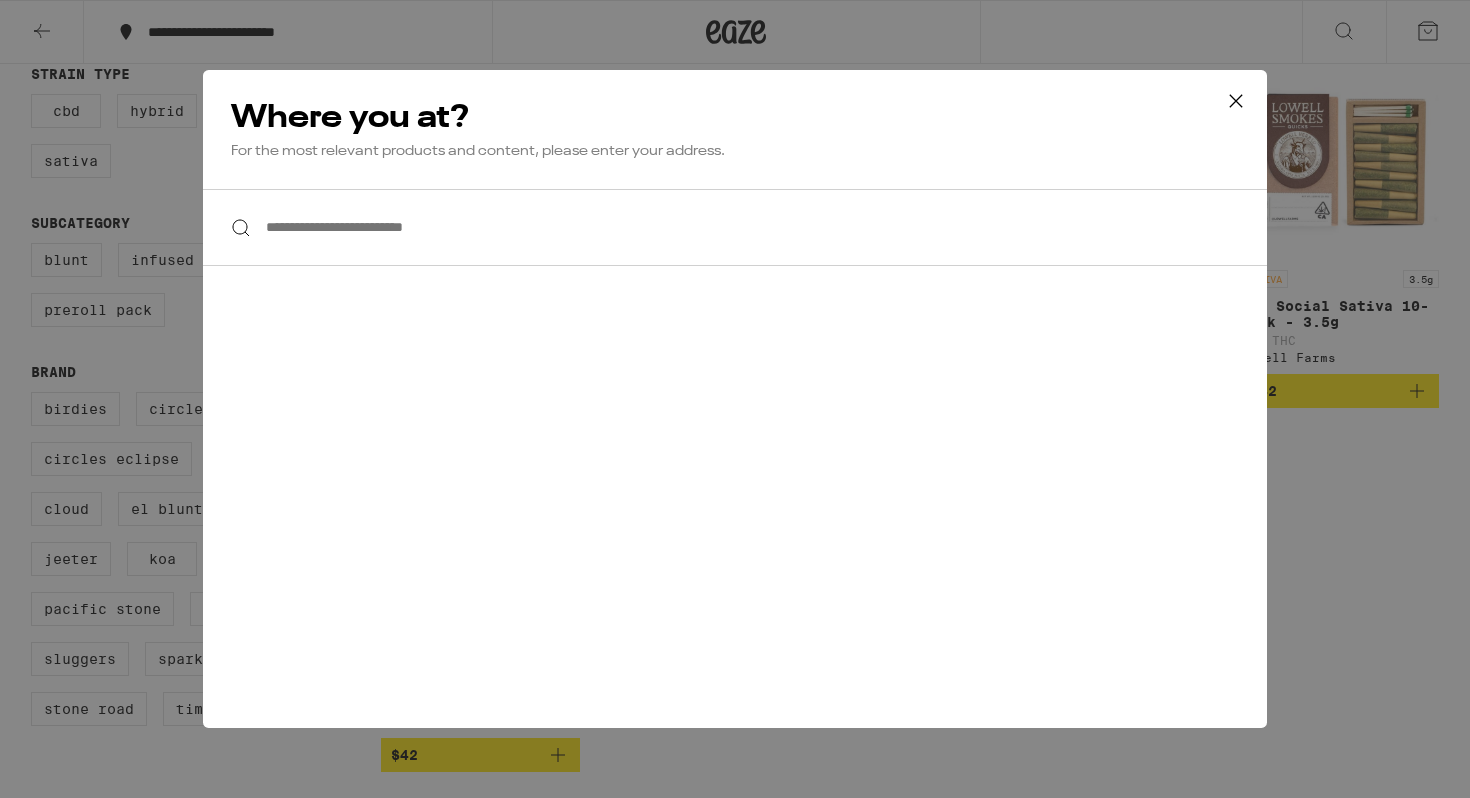 click on "**********" at bounding box center [735, 227] 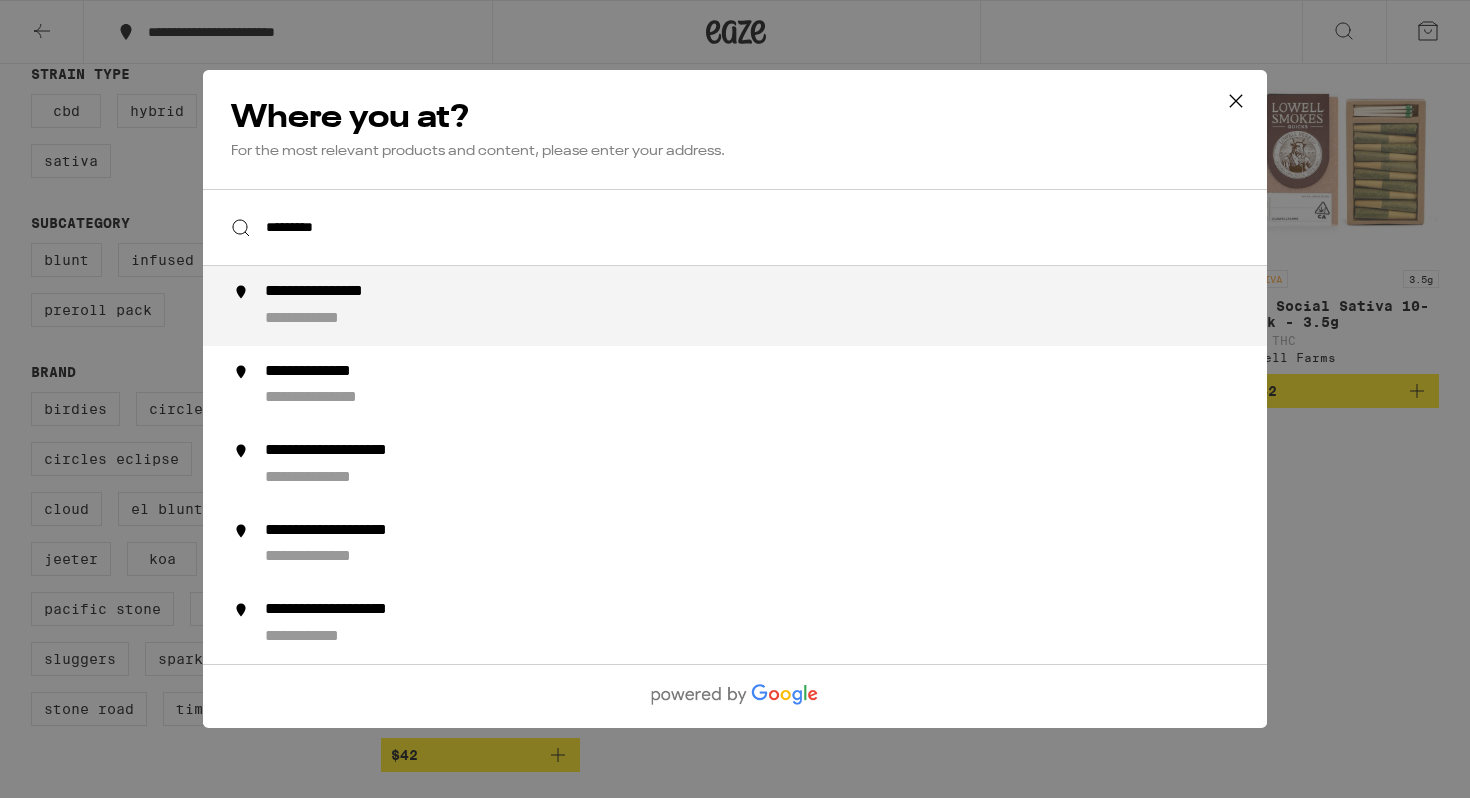 click on "**********" at bounding box center (775, 306) 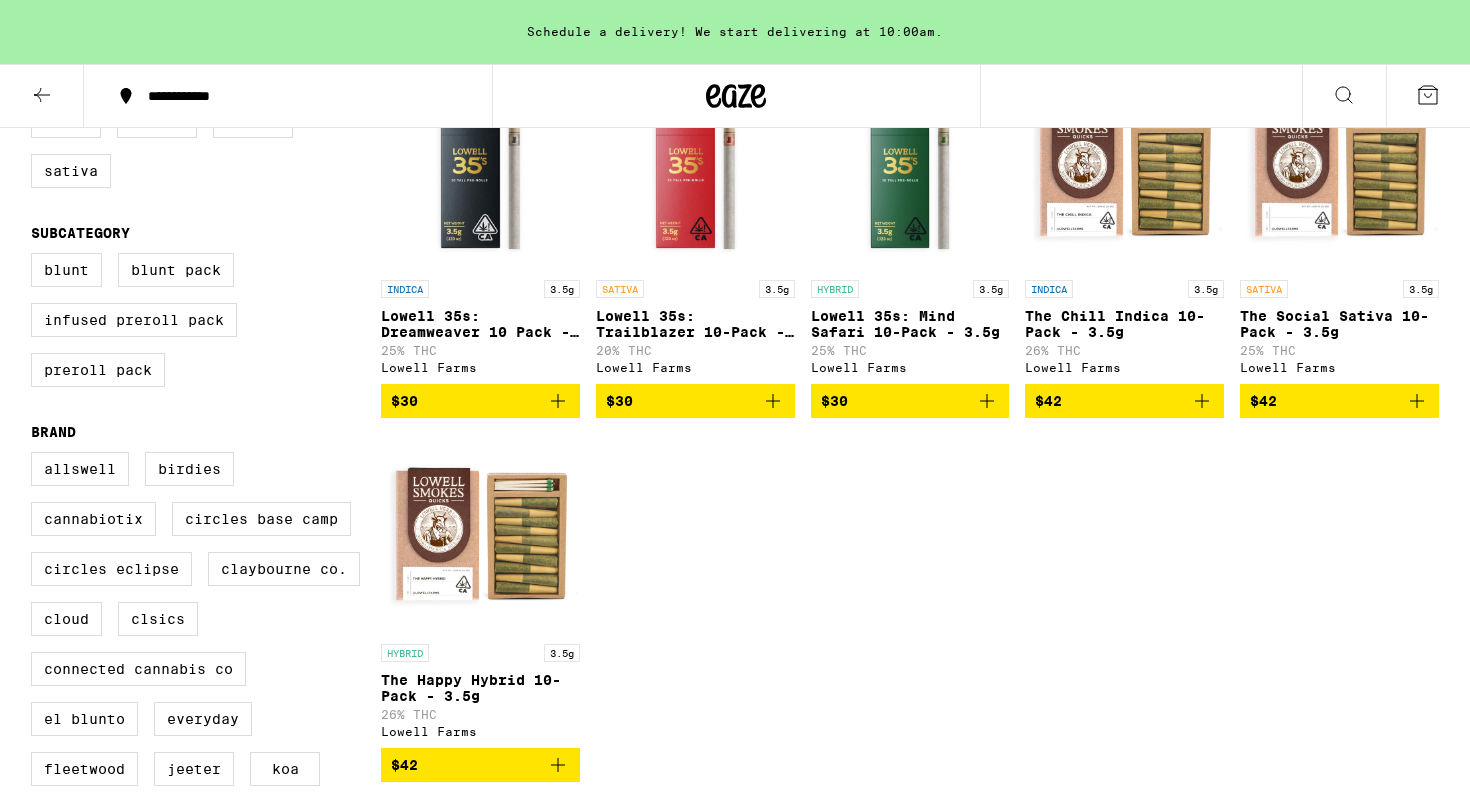 scroll, scrollTop: 262, scrollLeft: 0, axis: vertical 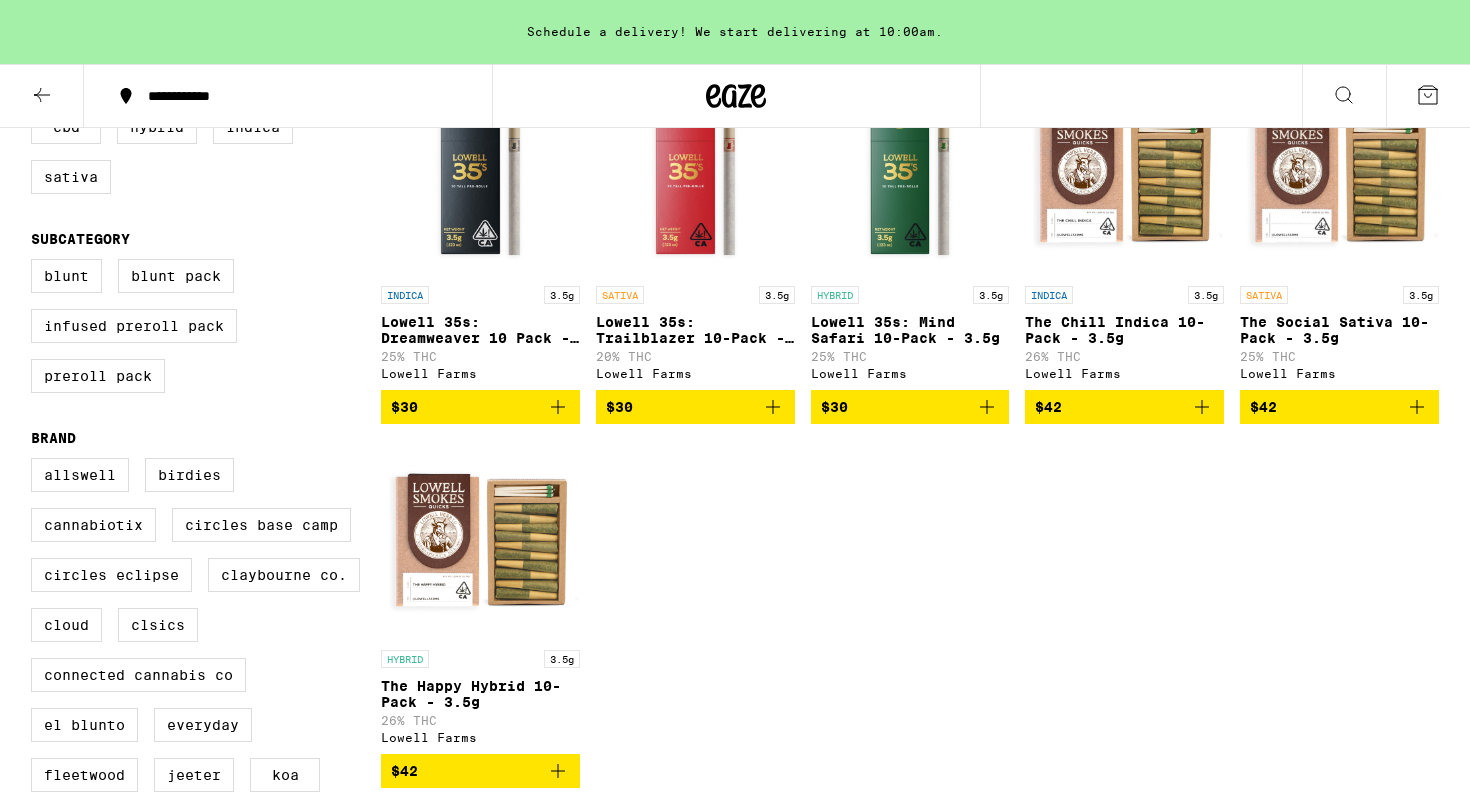click on "Lowell 35s: Trailblazer 10-Pack - 3.5g" at bounding box center (695, 330) 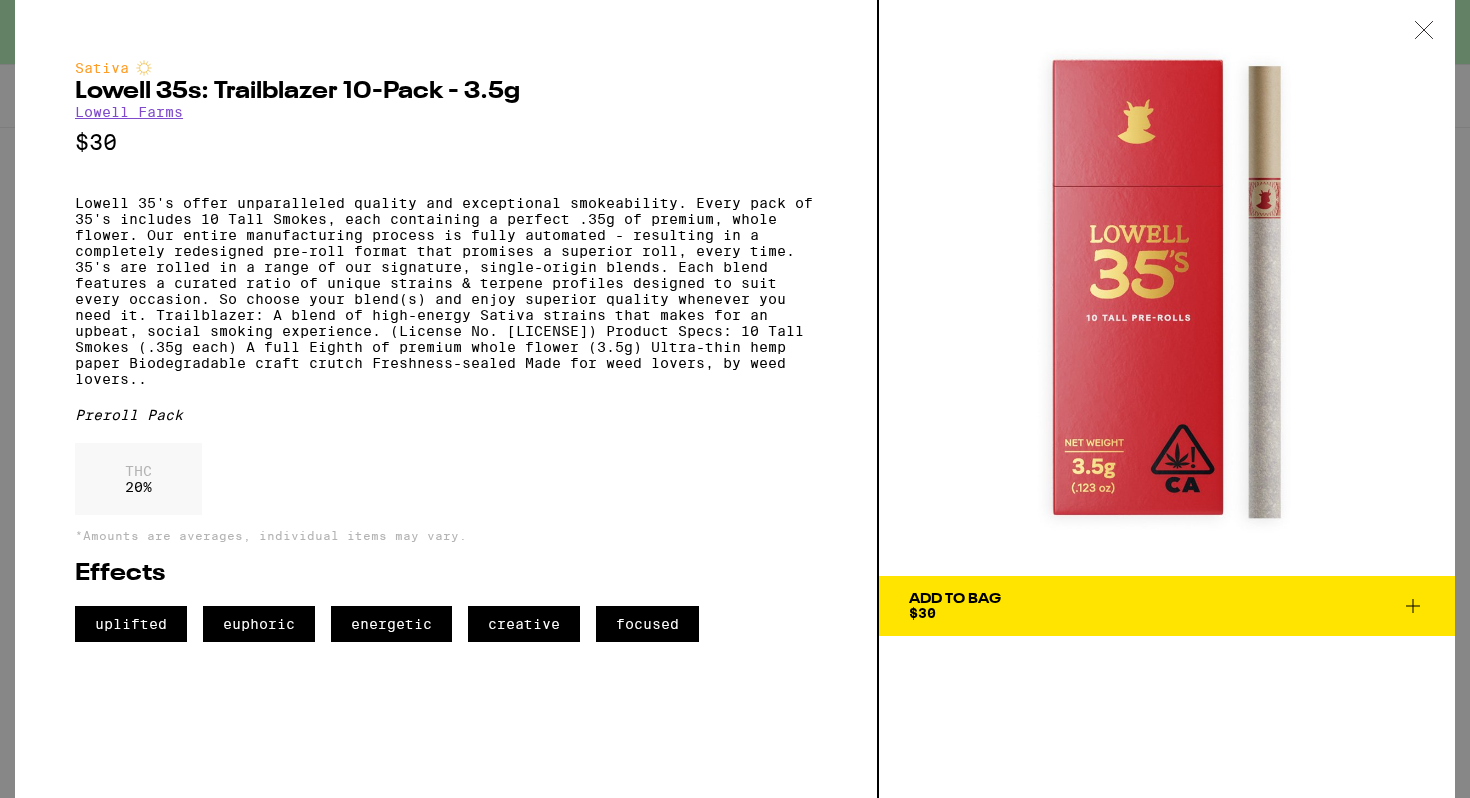 click 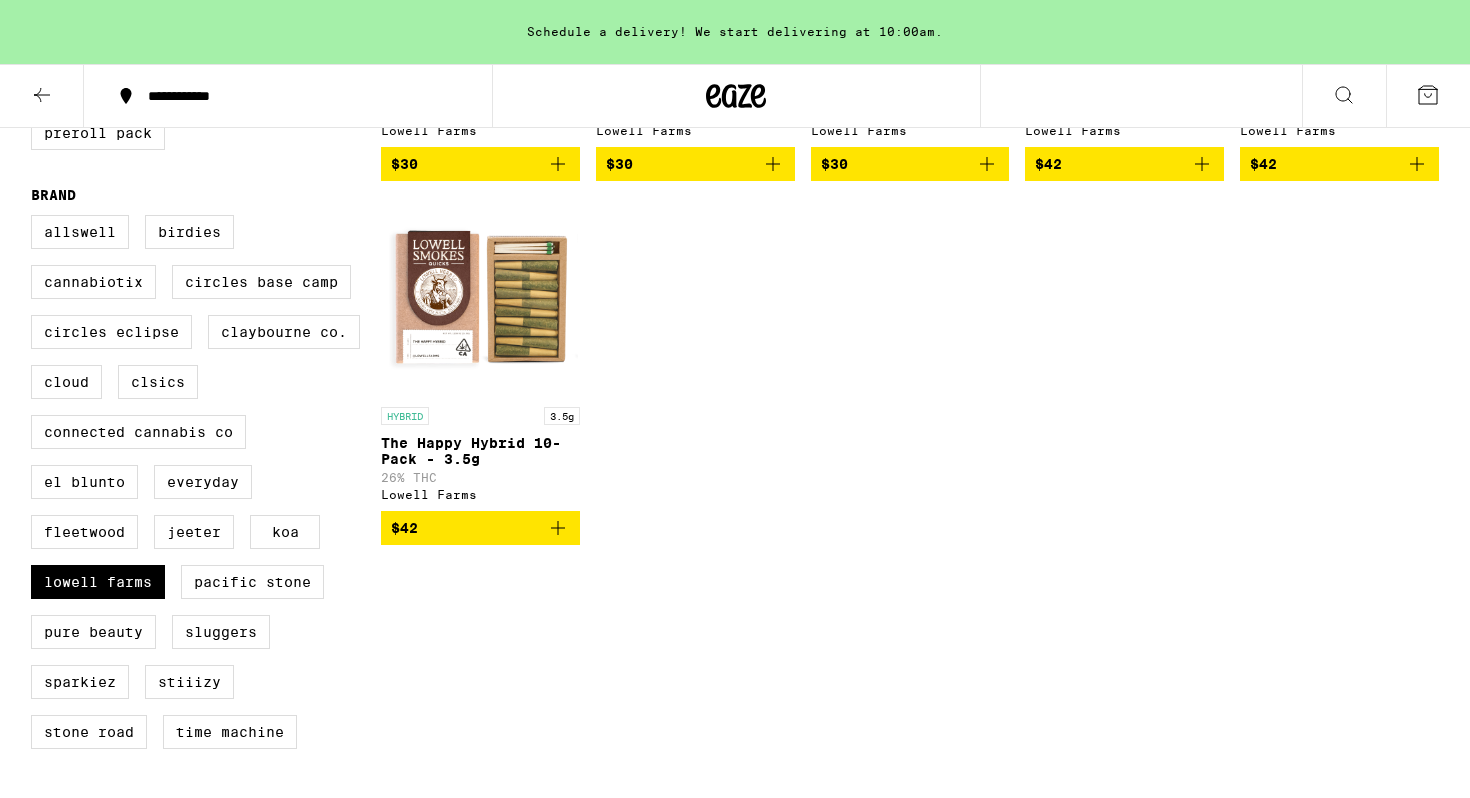 scroll, scrollTop: 551, scrollLeft: 0, axis: vertical 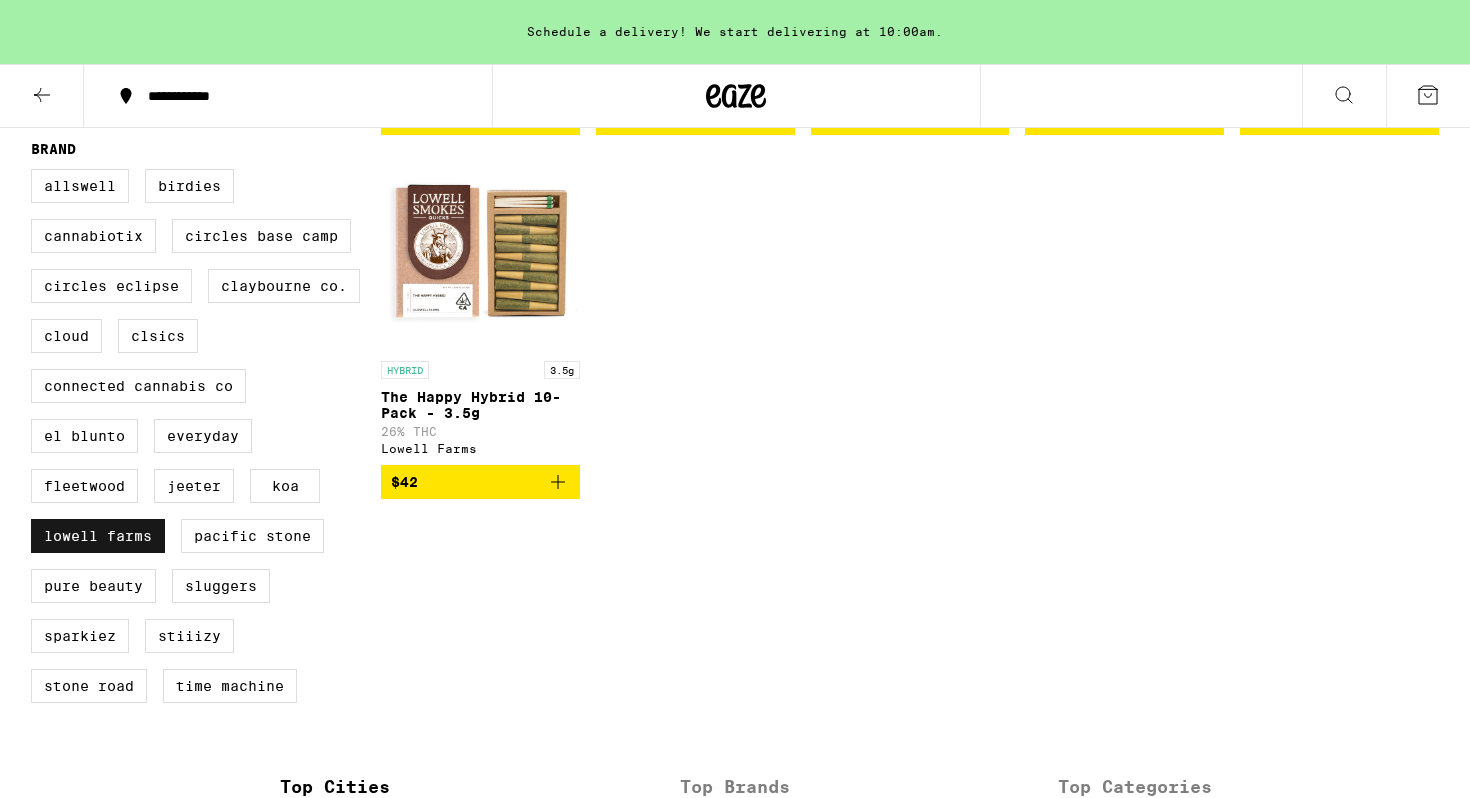 click on "Lowell Farms" at bounding box center [98, 536] 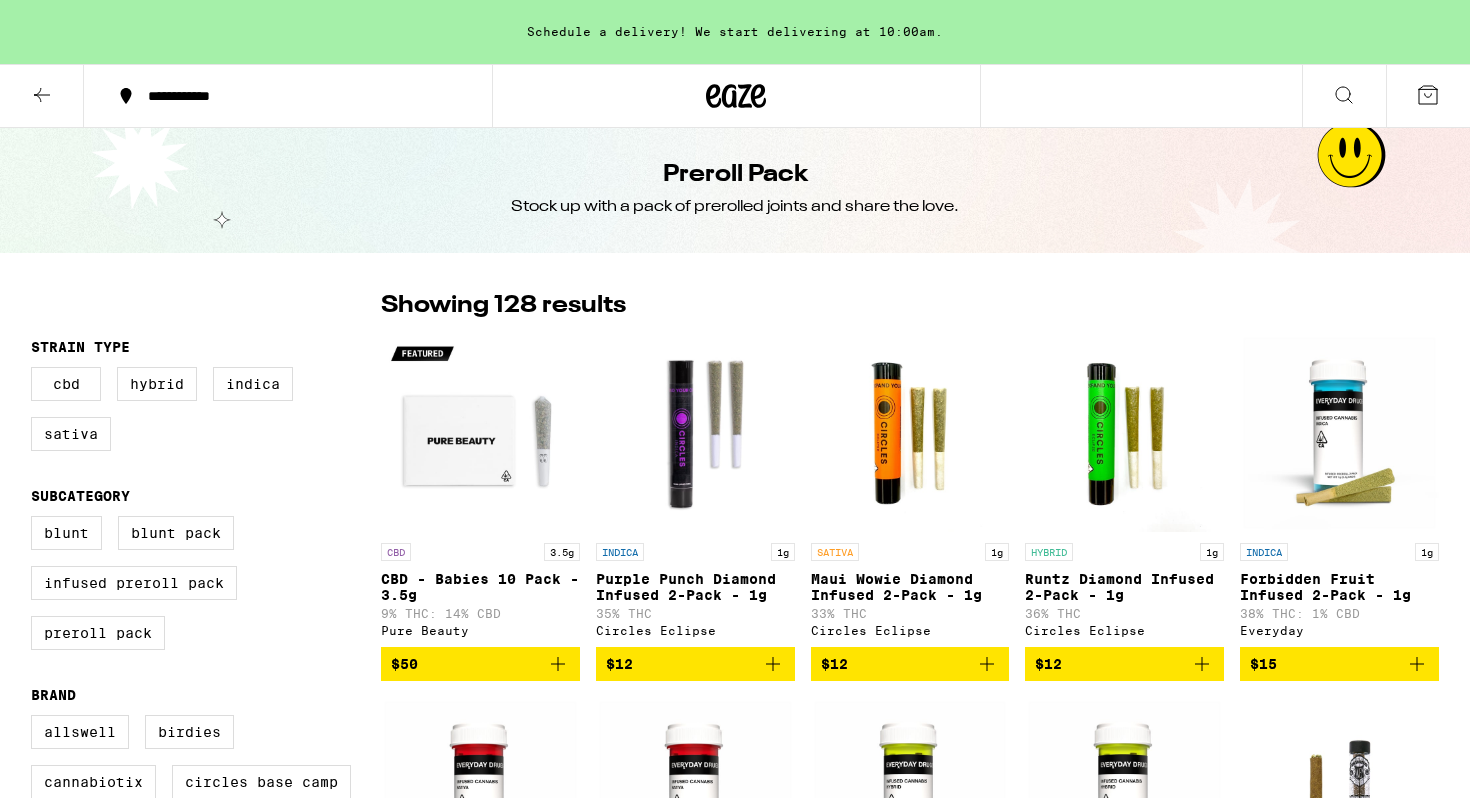 scroll, scrollTop: 0, scrollLeft: 0, axis: both 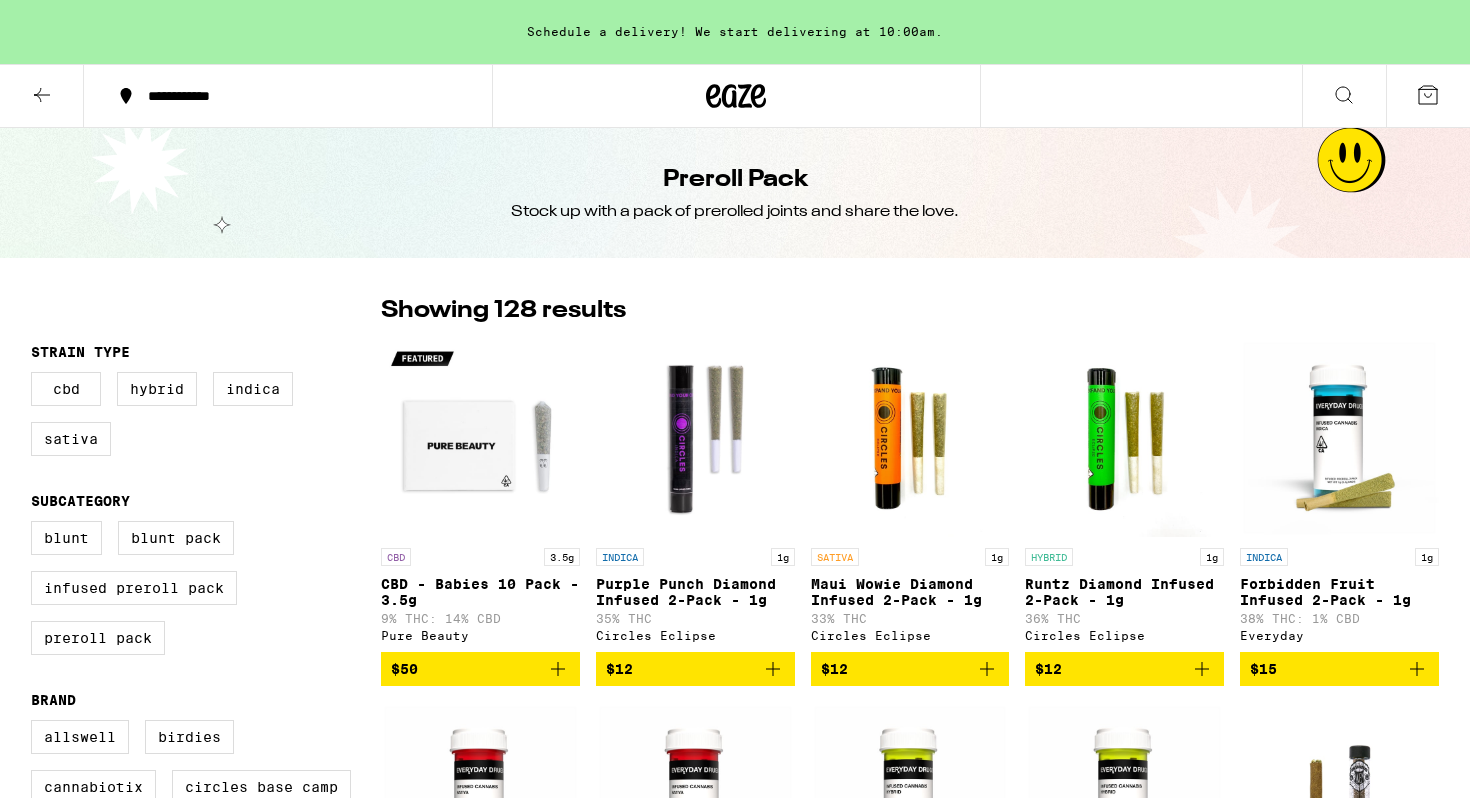 click 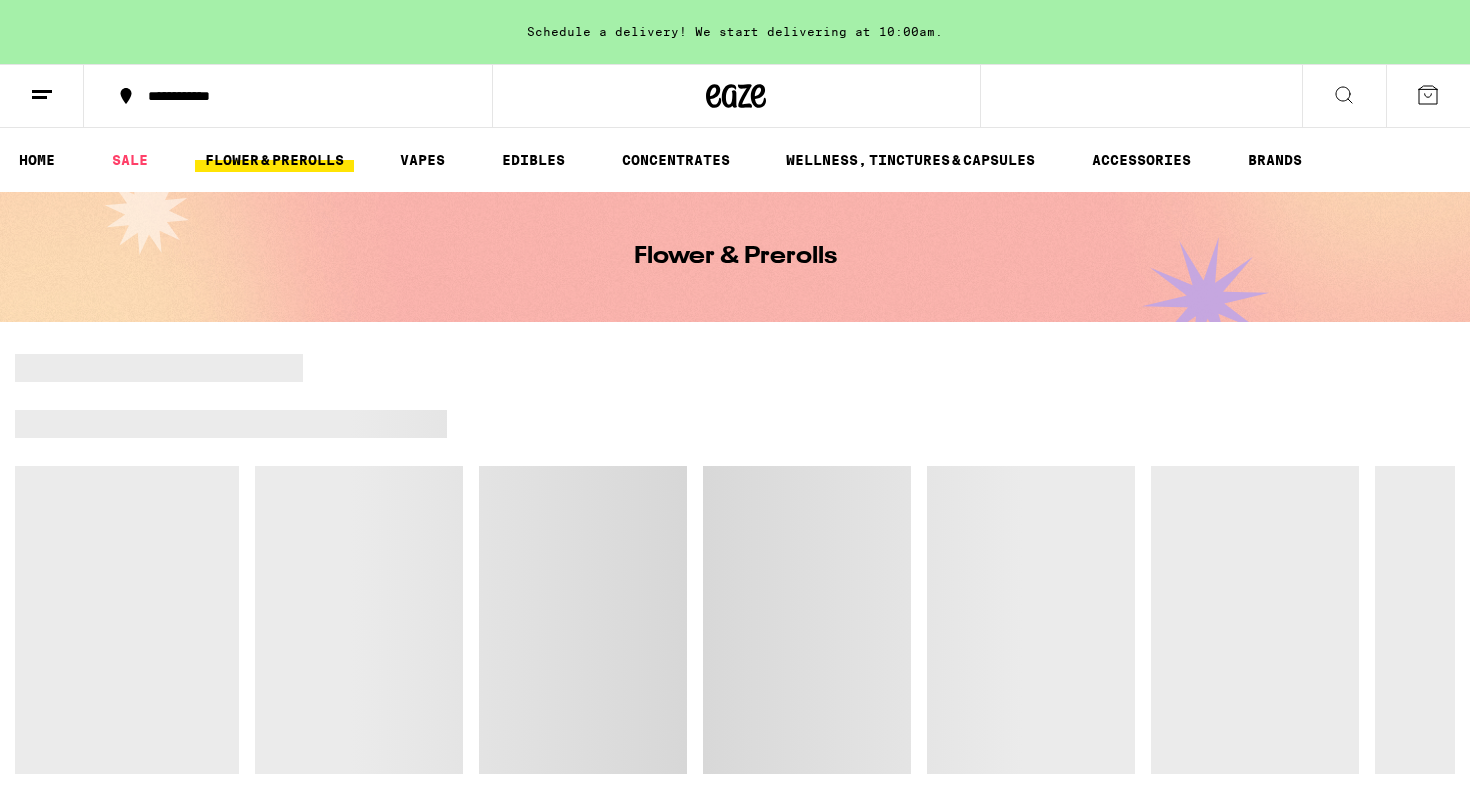 scroll, scrollTop: 0, scrollLeft: 0, axis: both 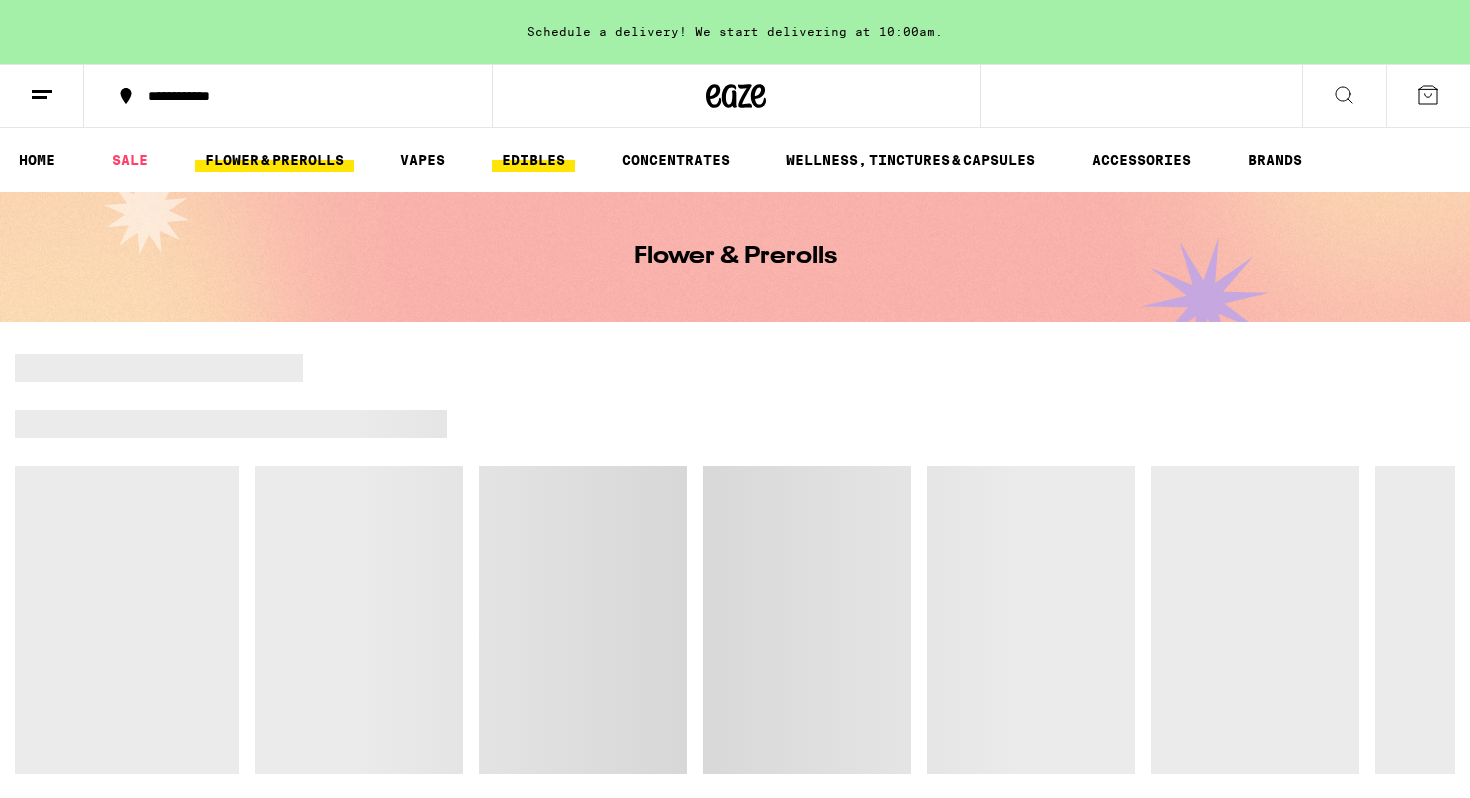 click on "EDIBLES" at bounding box center (533, 160) 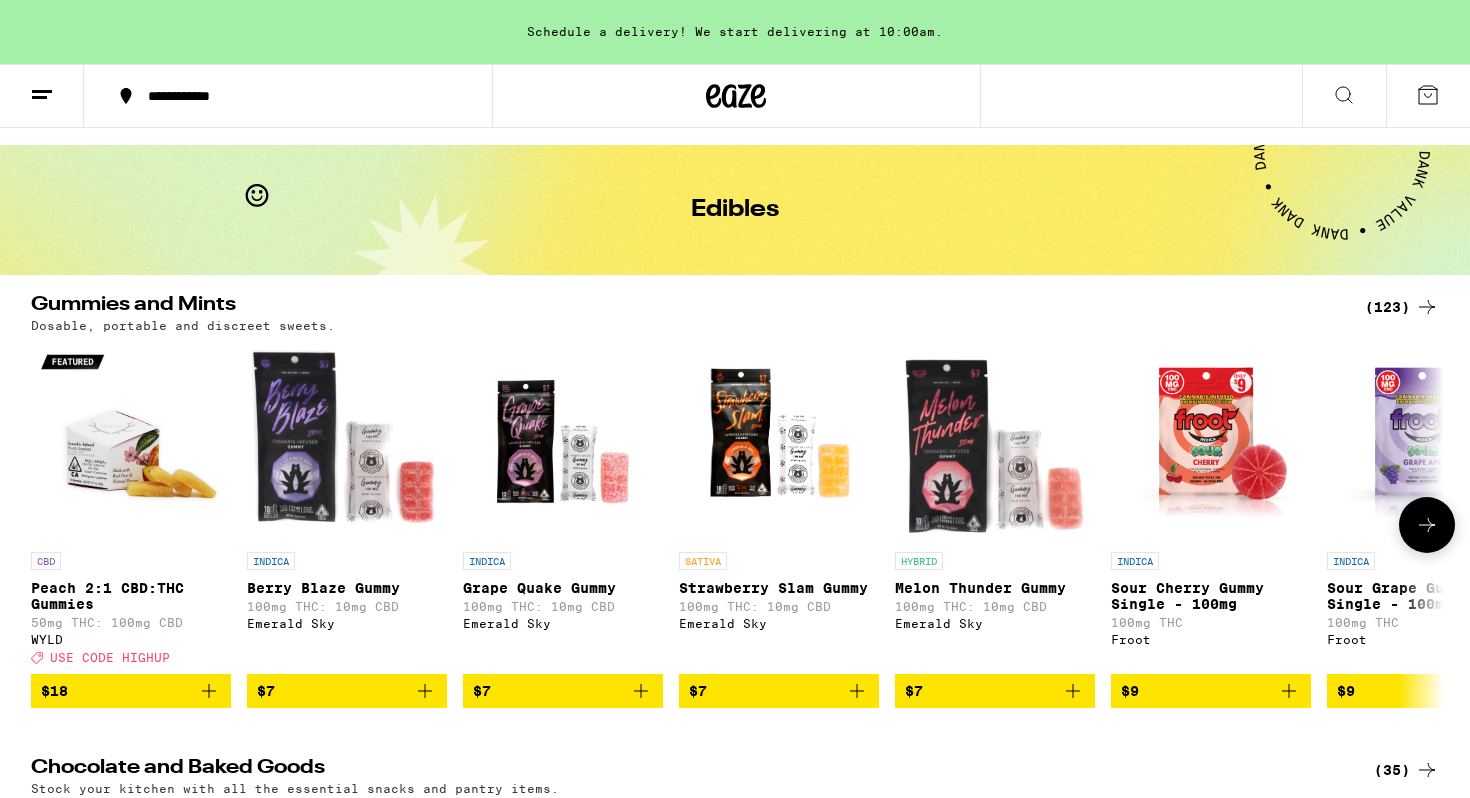 scroll, scrollTop: 0, scrollLeft: 0, axis: both 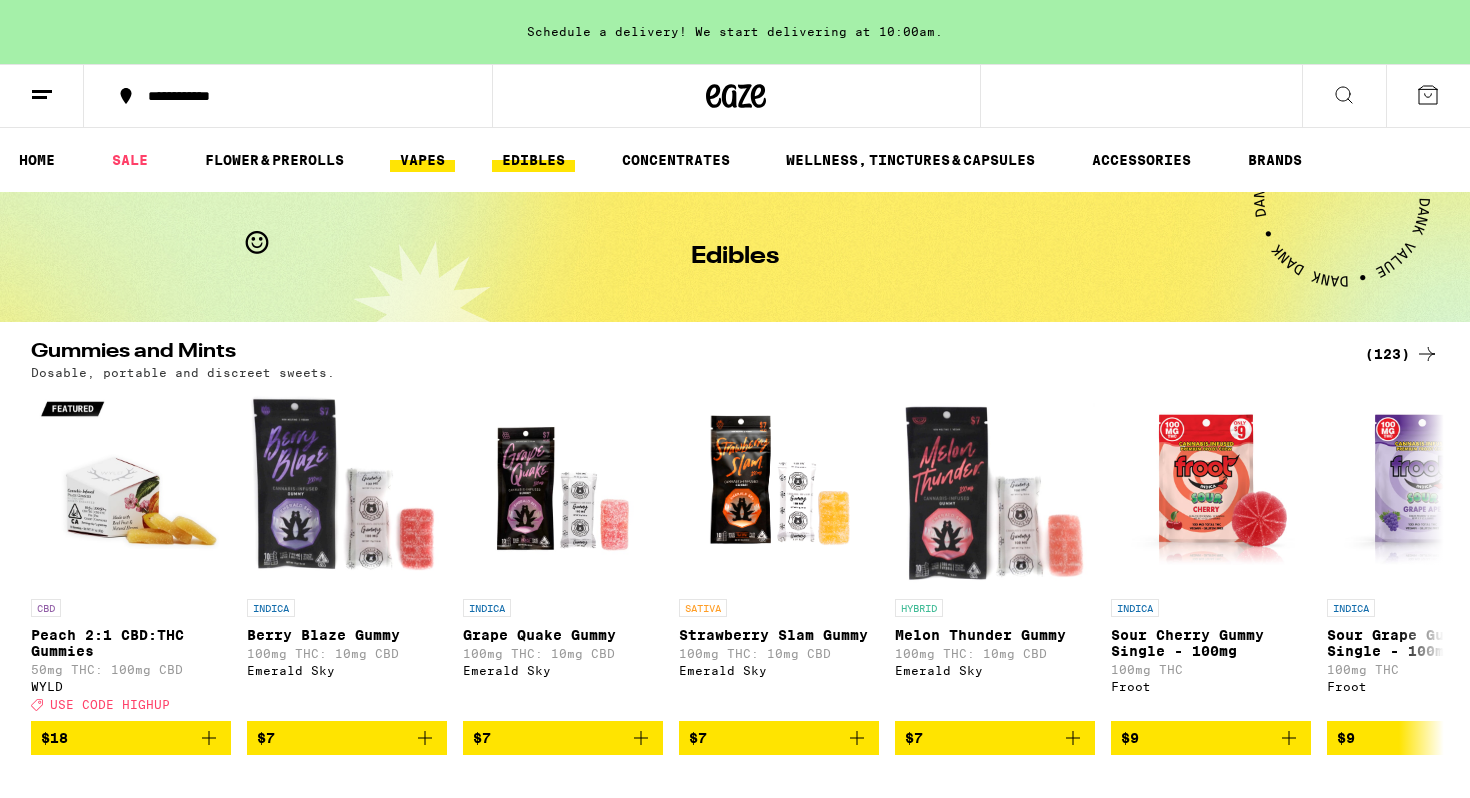 click on "VAPES" at bounding box center (422, 160) 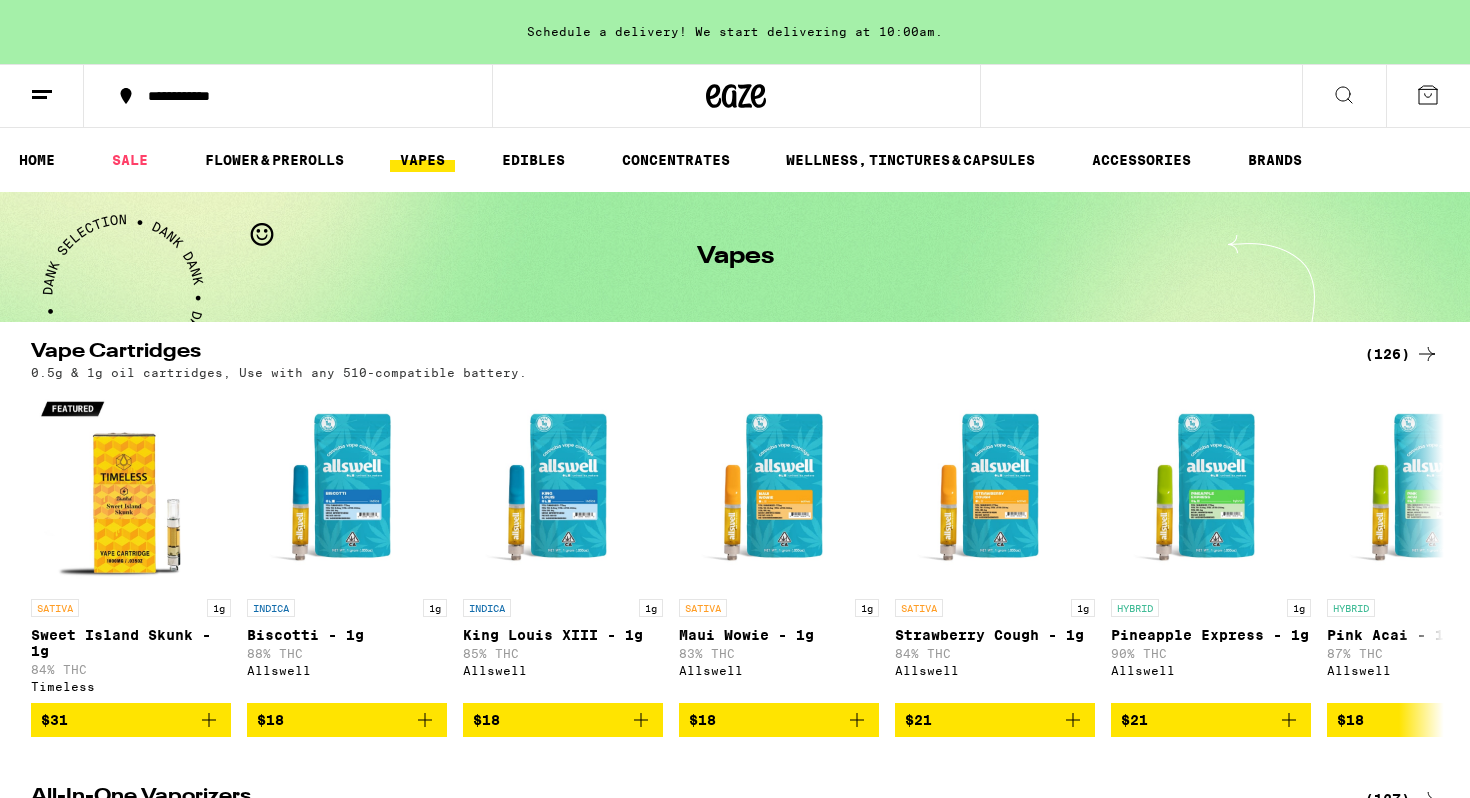 scroll, scrollTop: 0, scrollLeft: 0, axis: both 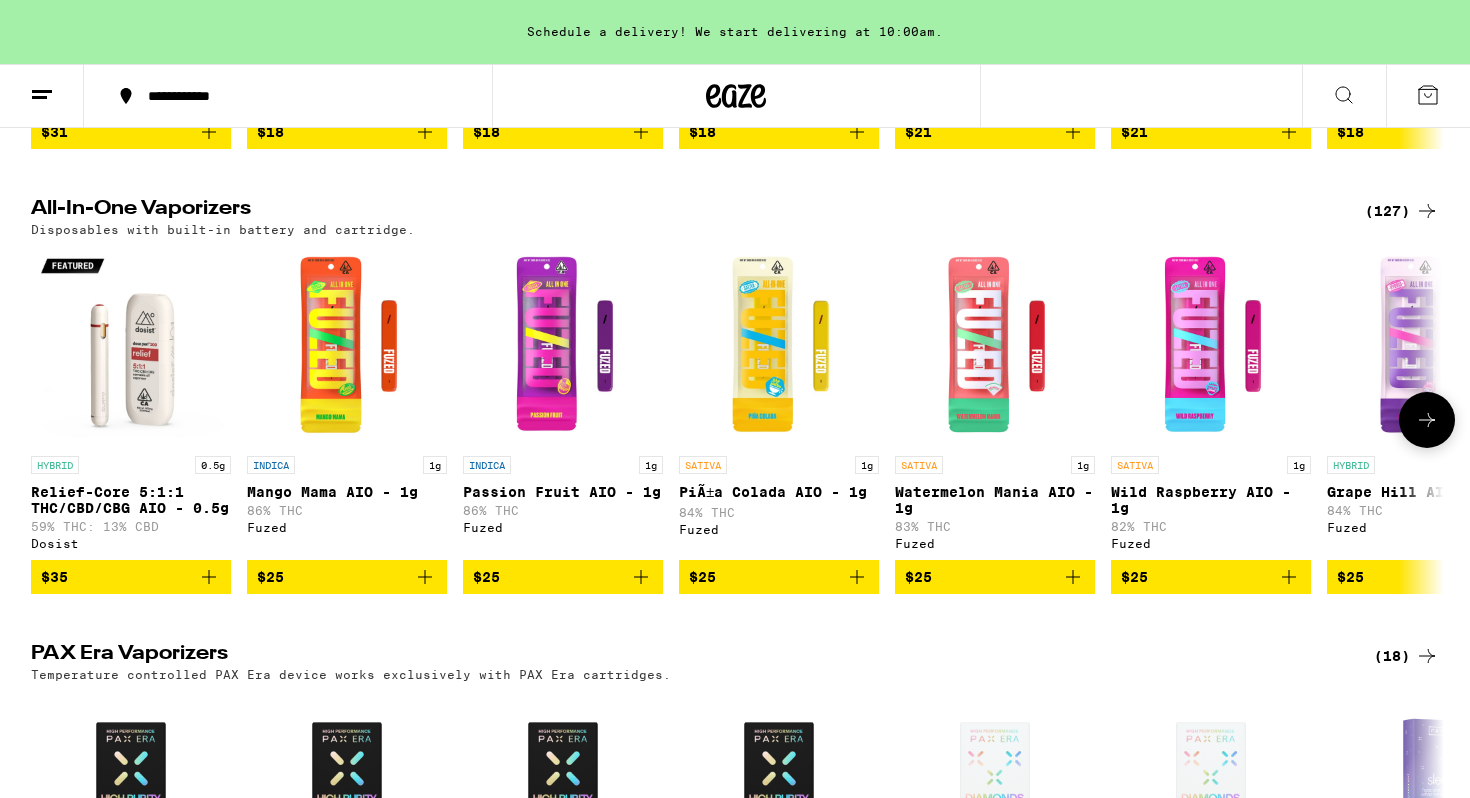 click 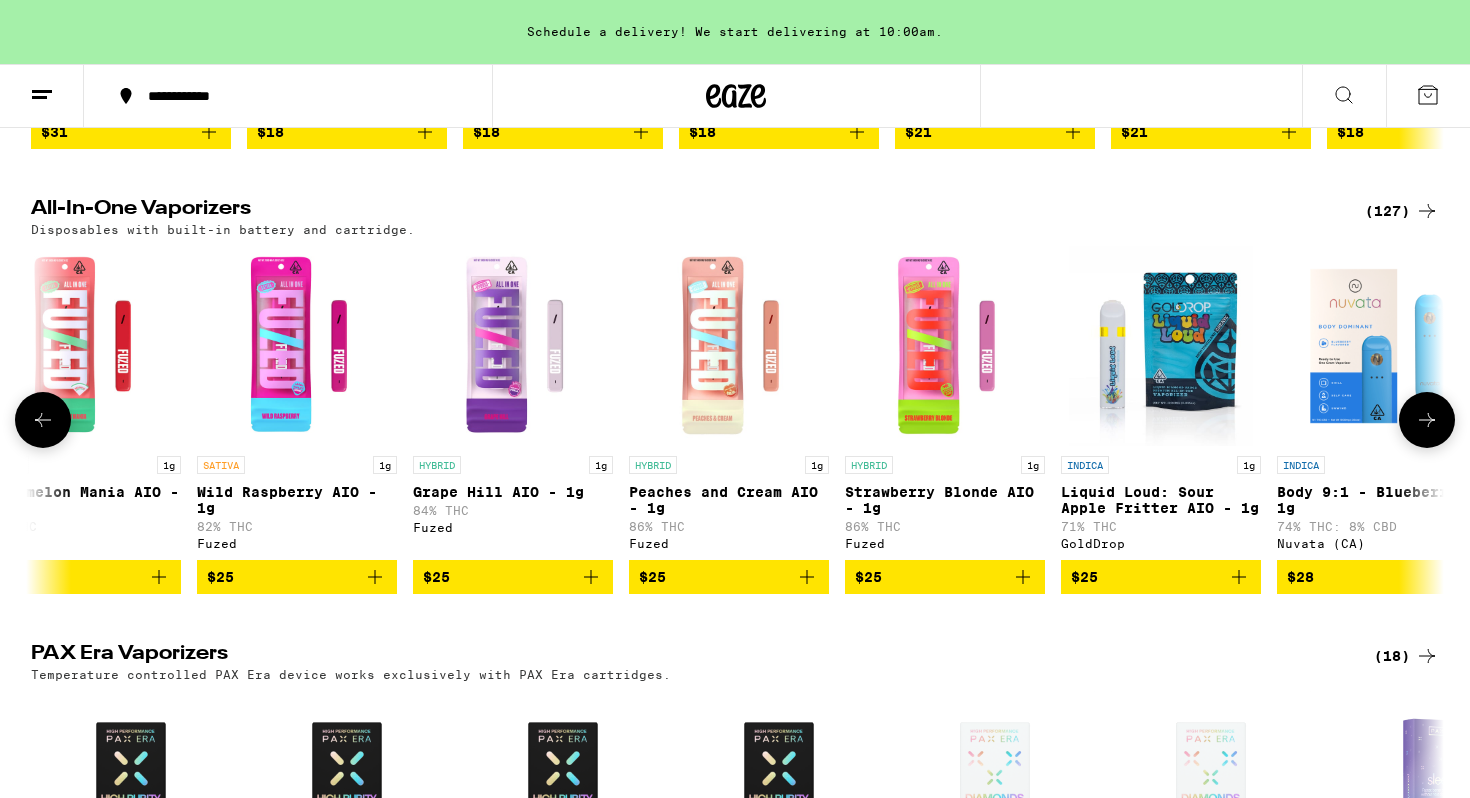 scroll, scrollTop: 0, scrollLeft: 1190, axis: horizontal 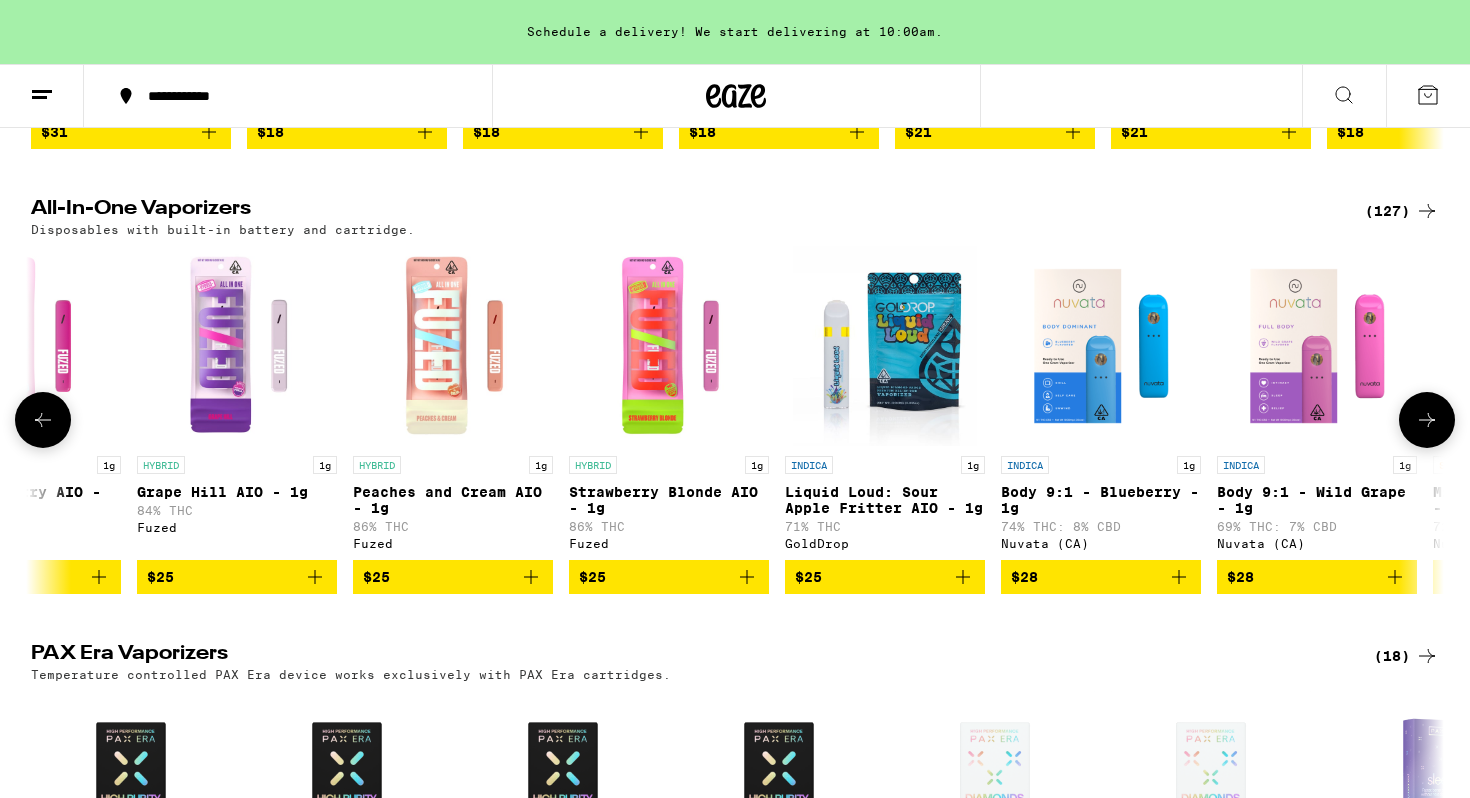 click 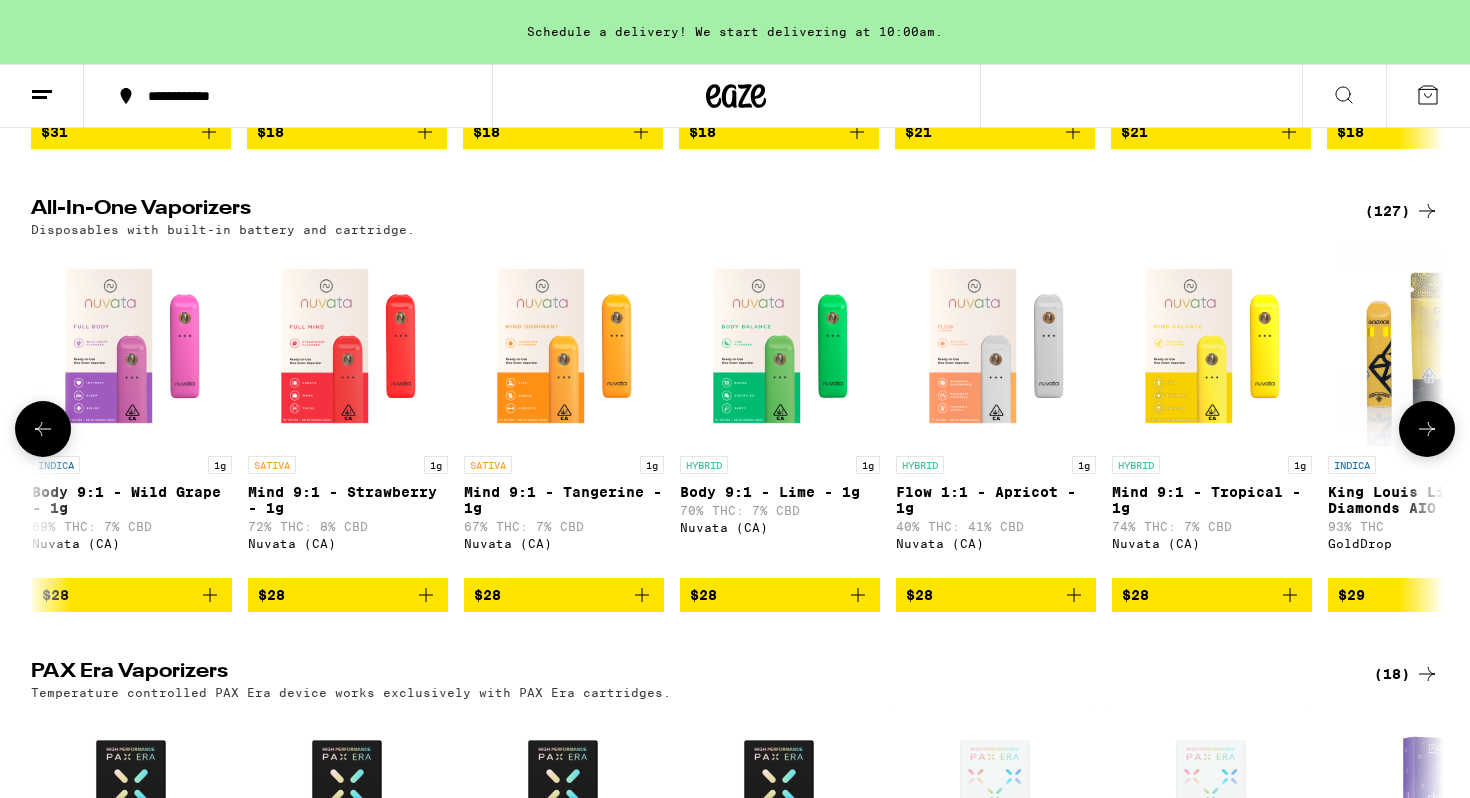 scroll, scrollTop: 0, scrollLeft: 2380, axis: horizontal 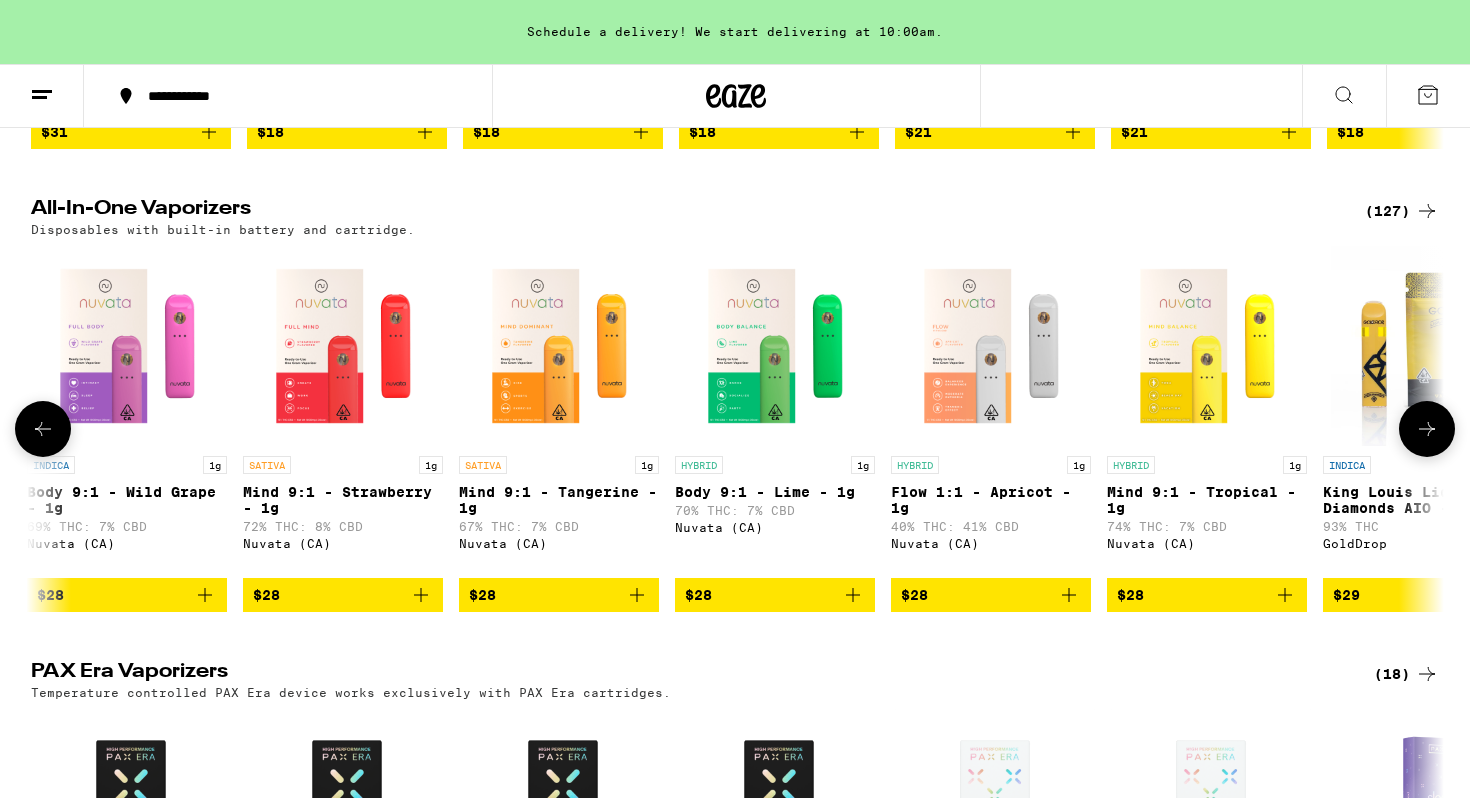 click 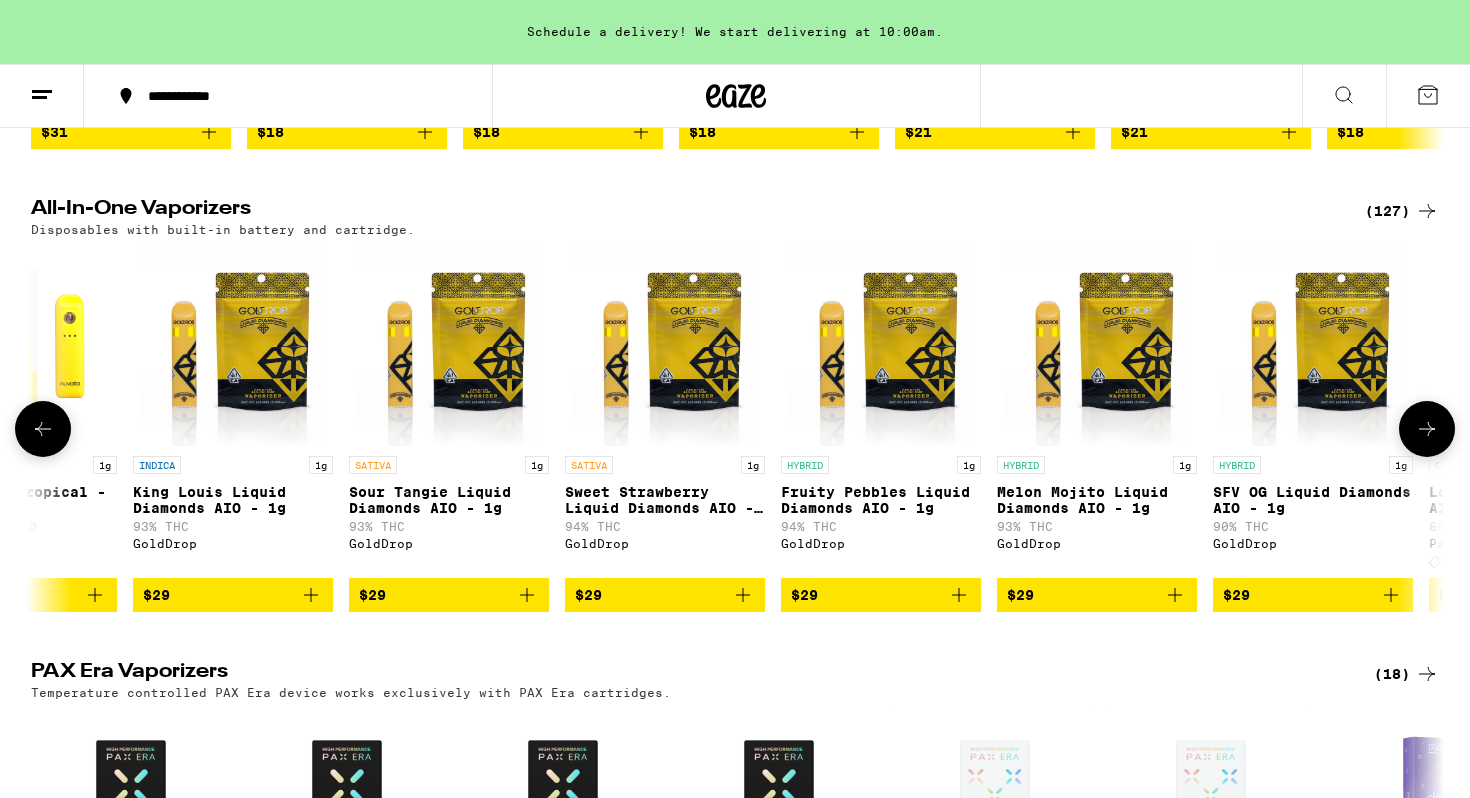 click 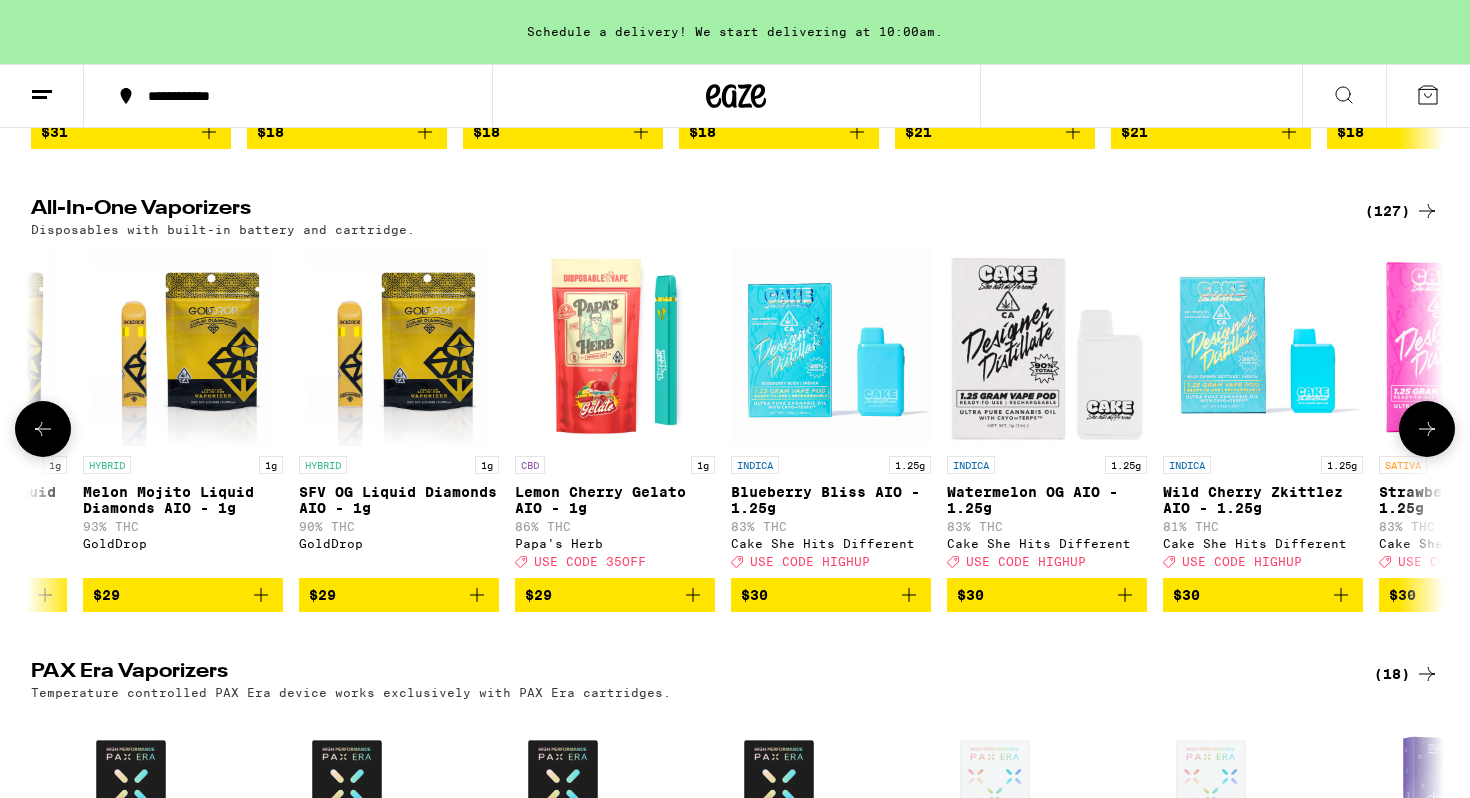 scroll, scrollTop: 0, scrollLeft: 4760, axis: horizontal 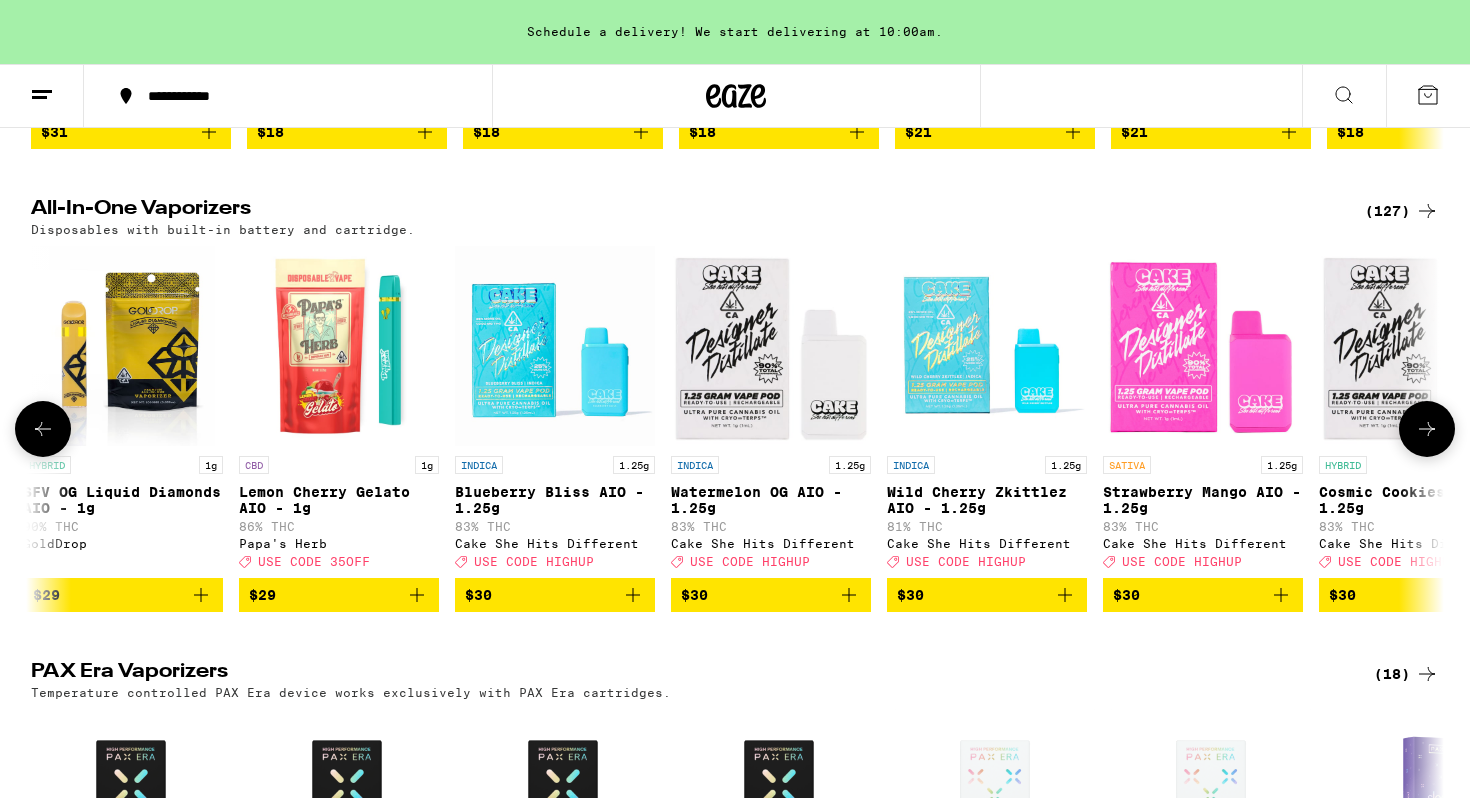 click at bounding box center (1427, 429) 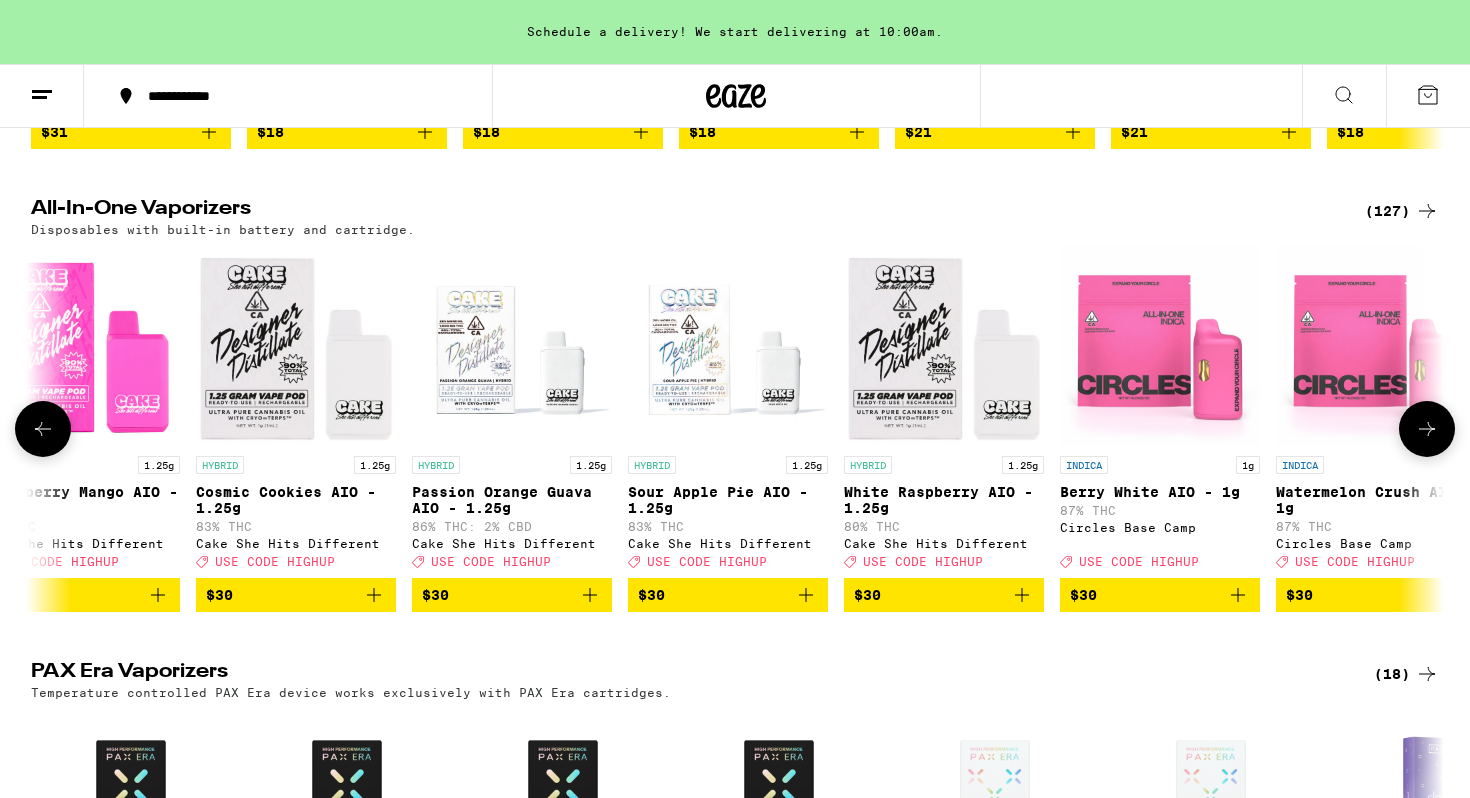 scroll, scrollTop: 0, scrollLeft: 5950, axis: horizontal 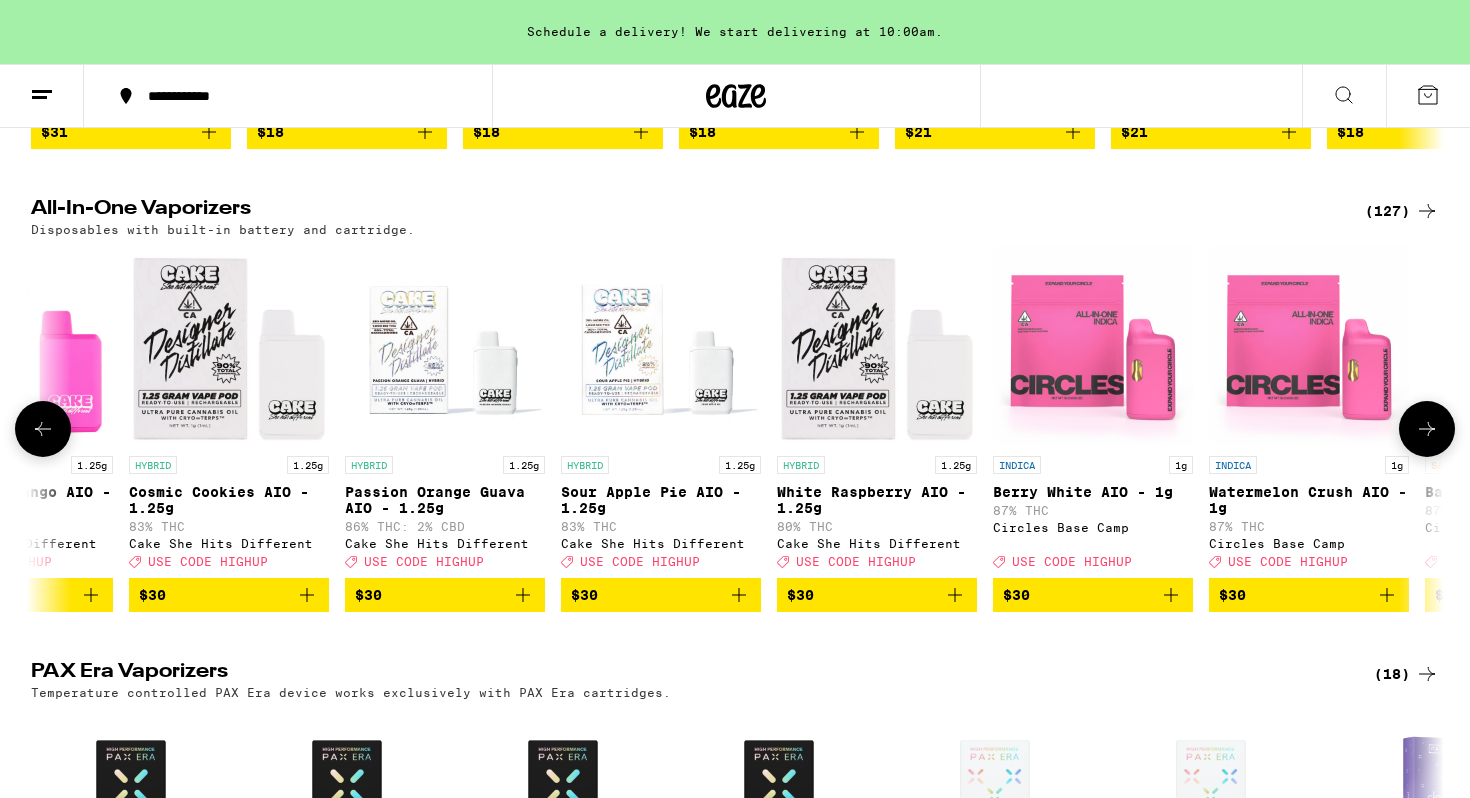 click at bounding box center (1427, 429) 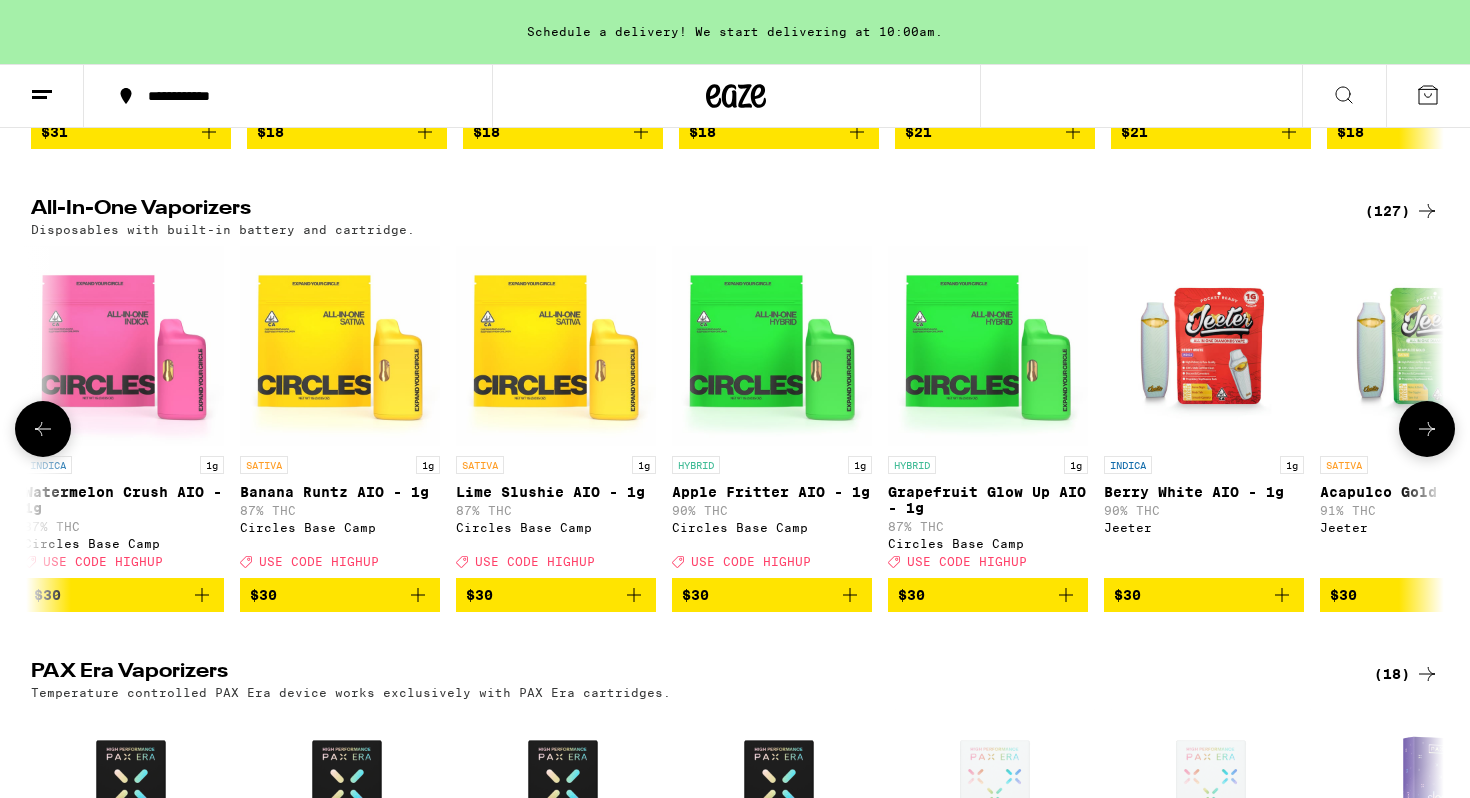 scroll, scrollTop: 0, scrollLeft: 7140, axis: horizontal 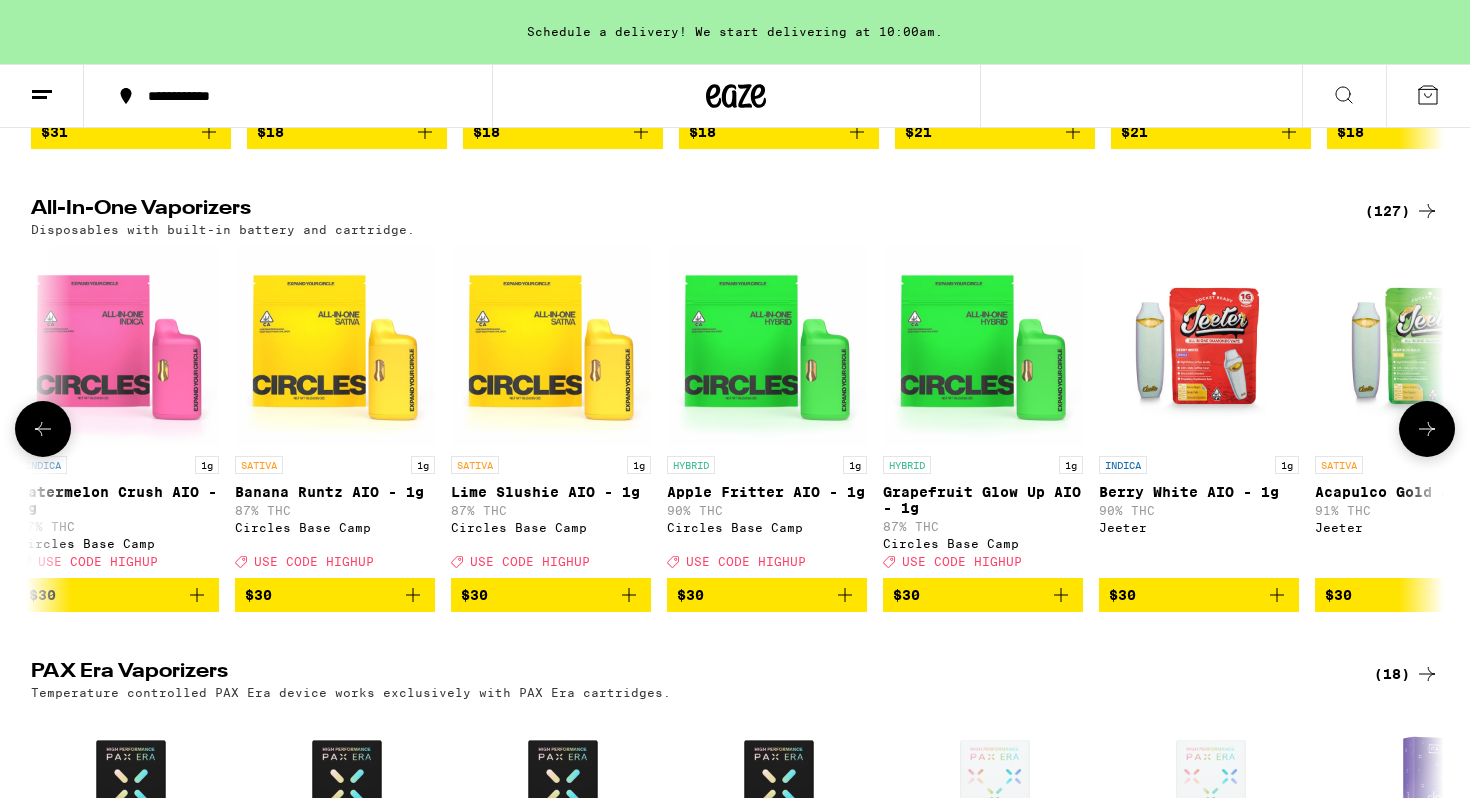 click at bounding box center [1427, 429] 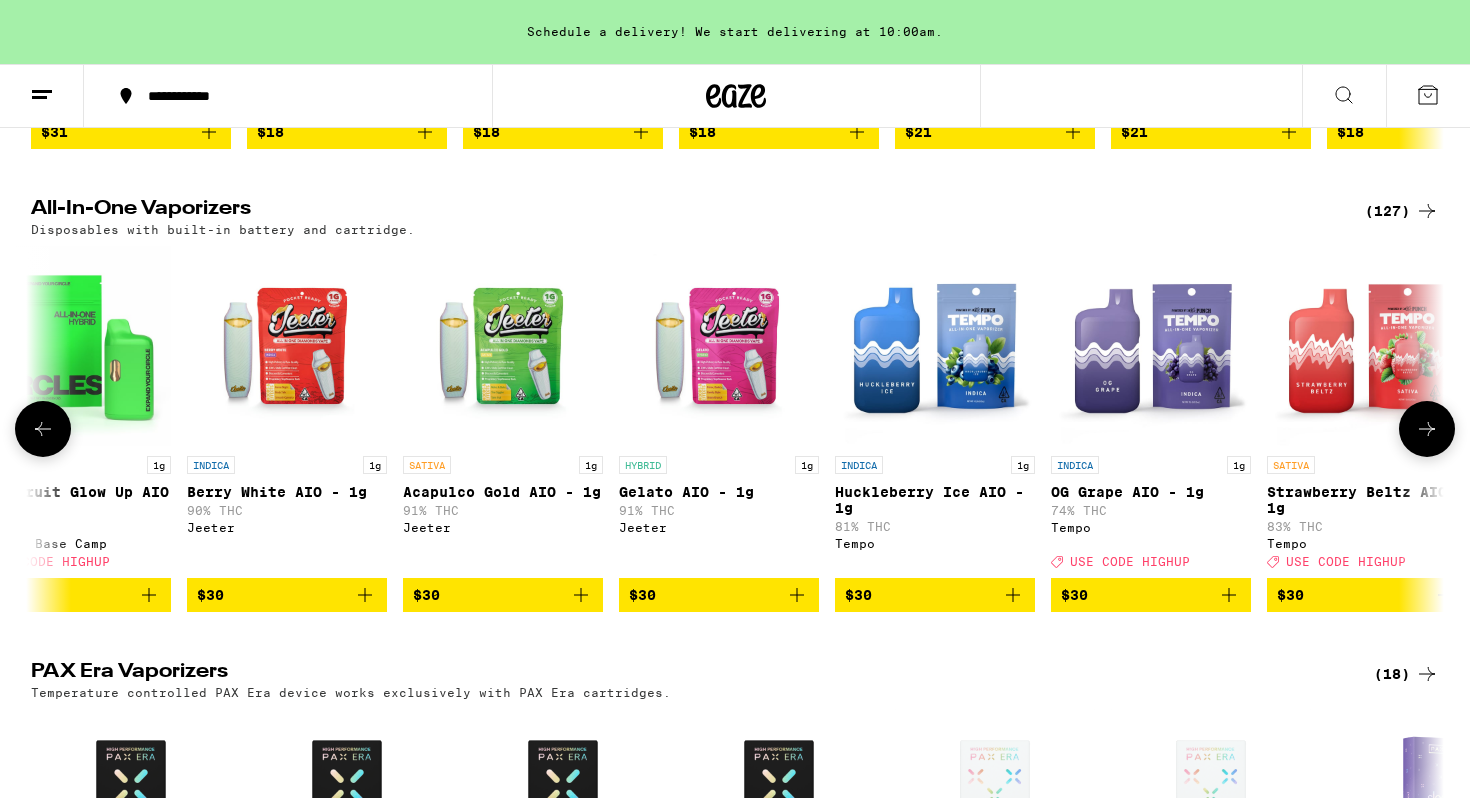 scroll, scrollTop: 0, scrollLeft: 8330, axis: horizontal 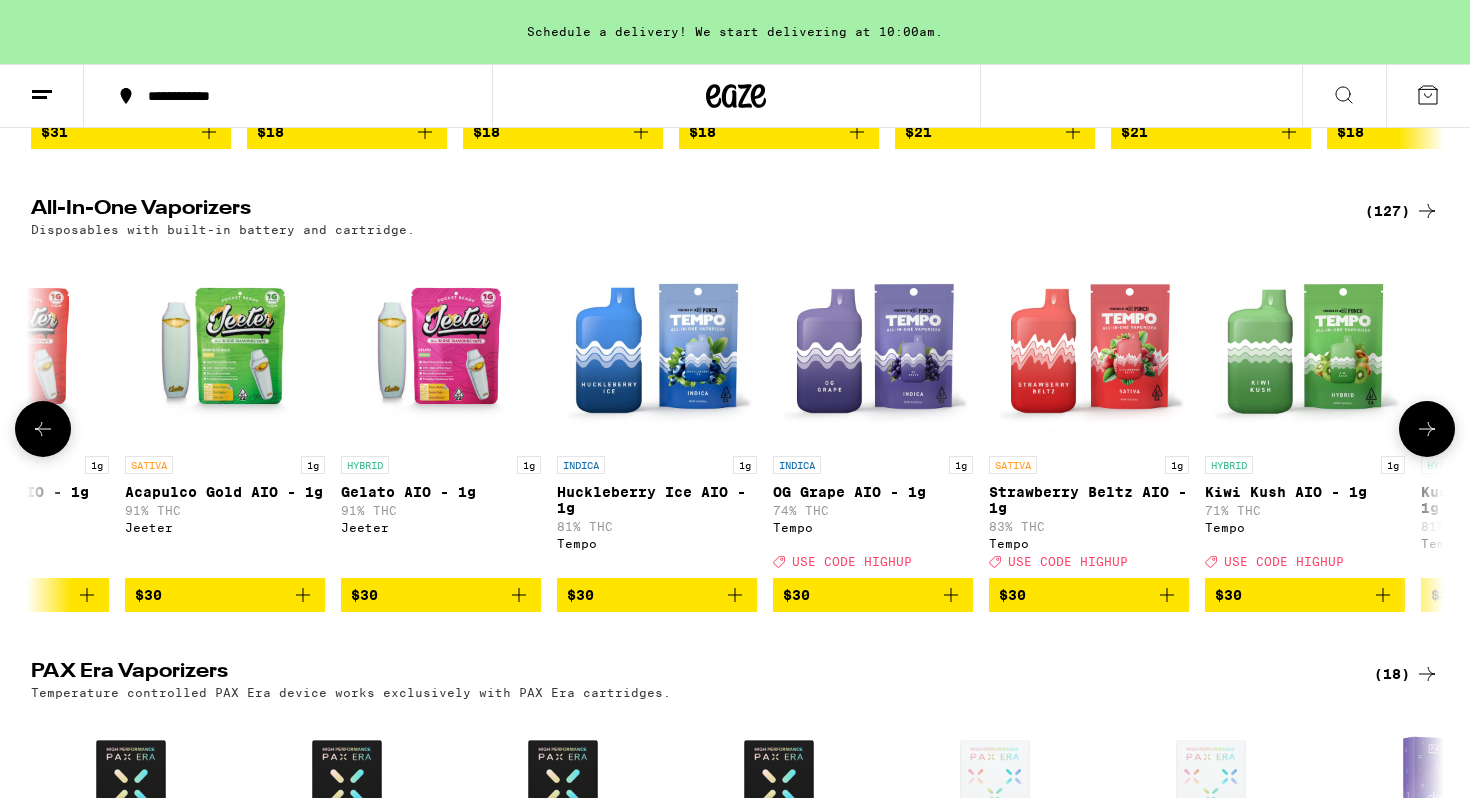 click at bounding box center [1427, 429] 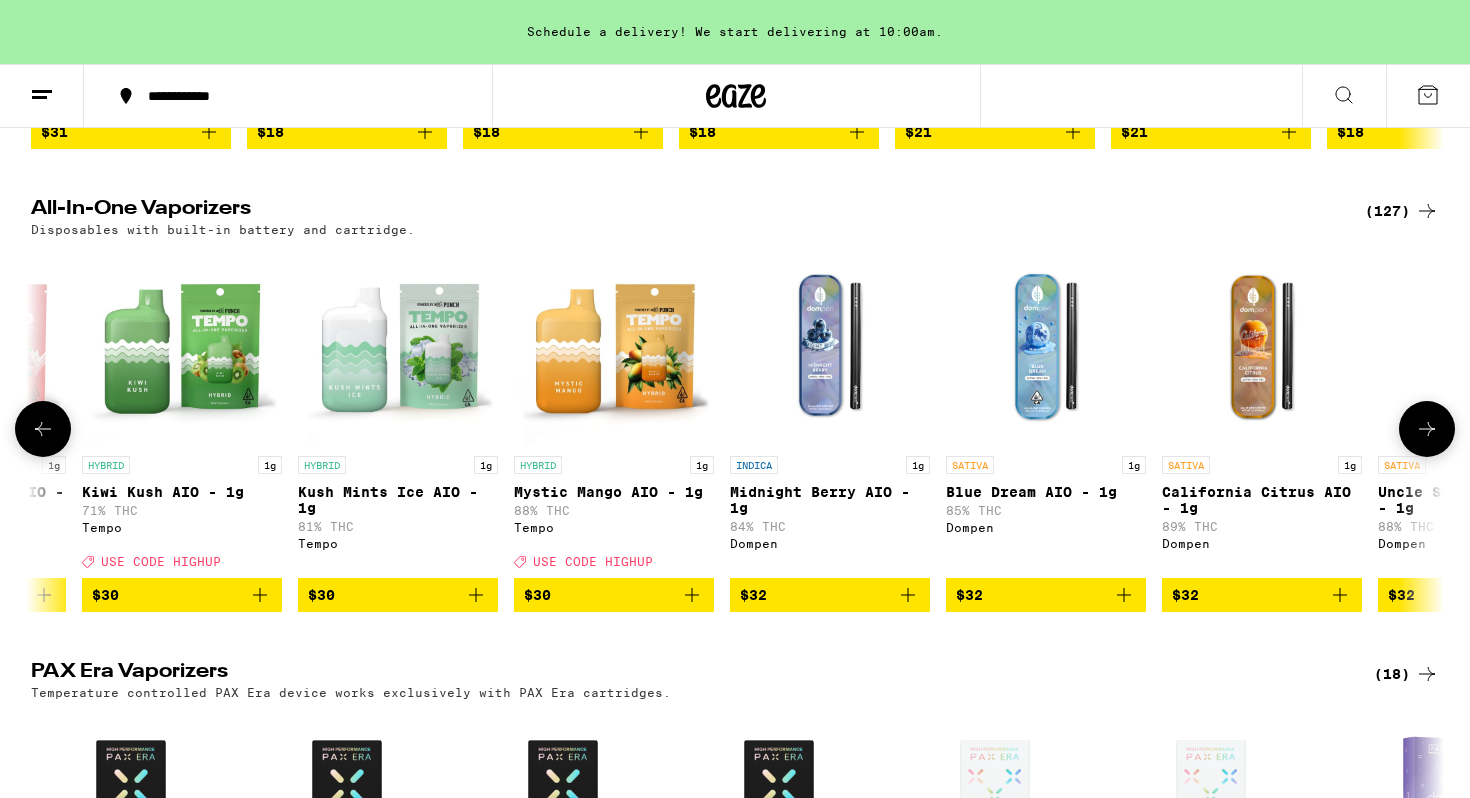 scroll, scrollTop: 0, scrollLeft: 9520, axis: horizontal 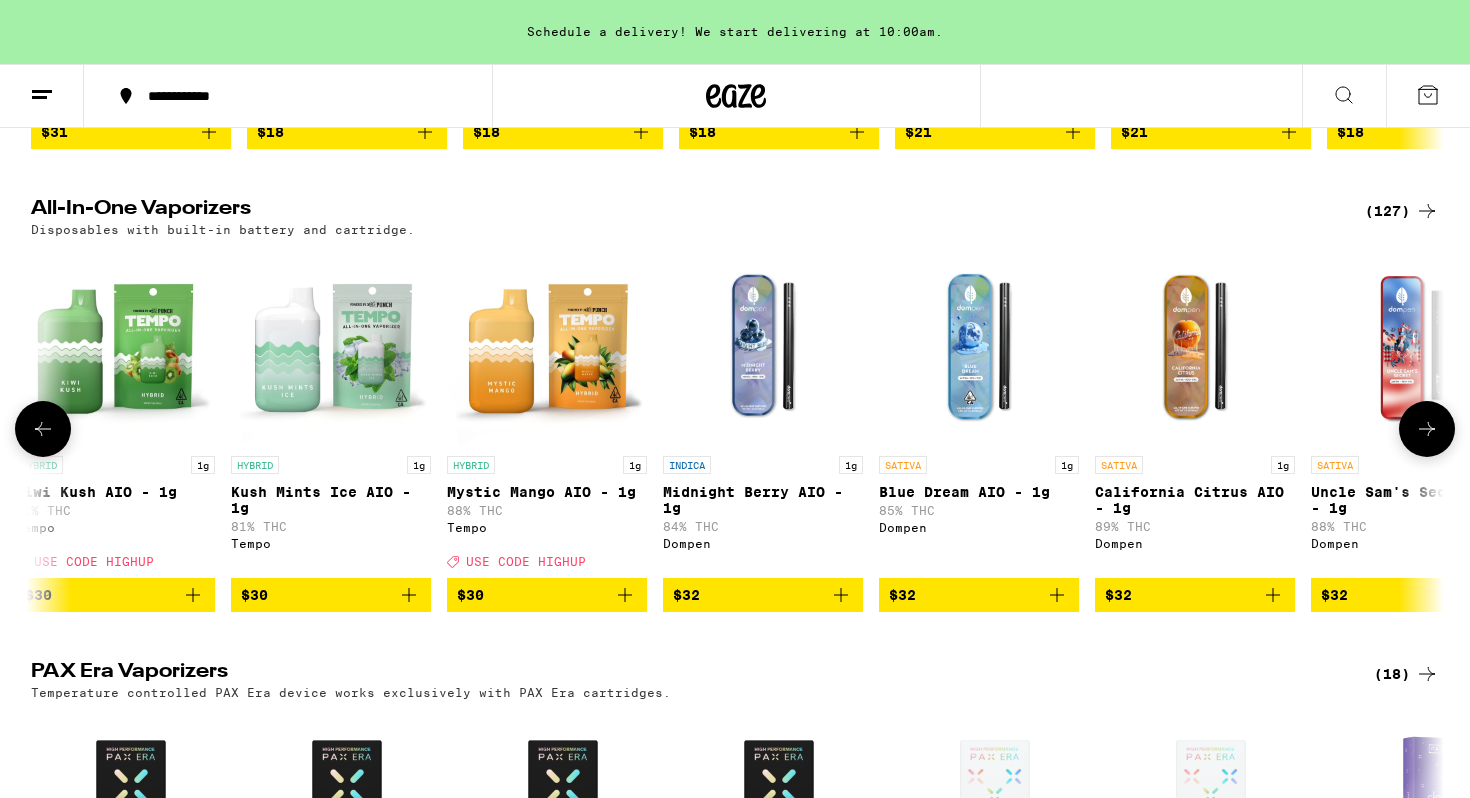 click at bounding box center [1427, 429] 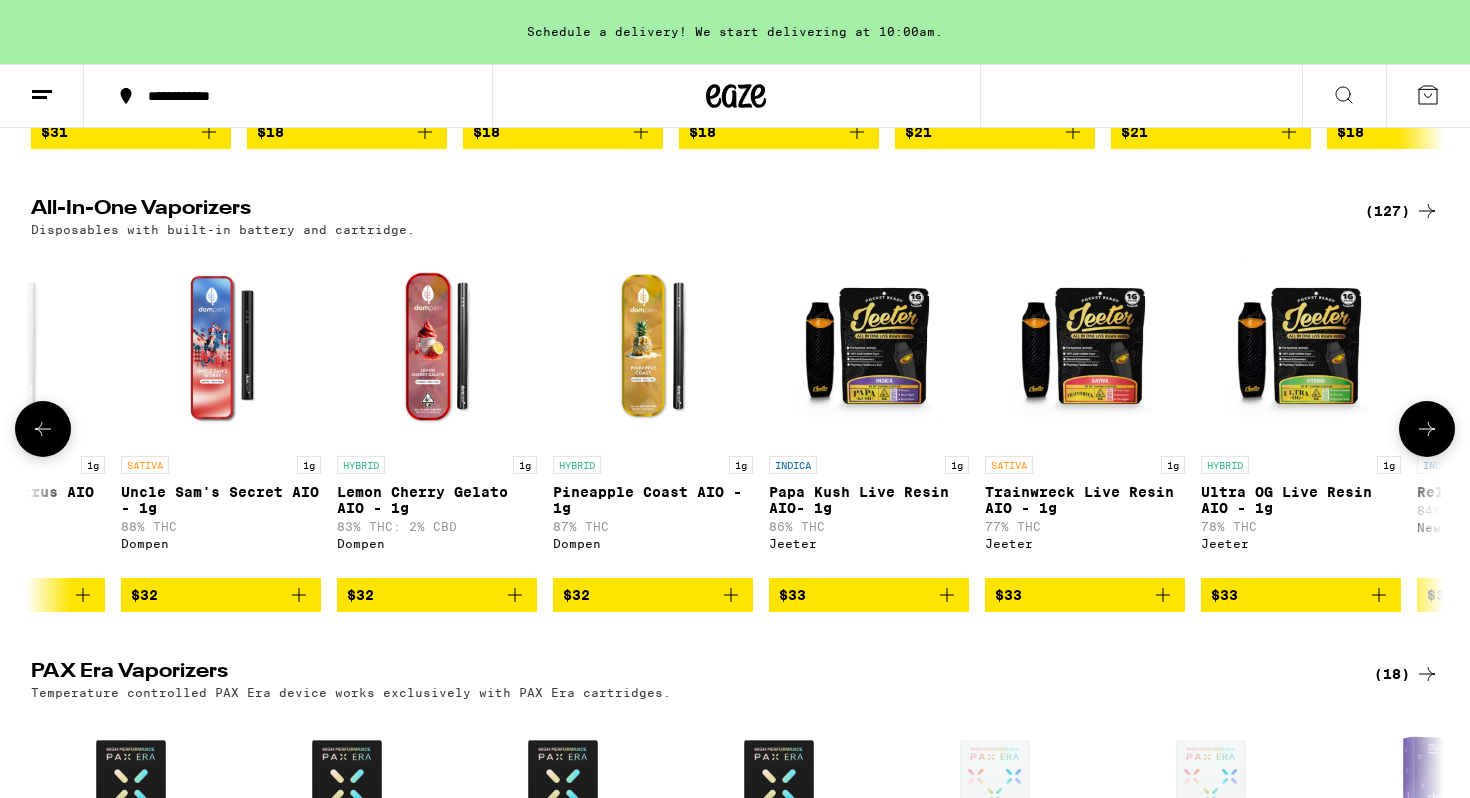 click 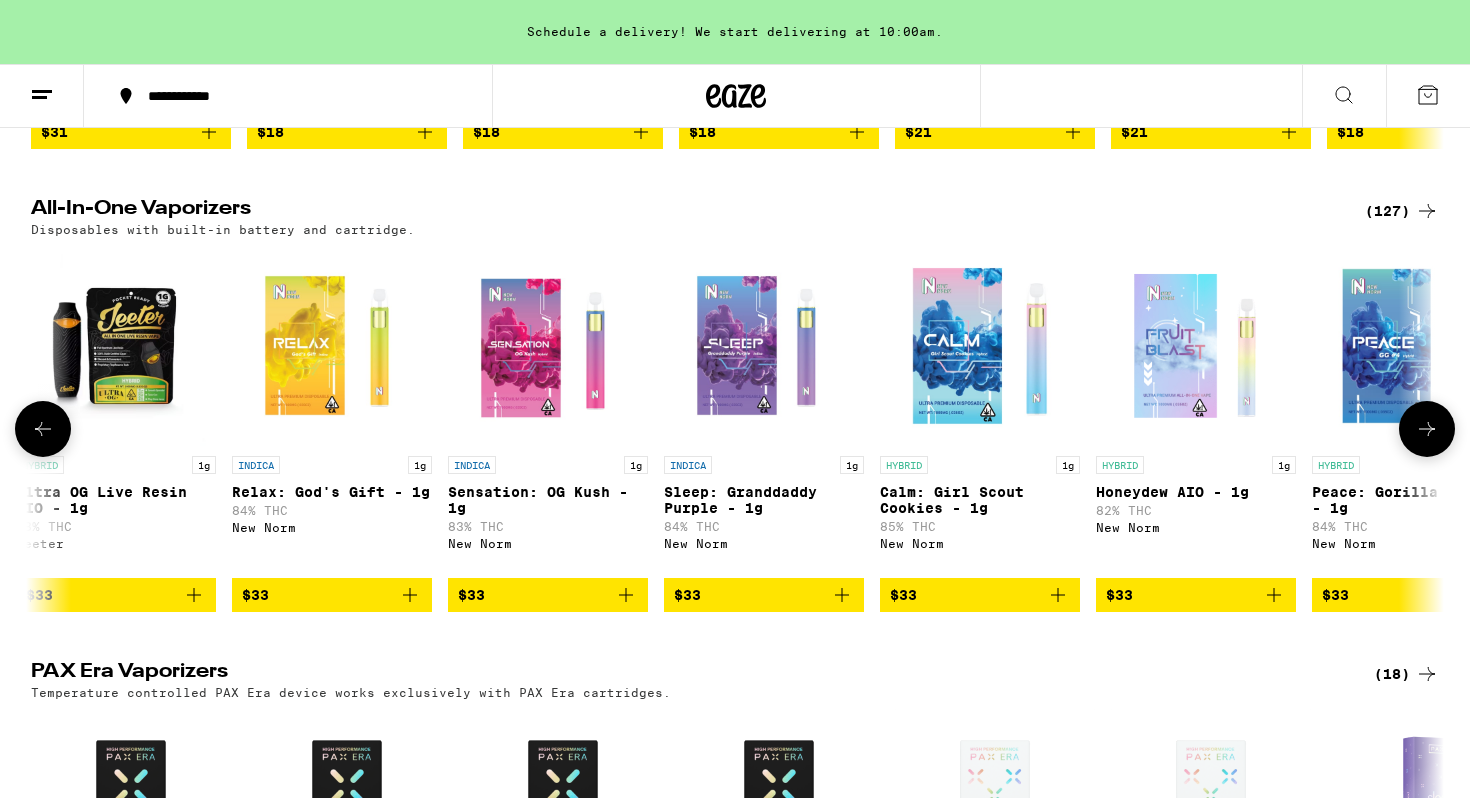 scroll, scrollTop: 0, scrollLeft: 11900, axis: horizontal 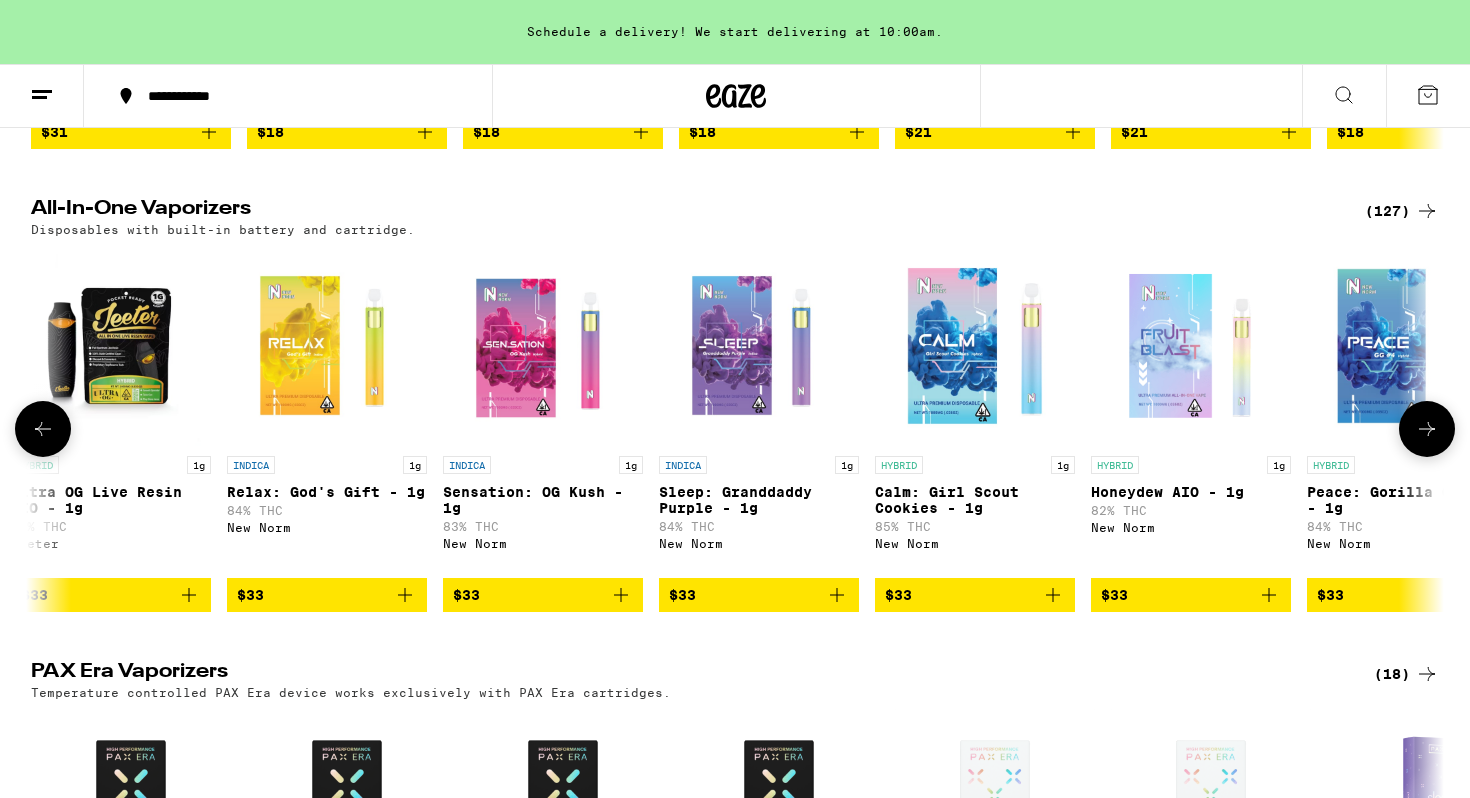click 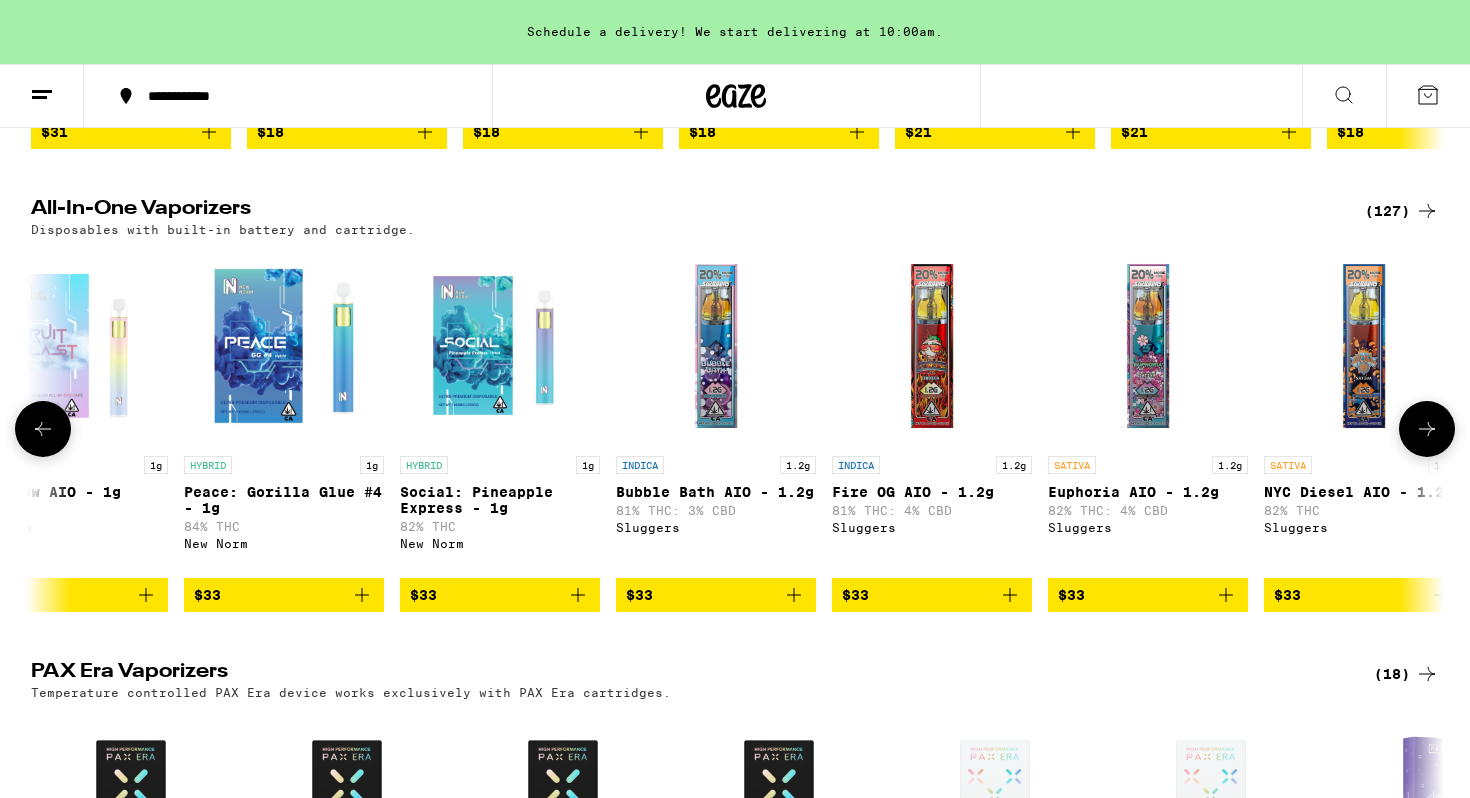 scroll, scrollTop: 0, scrollLeft: 13090, axis: horizontal 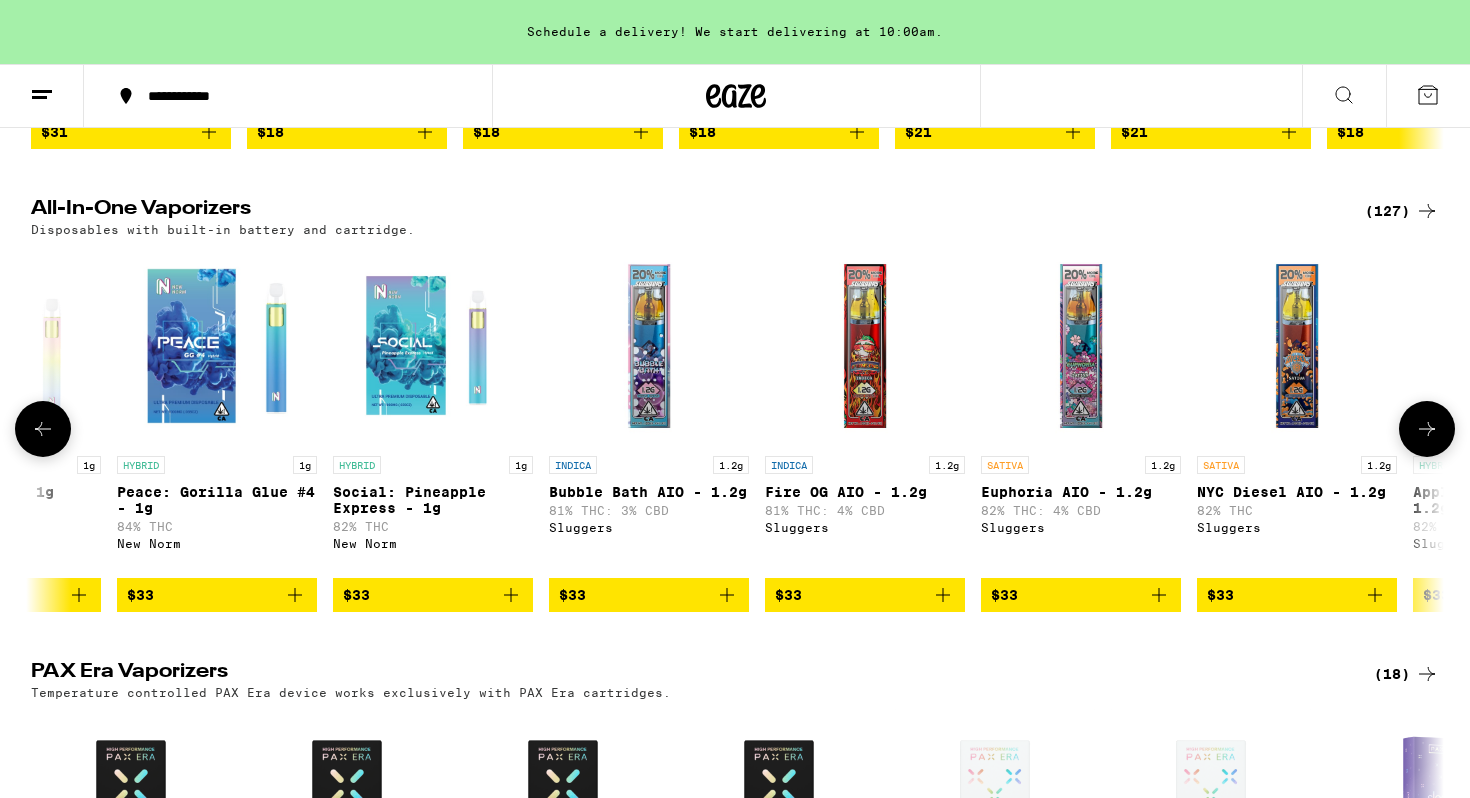 click 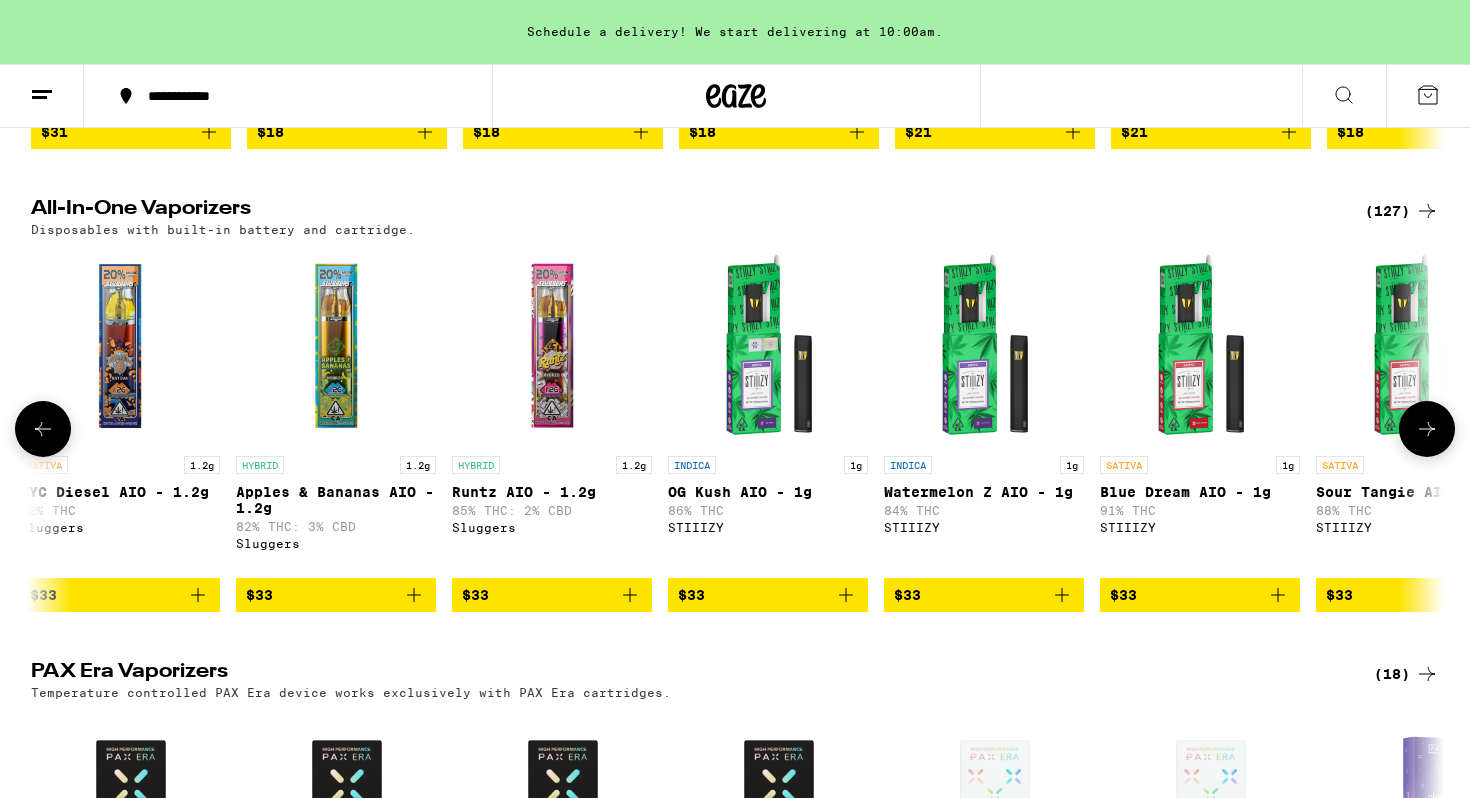 scroll, scrollTop: 0, scrollLeft: 14280, axis: horizontal 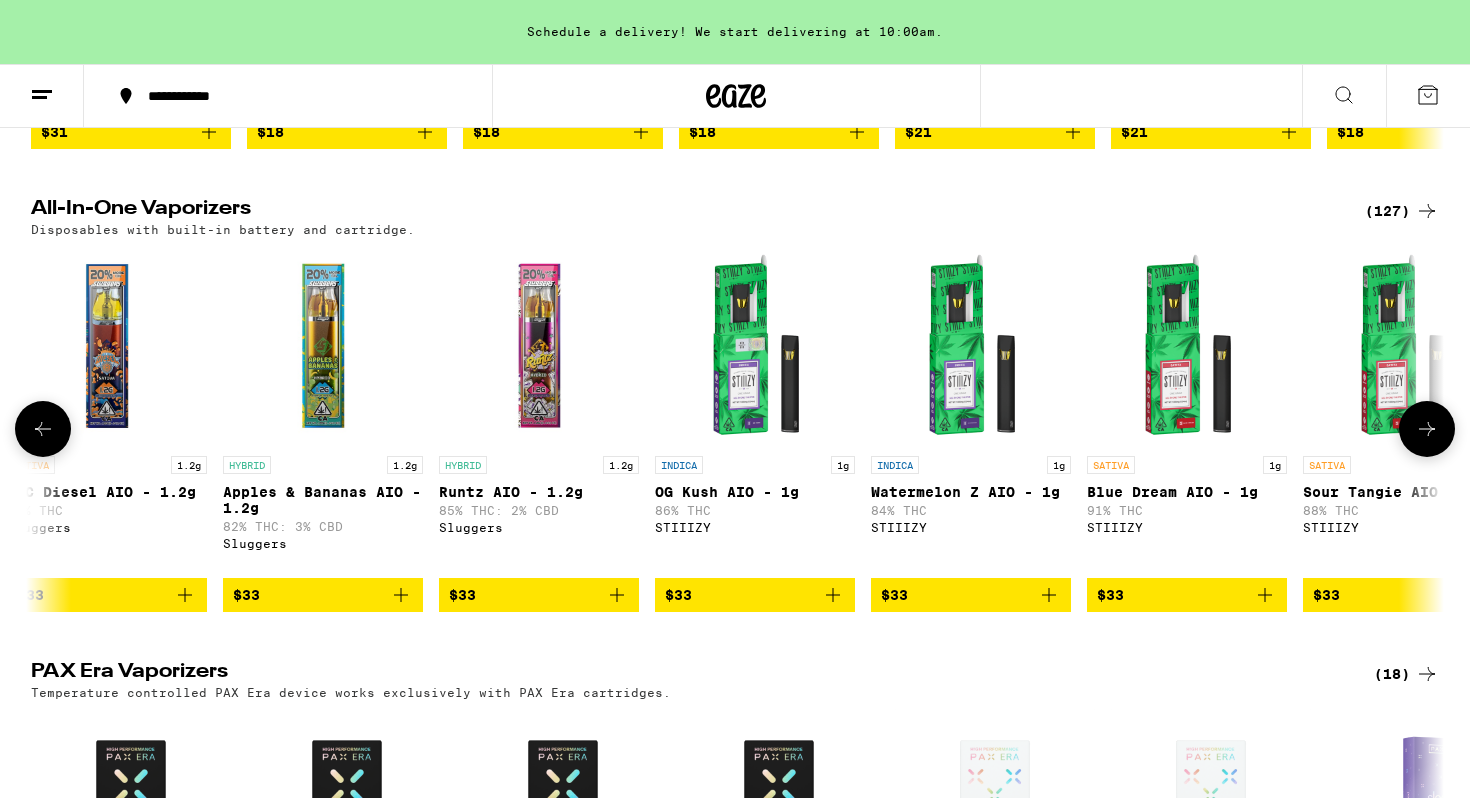 click 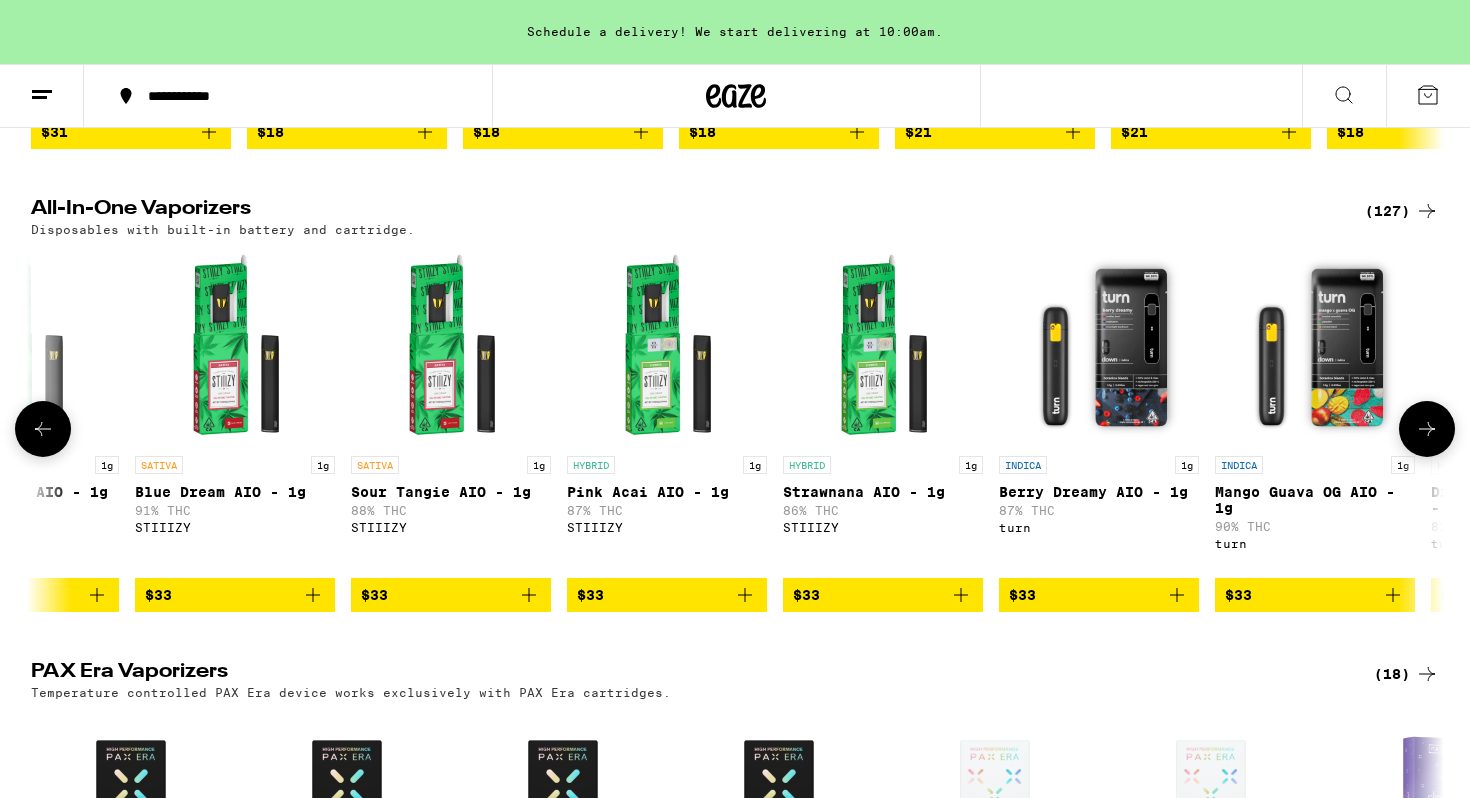 scroll, scrollTop: 0, scrollLeft: 15470, axis: horizontal 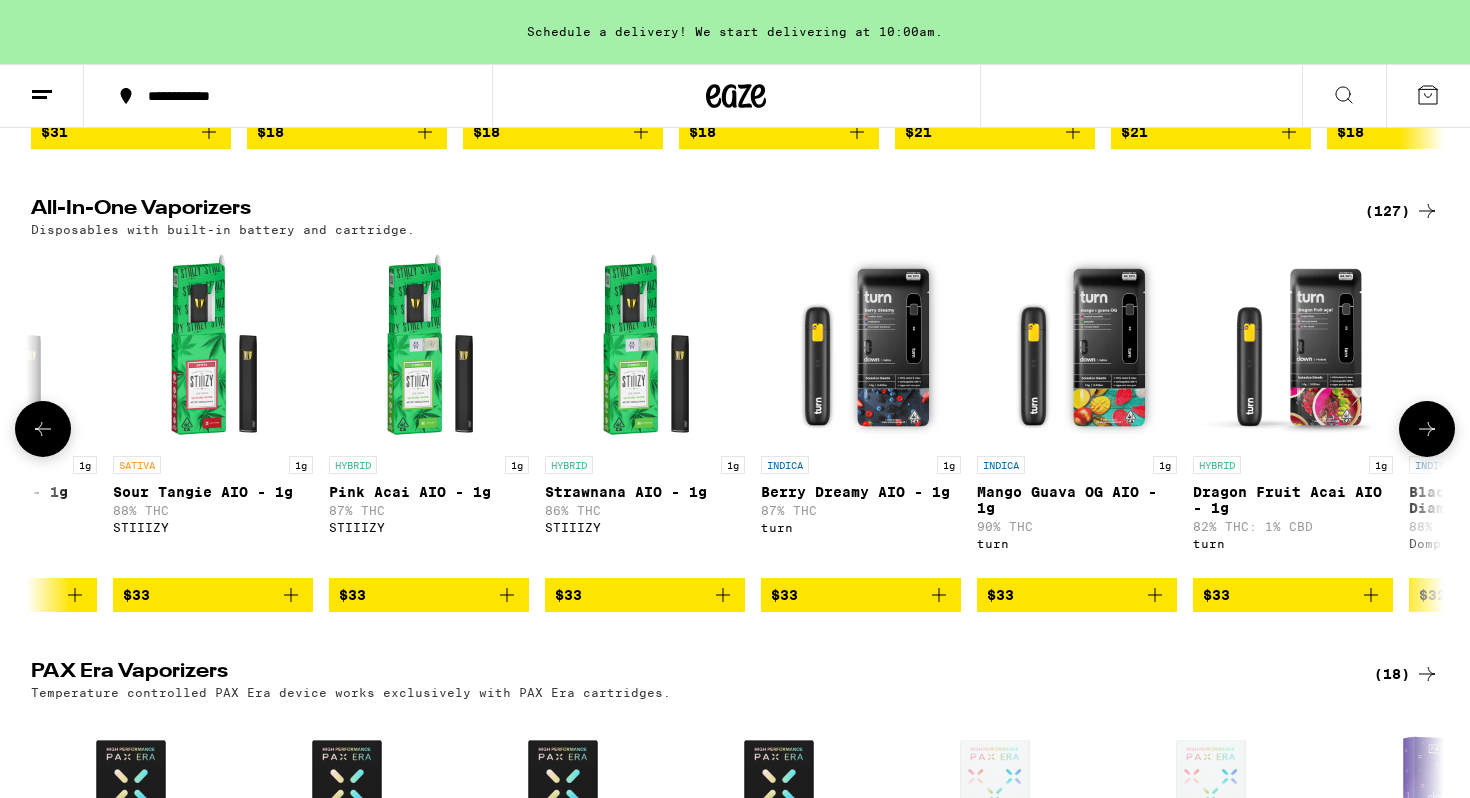 click 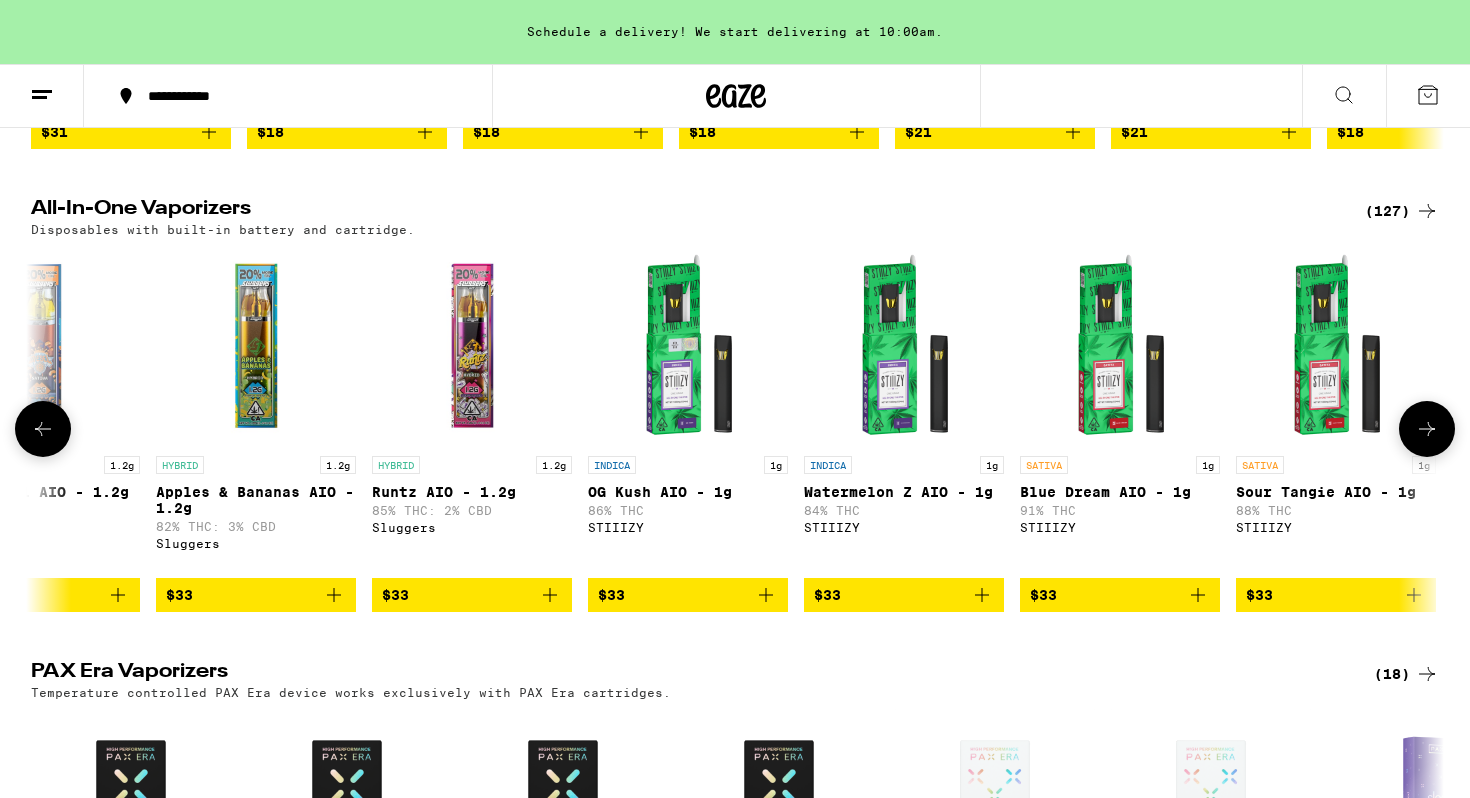 scroll, scrollTop: 0, scrollLeft: 14280, axis: horizontal 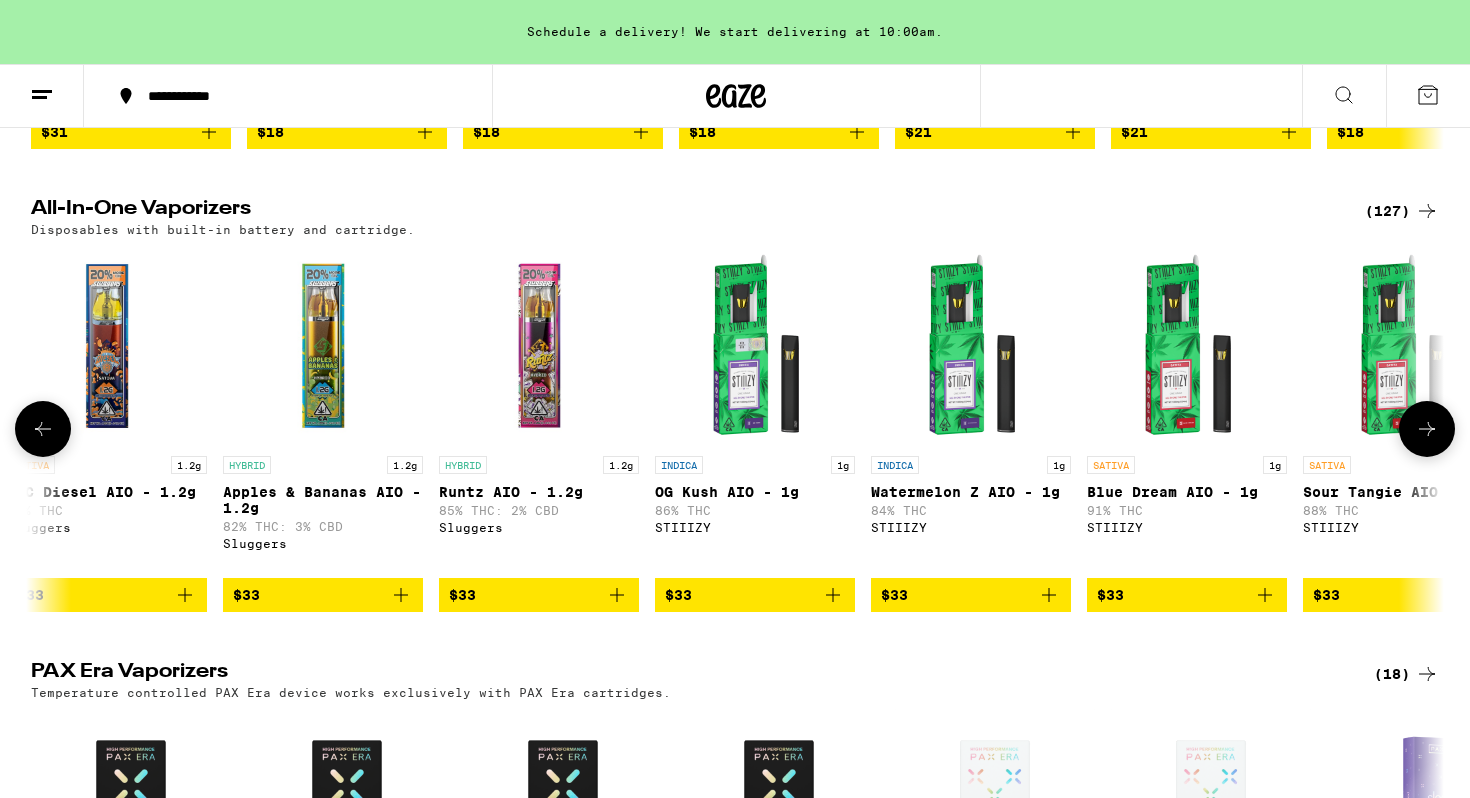 click 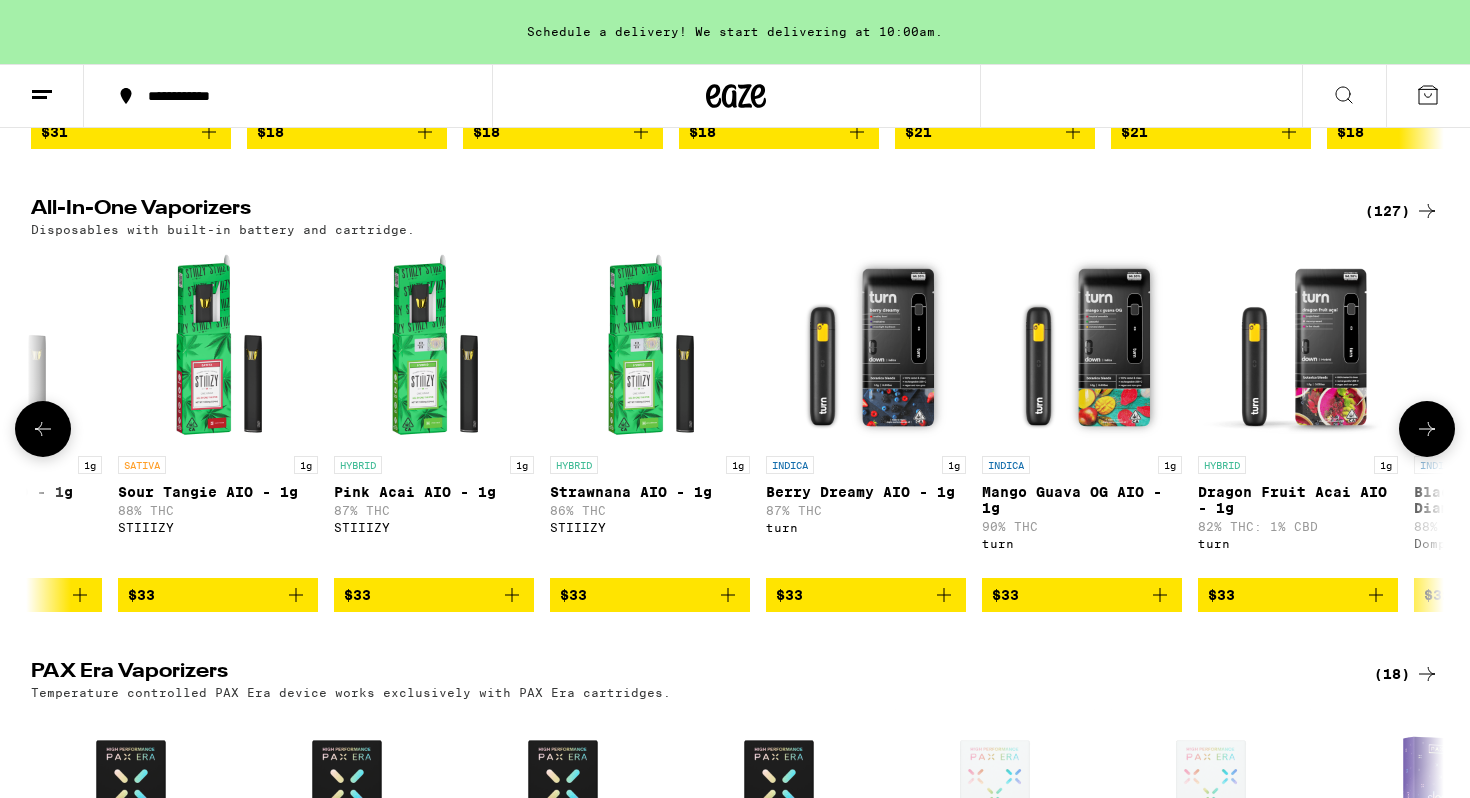 scroll, scrollTop: 0, scrollLeft: 15470, axis: horizontal 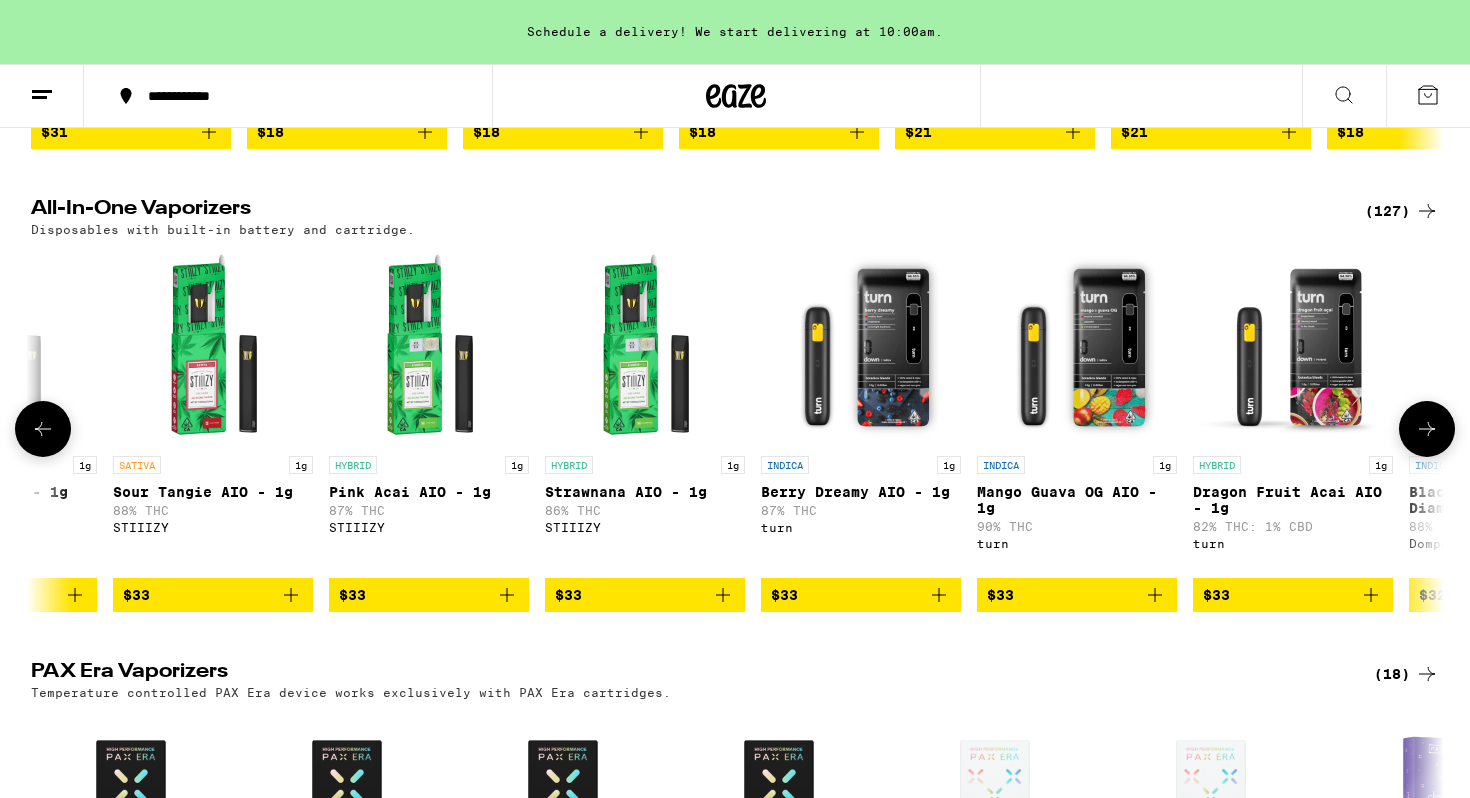 click 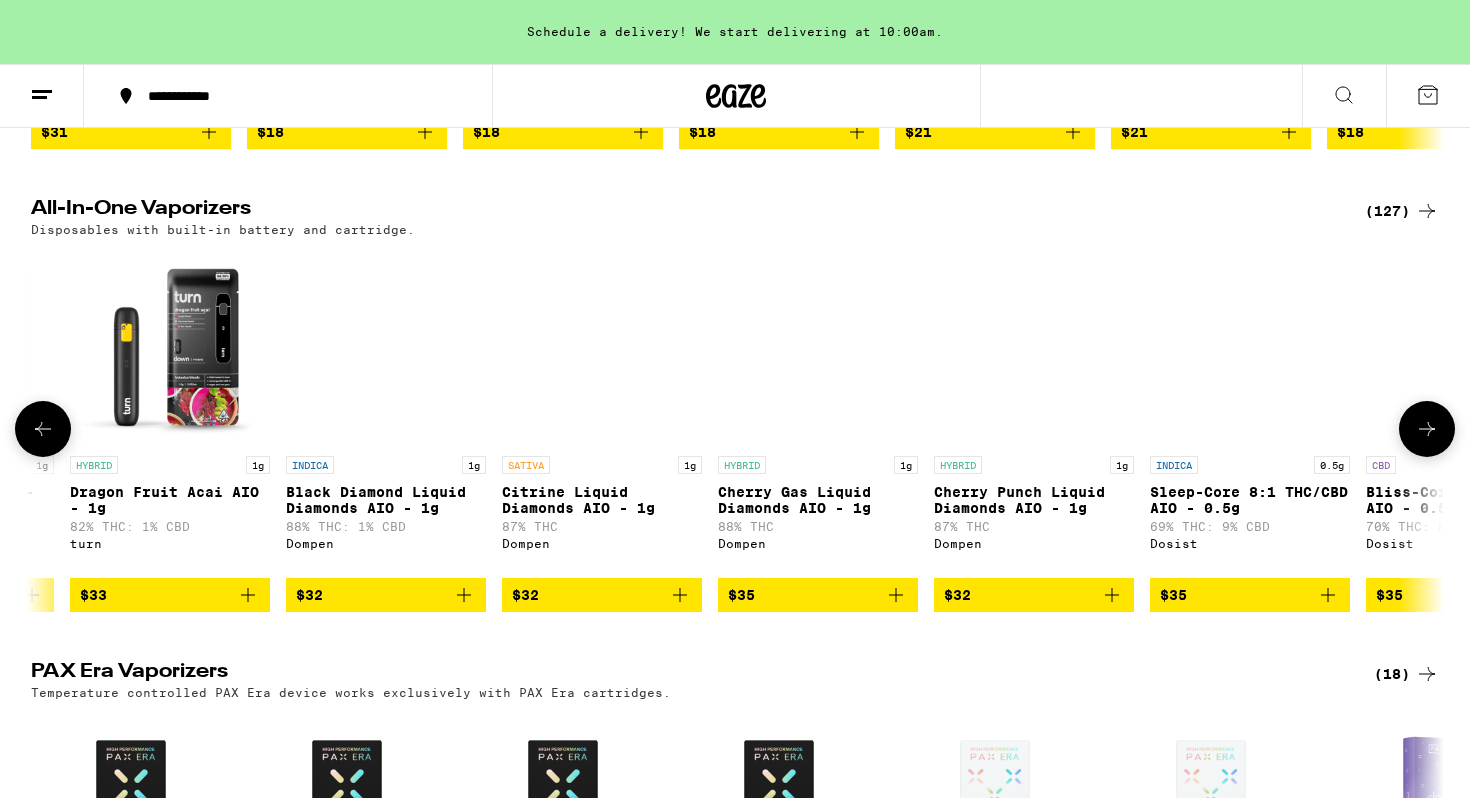 scroll, scrollTop: 0, scrollLeft: 16660, axis: horizontal 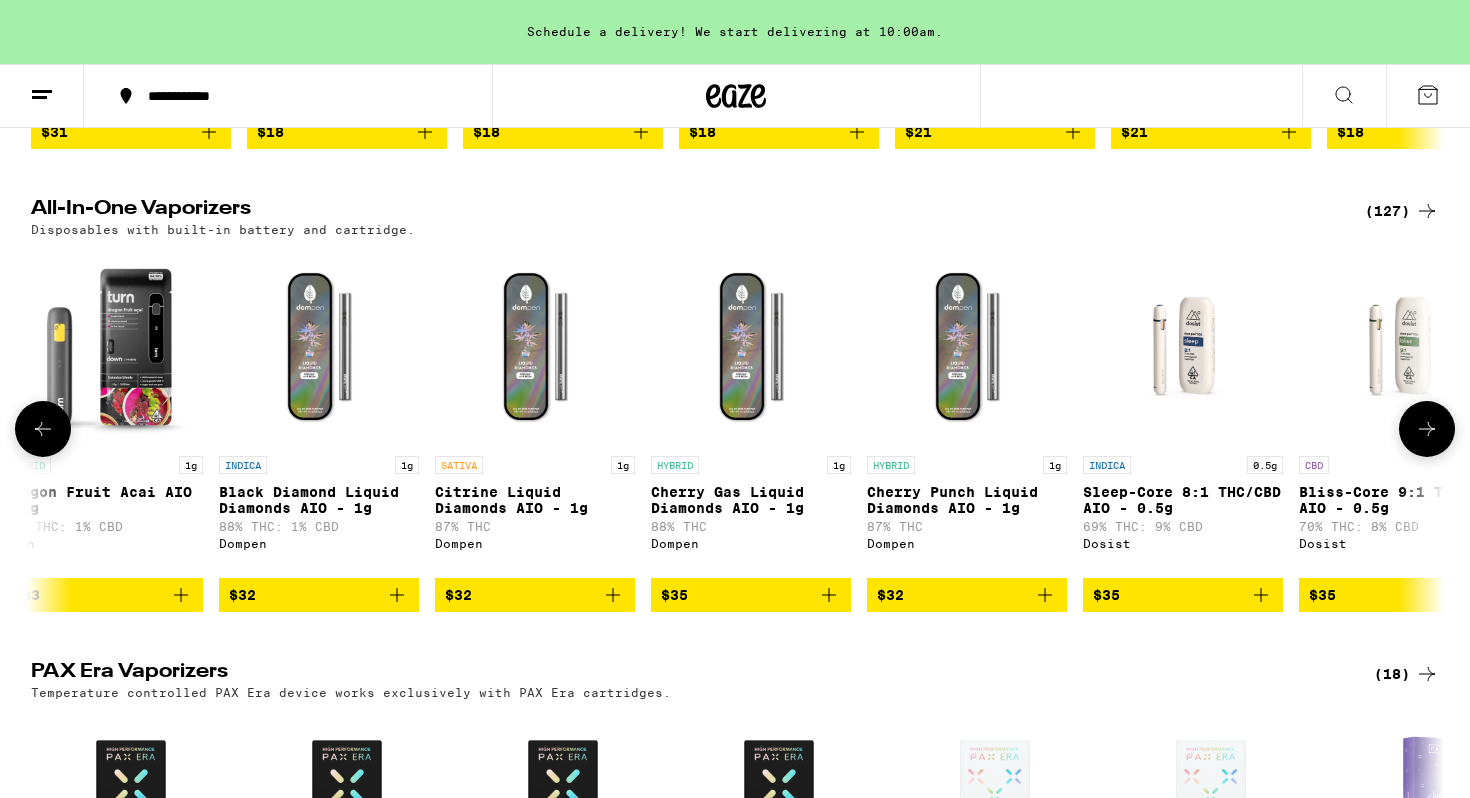 click 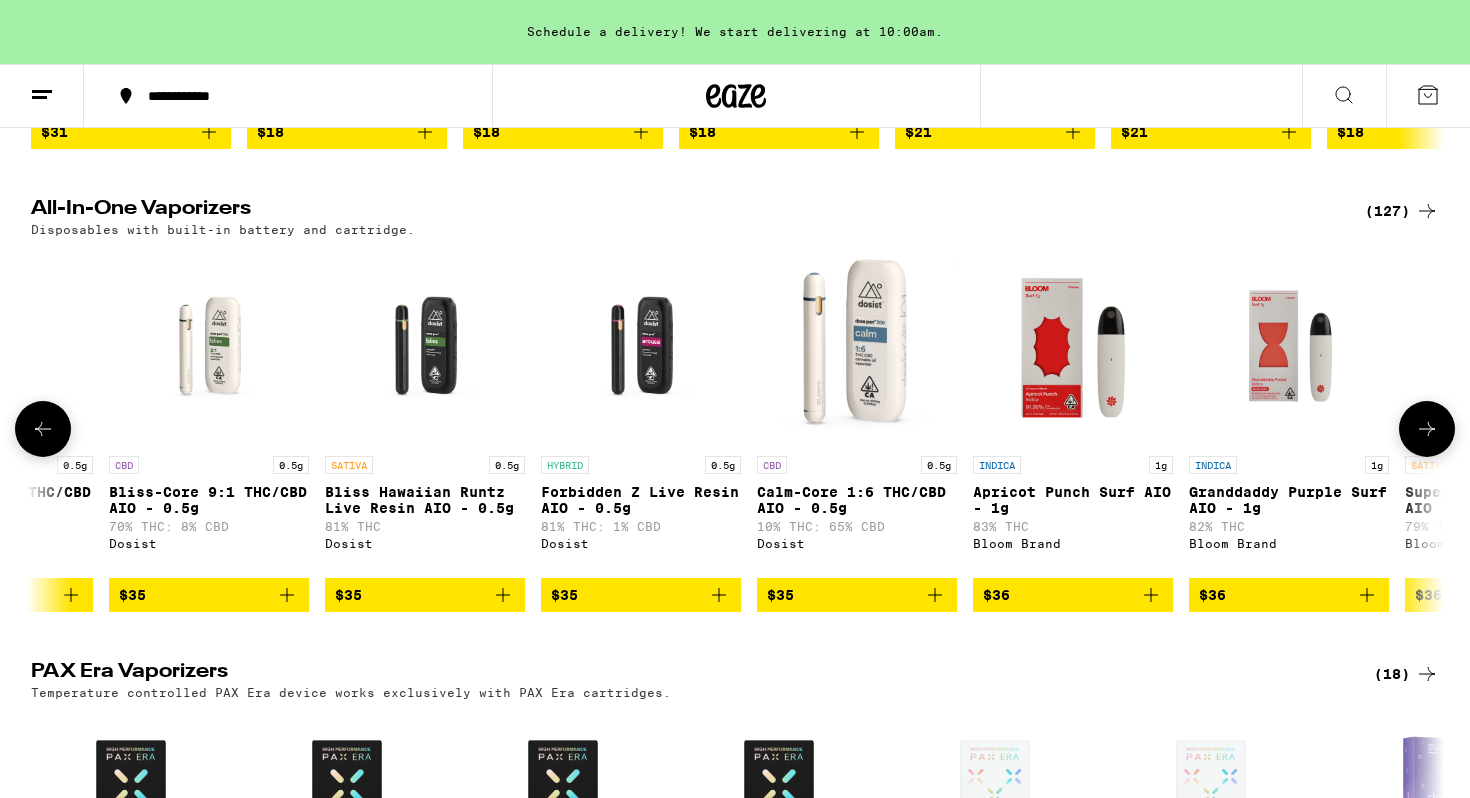 click 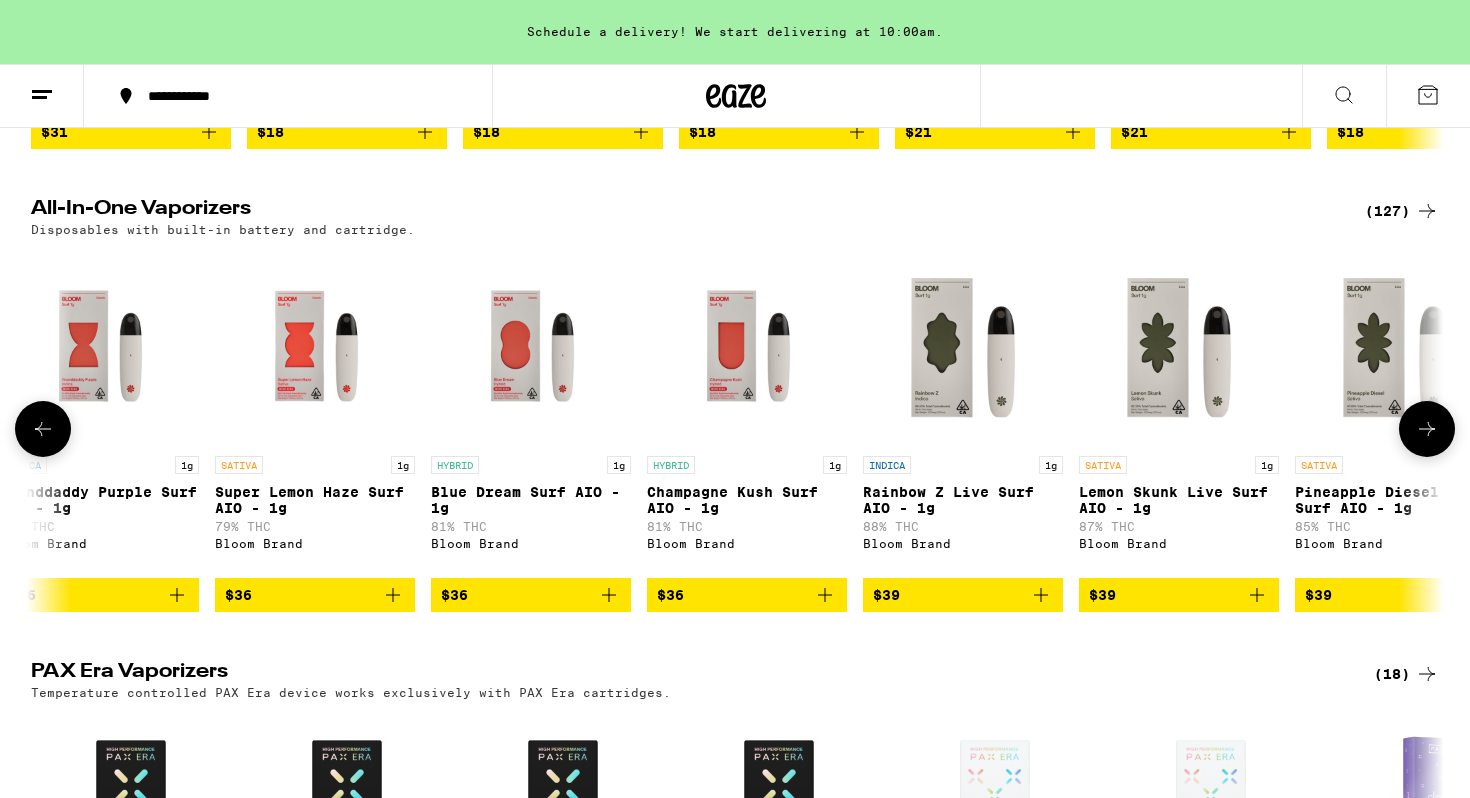 click 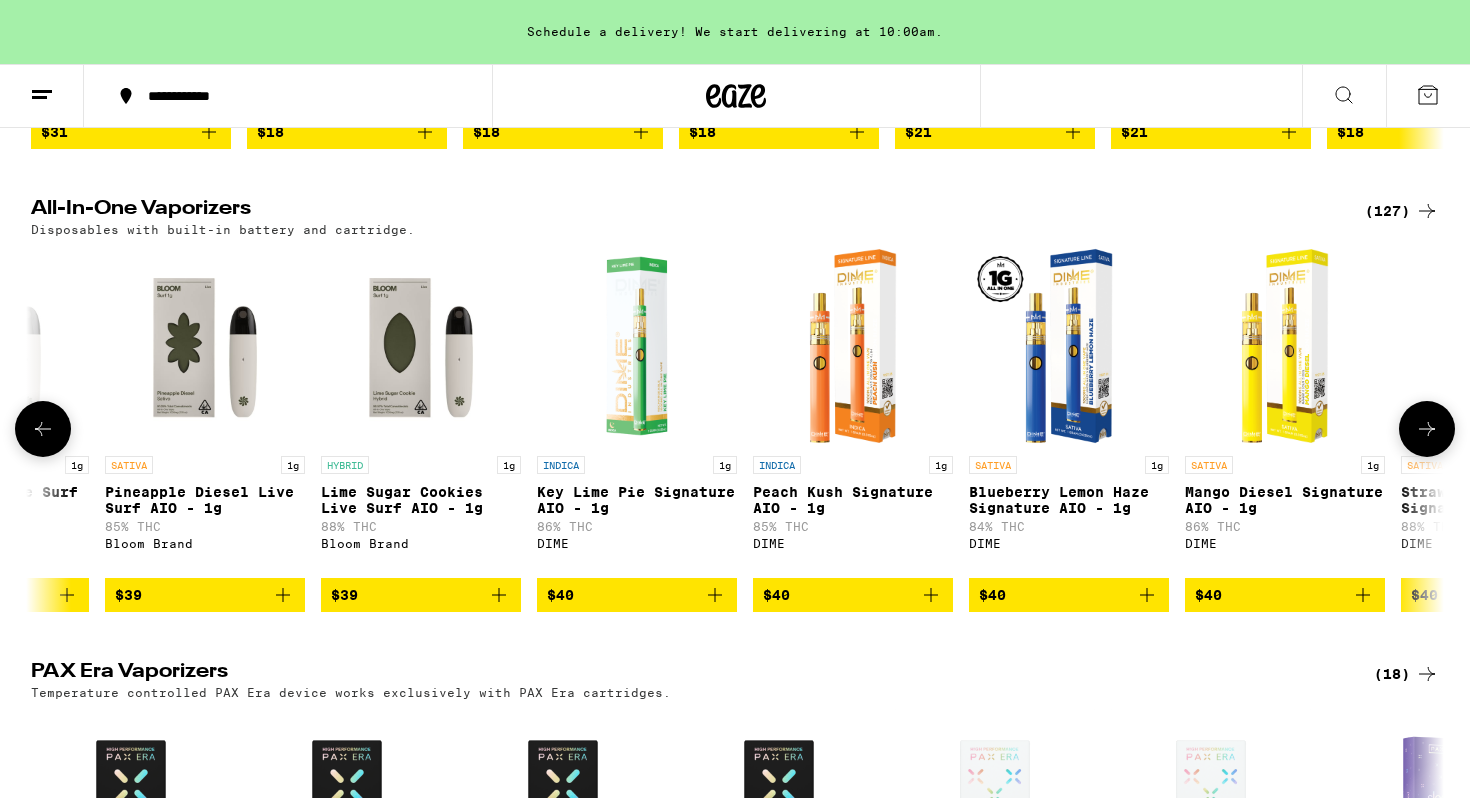 click 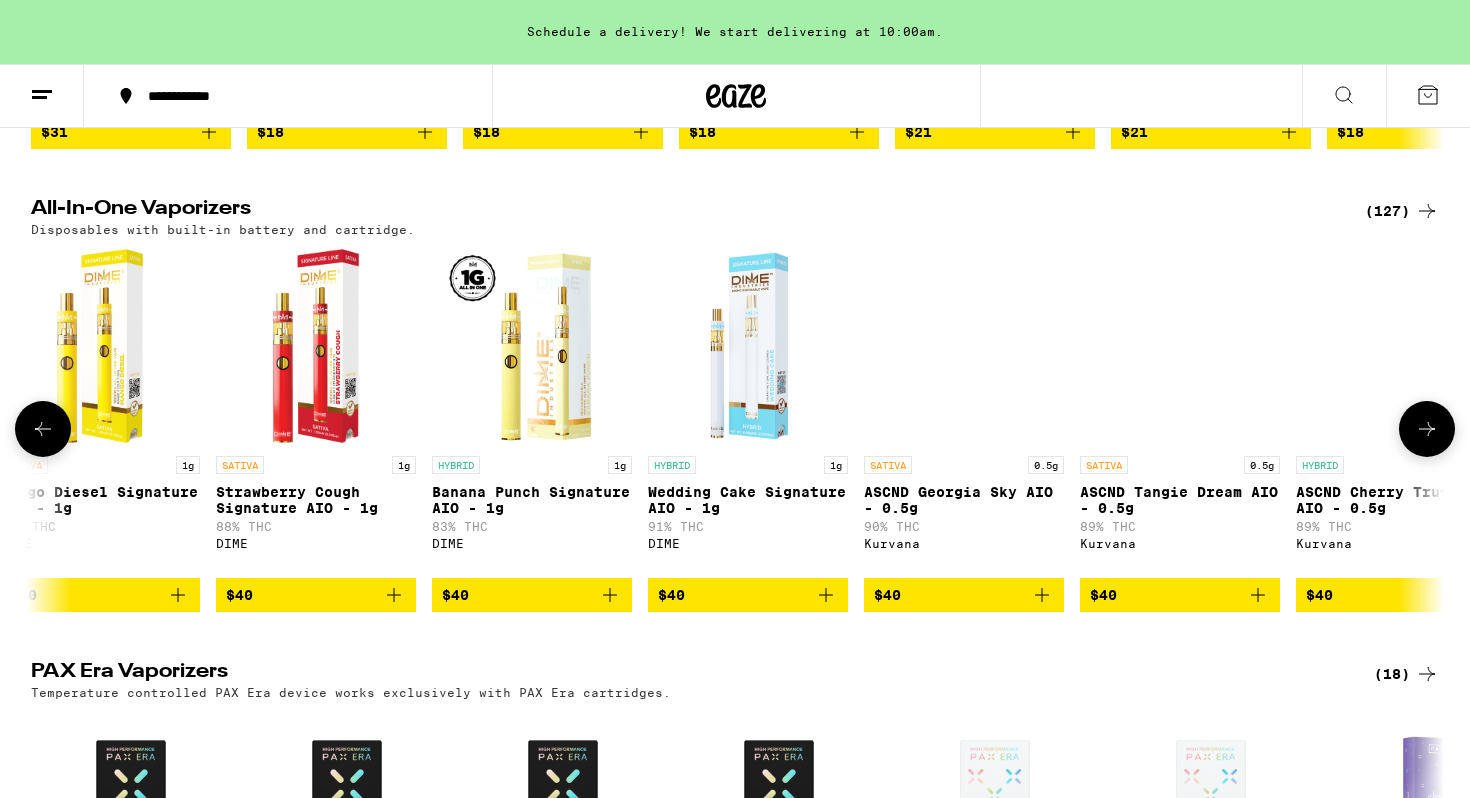 scroll, scrollTop: 0, scrollLeft: 21420, axis: horizontal 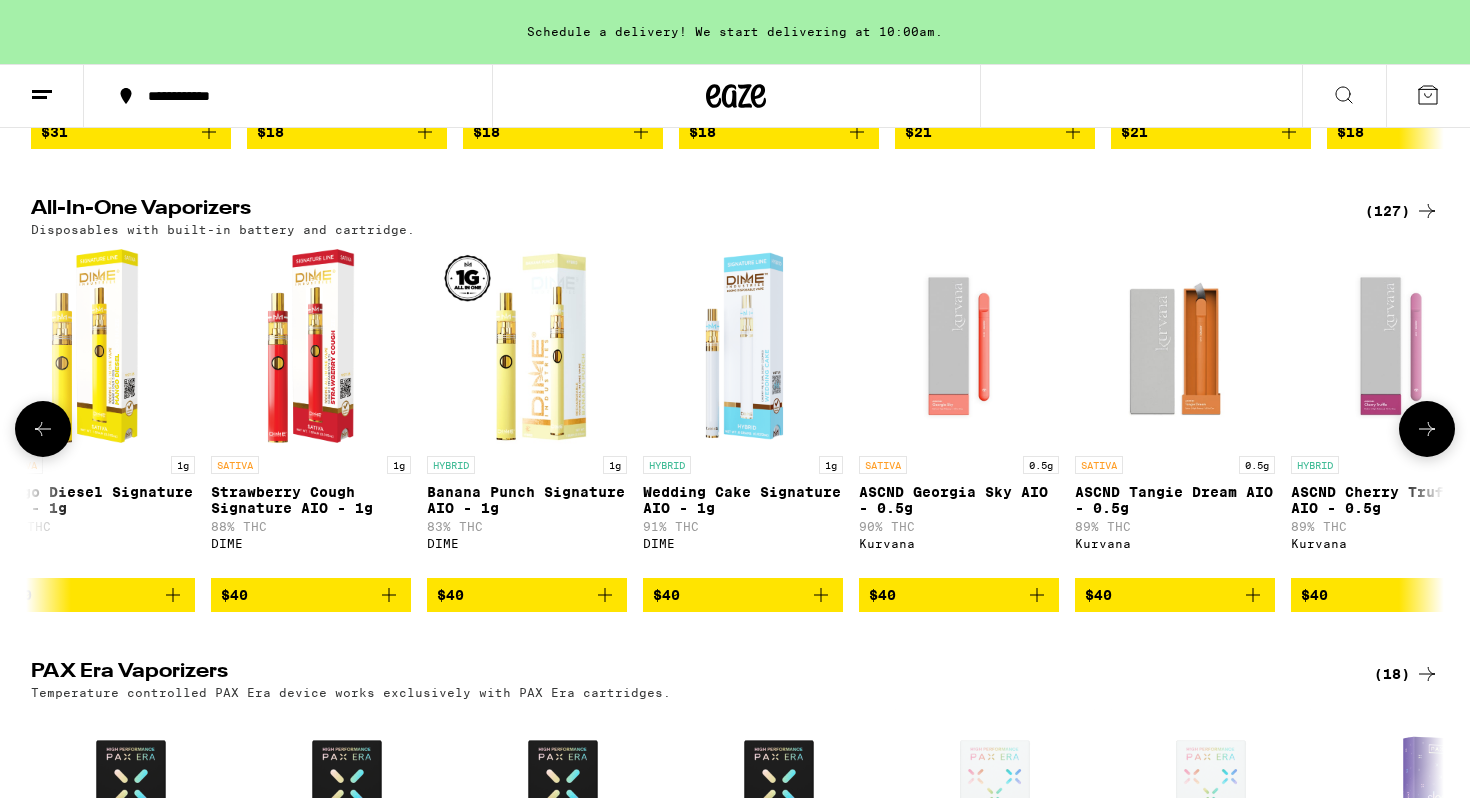 click at bounding box center [1427, 429] 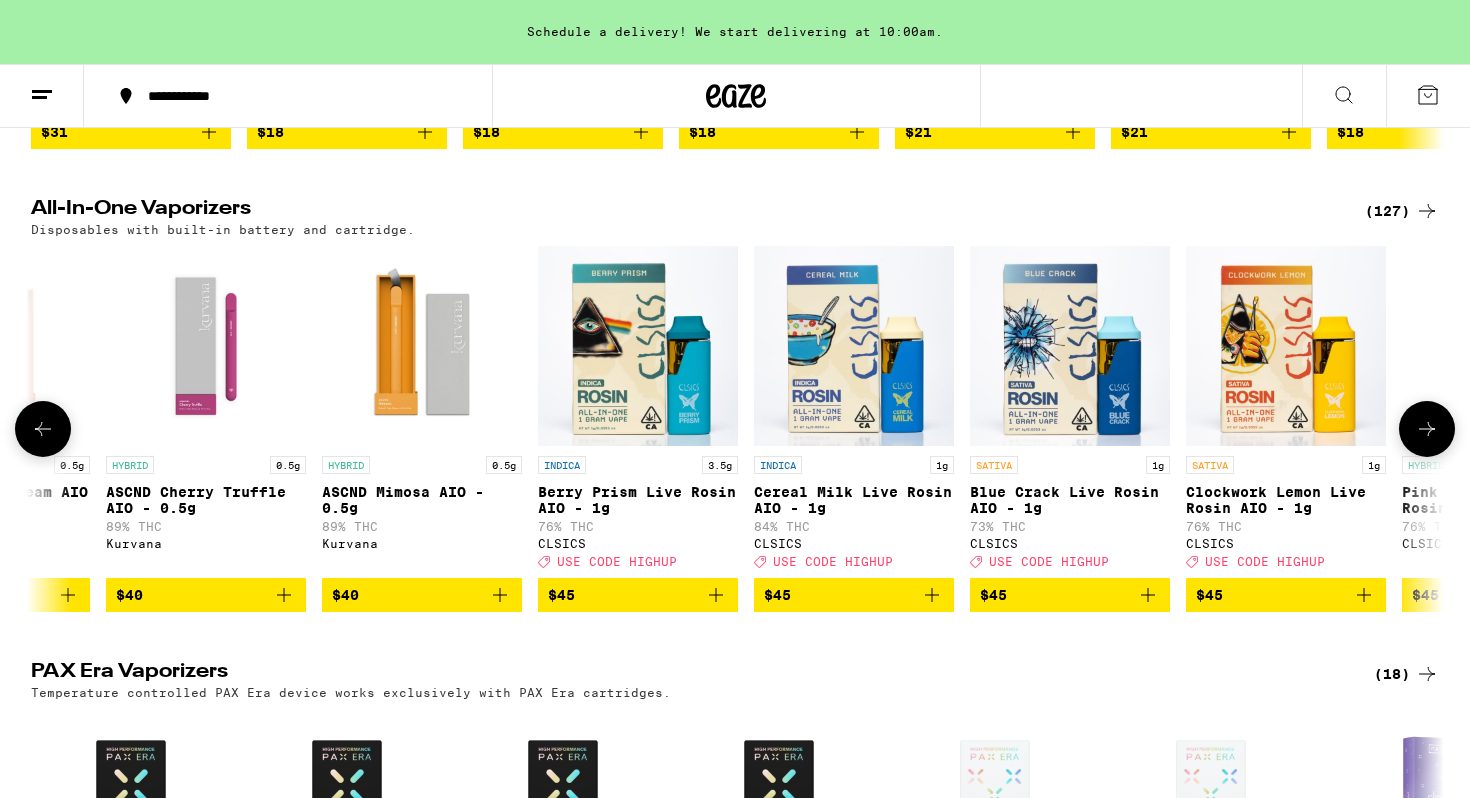 scroll, scrollTop: 0, scrollLeft: 22610, axis: horizontal 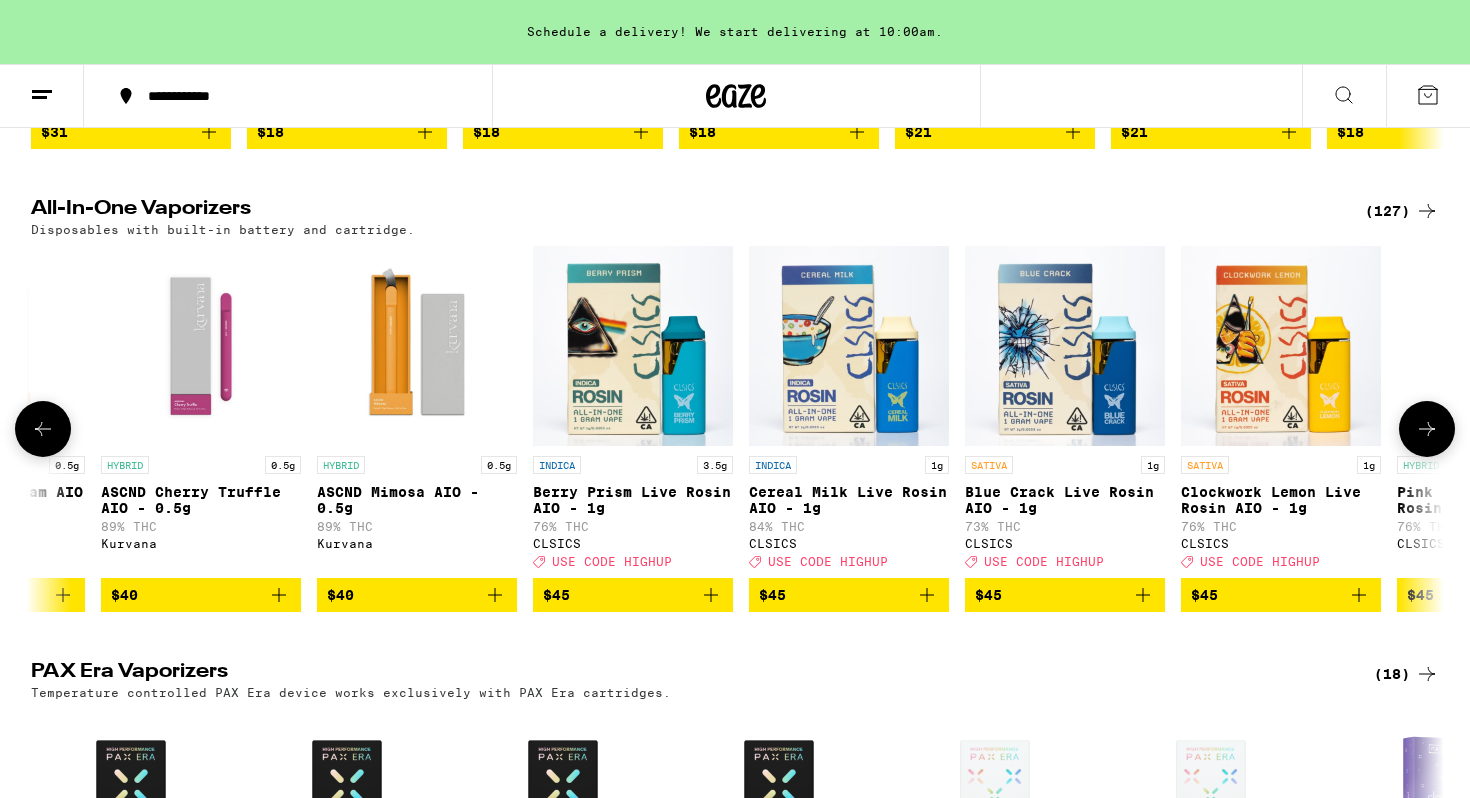 click at bounding box center [1427, 429] 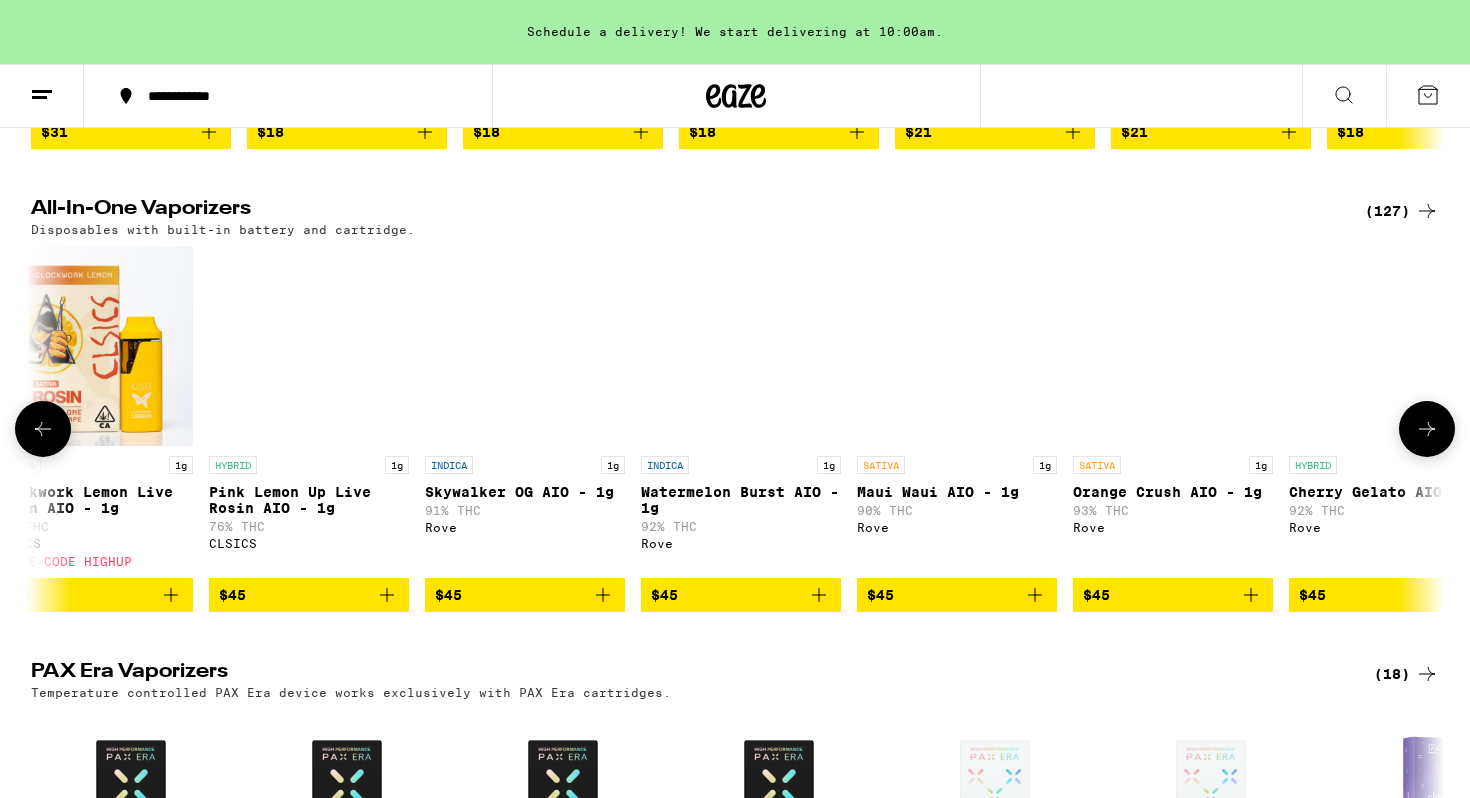 scroll, scrollTop: 0, scrollLeft: 23800, axis: horizontal 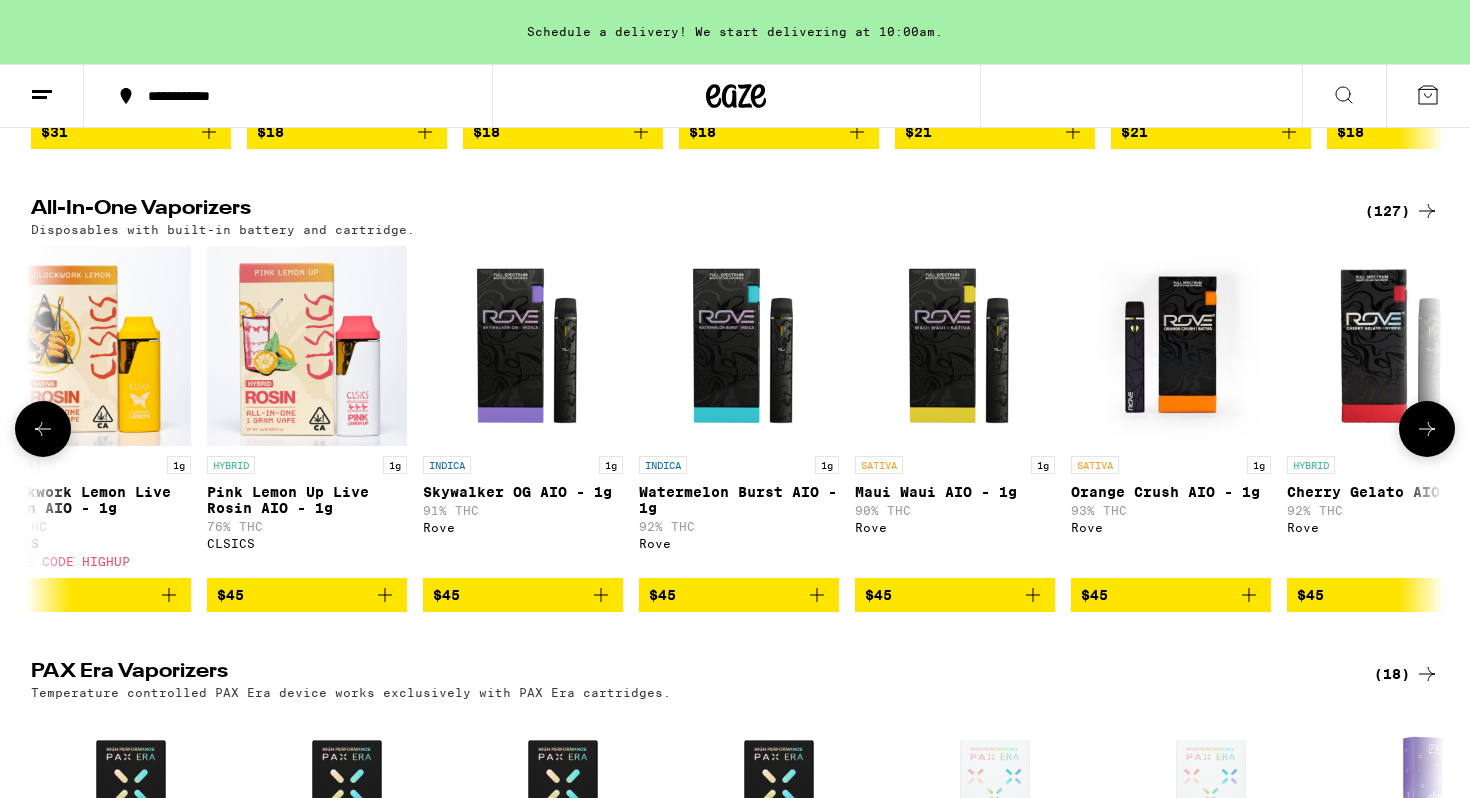 click at bounding box center (1427, 429) 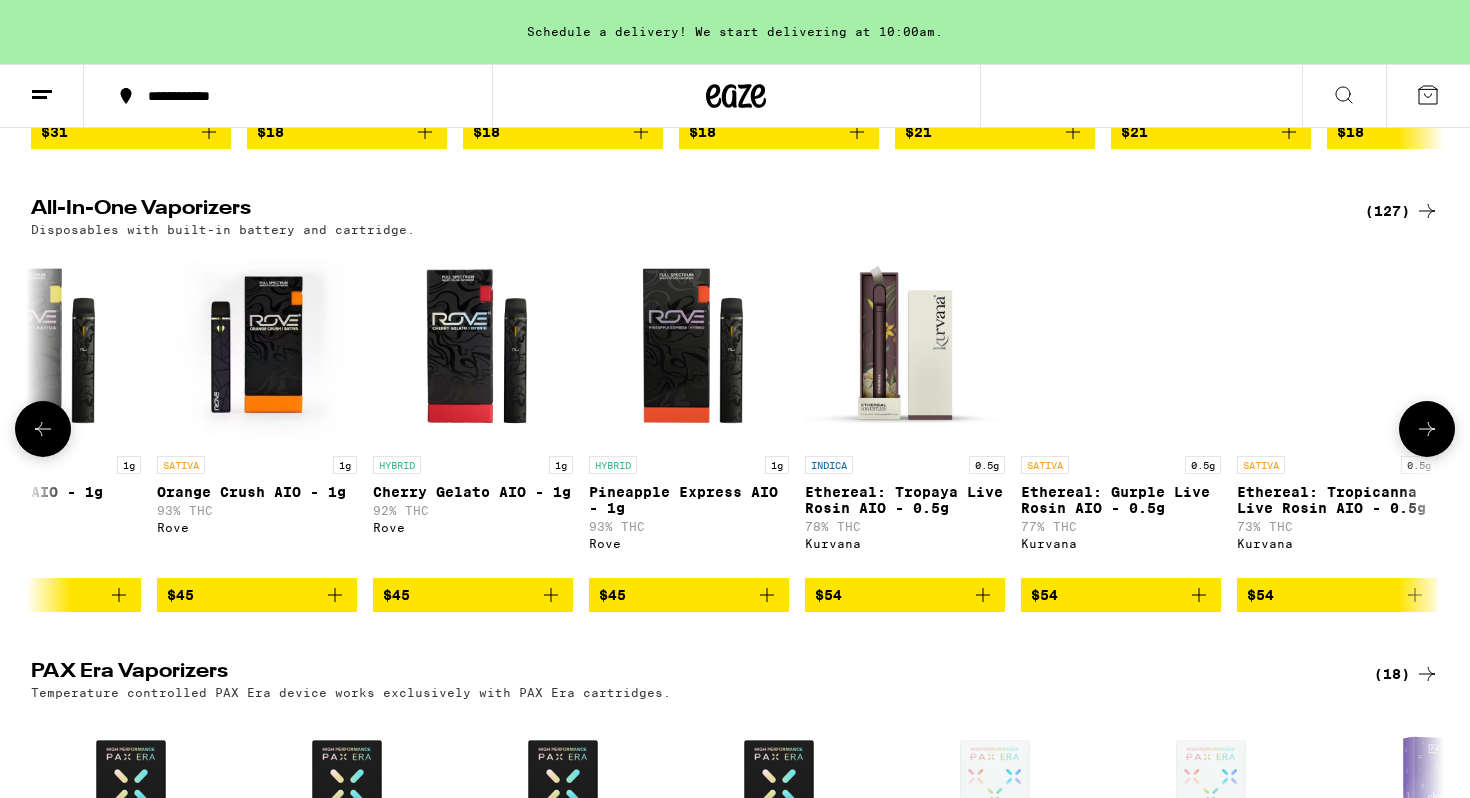 scroll, scrollTop: 0, scrollLeft: 24990, axis: horizontal 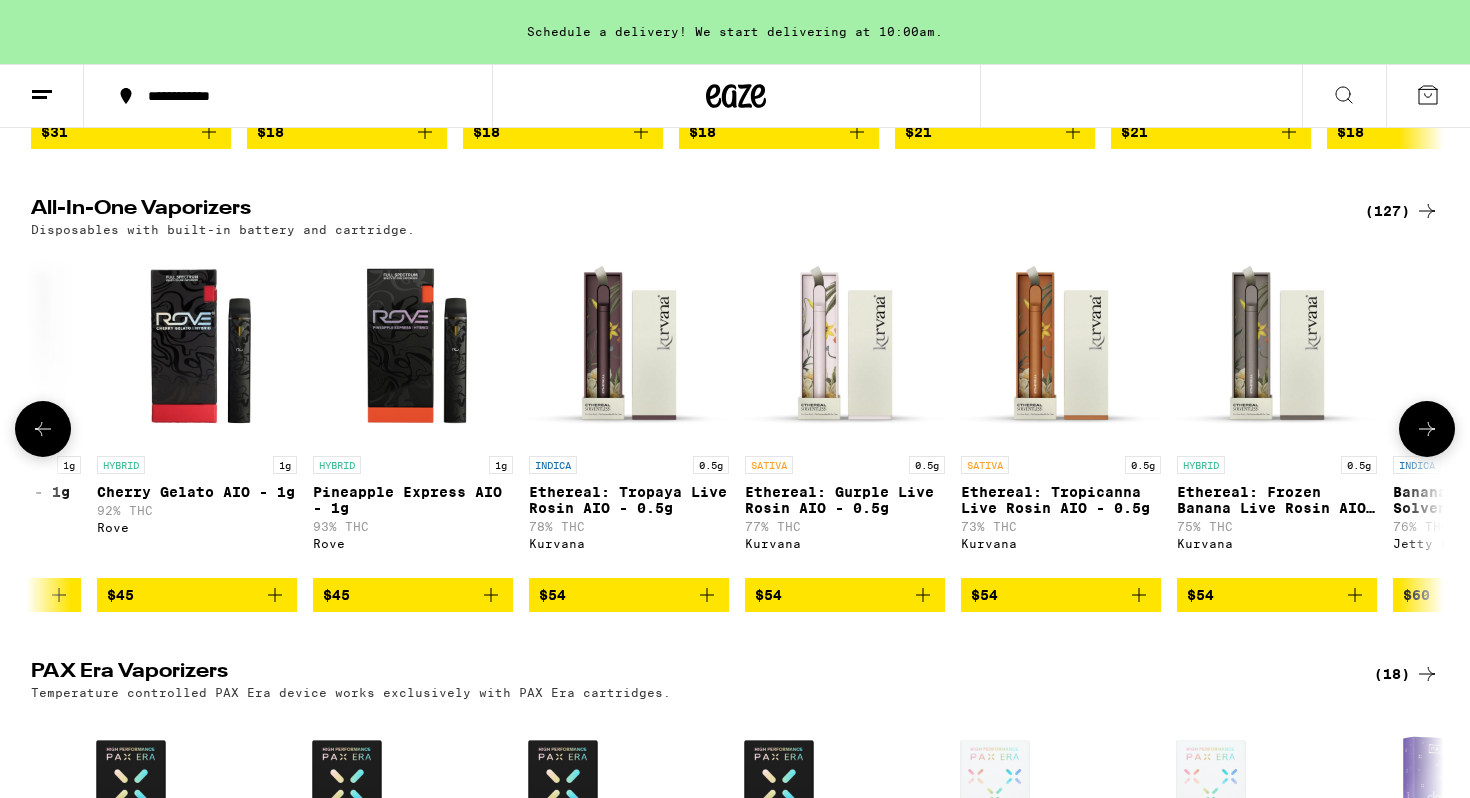 click at bounding box center (1427, 429) 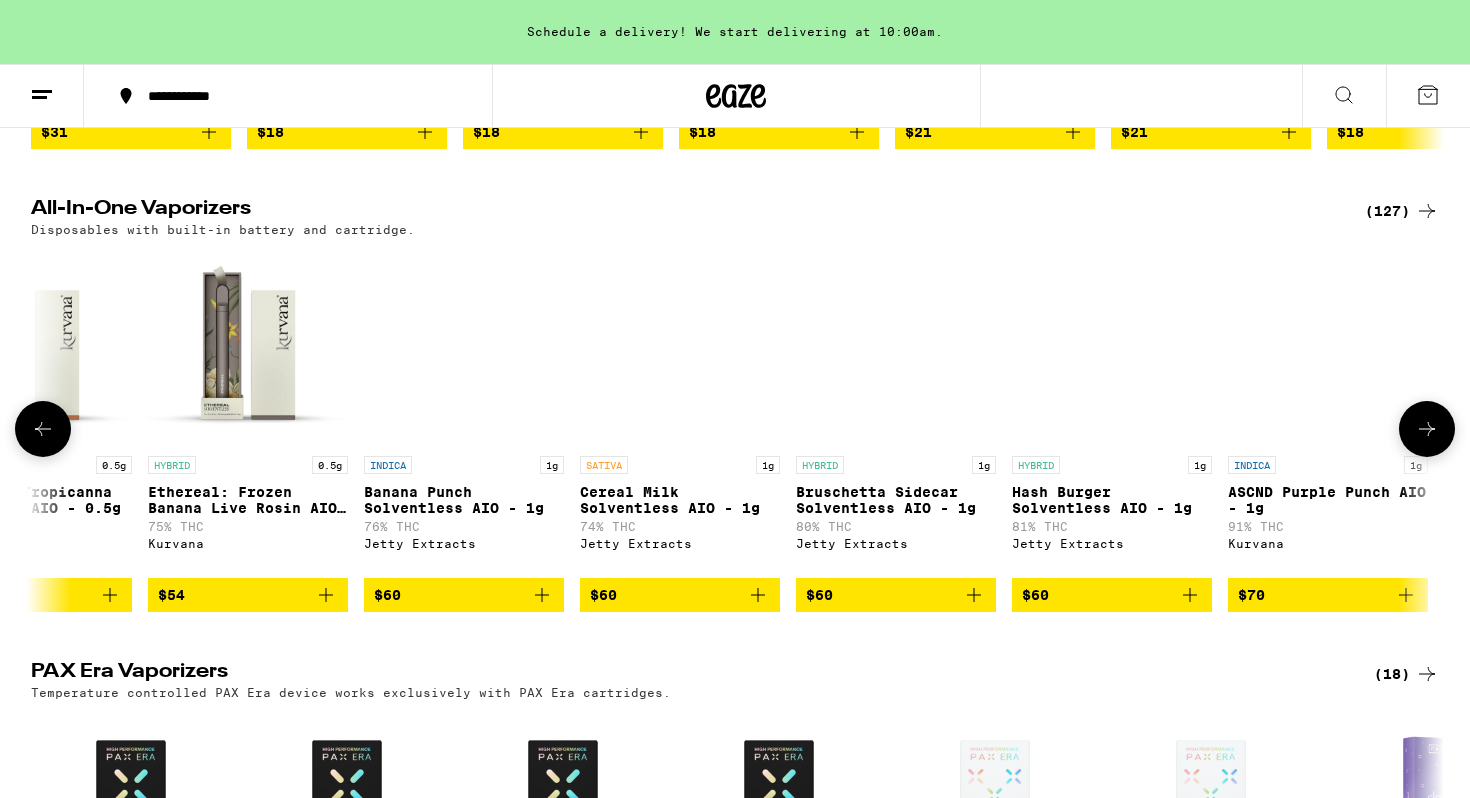 scroll, scrollTop: 0, scrollLeft: 26024, axis: horizontal 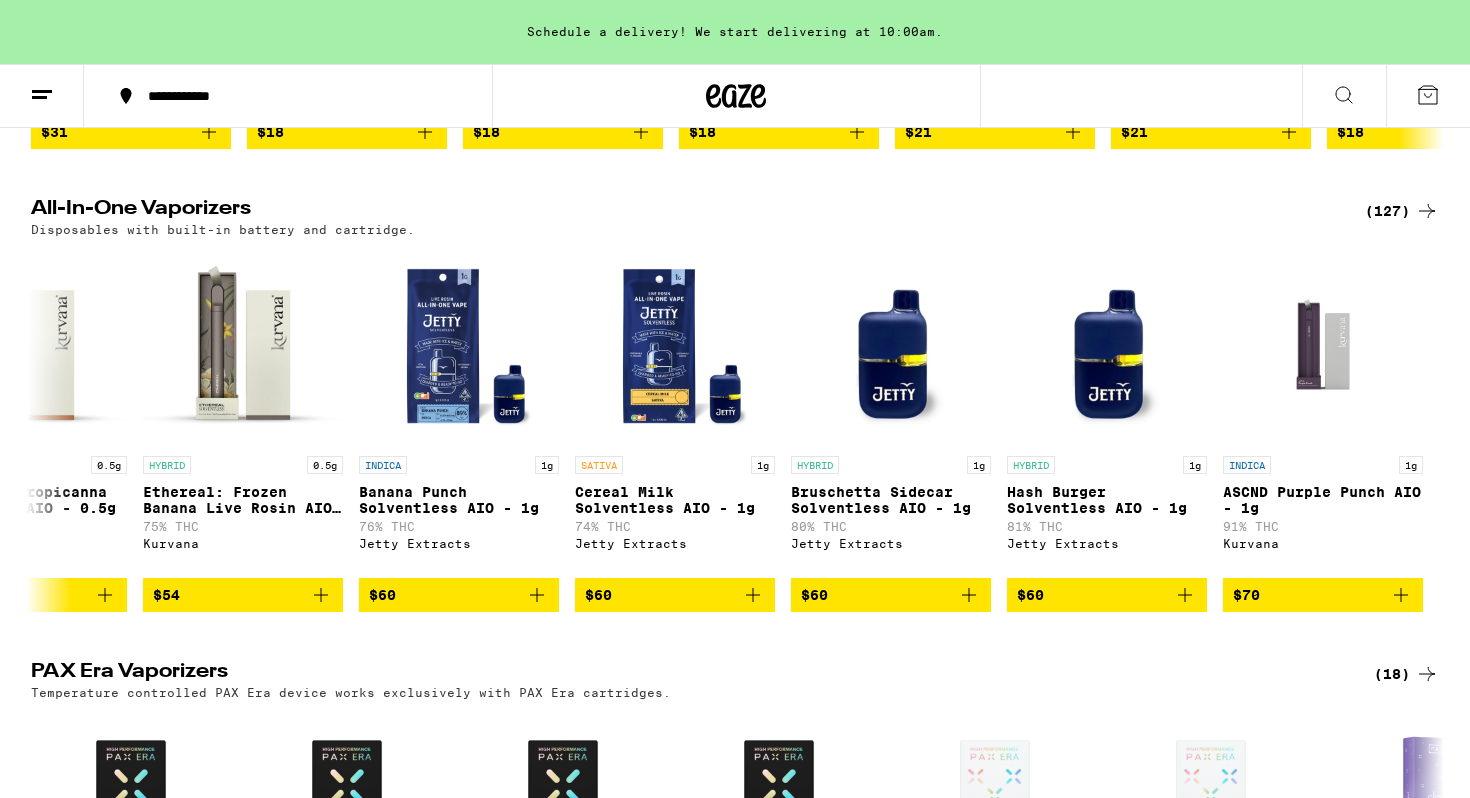 click on "(127)" at bounding box center (1402, 211) 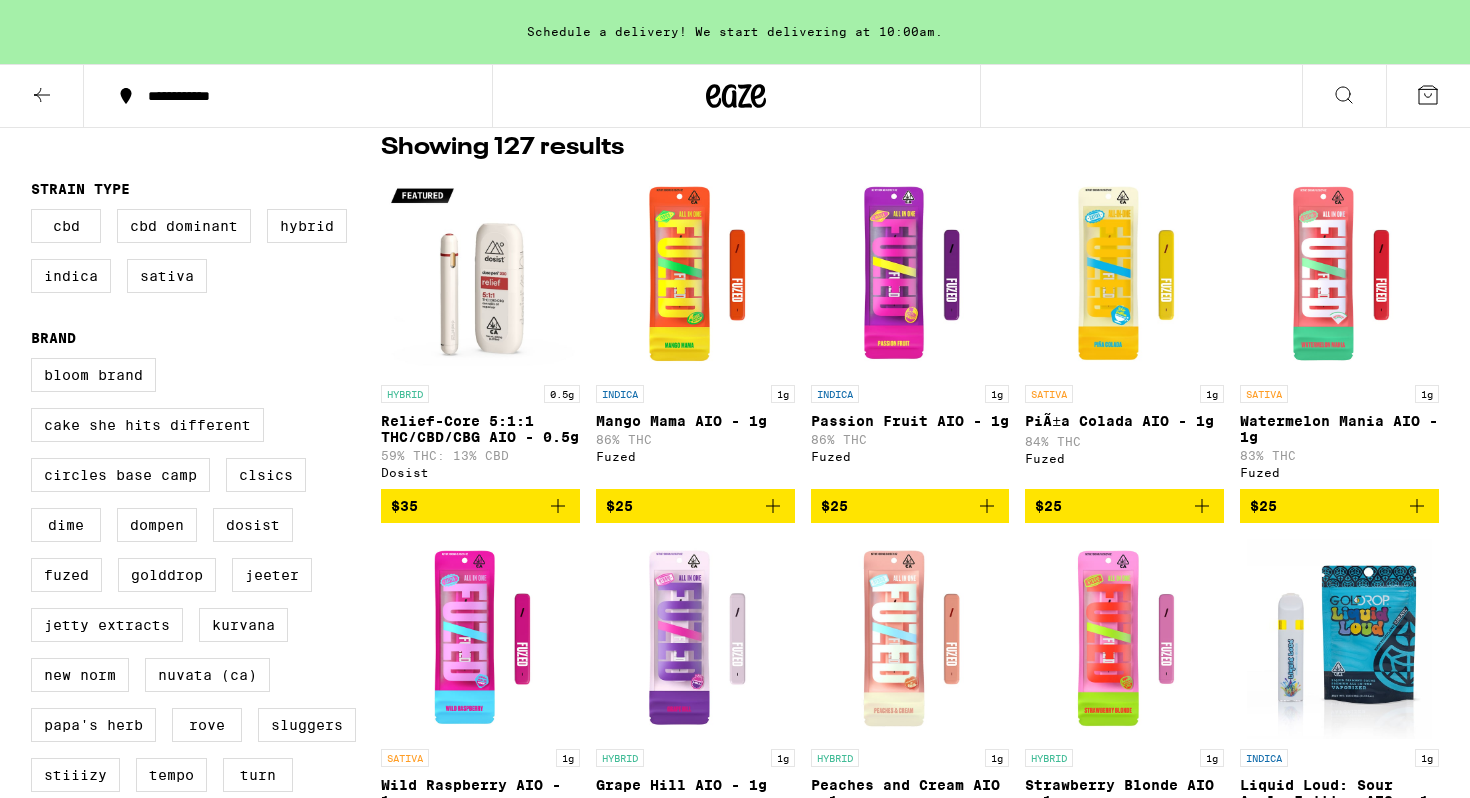 scroll, scrollTop: 157, scrollLeft: 0, axis: vertical 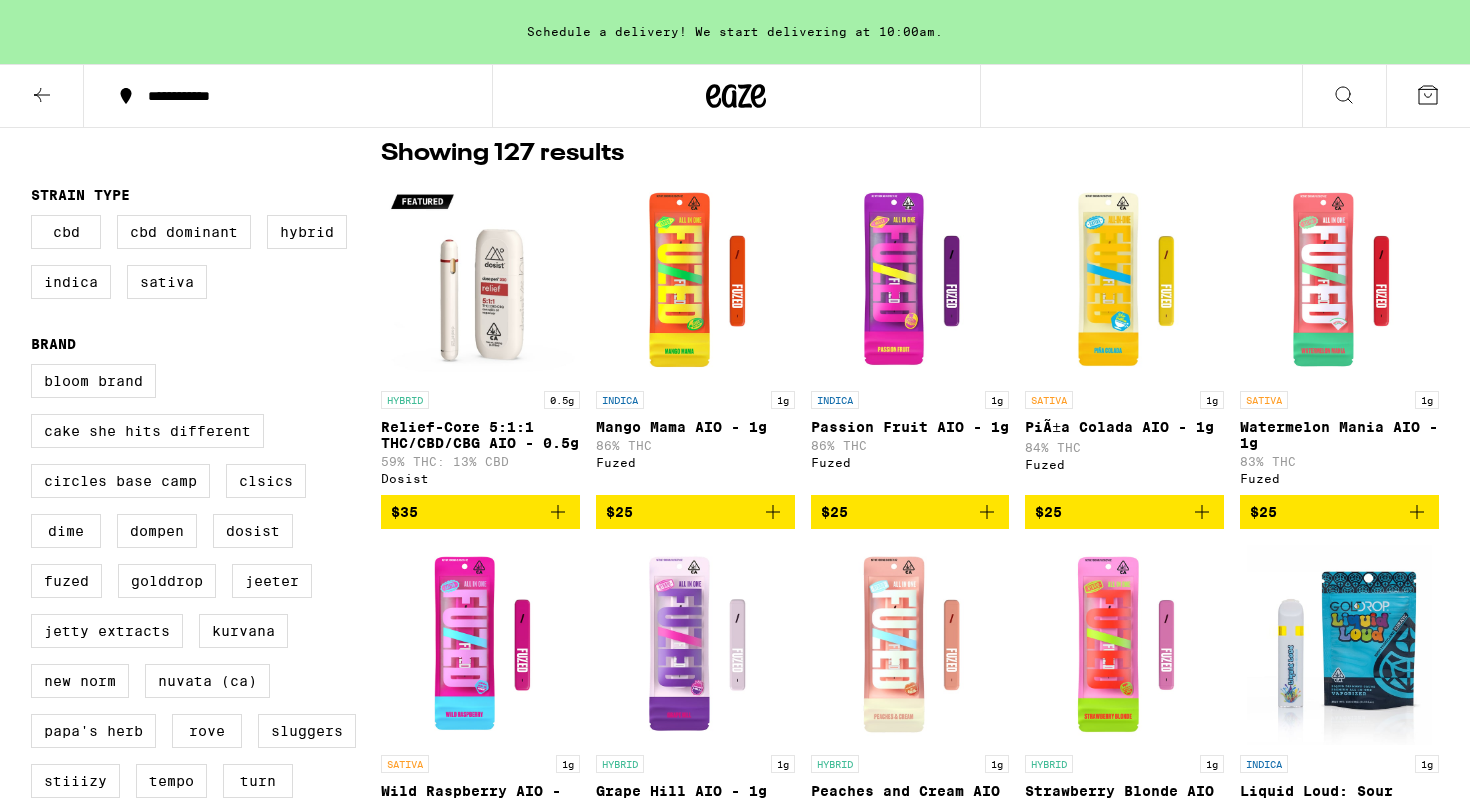 click at bounding box center [1339, 281] 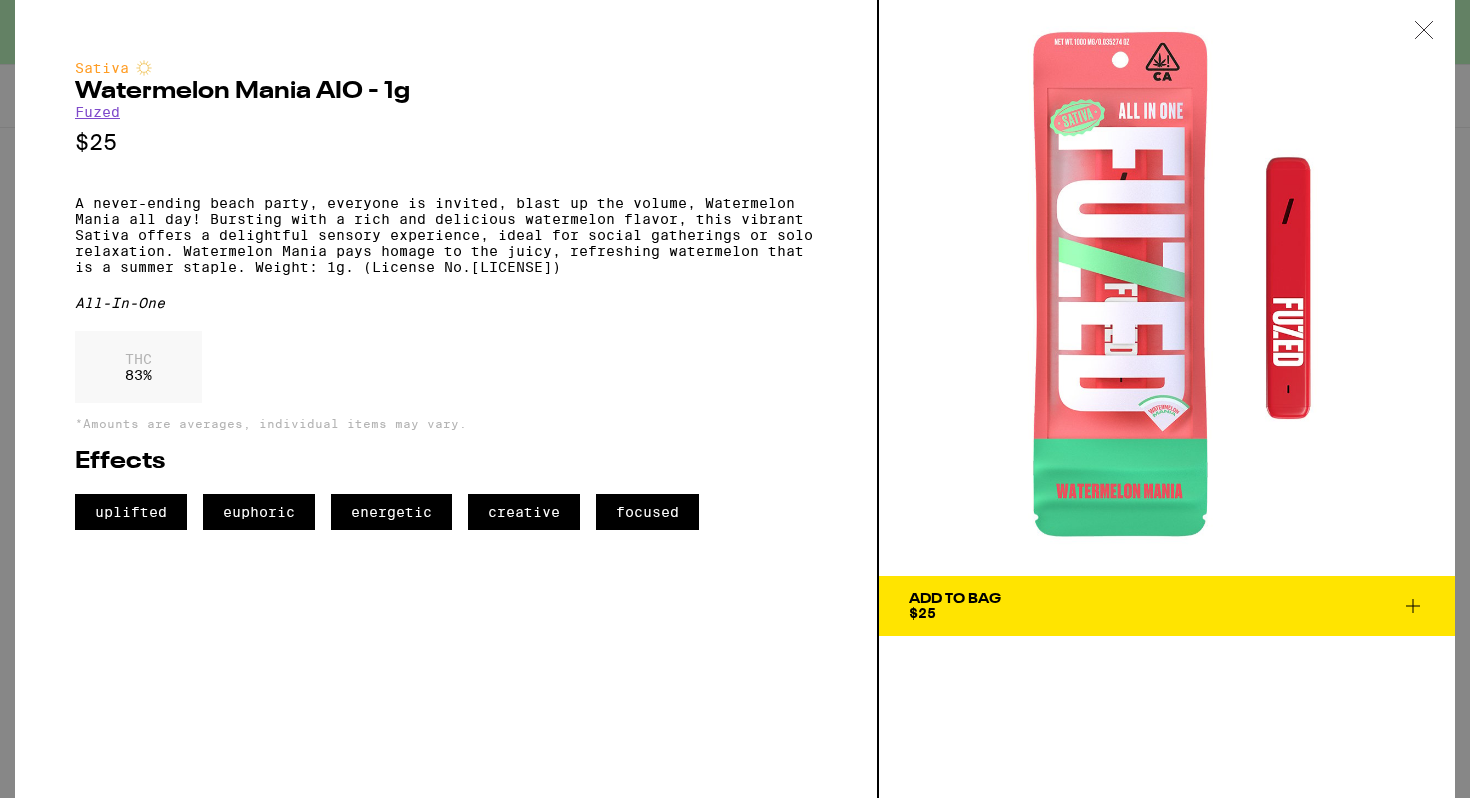 click at bounding box center (1424, 31) 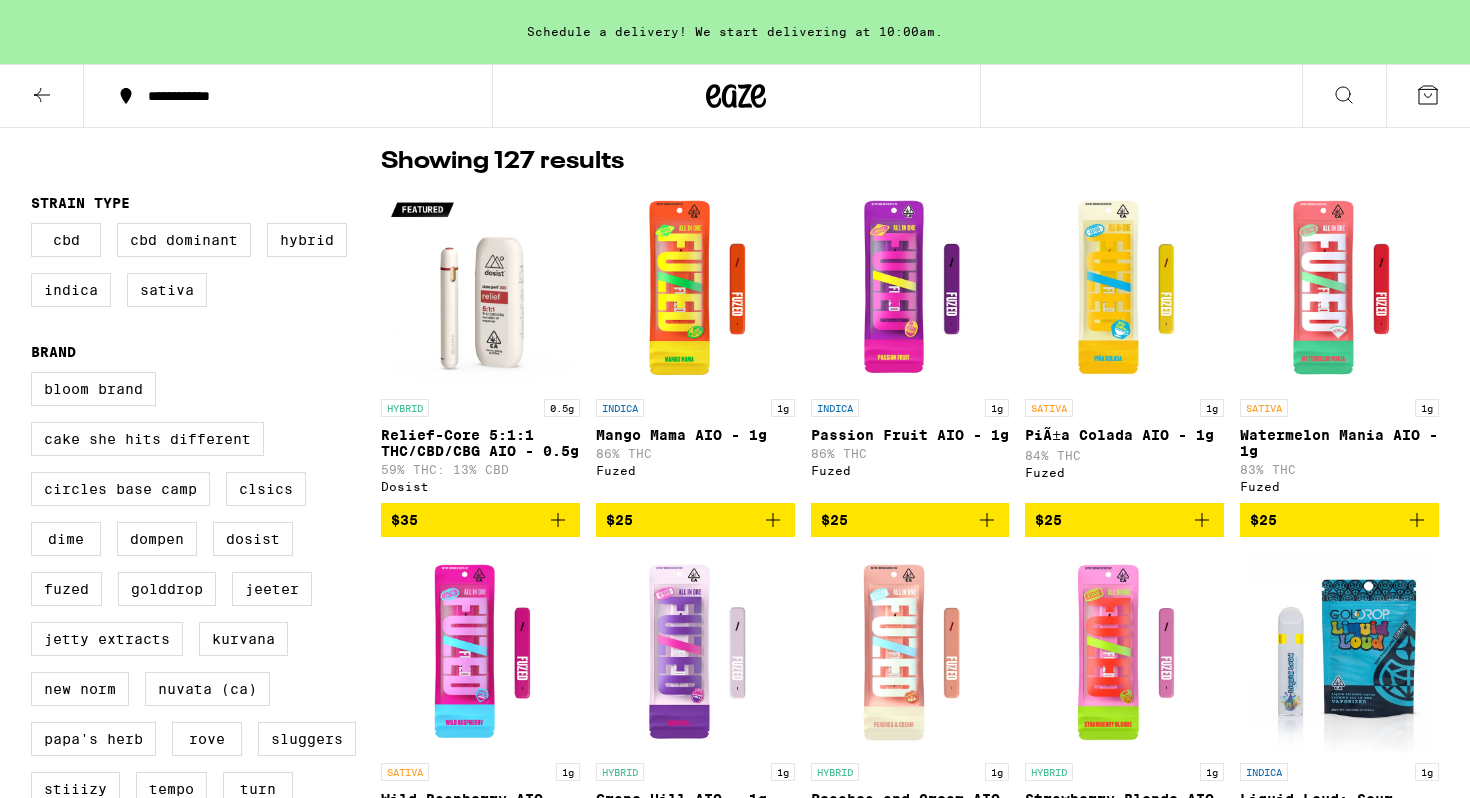 scroll, scrollTop: 164, scrollLeft: 0, axis: vertical 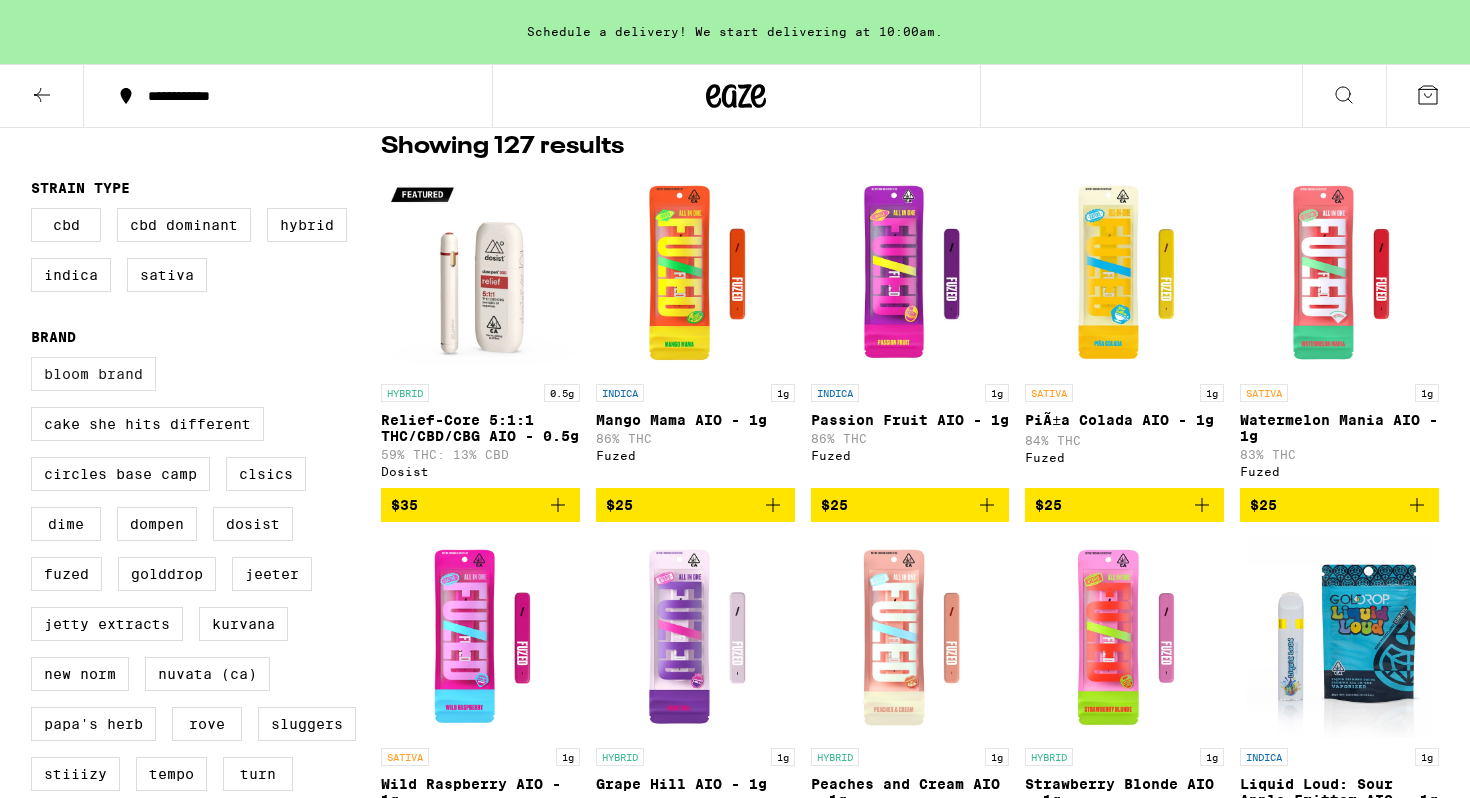 click on "Bloom Brand" at bounding box center (93, 374) 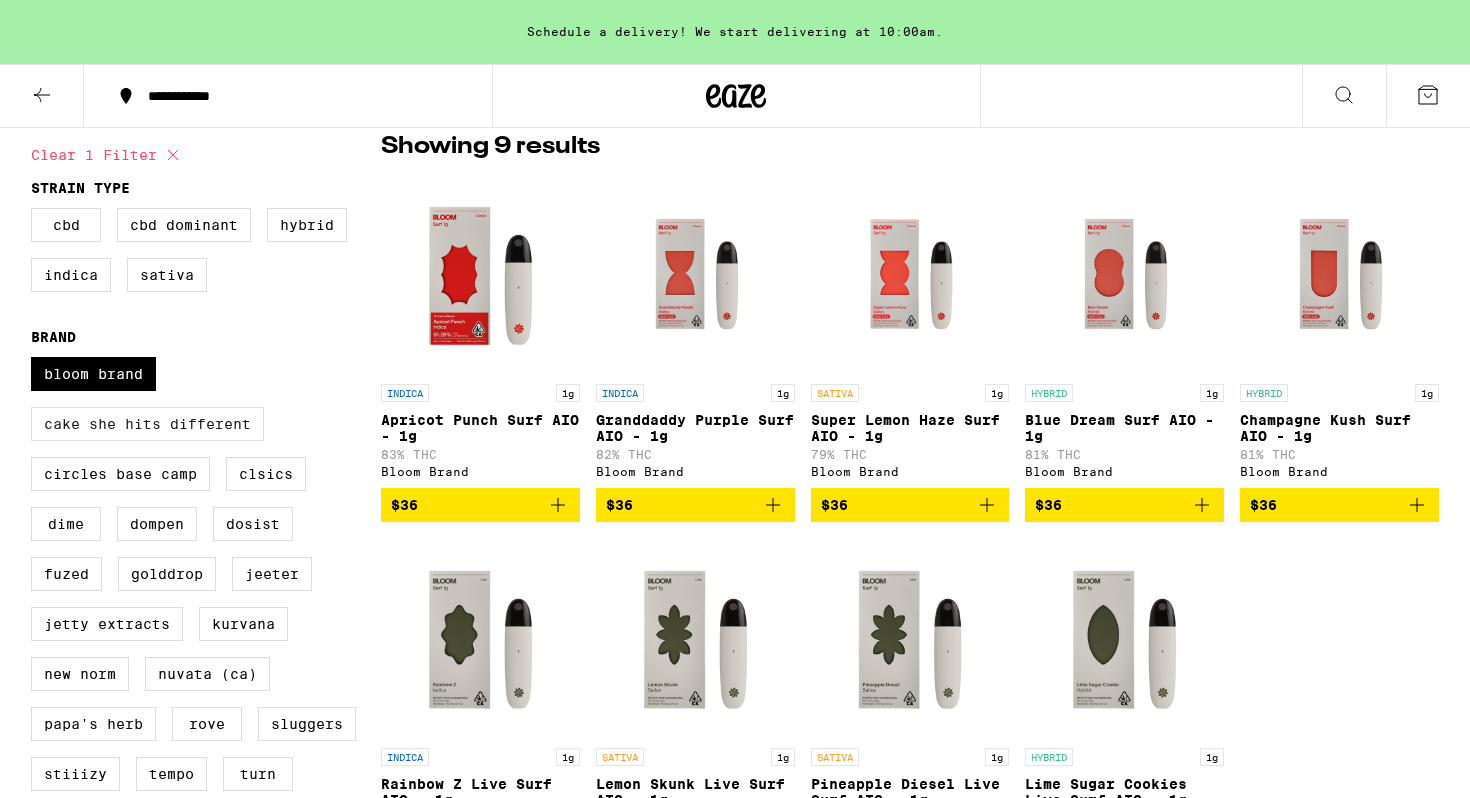 click on "Cake She Hits Different" at bounding box center (147, 424) 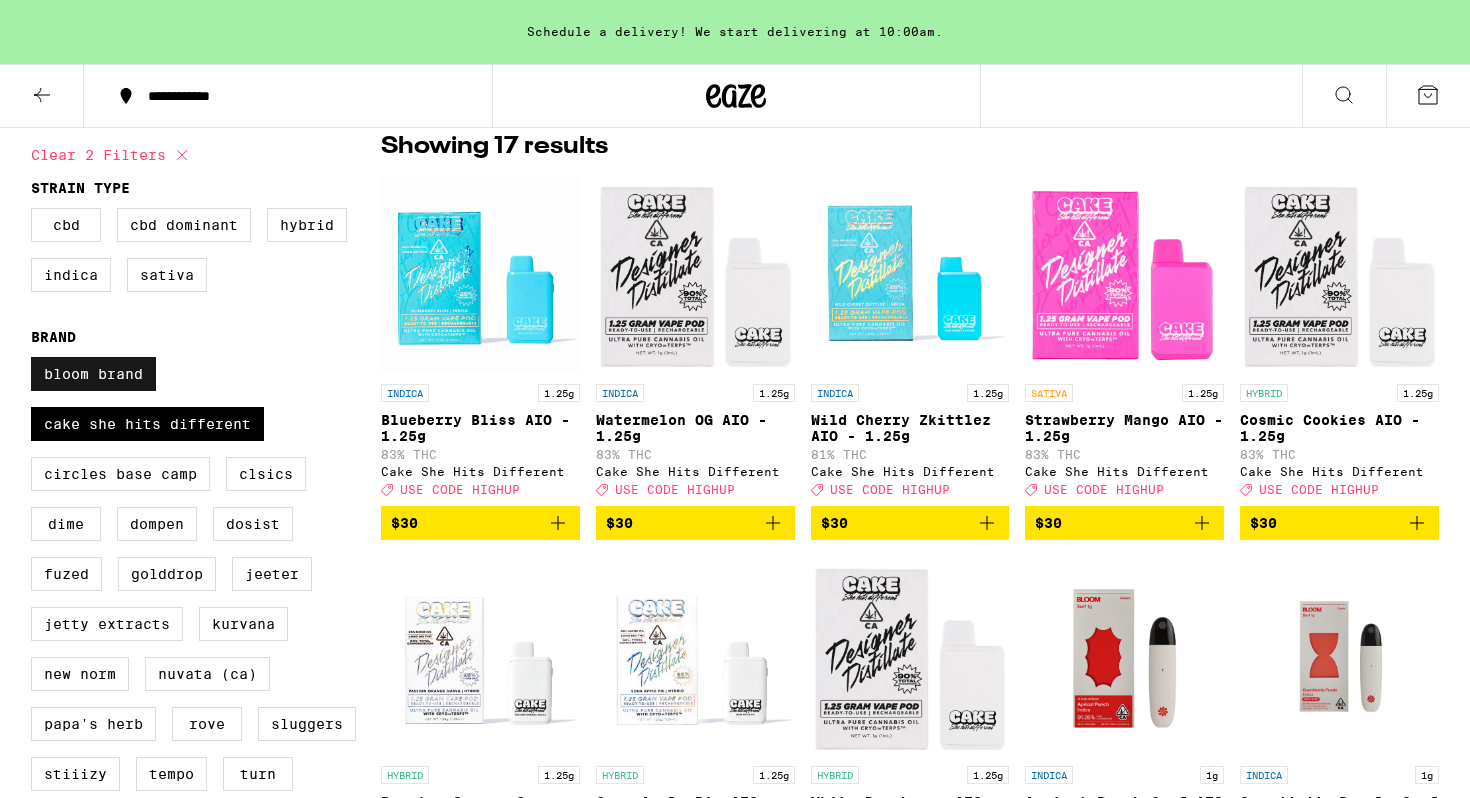 click on "Bloom Brand" at bounding box center [93, 374] 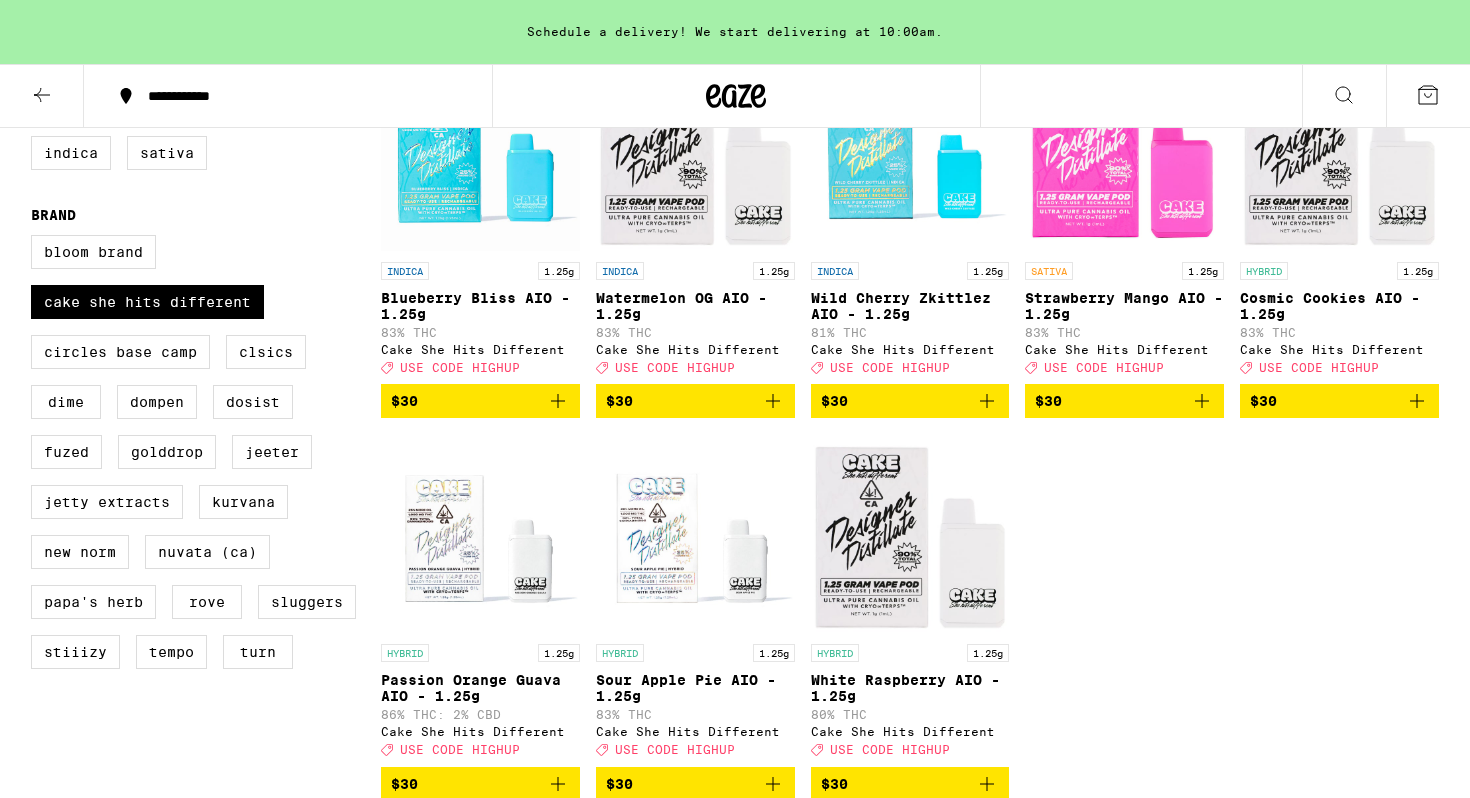 scroll, scrollTop: 299, scrollLeft: 0, axis: vertical 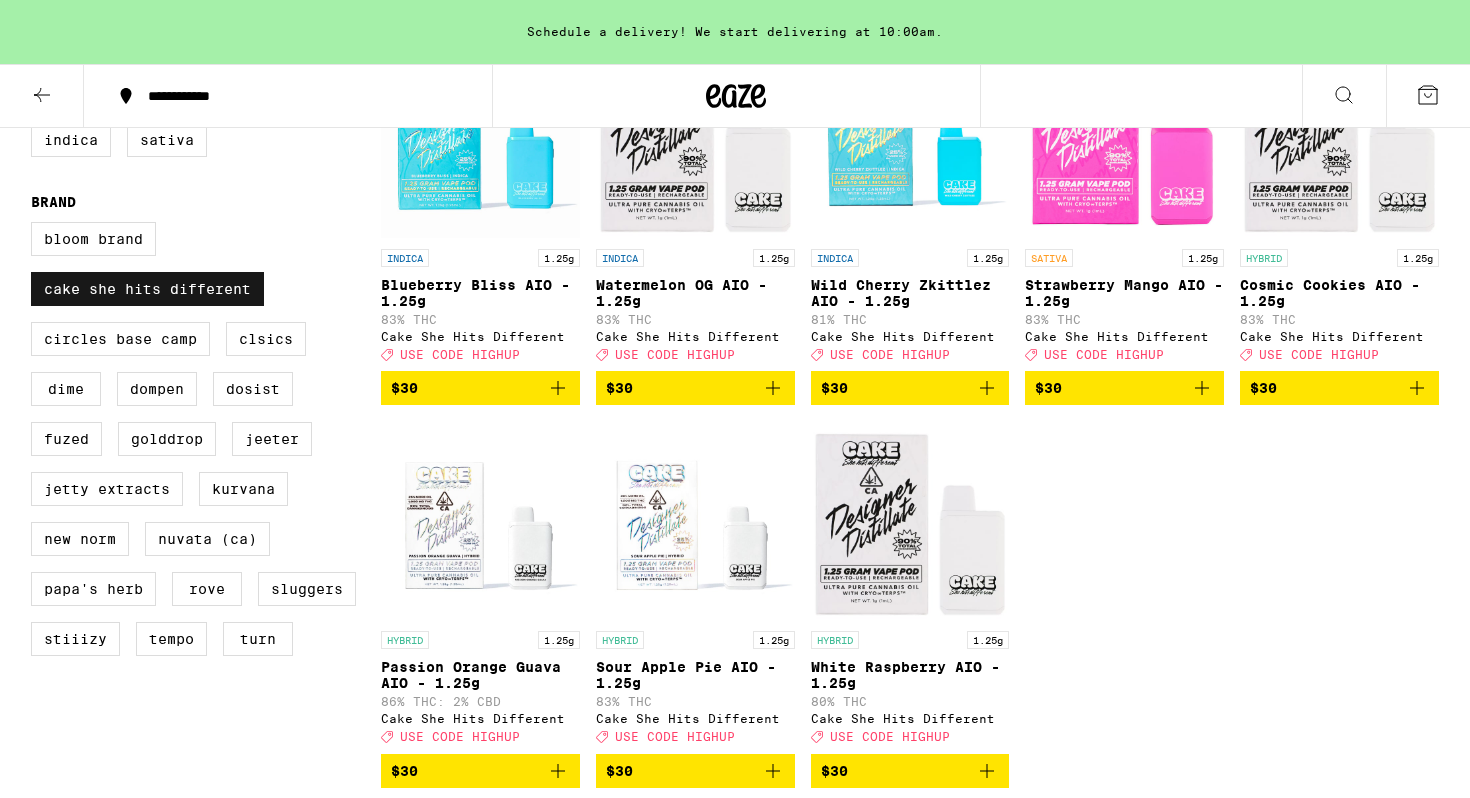 click on "Cake She Hits Different" at bounding box center [147, 289] 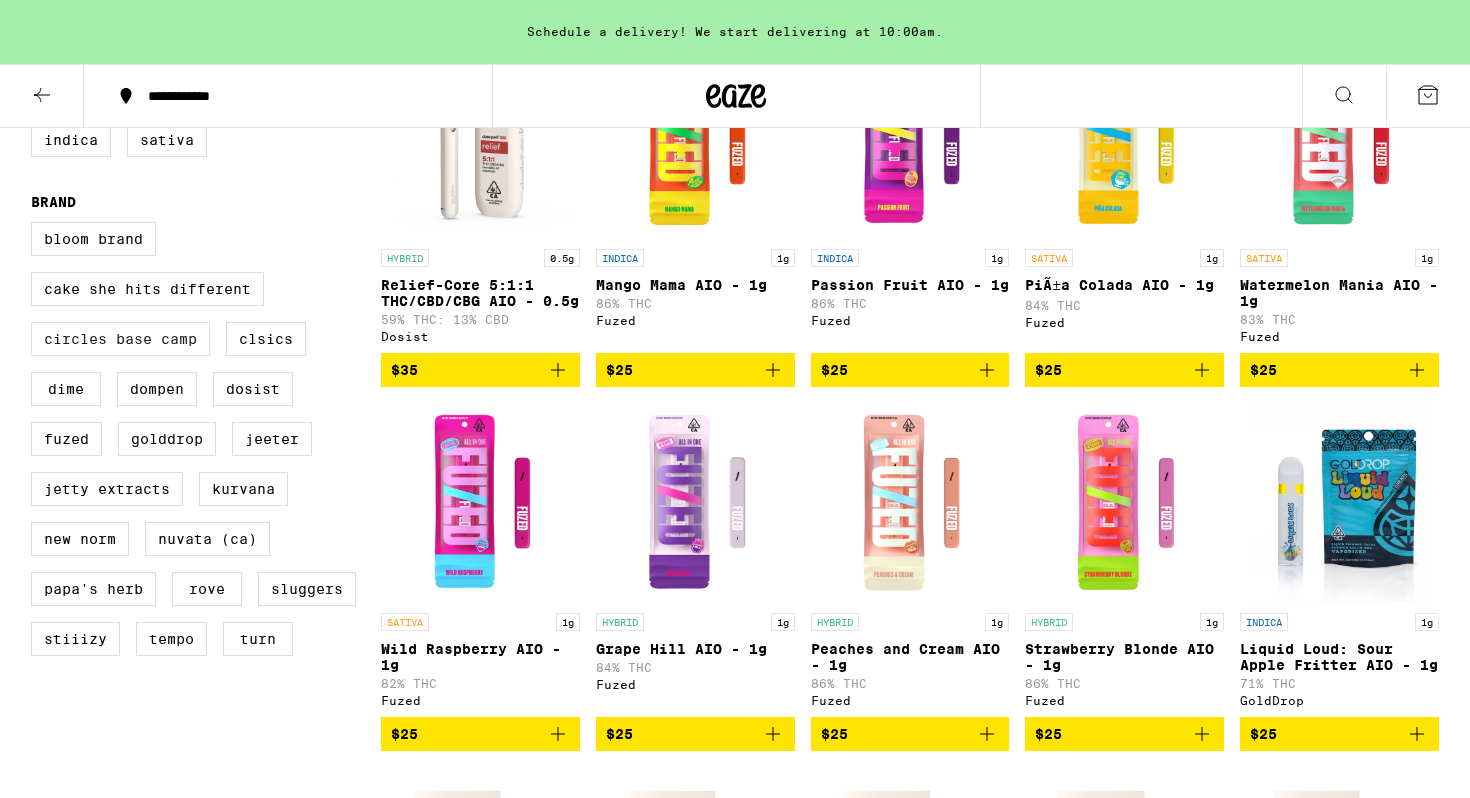 click on "Circles Base Camp" at bounding box center (120, 339) 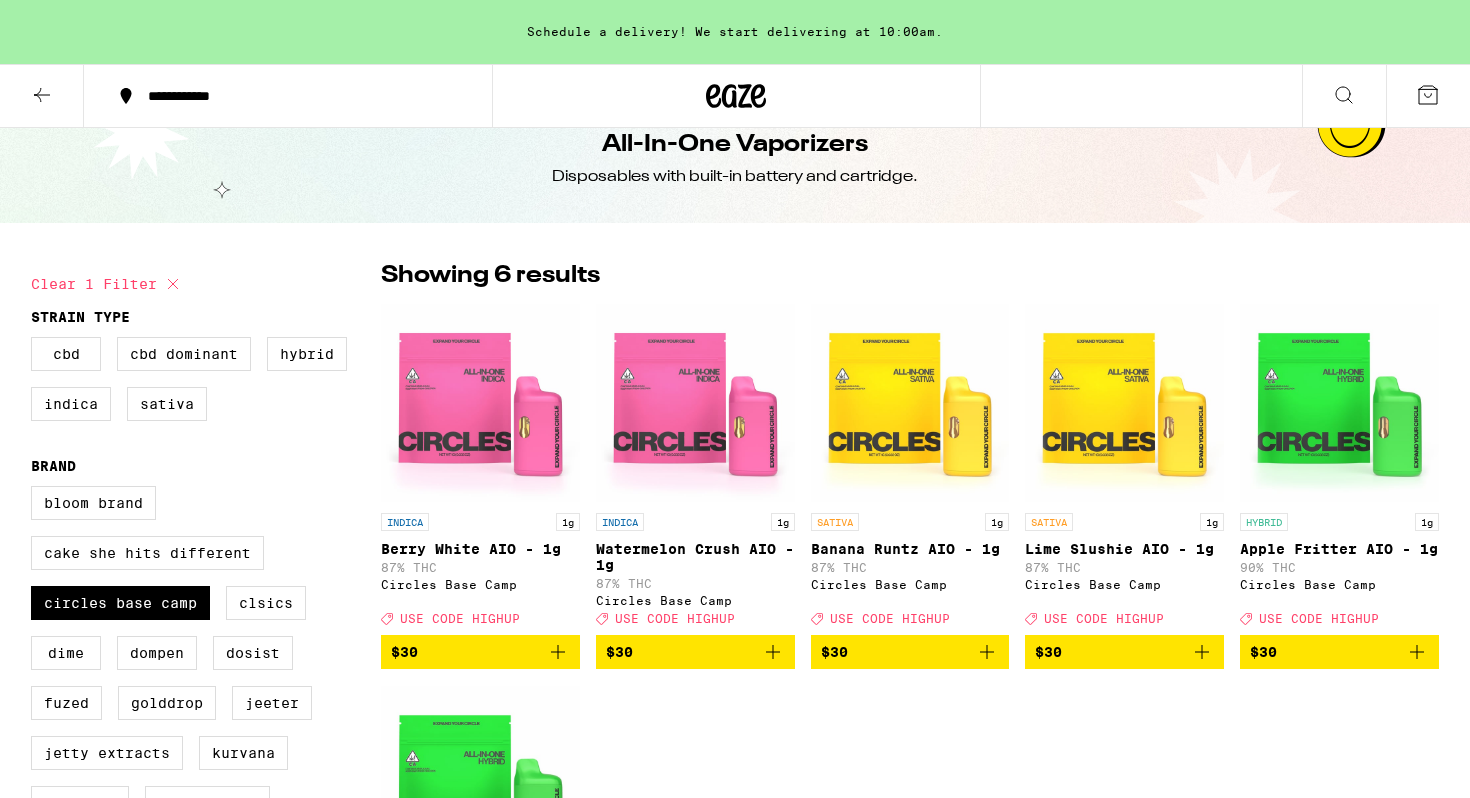 scroll, scrollTop: 28, scrollLeft: 0, axis: vertical 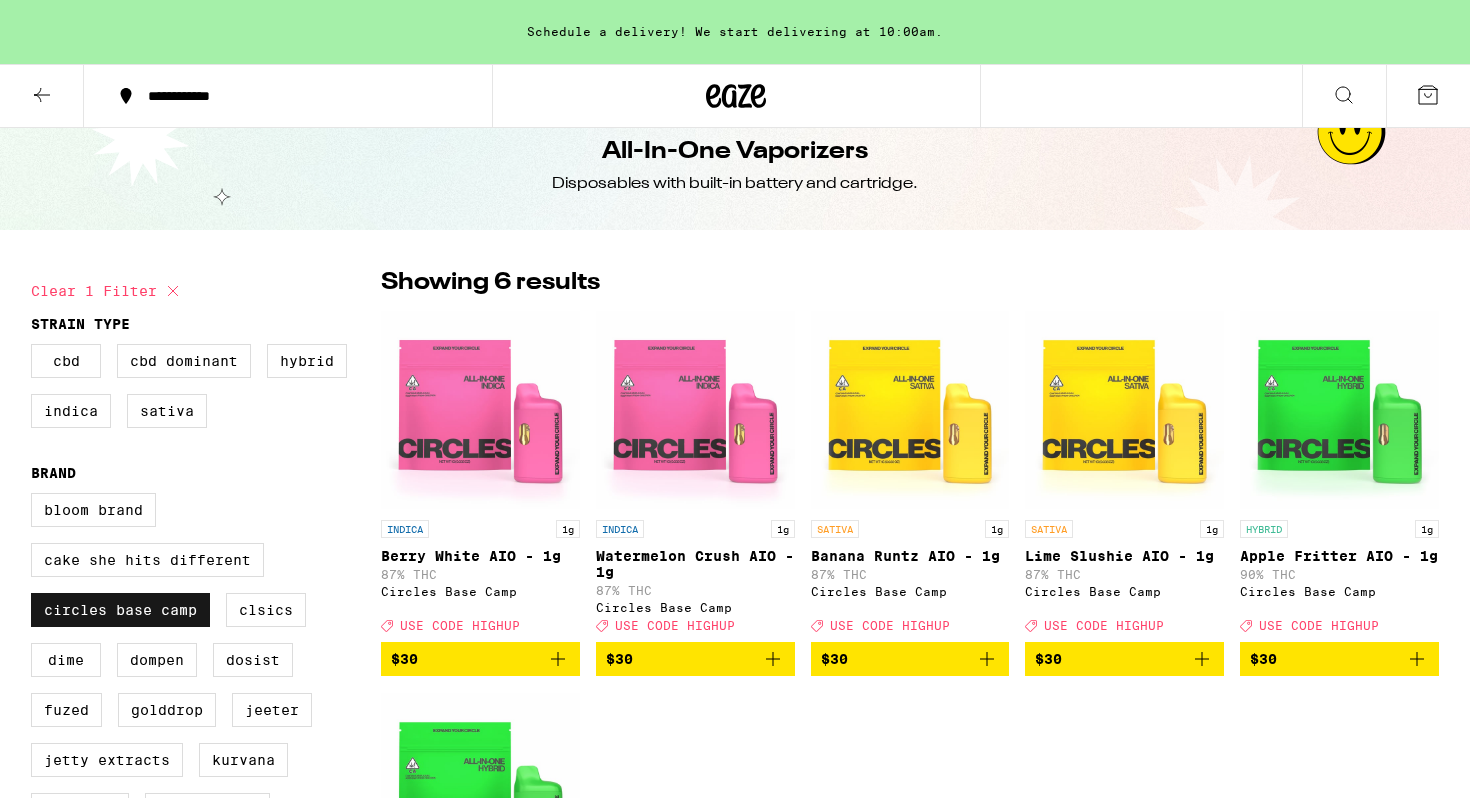 click on "Circles Base Camp" at bounding box center [120, 610] 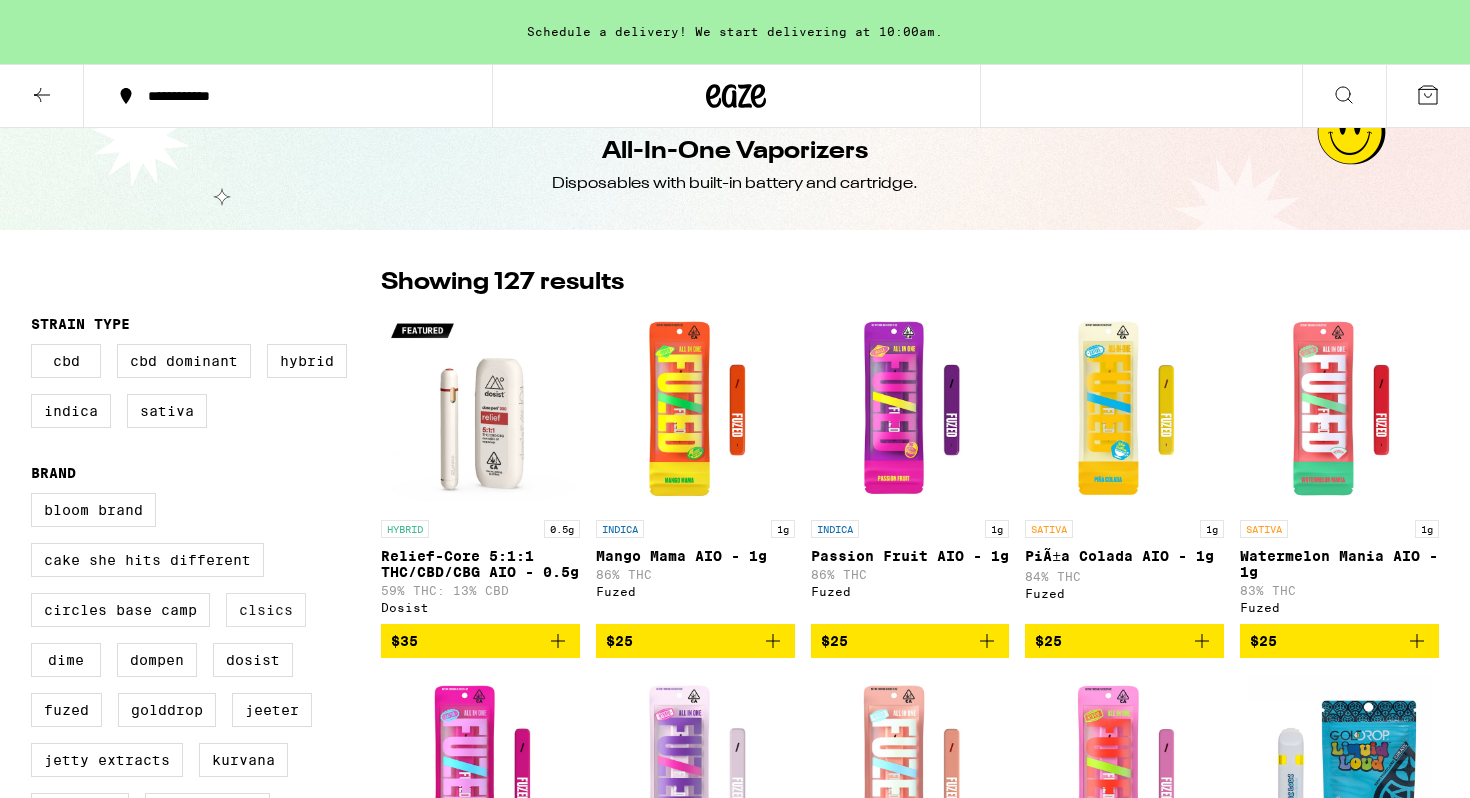 click on "CLSICS" at bounding box center (266, 610) 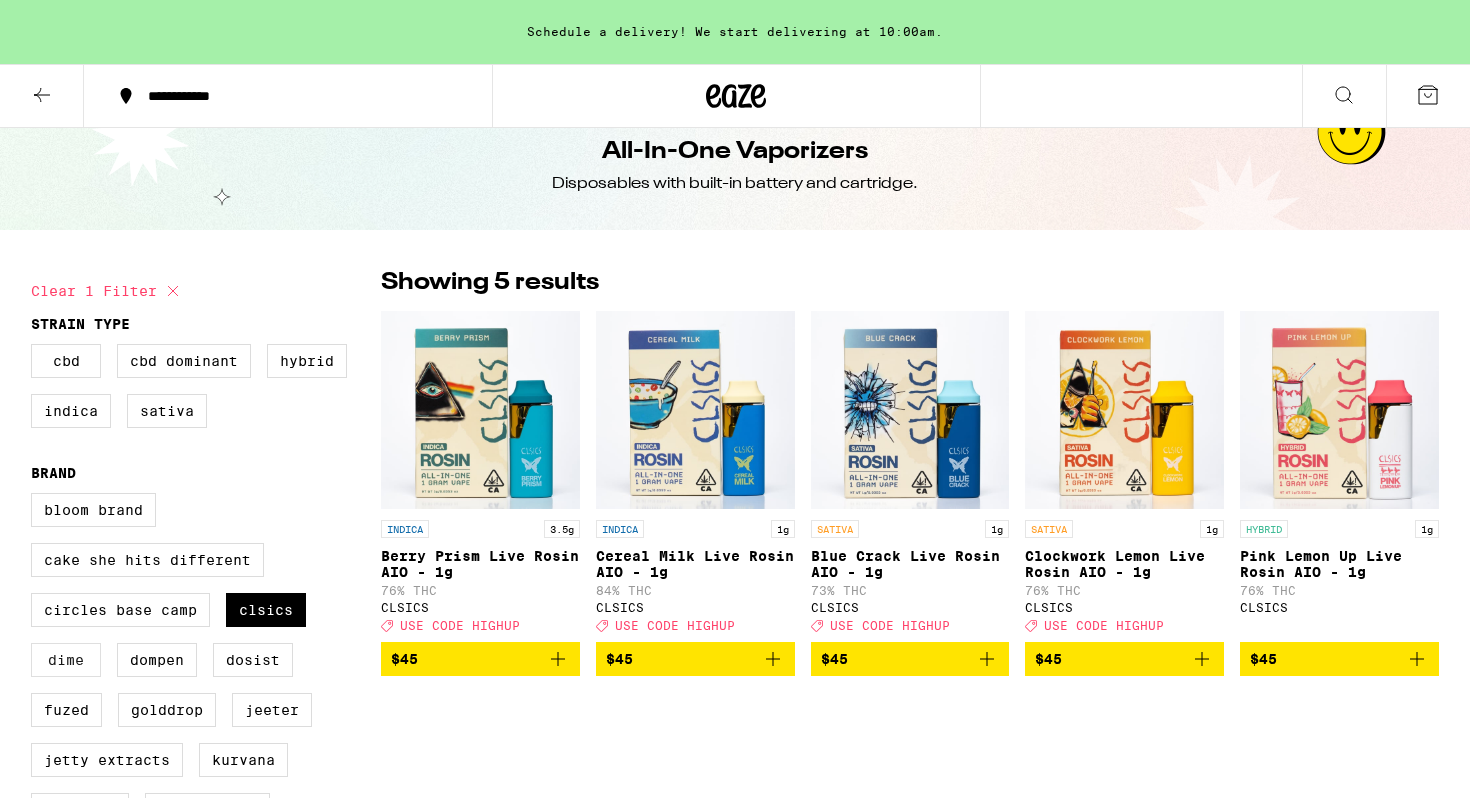 click on "DIME" at bounding box center (66, 660) 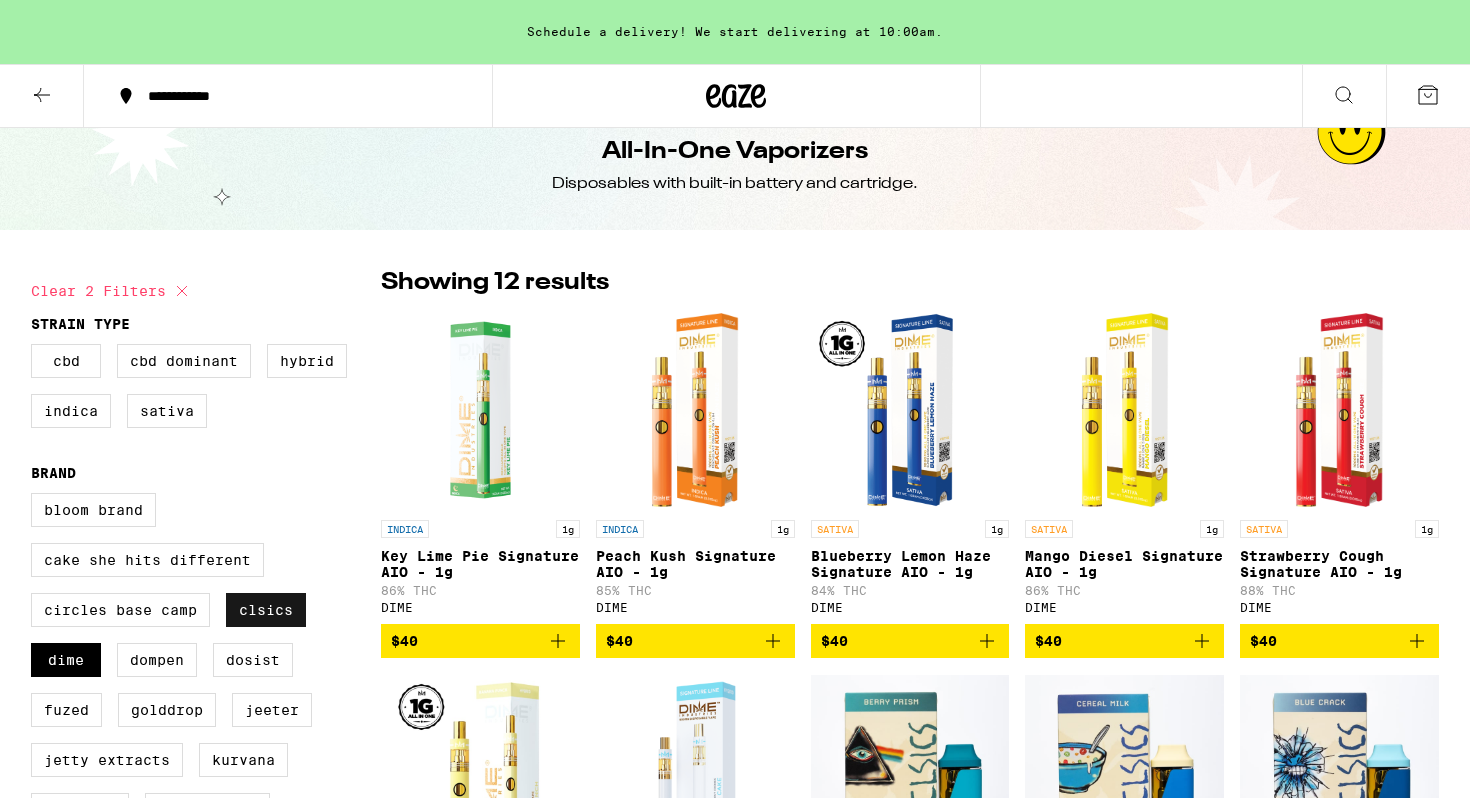 click on "CLSICS" at bounding box center (266, 610) 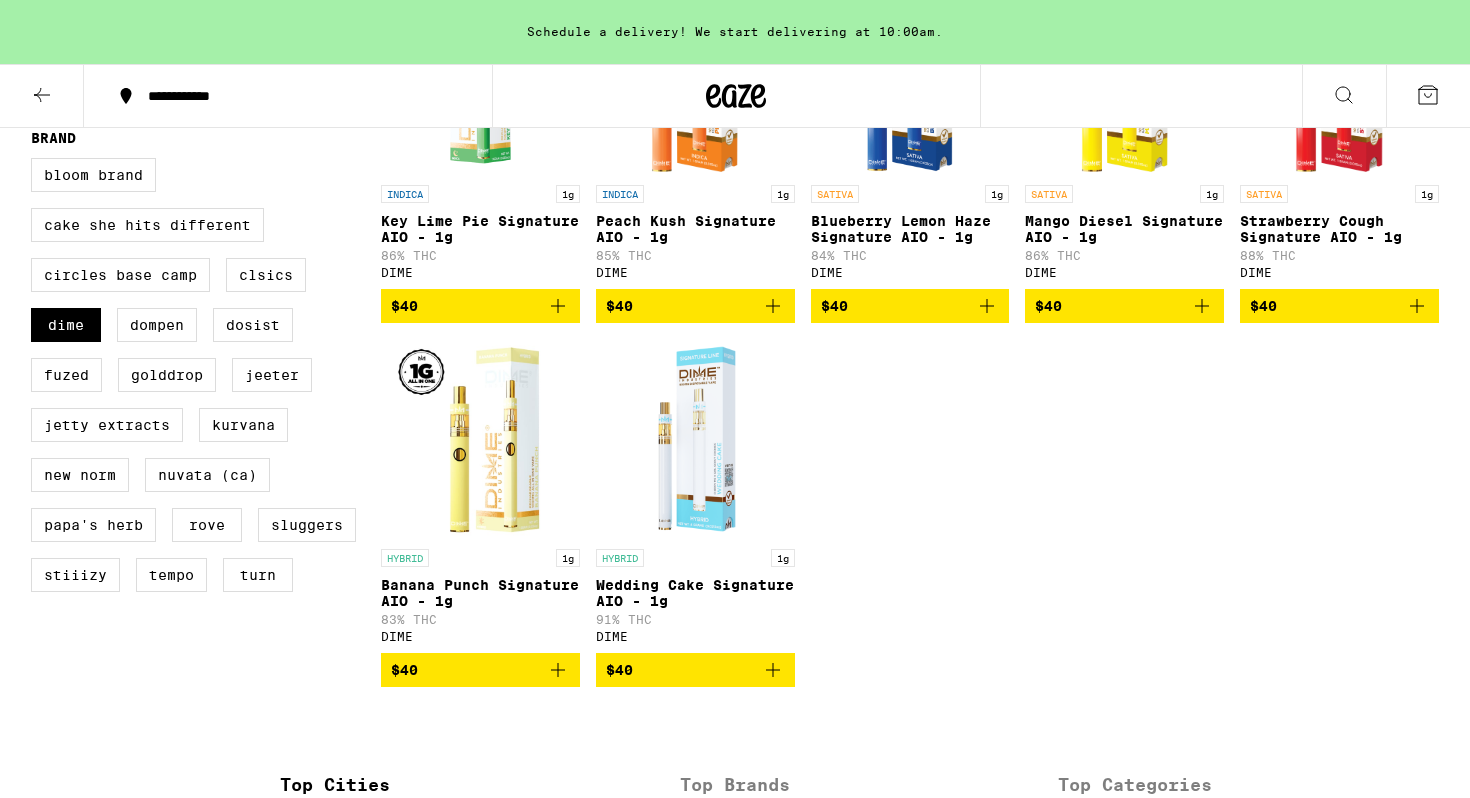 scroll, scrollTop: 365, scrollLeft: 0, axis: vertical 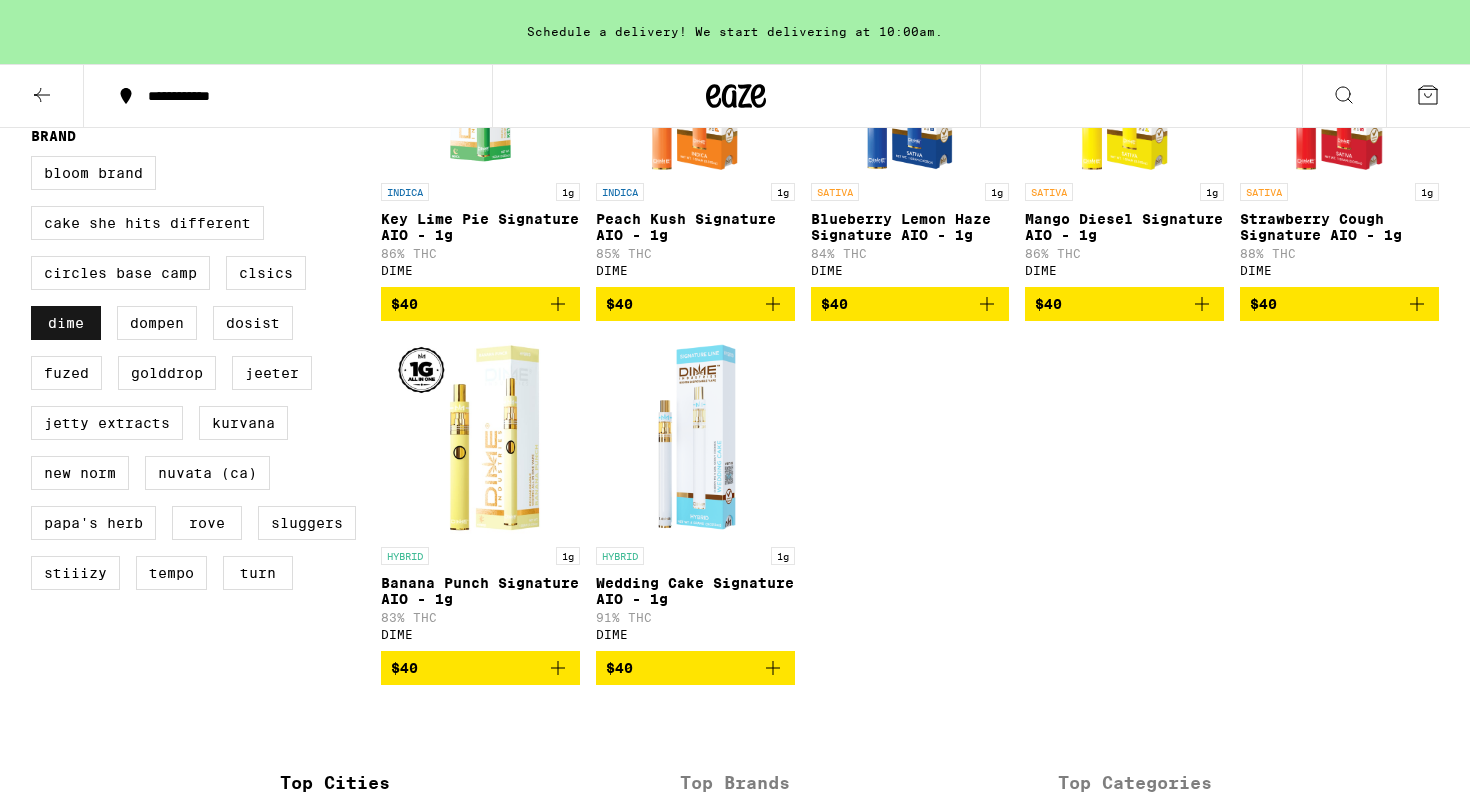 click on "DIME" at bounding box center [66, 323] 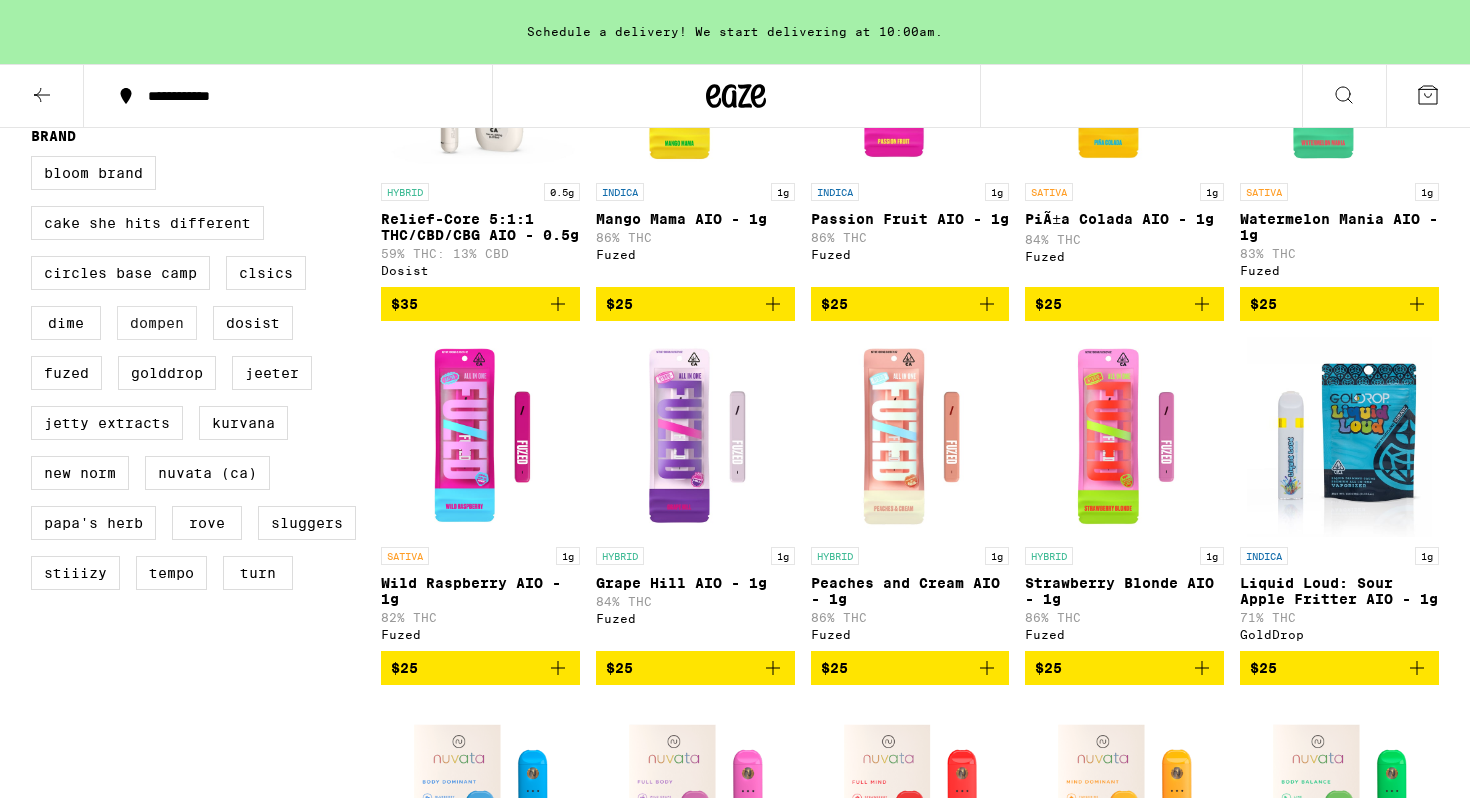 click on "Dompen" at bounding box center (157, 323) 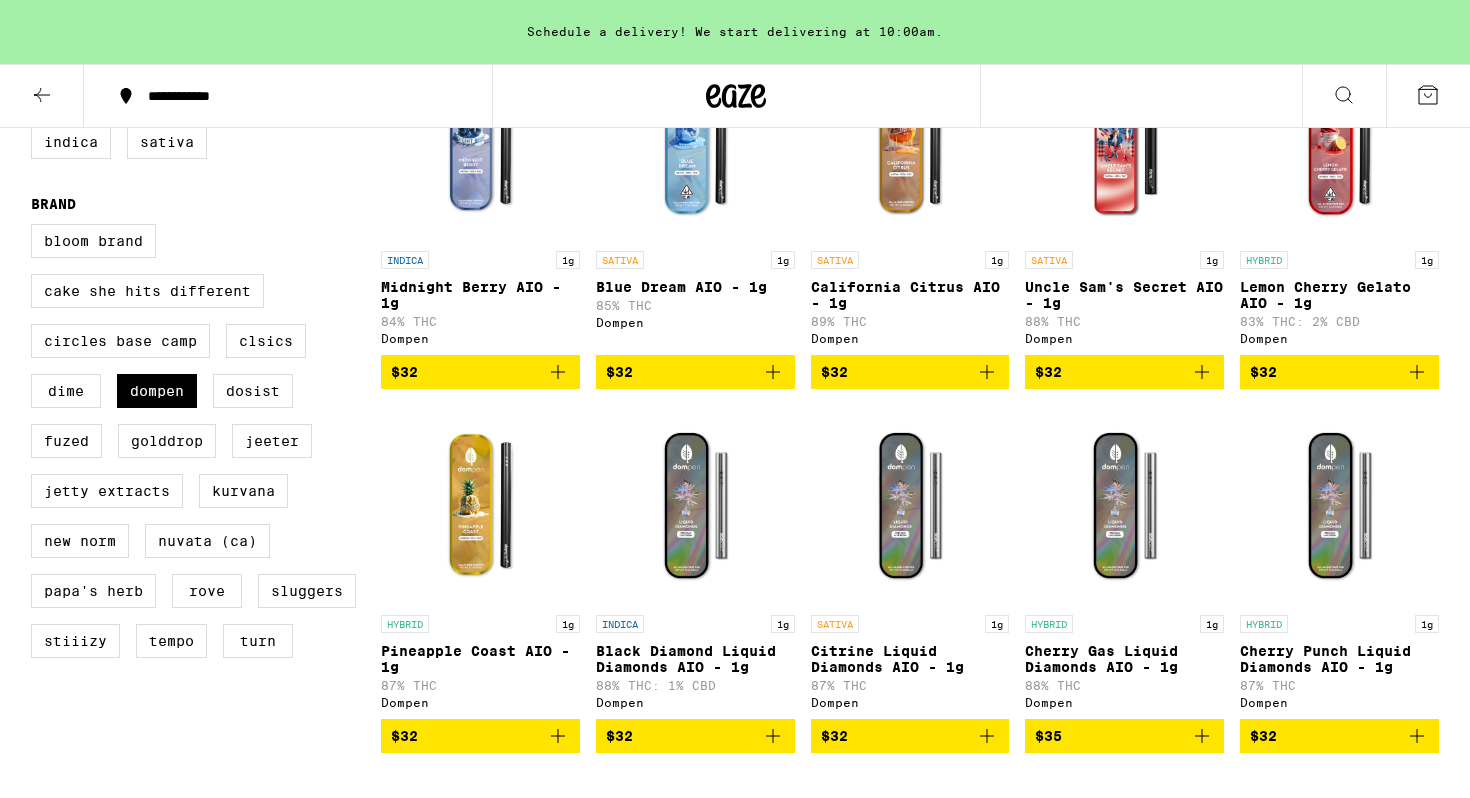 scroll, scrollTop: 281, scrollLeft: 0, axis: vertical 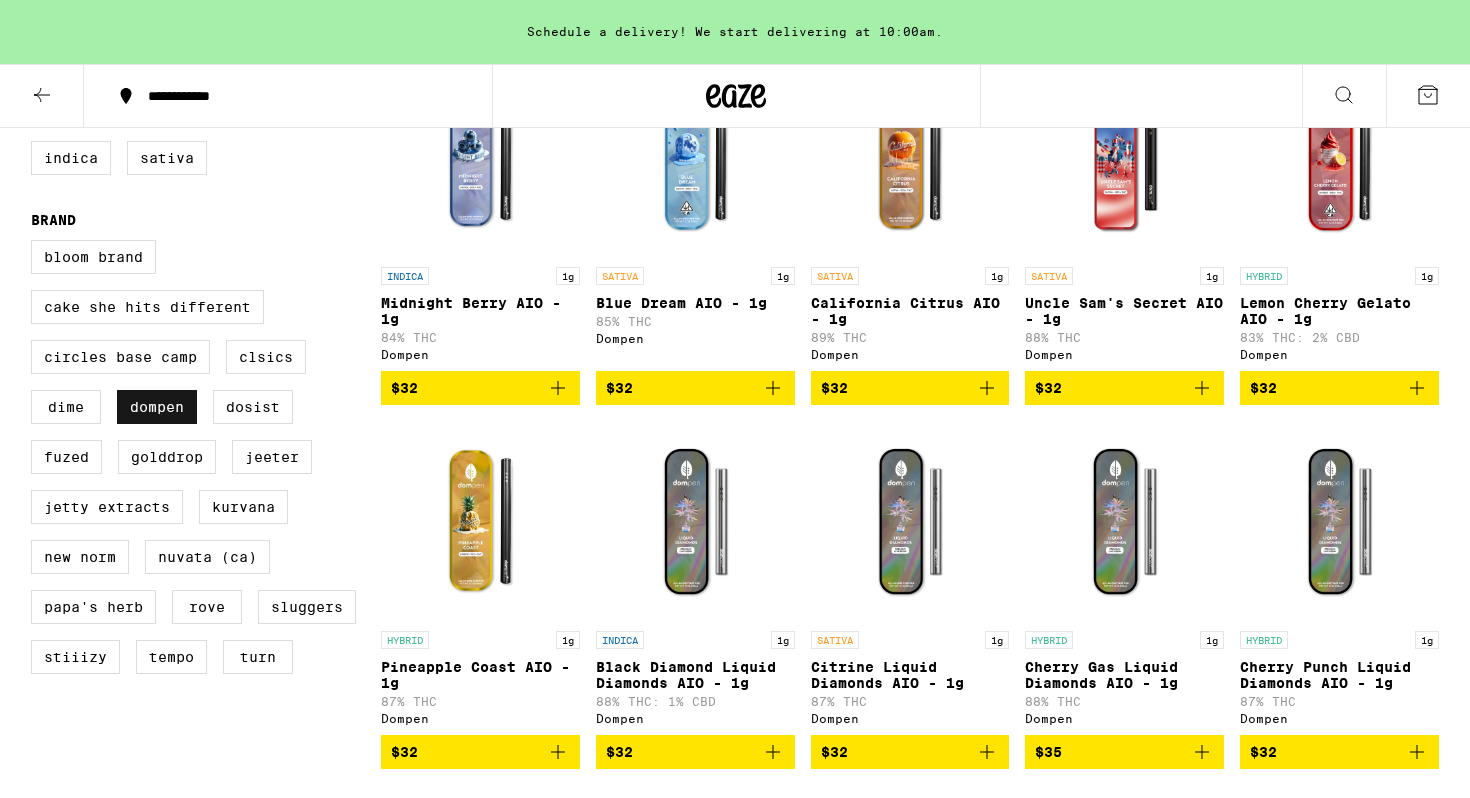 click on "Dompen" at bounding box center (157, 407) 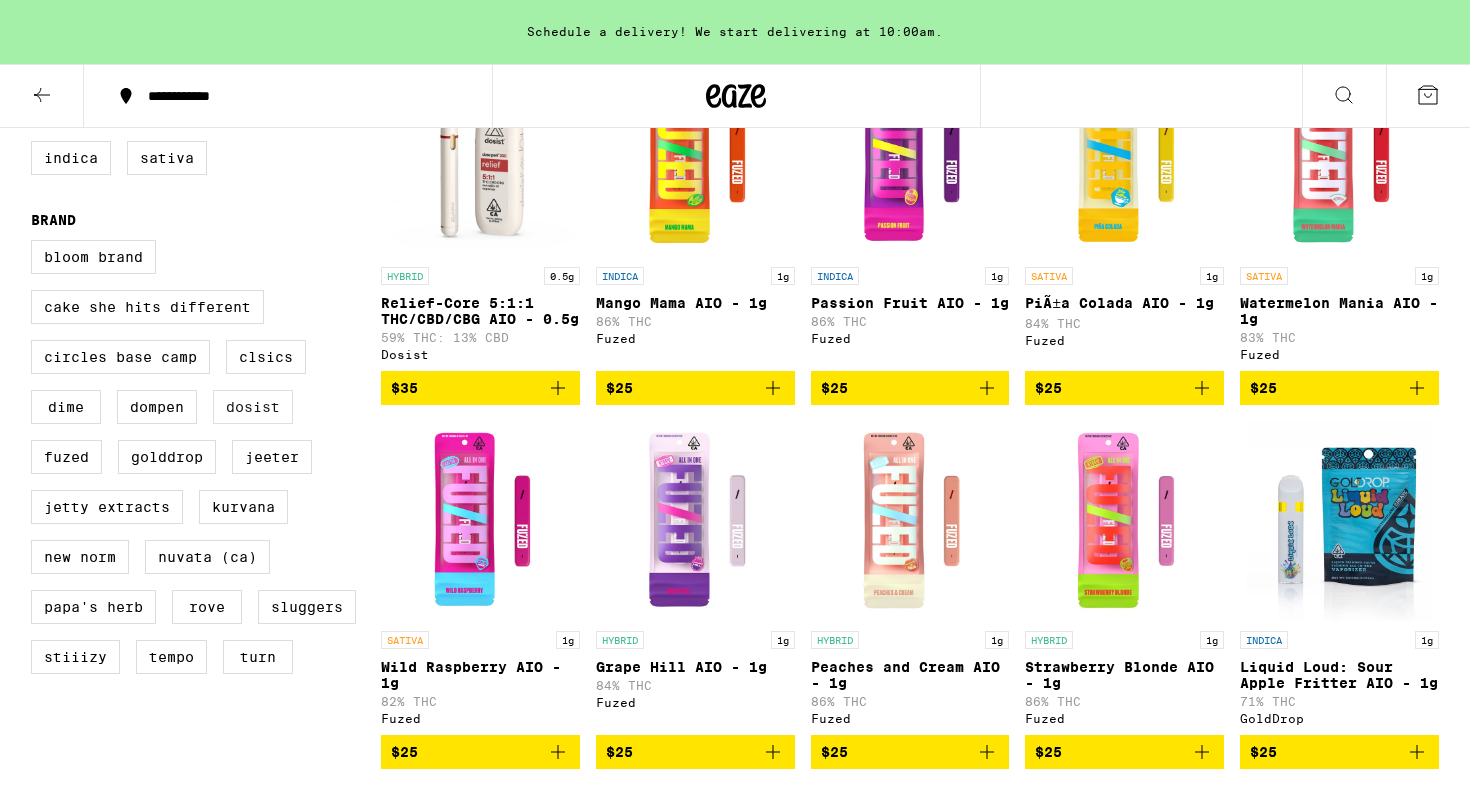 click on "Dosist" at bounding box center (253, 407) 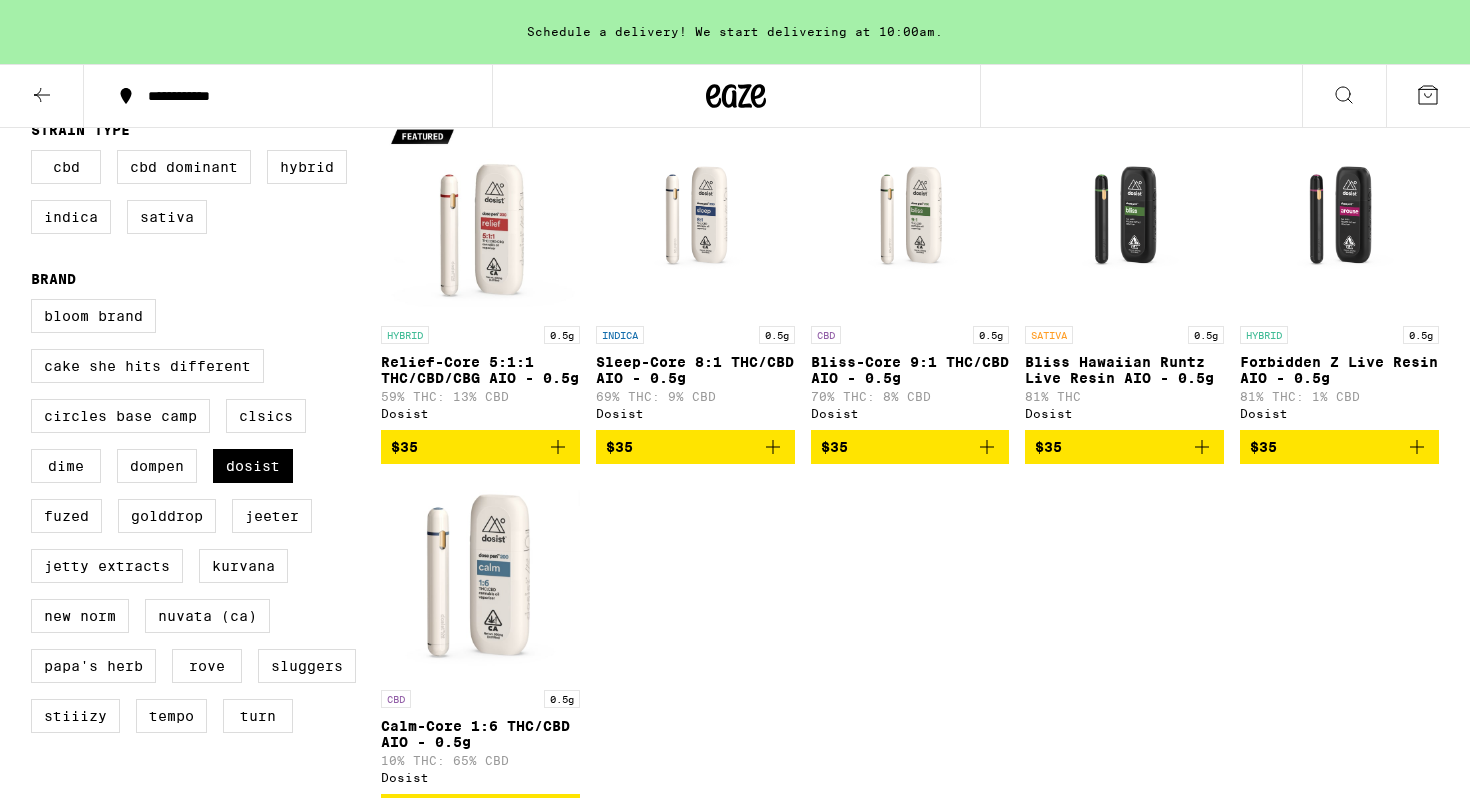 scroll, scrollTop: 214, scrollLeft: 0, axis: vertical 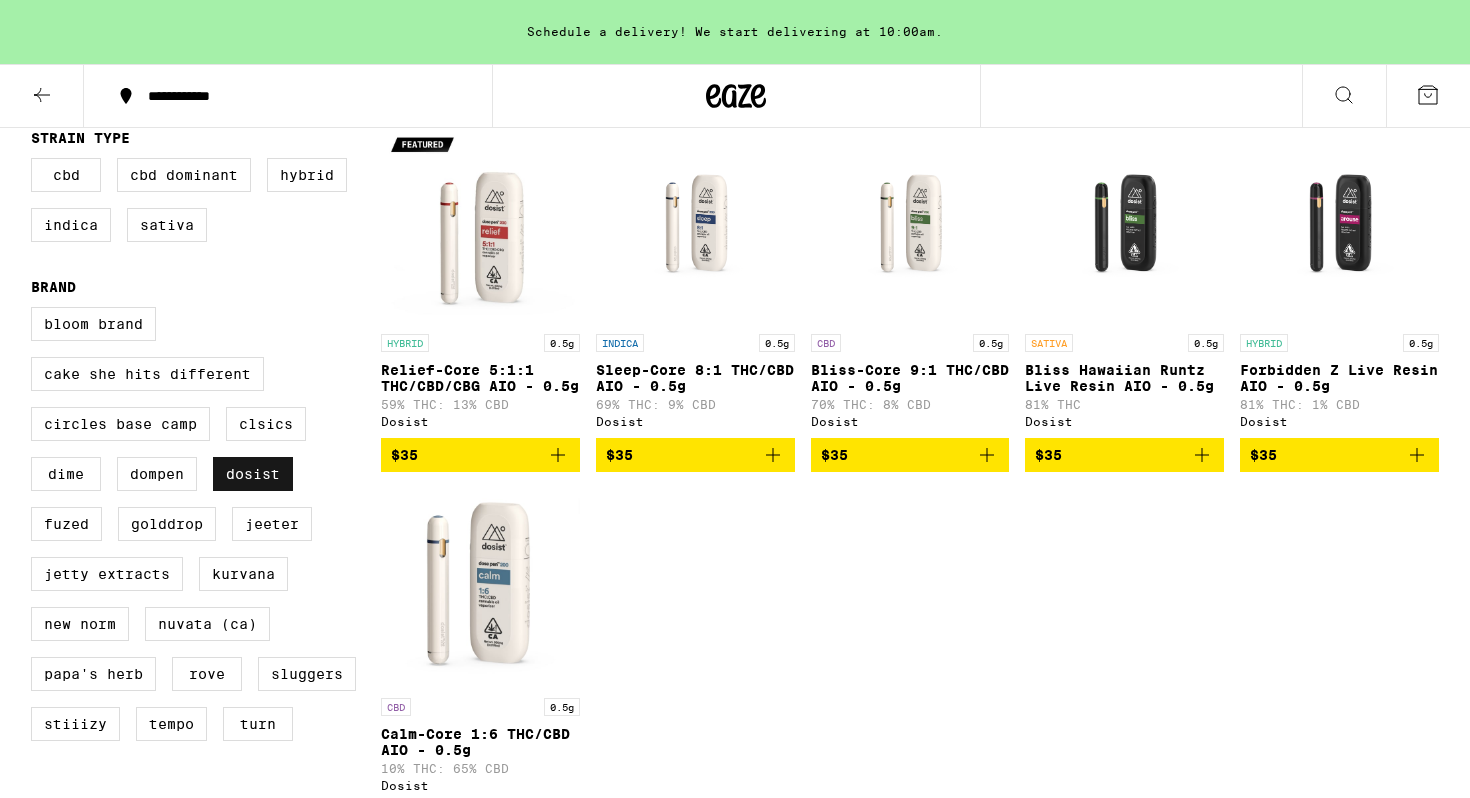 click on "Dosist" at bounding box center [253, 474] 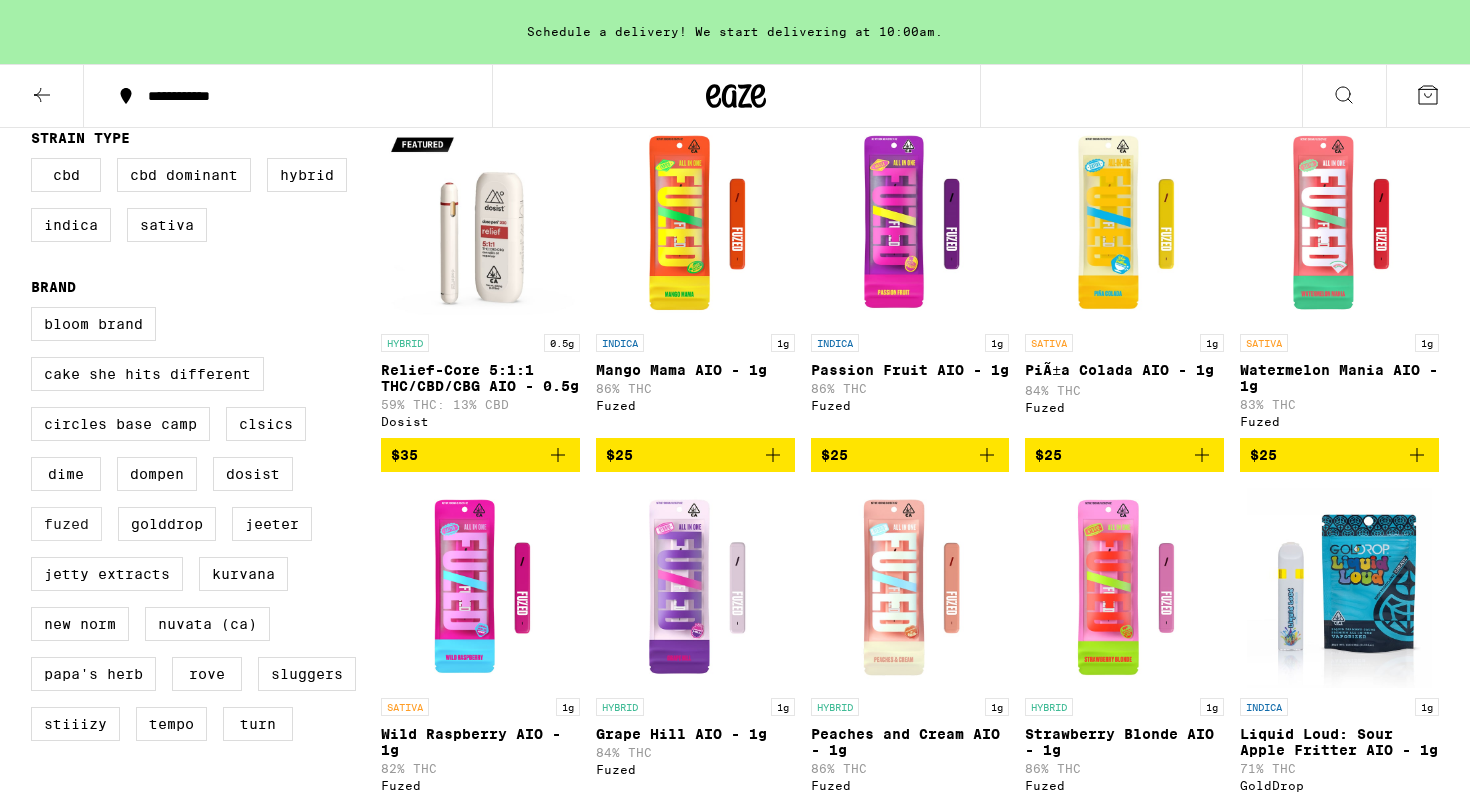 click on "Fuzed" at bounding box center (66, 524) 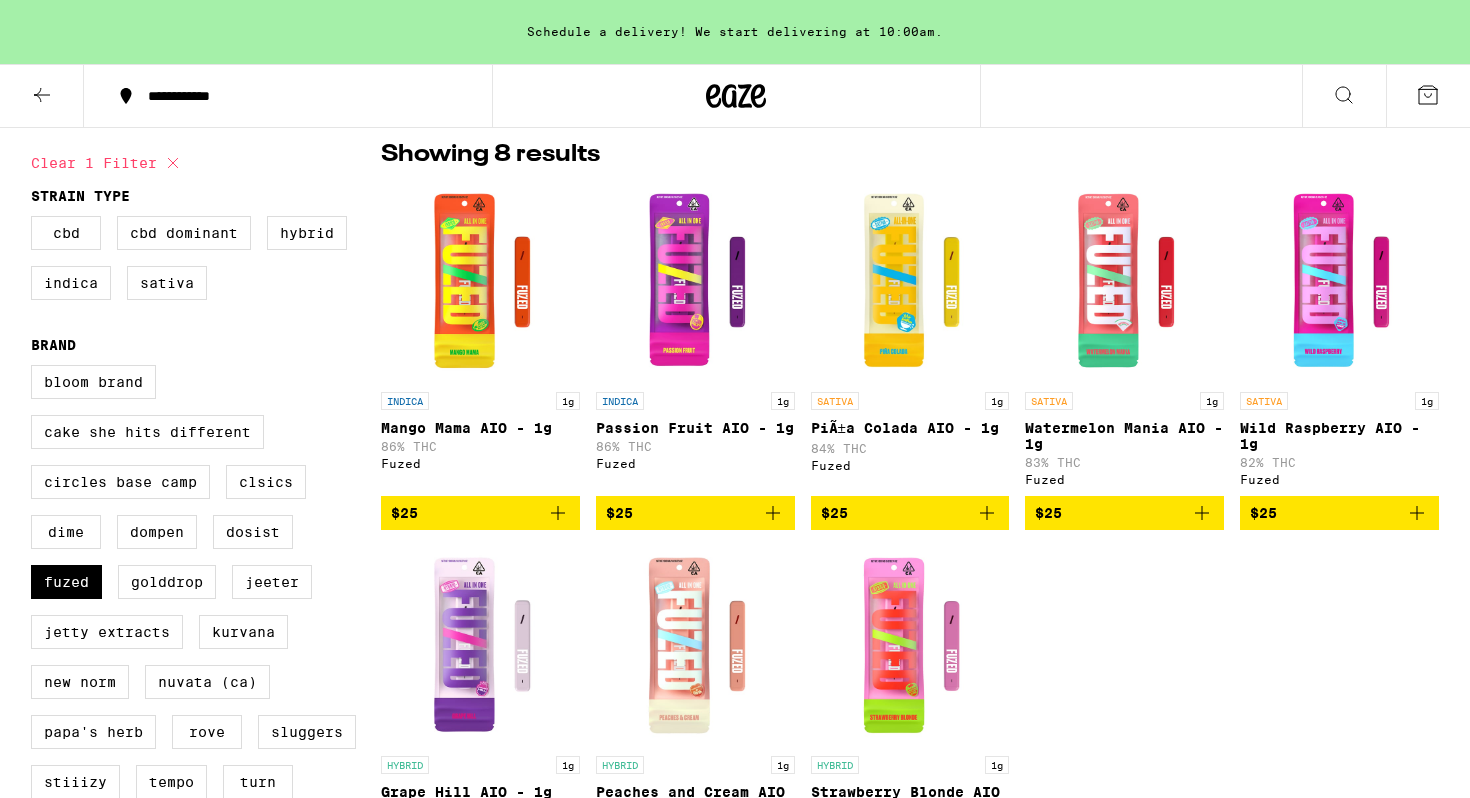 scroll, scrollTop: 151, scrollLeft: 0, axis: vertical 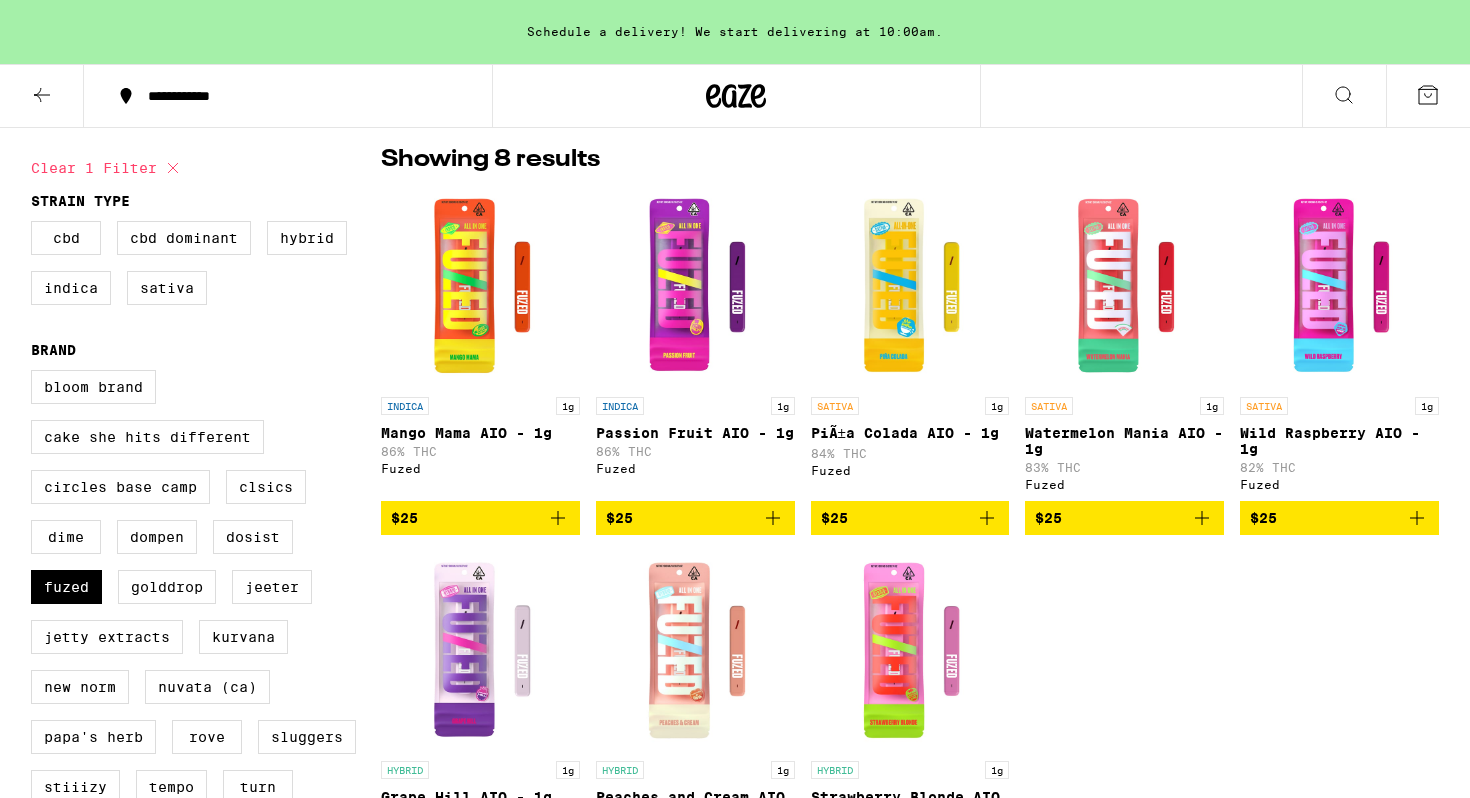 click 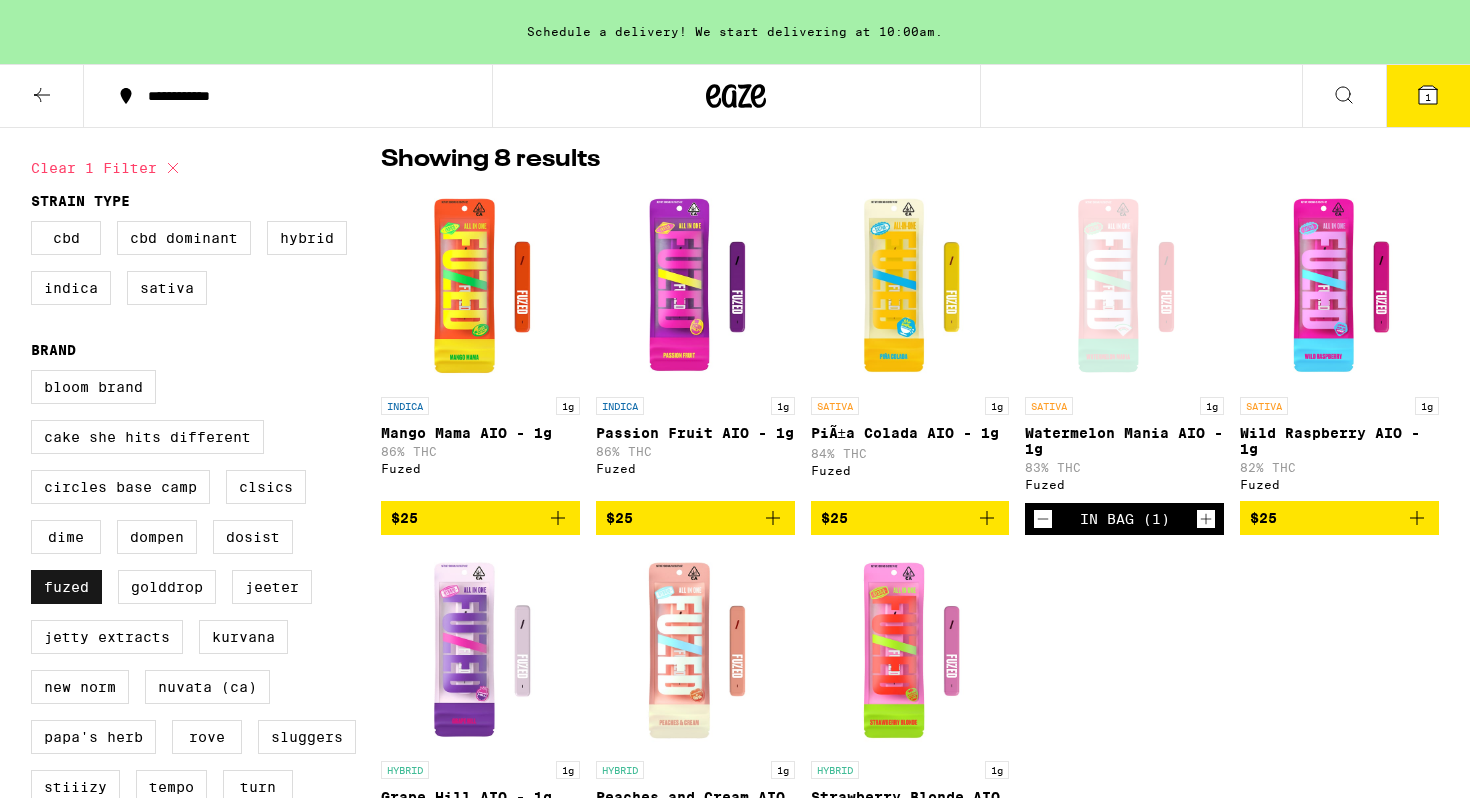 click on "Fuzed" at bounding box center (66, 587) 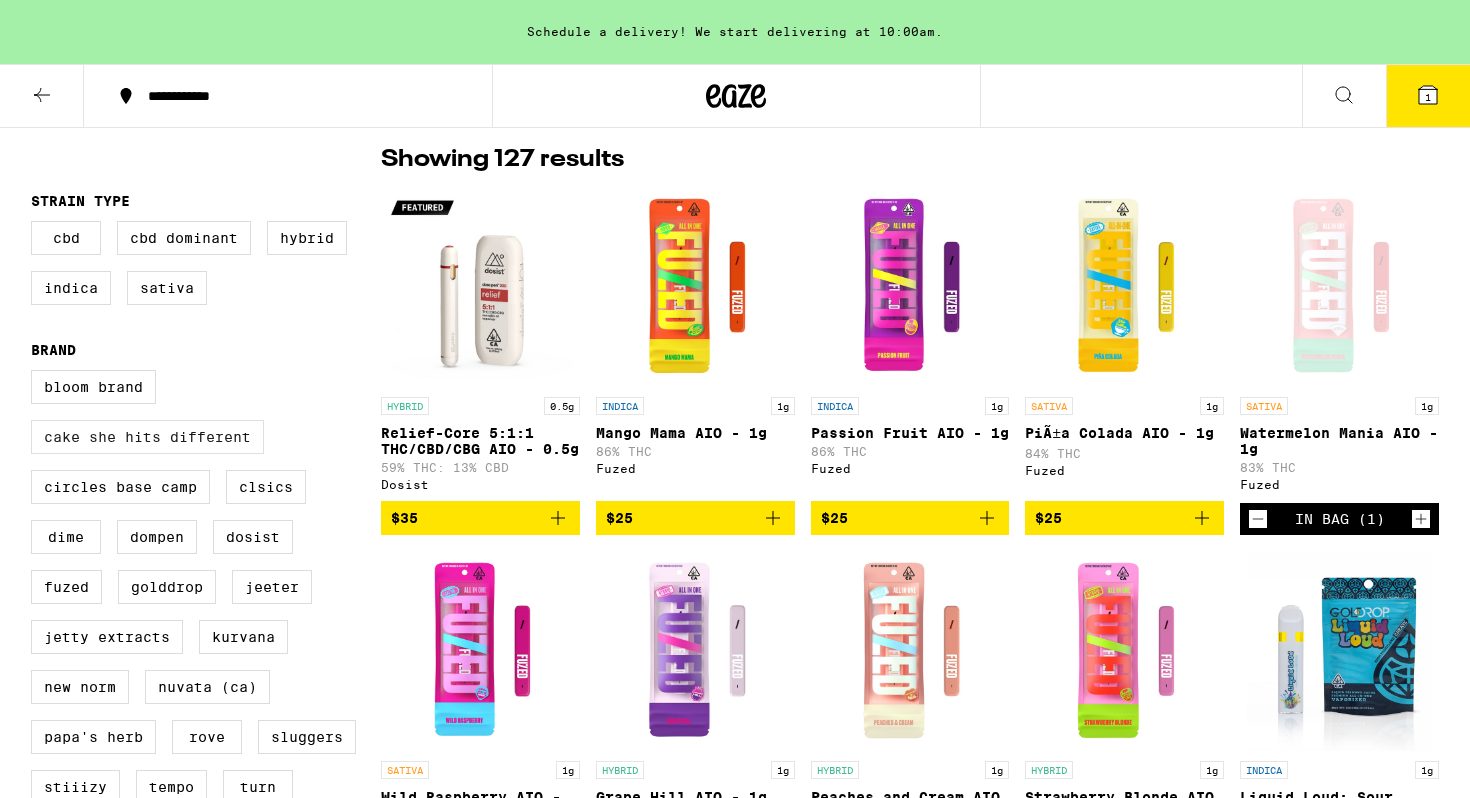 click on "Cake She Hits Different" at bounding box center (147, 437) 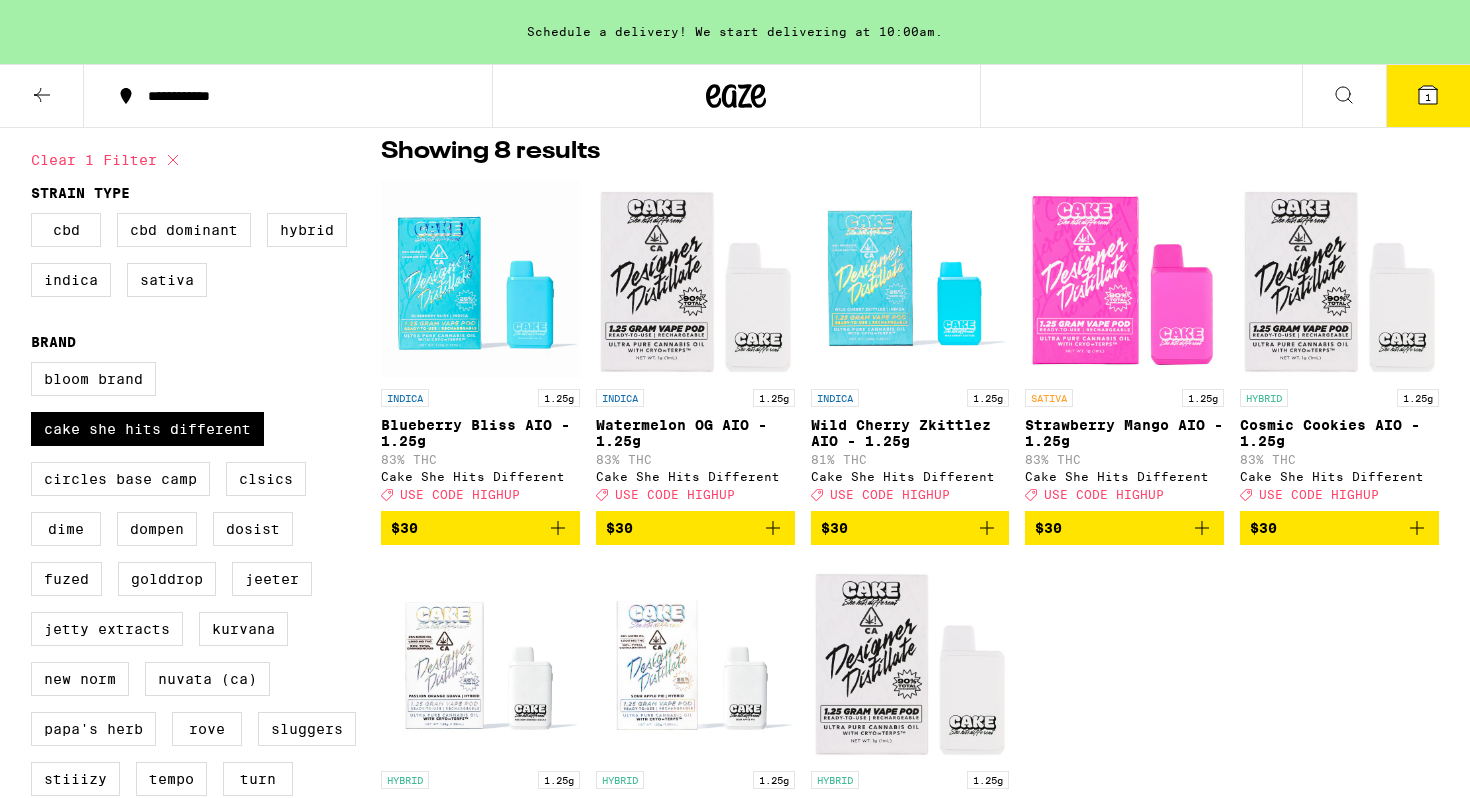 scroll, scrollTop: 154, scrollLeft: 0, axis: vertical 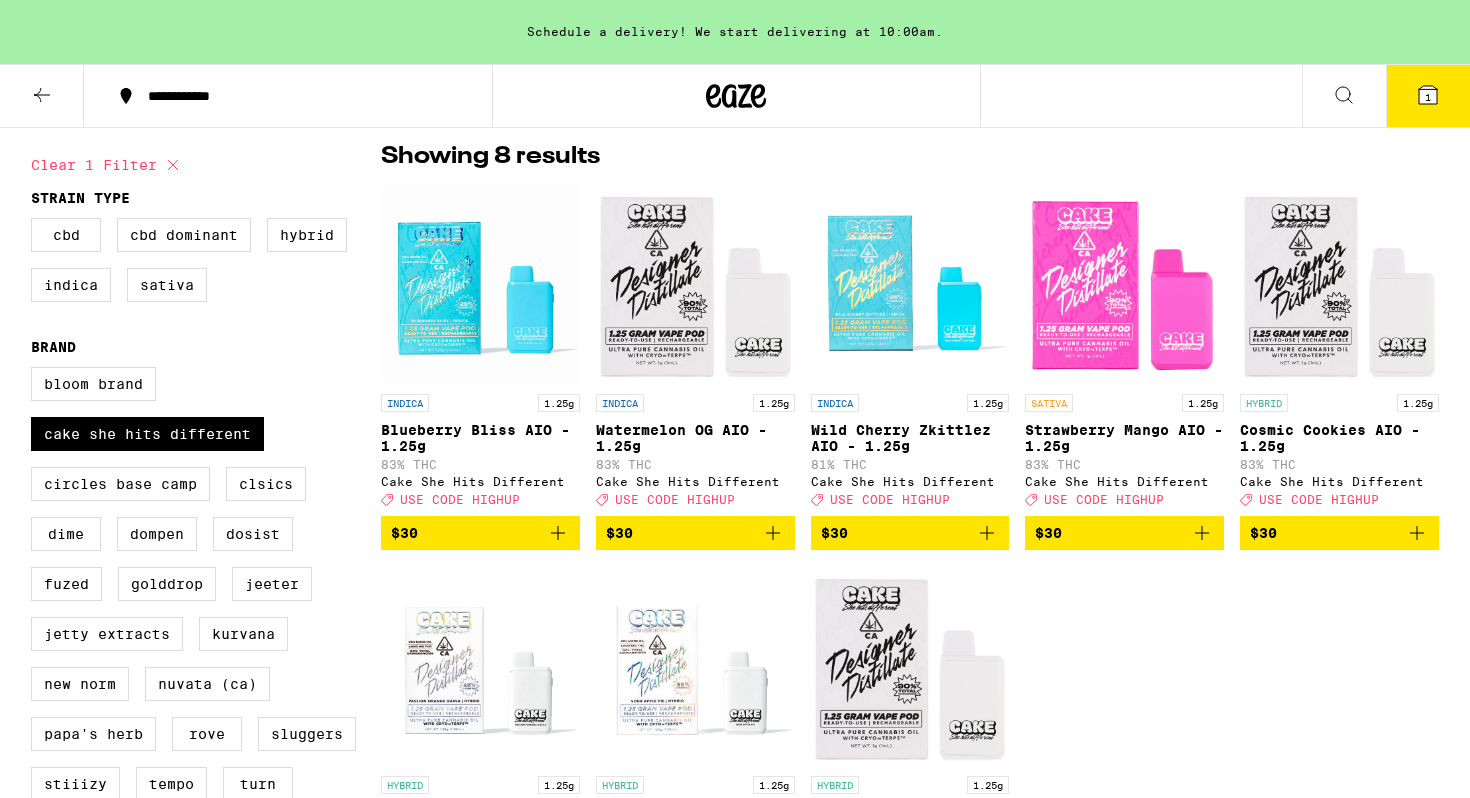 click 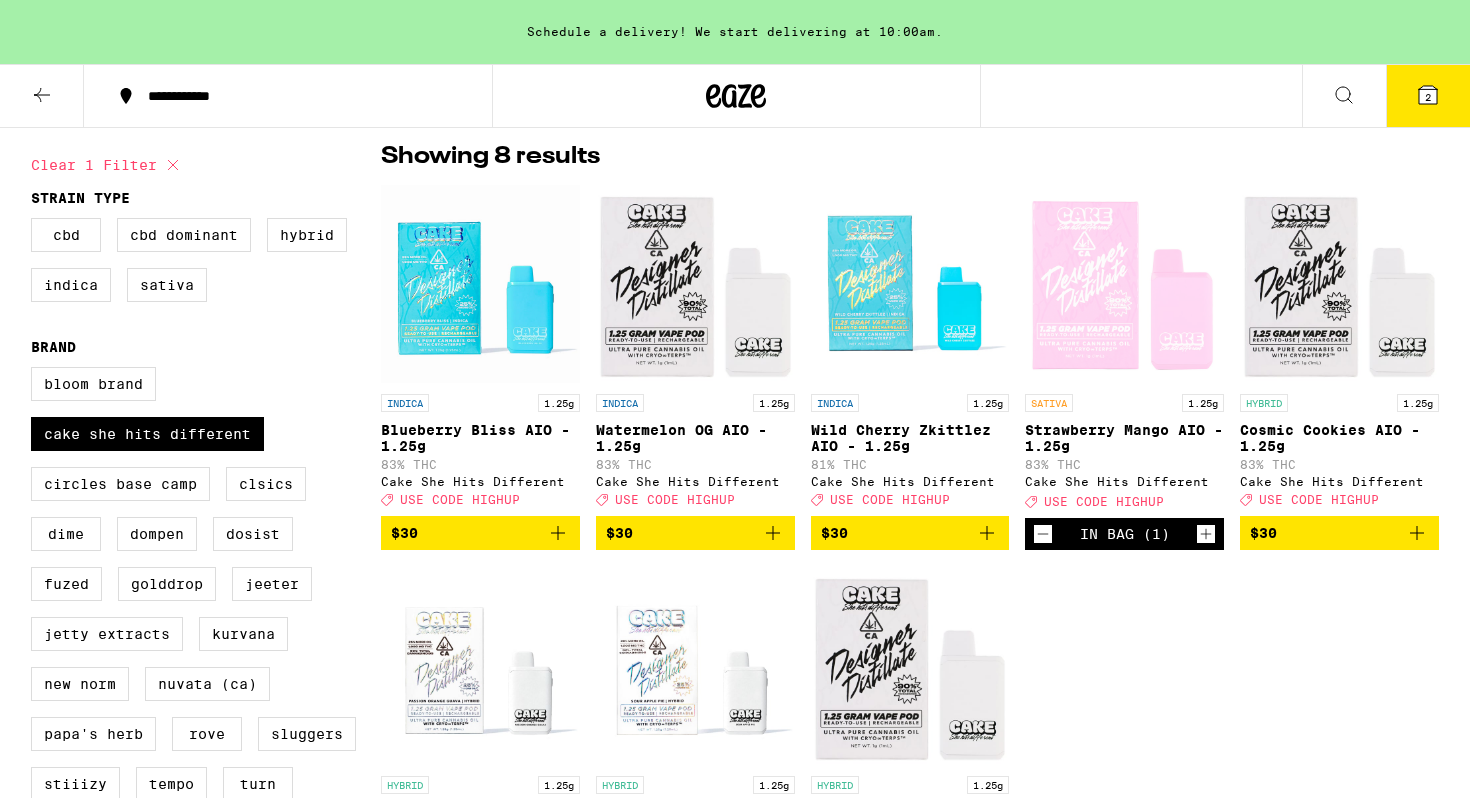 click on "2" at bounding box center [1428, 96] 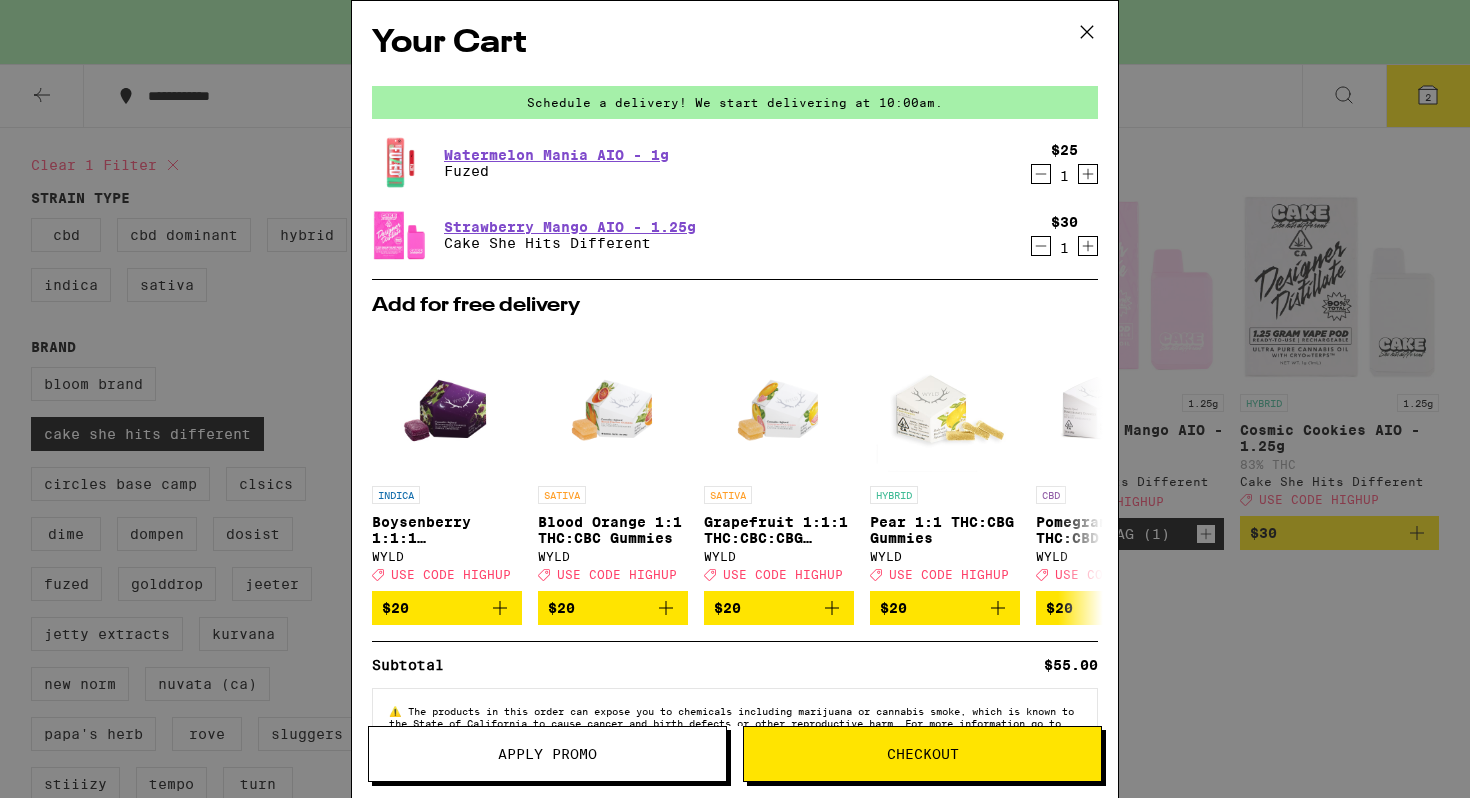 click 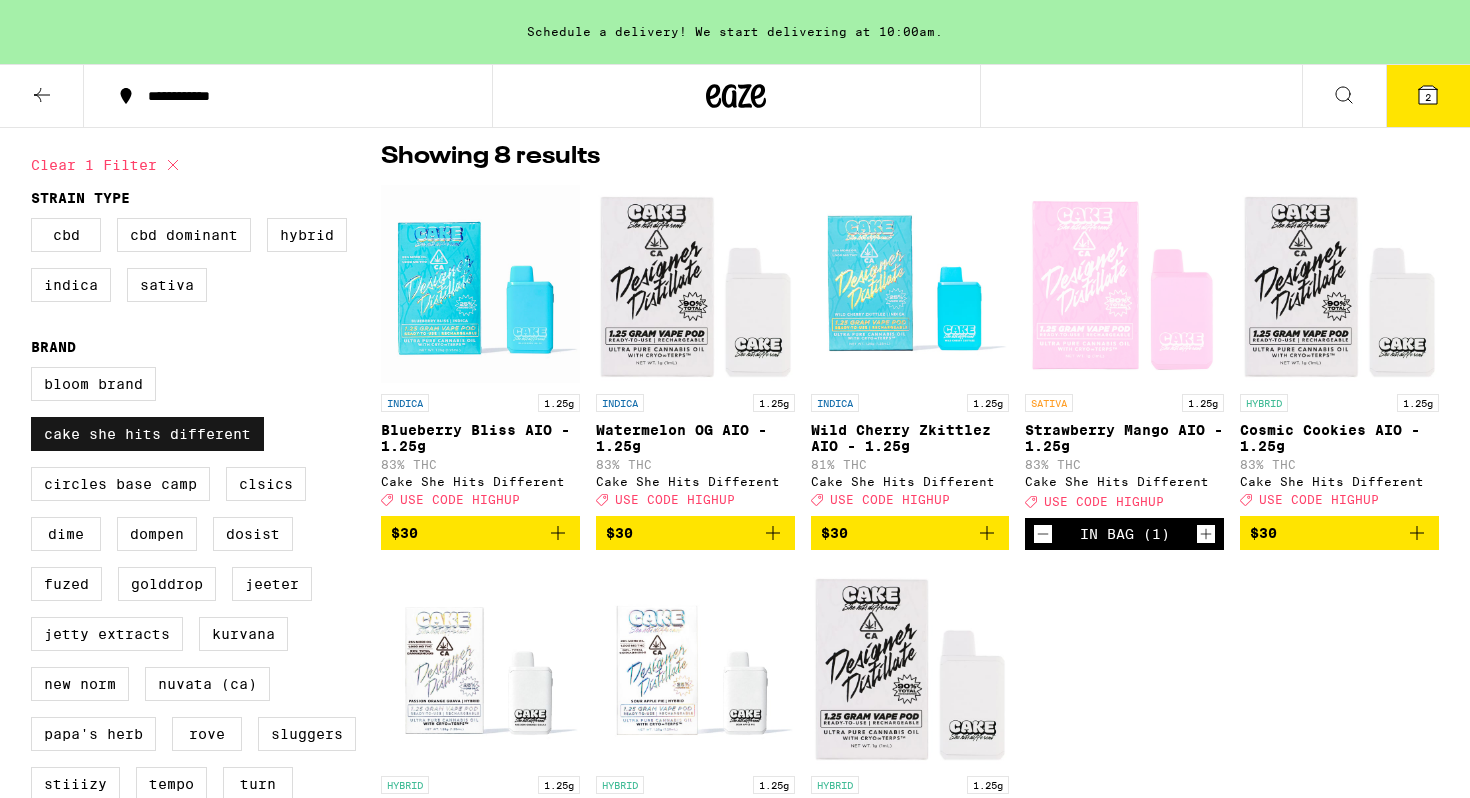 click on "Cake She Hits Different" at bounding box center [147, 434] 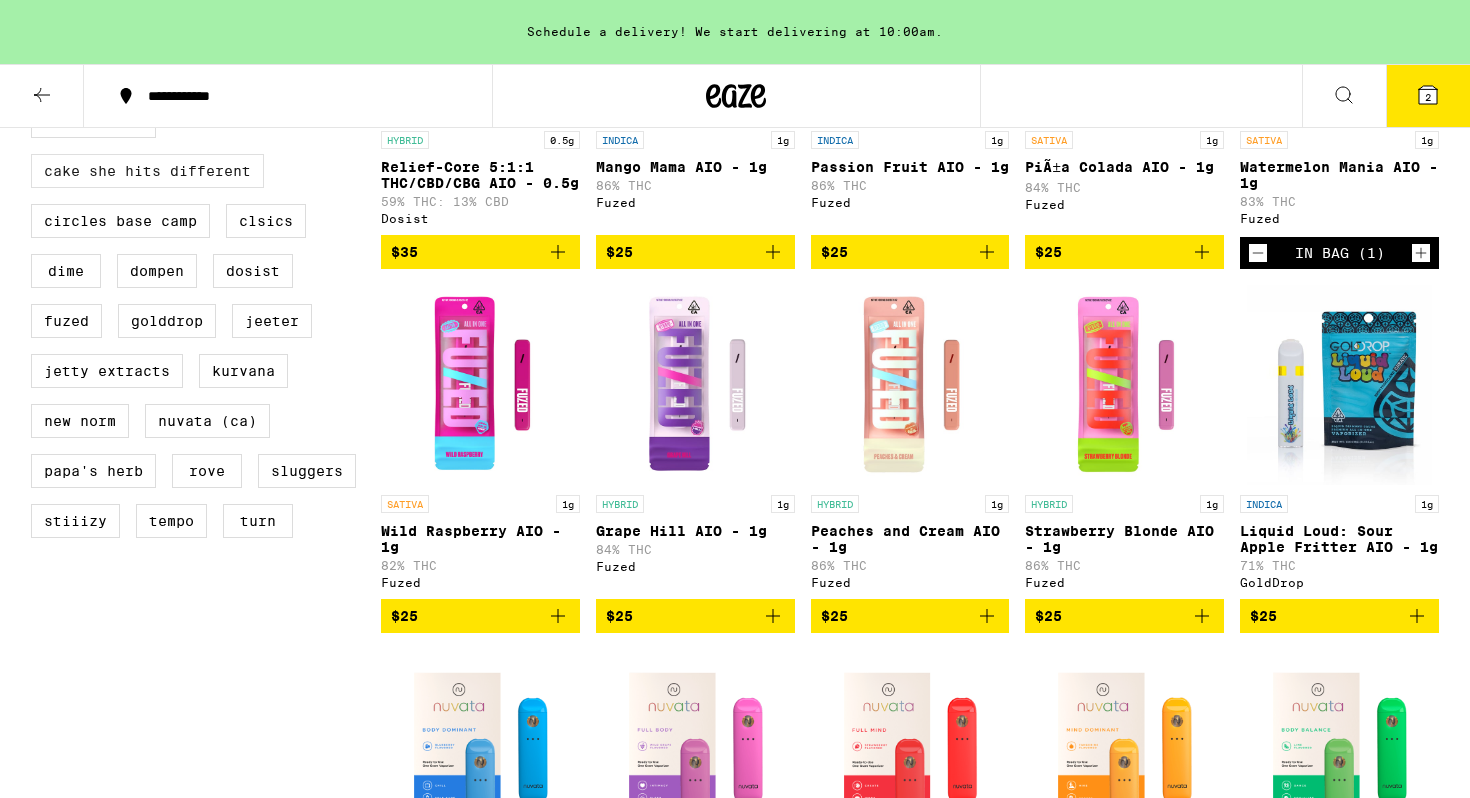 scroll, scrollTop: 425, scrollLeft: 0, axis: vertical 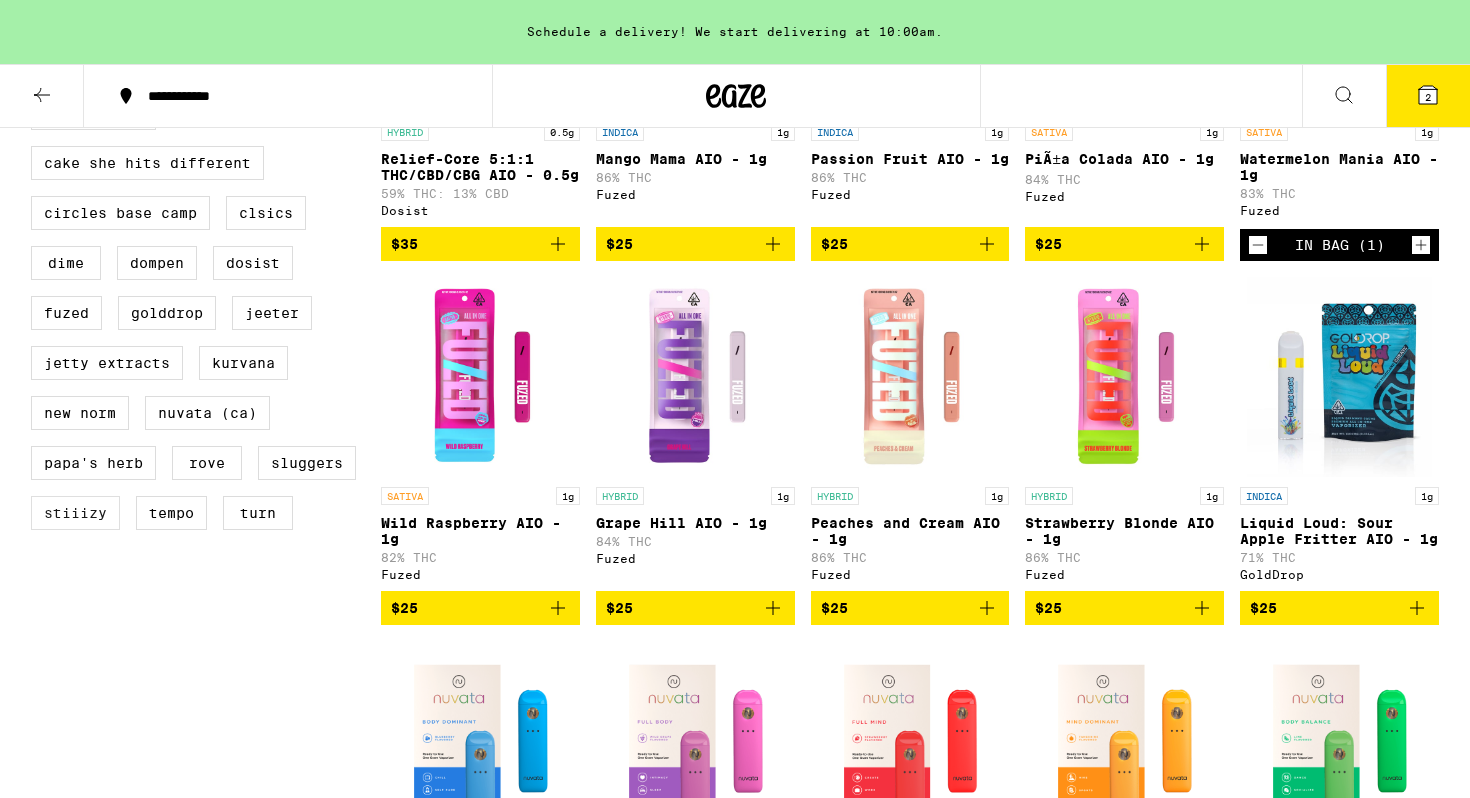 click on "STIIIZY" at bounding box center [75, 513] 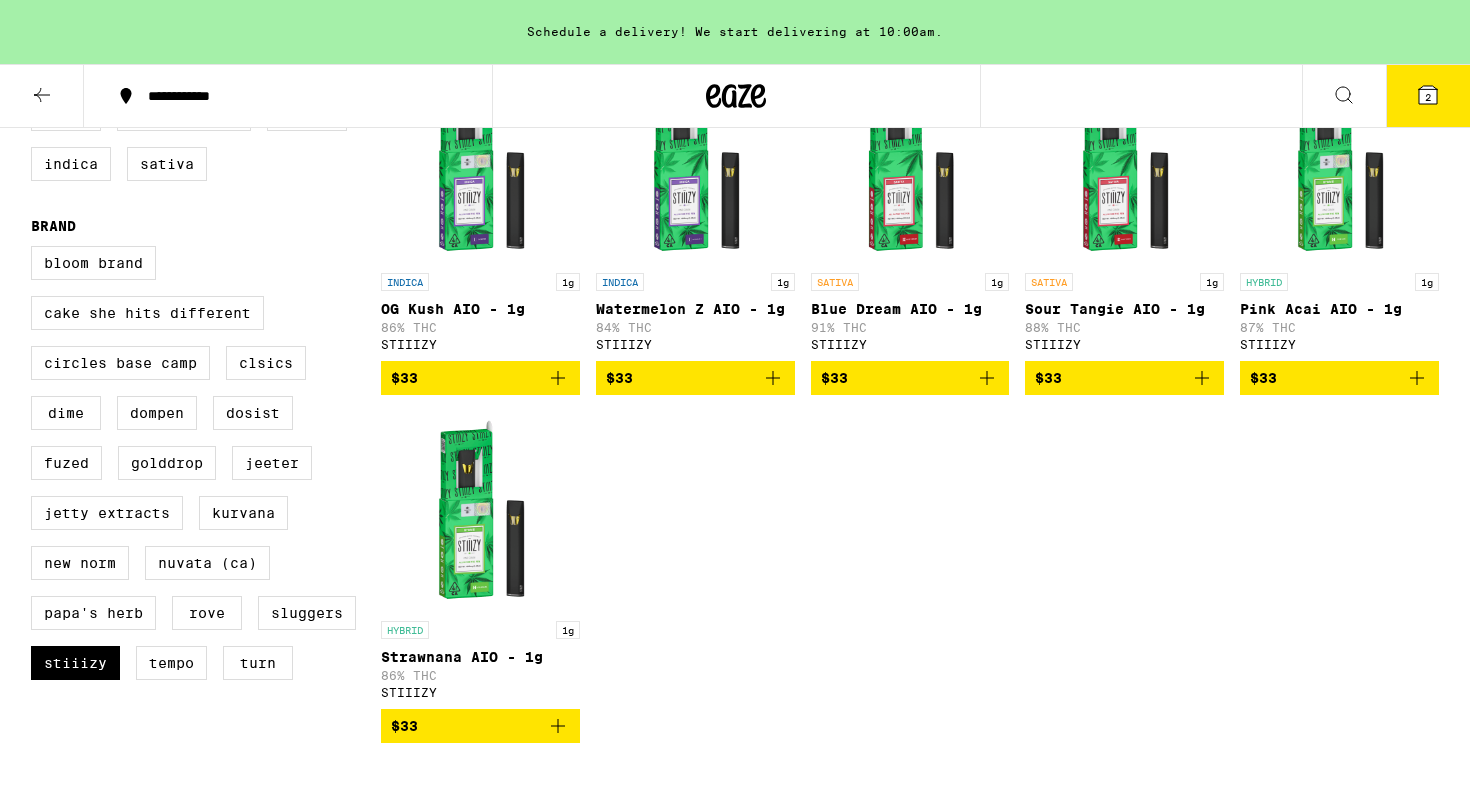 scroll, scrollTop: 270, scrollLeft: 0, axis: vertical 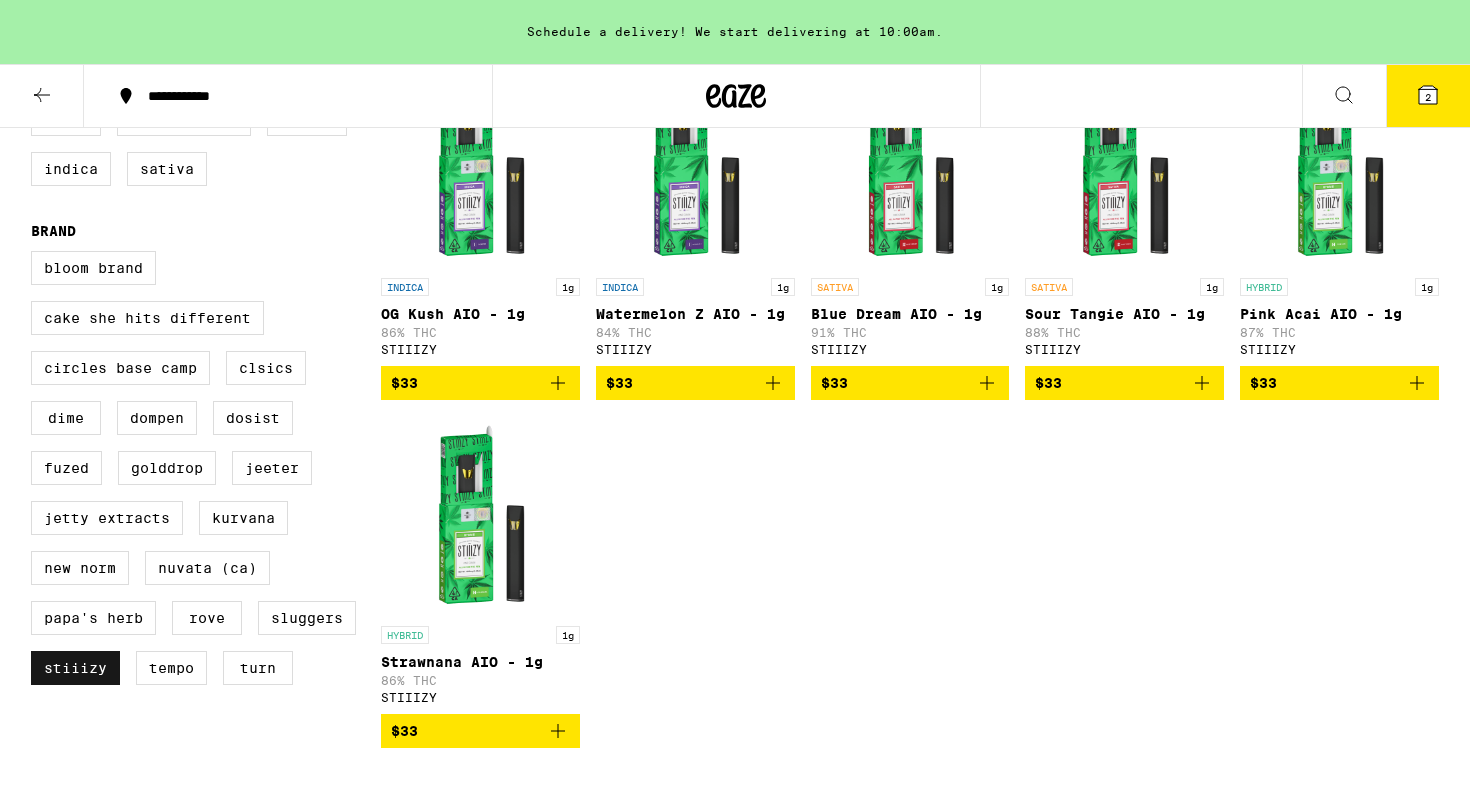 click on "STIIIZY" at bounding box center (75, 668) 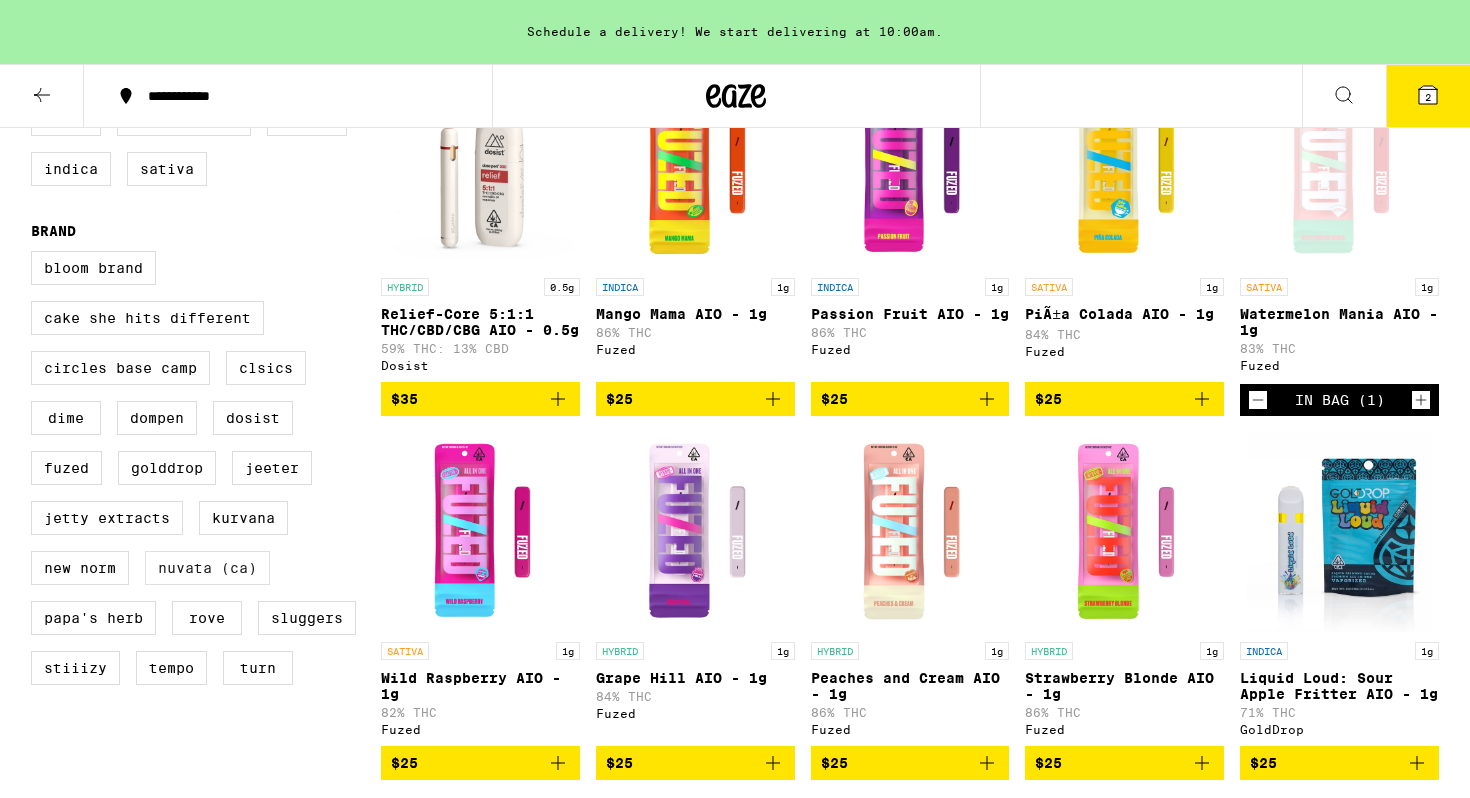 click on "Nuvata (CA)" at bounding box center (207, 568) 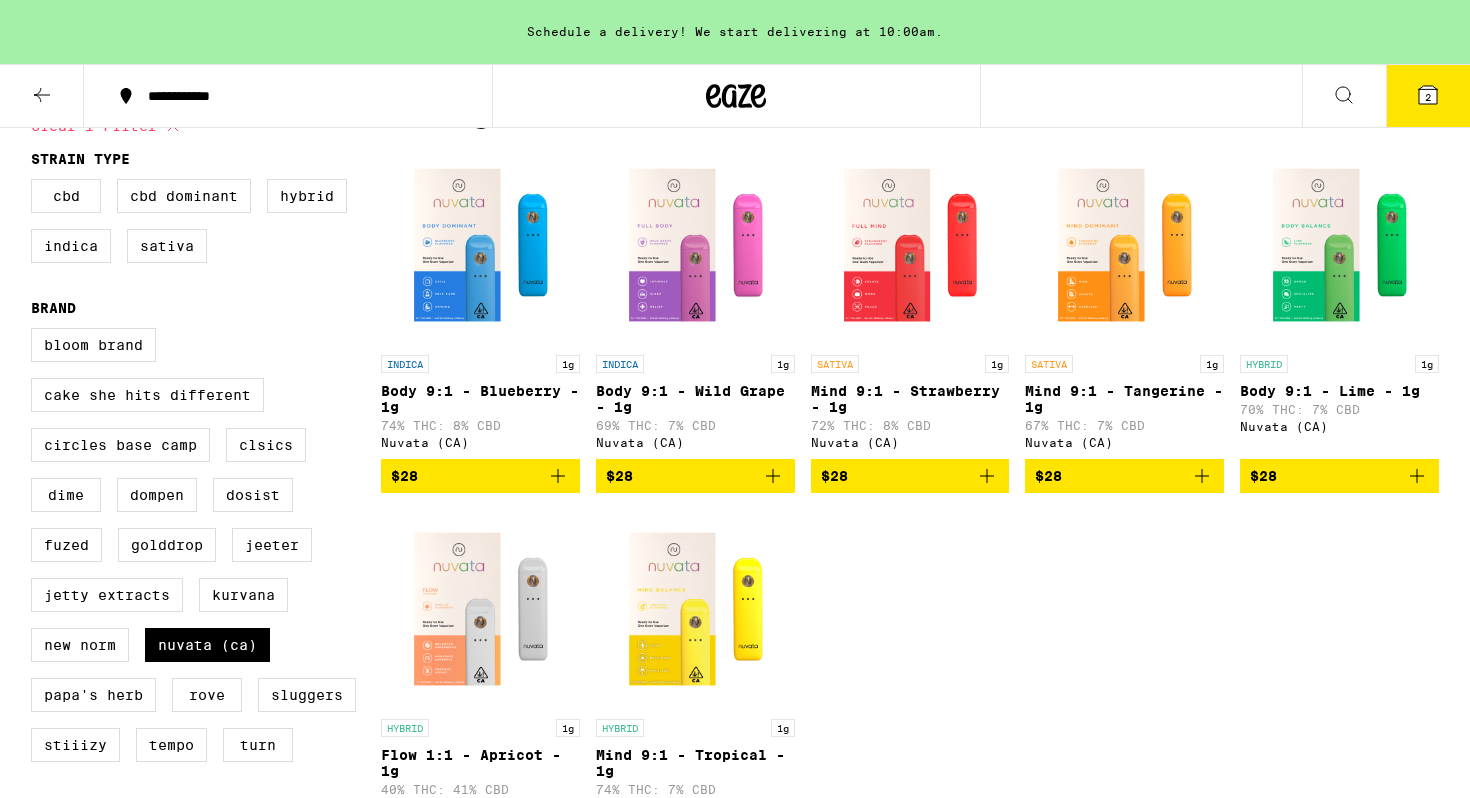 scroll, scrollTop: 190, scrollLeft: 0, axis: vertical 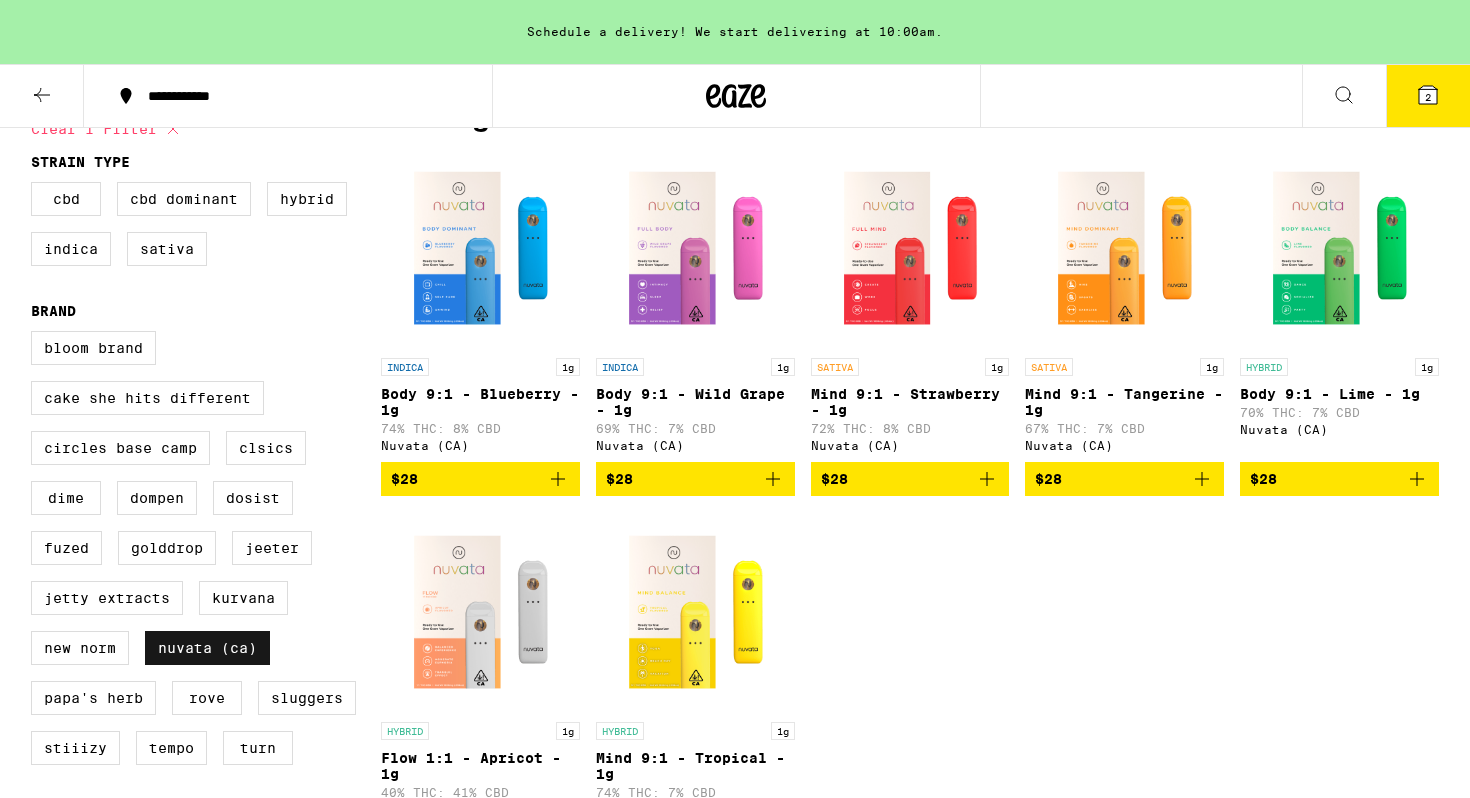 click on "Nuvata (CA)" at bounding box center (207, 648) 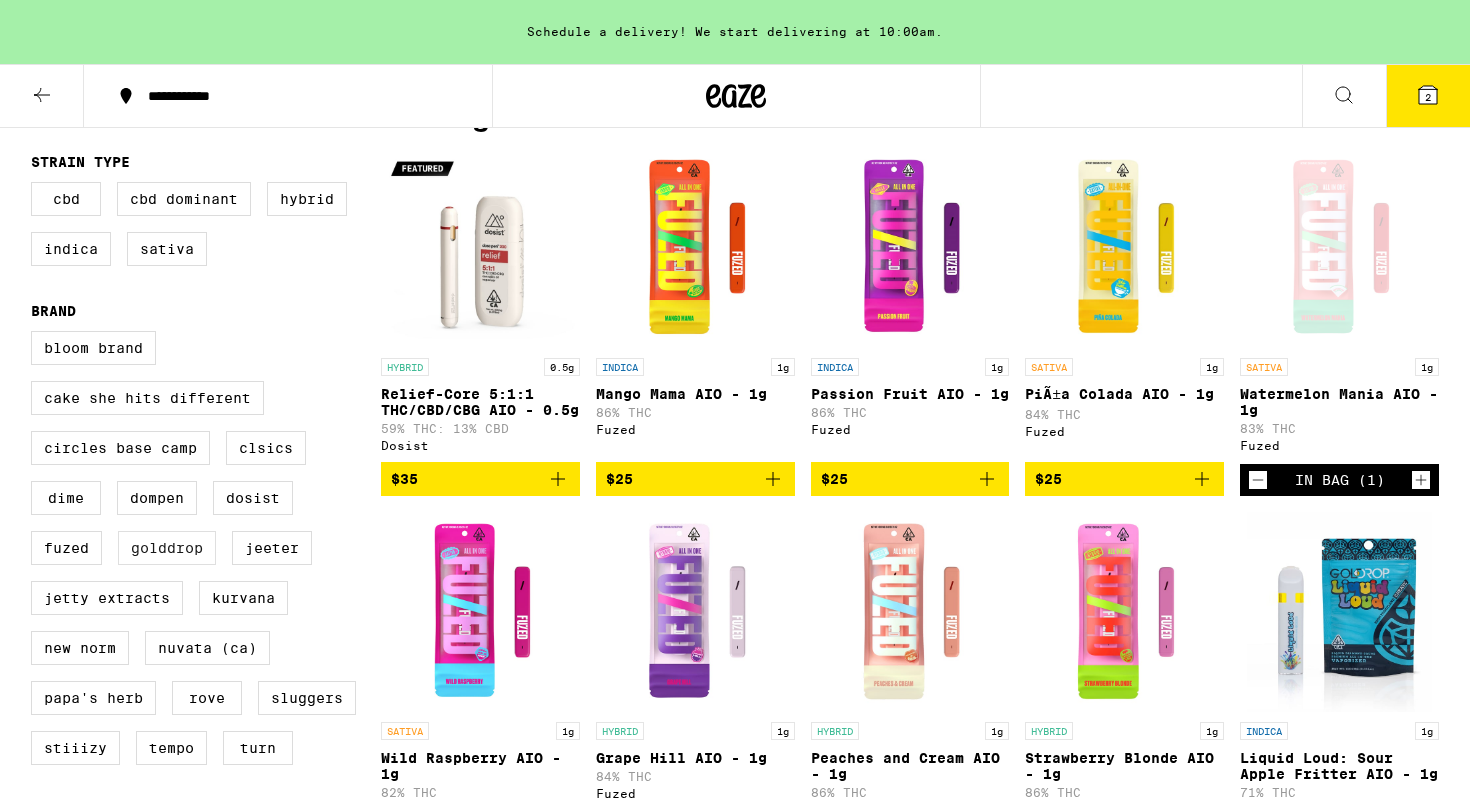 click on "GoldDrop" at bounding box center [167, 548] 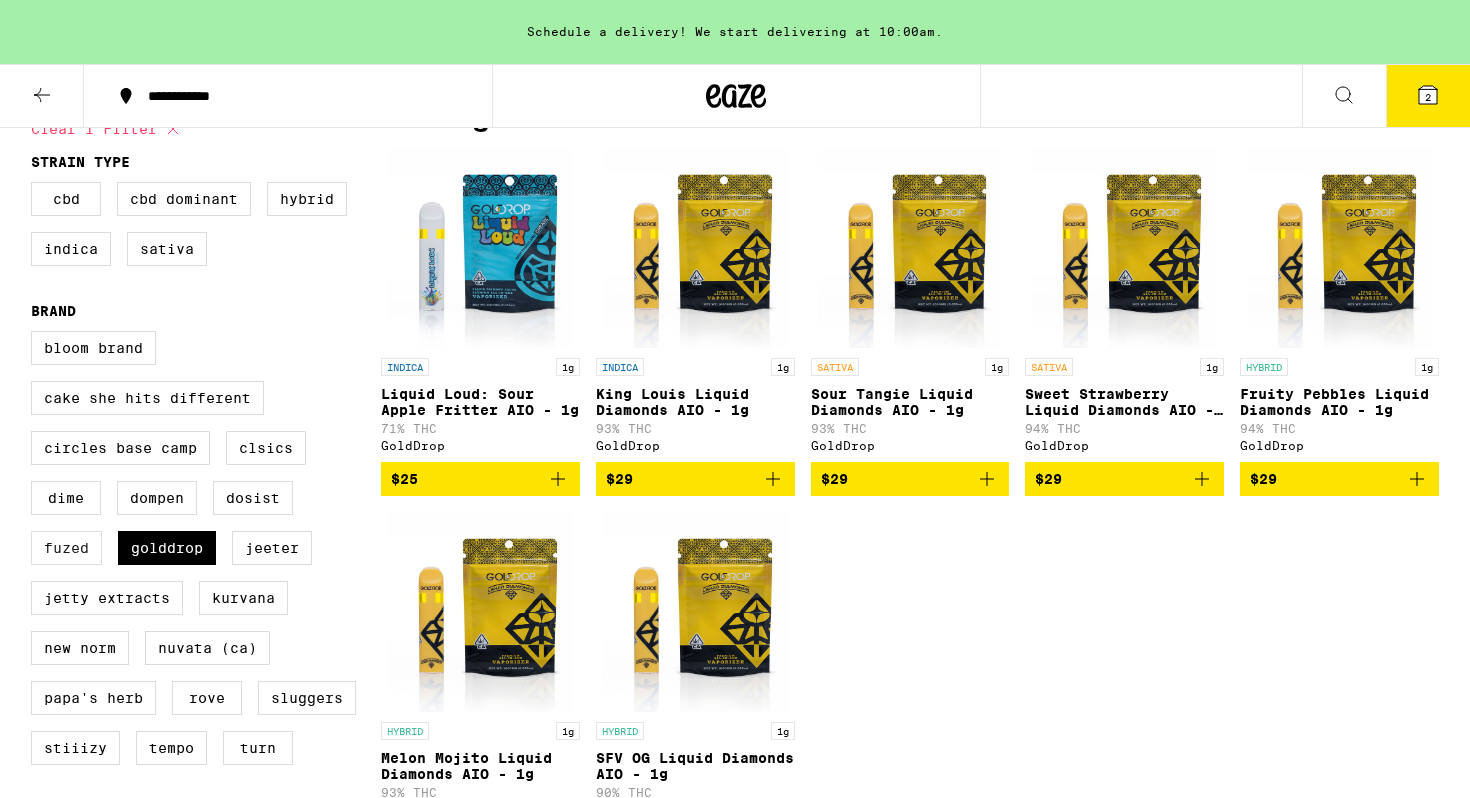 click on "Fuzed" at bounding box center (66, 548) 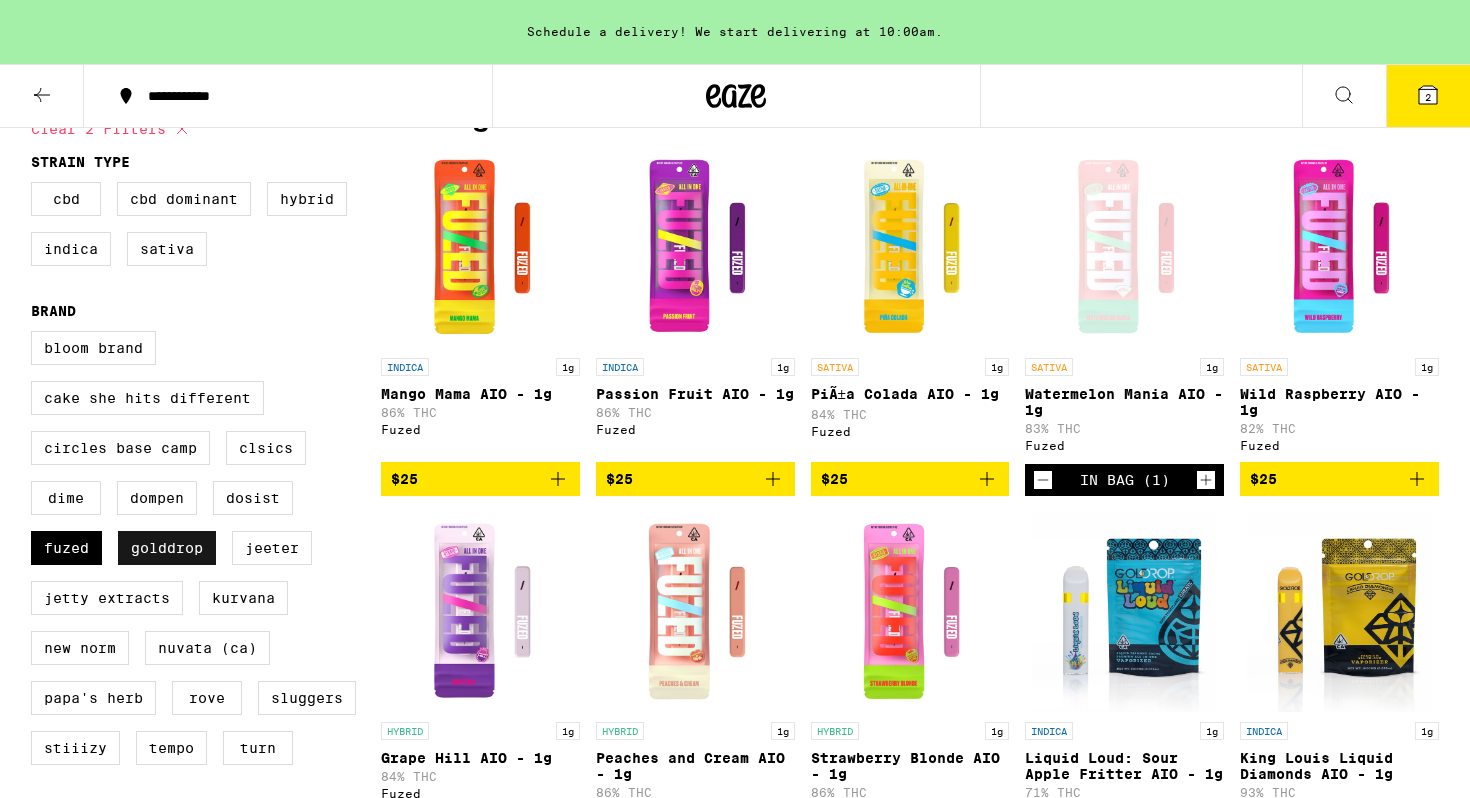 click on "GoldDrop" at bounding box center [167, 548] 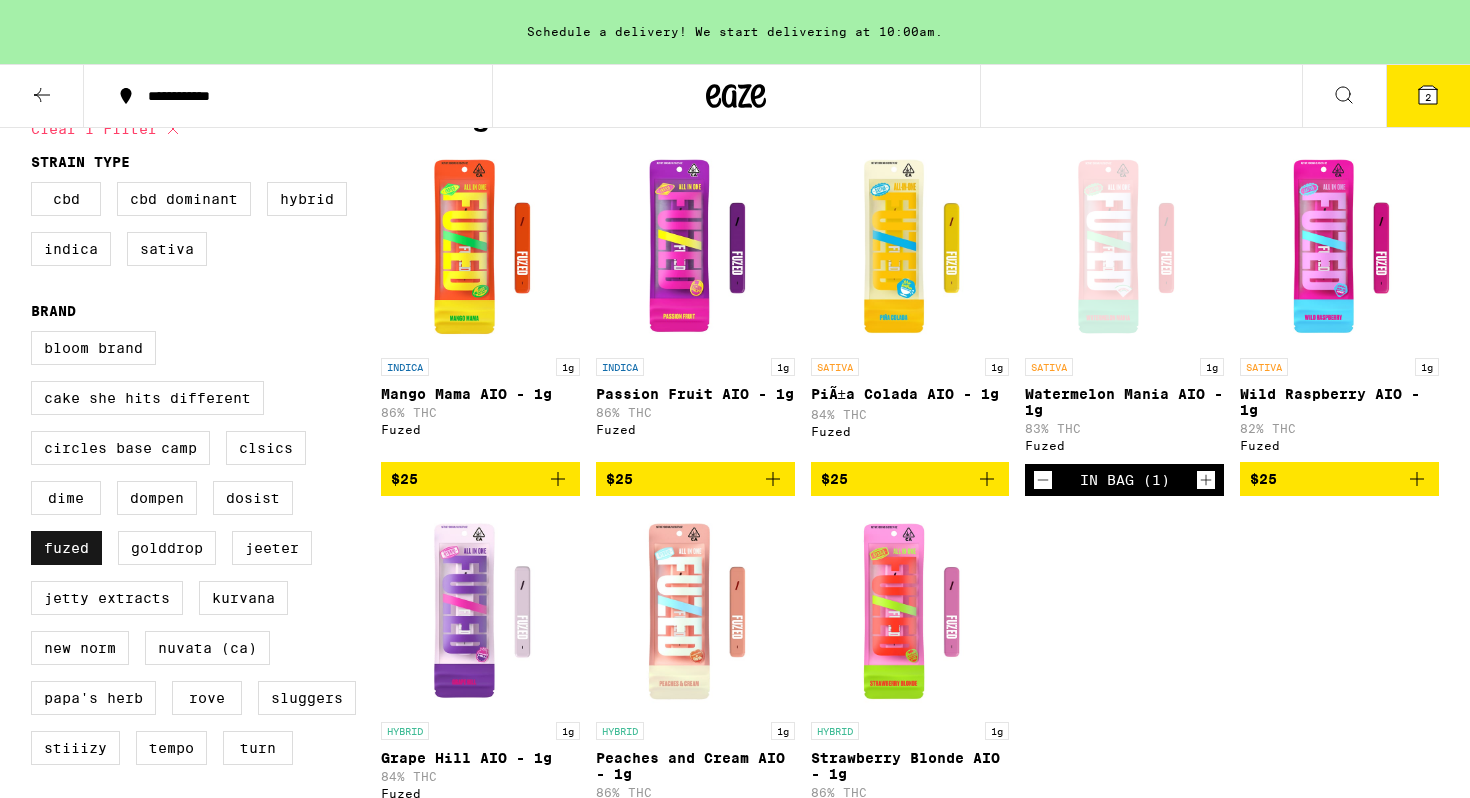 click on "Fuzed" at bounding box center [66, 548] 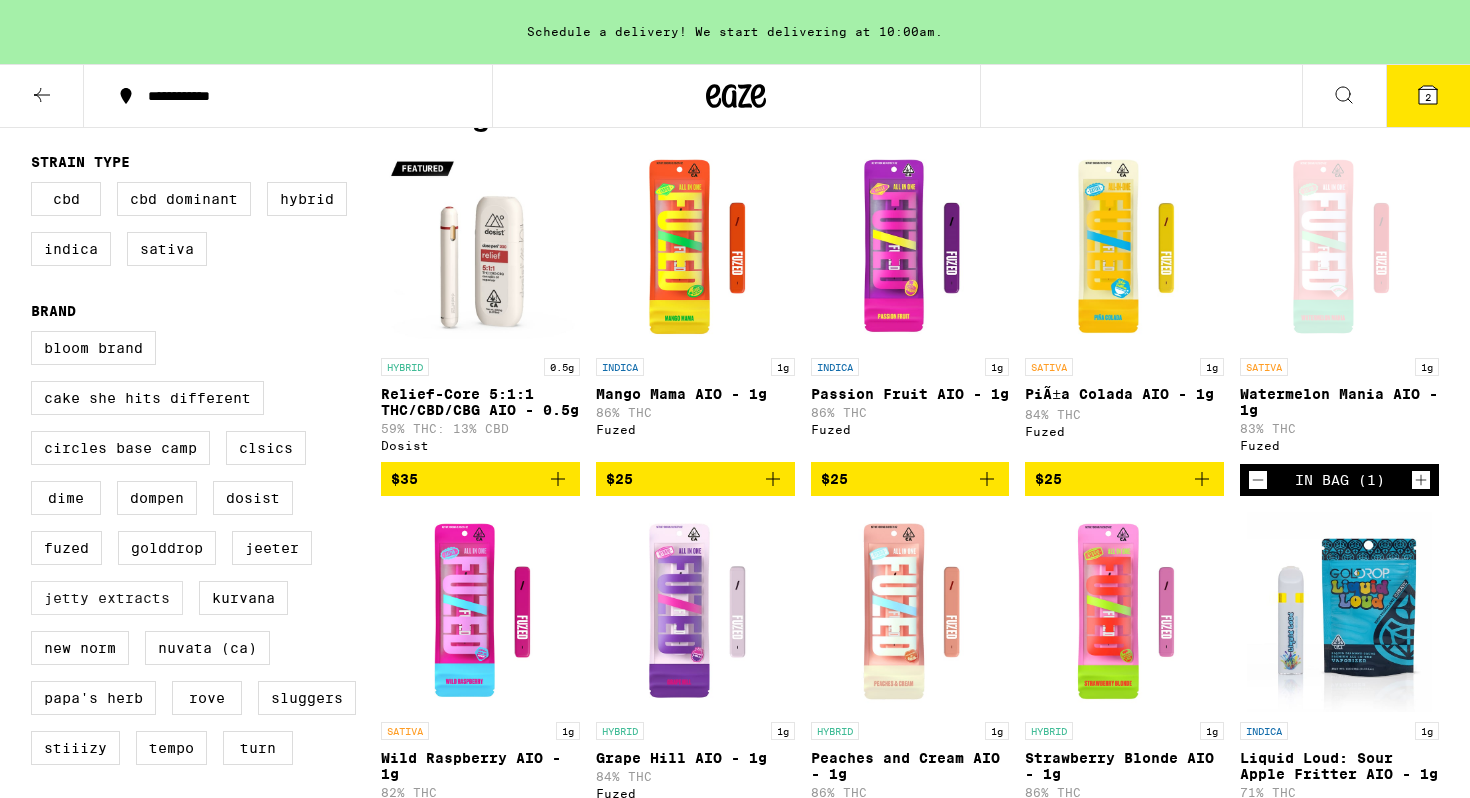 click on "Jetty Extracts" at bounding box center [107, 598] 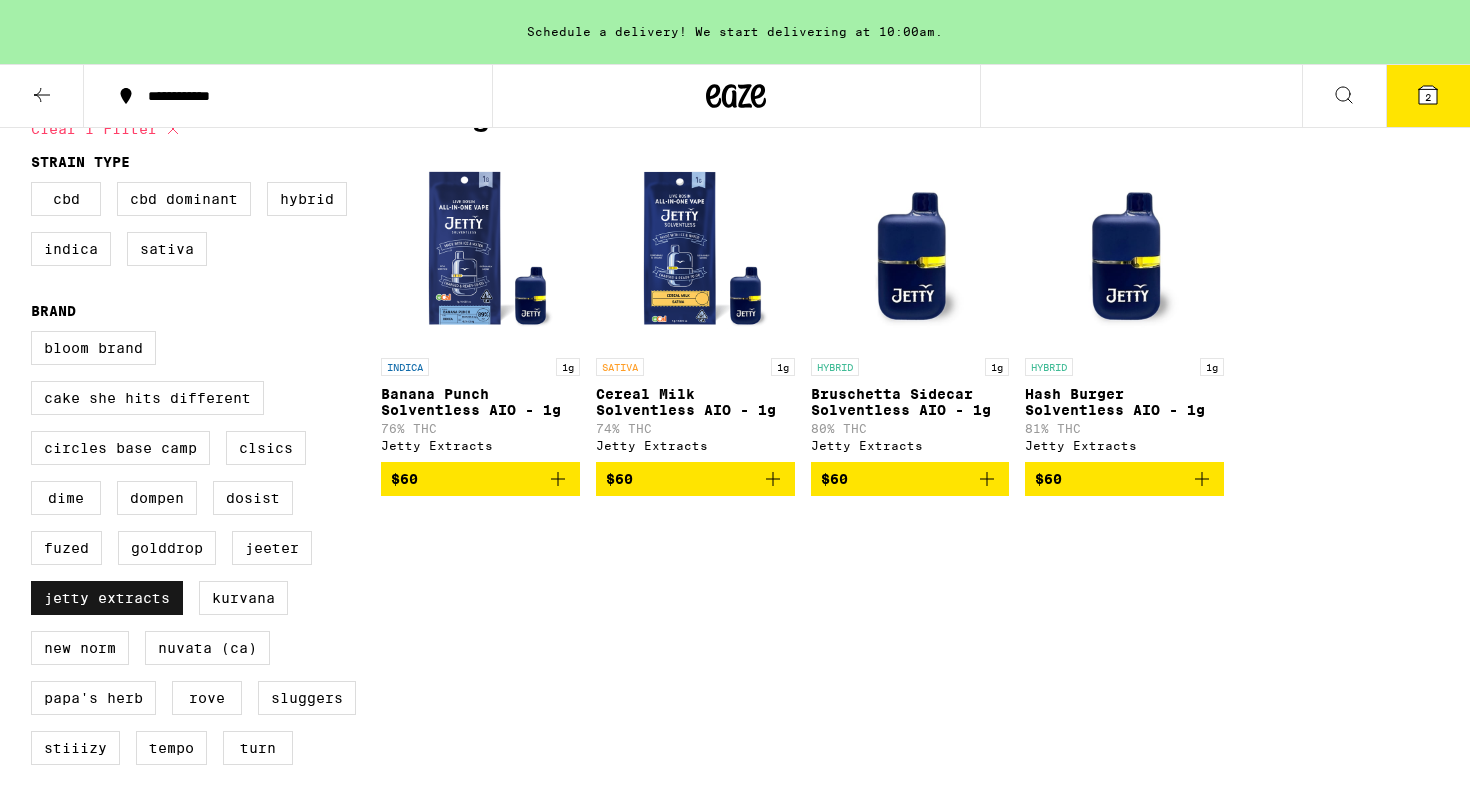 click on "Jetty Extracts" at bounding box center [107, 598] 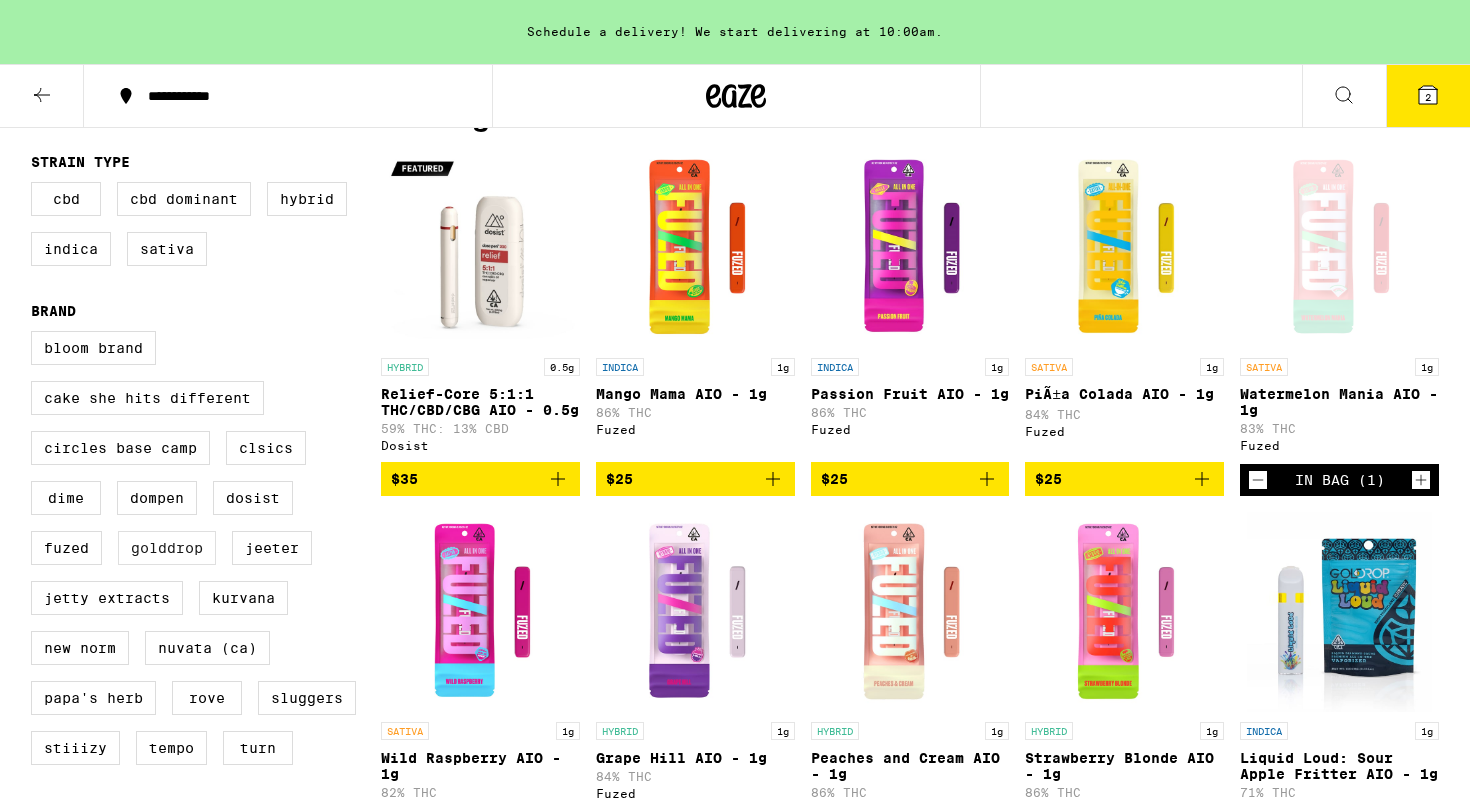 click on "GoldDrop" at bounding box center (167, 548) 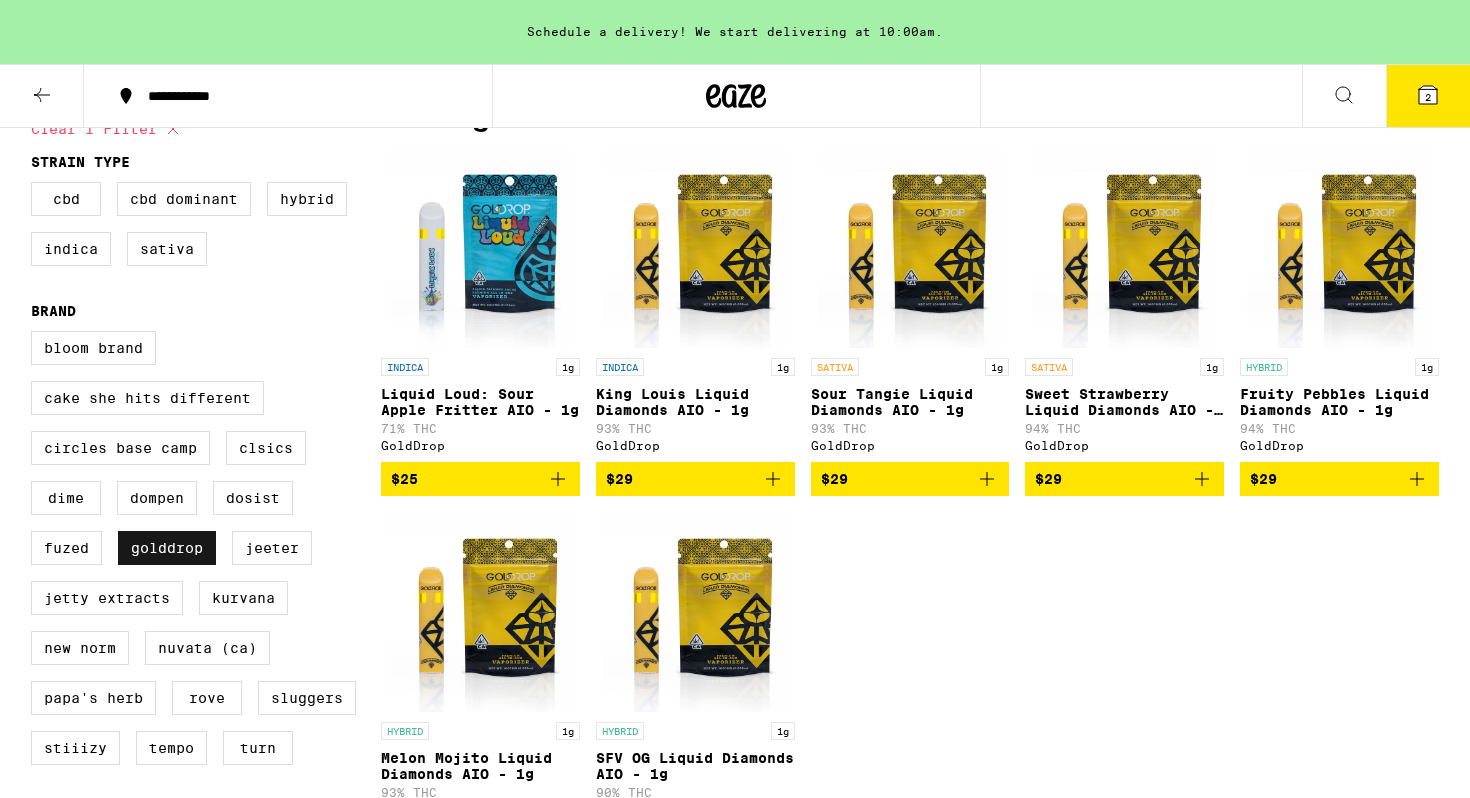 click on "GoldDrop" at bounding box center (167, 548) 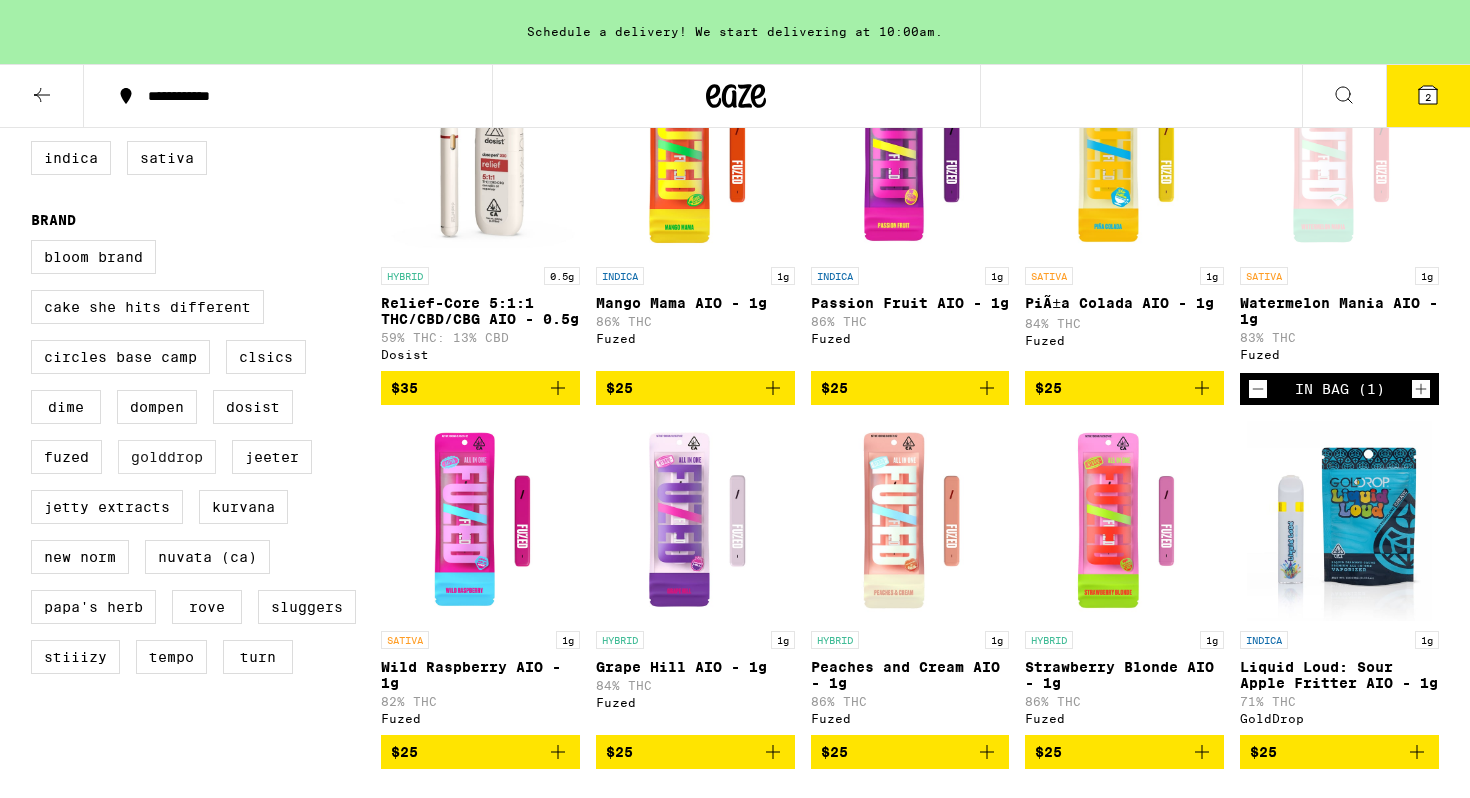 scroll, scrollTop: 282, scrollLeft: 0, axis: vertical 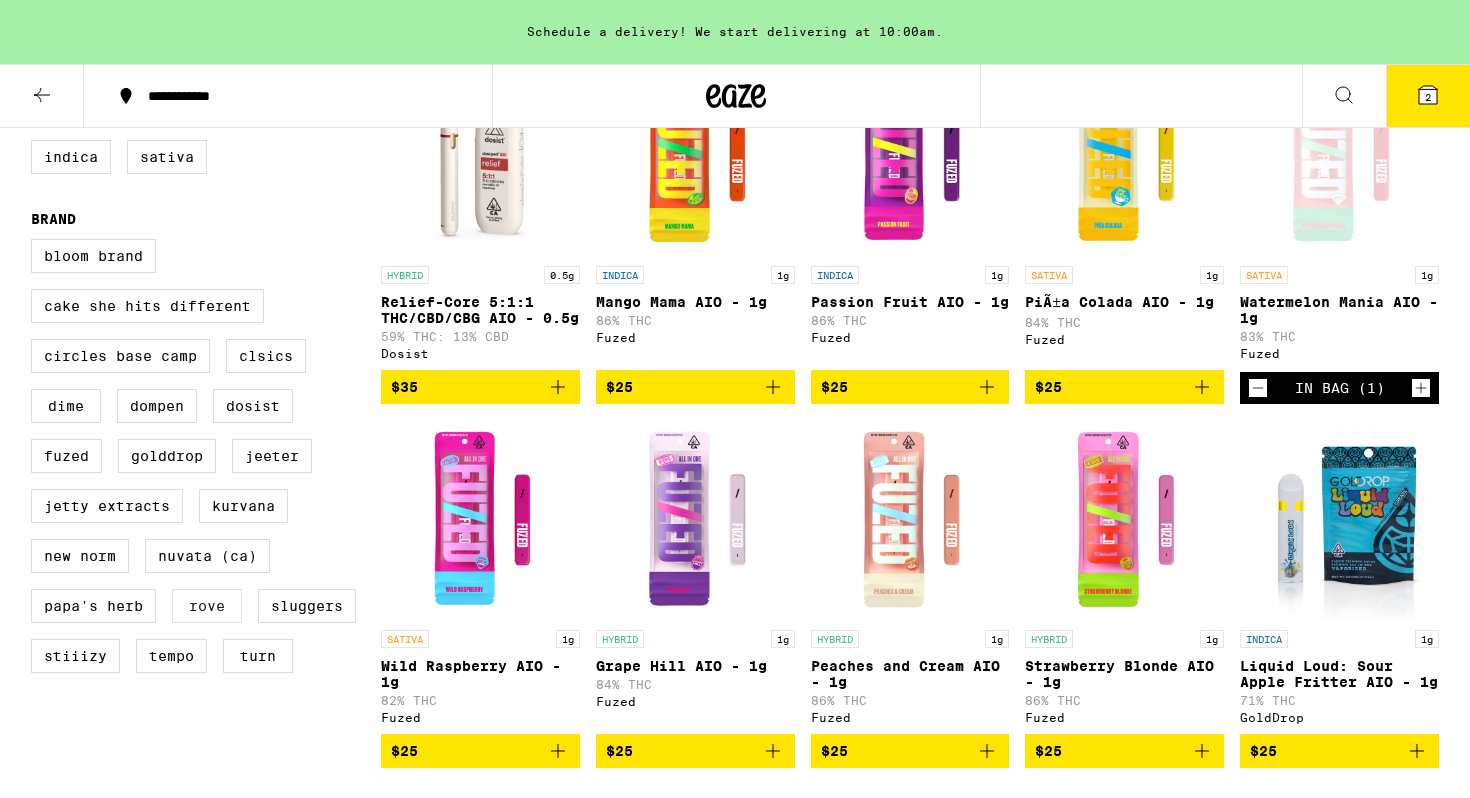 click on "Rove" at bounding box center (207, 606) 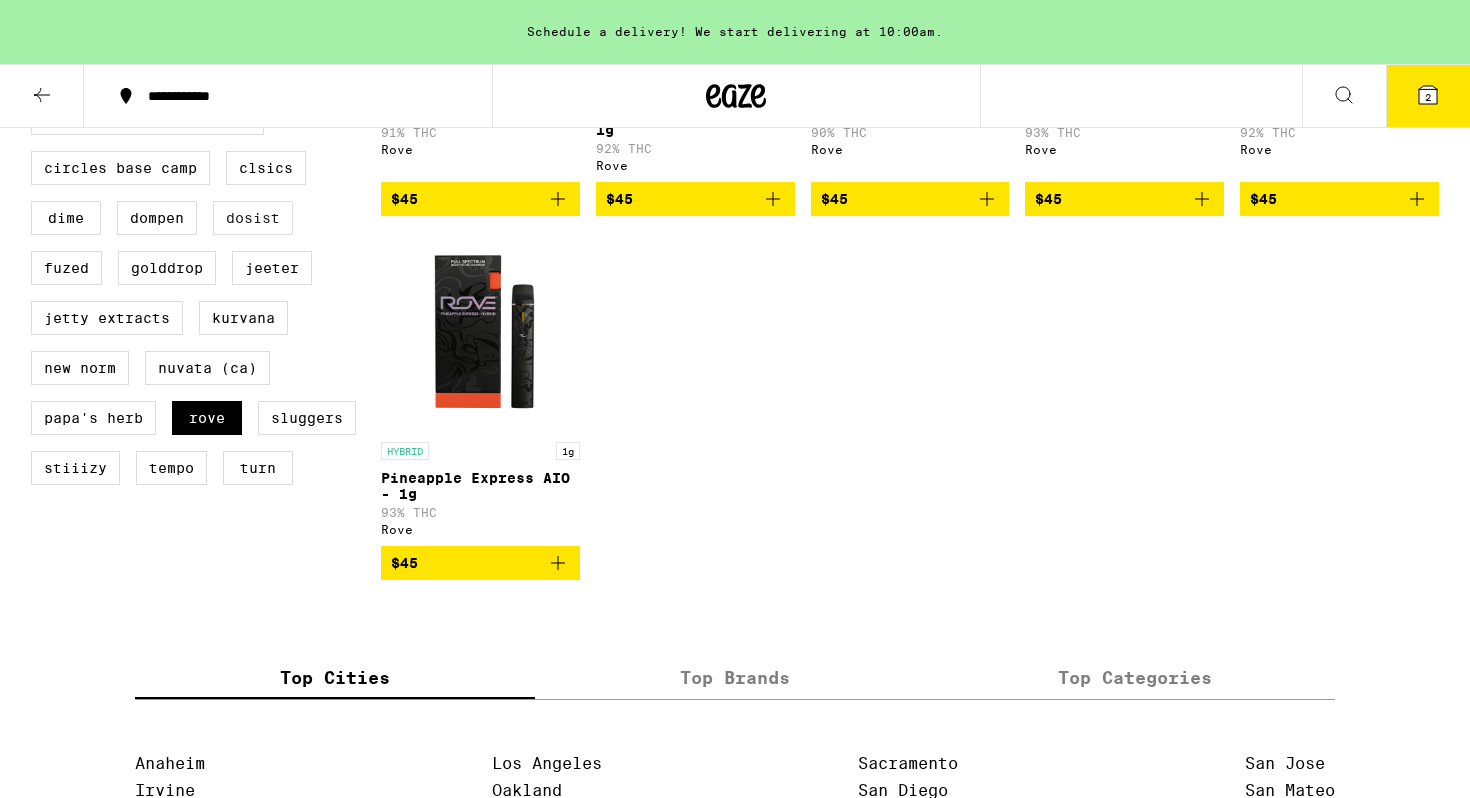 scroll, scrollTop: 501, scrollLeft: 0, axis: vertical 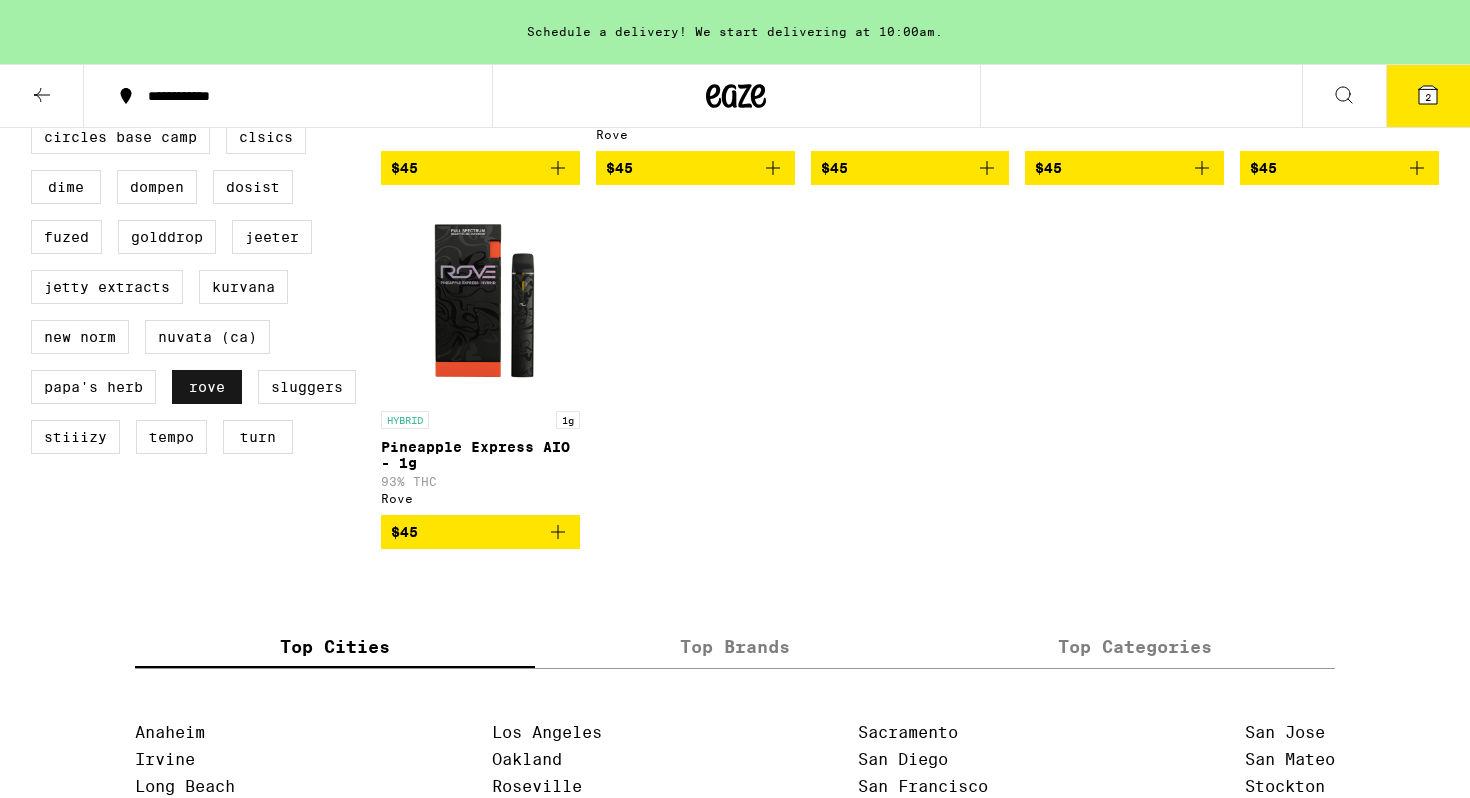 click on "Rove" at bounding box center (207, 387) 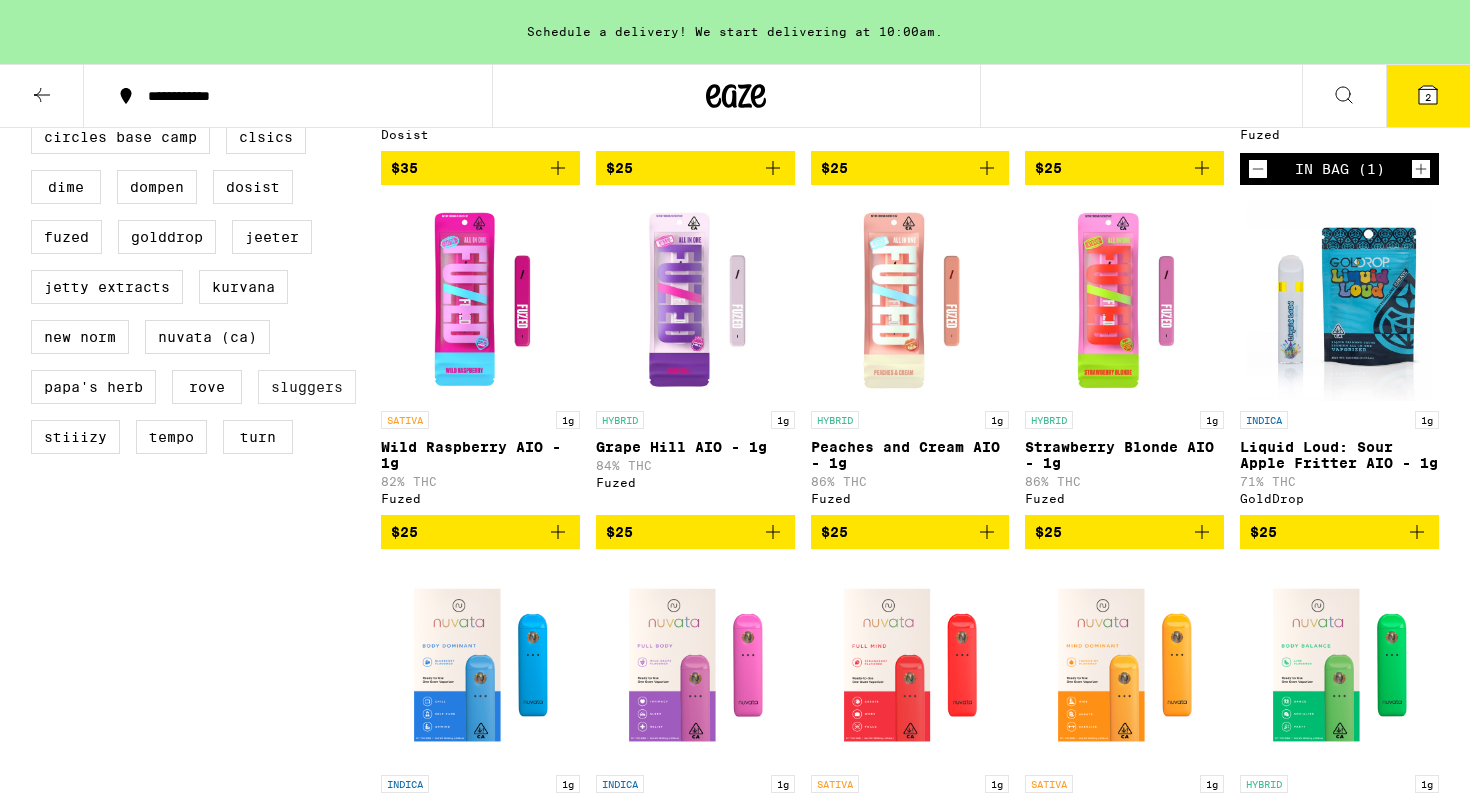 click on "Sluggers" at bounding box center [307, 387] 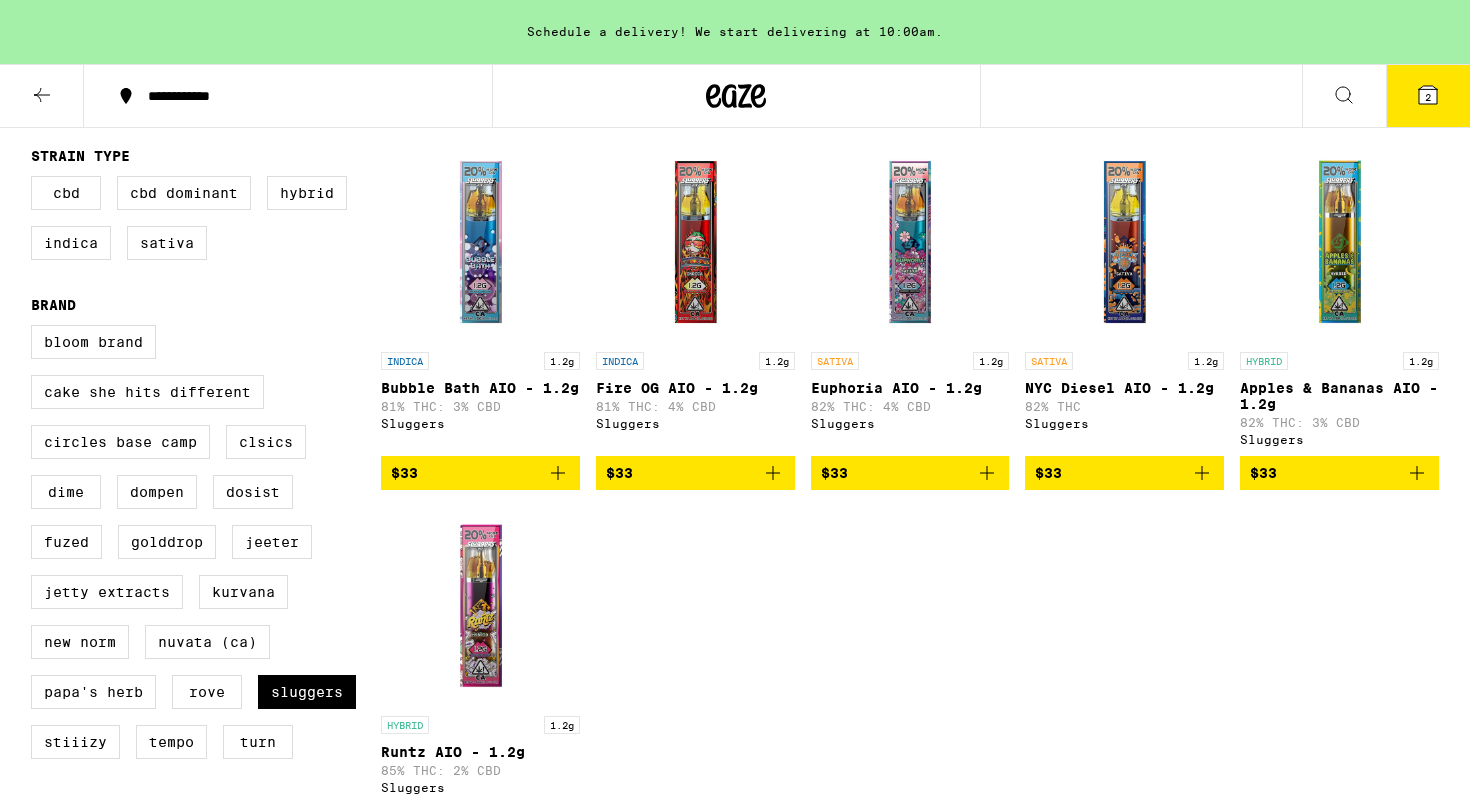 scroll, scrollTop: 176, scrollLeft: 0, axis: vertical 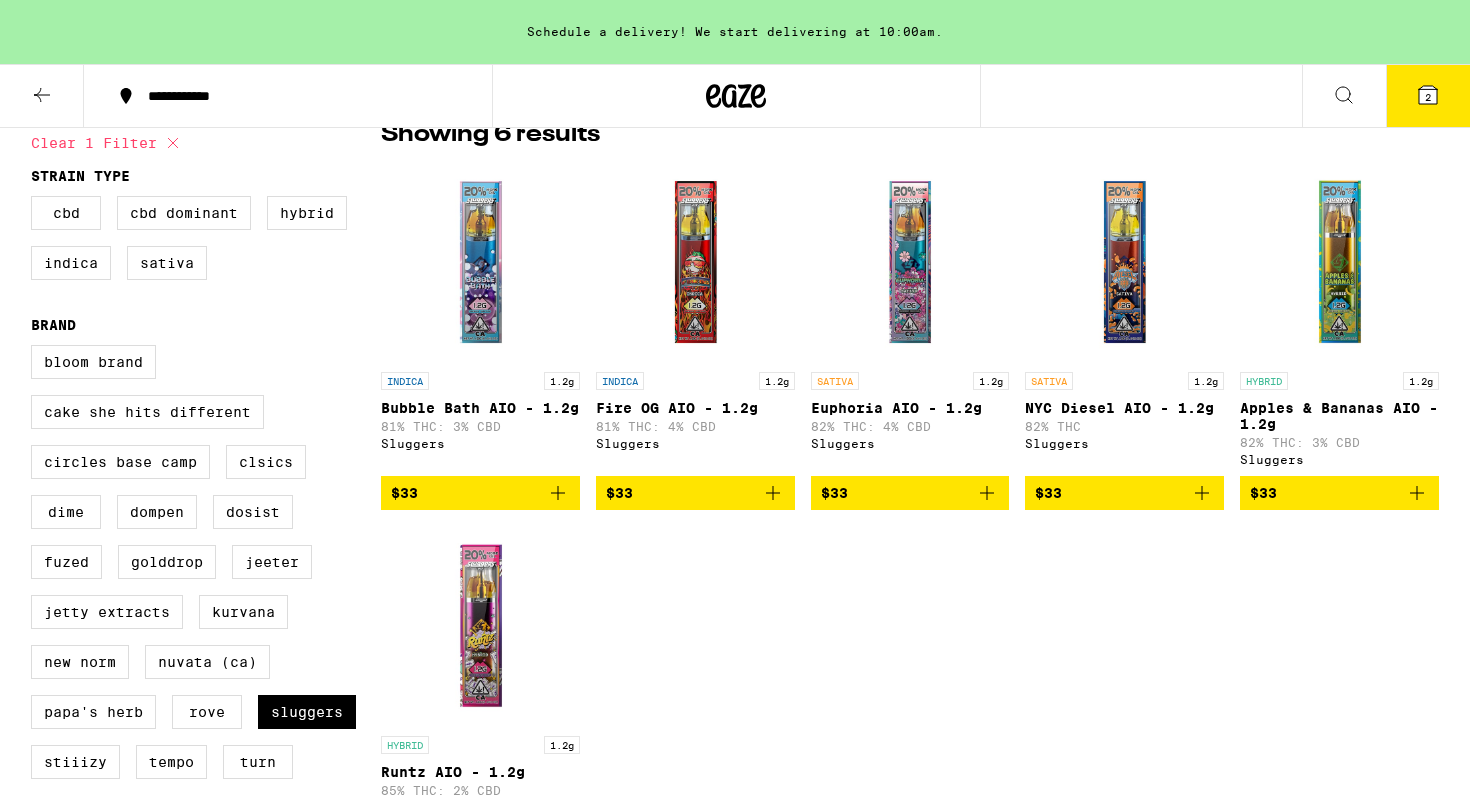 click on "82% THC: 4% CBD" at bounding box center (910, 426) 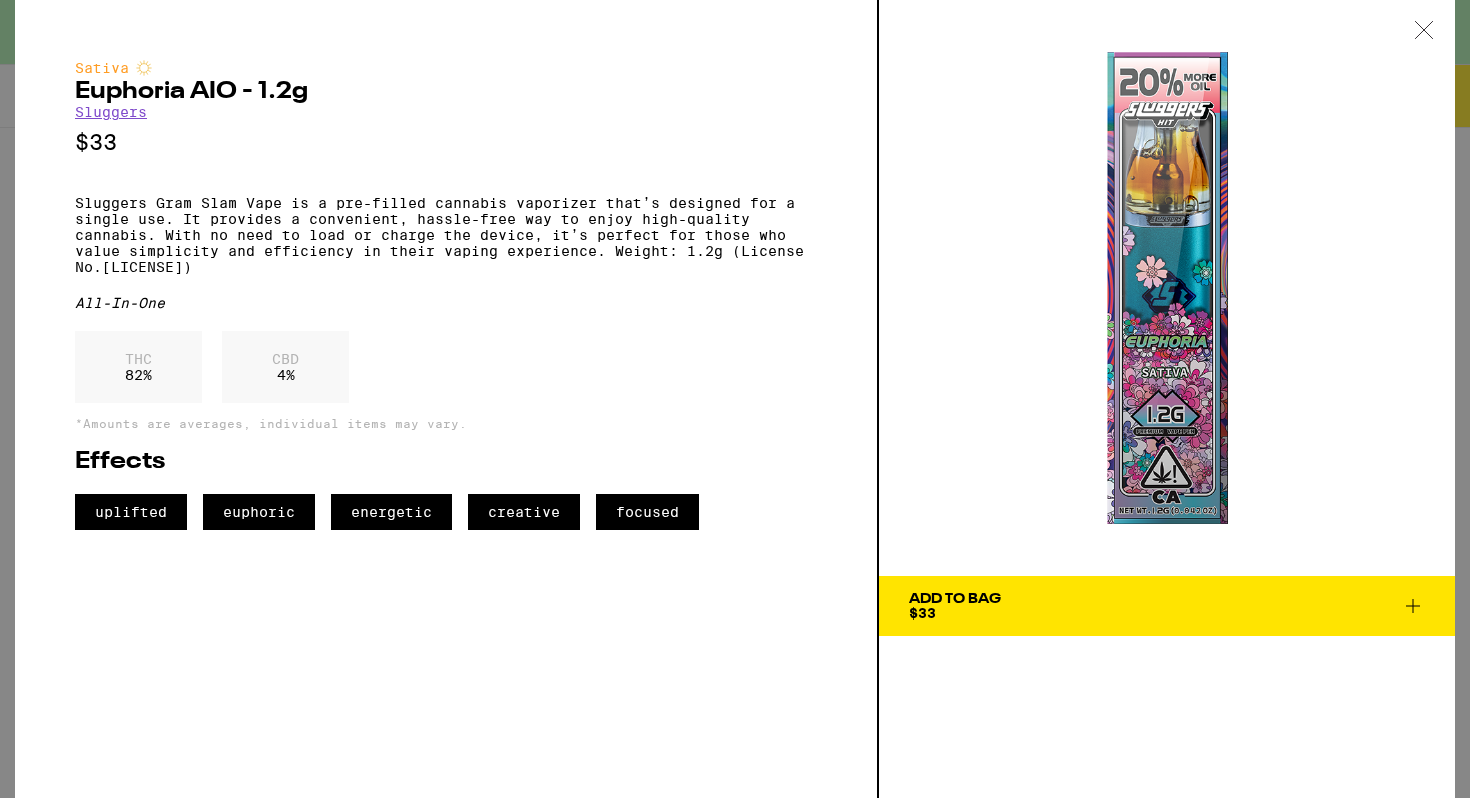 click 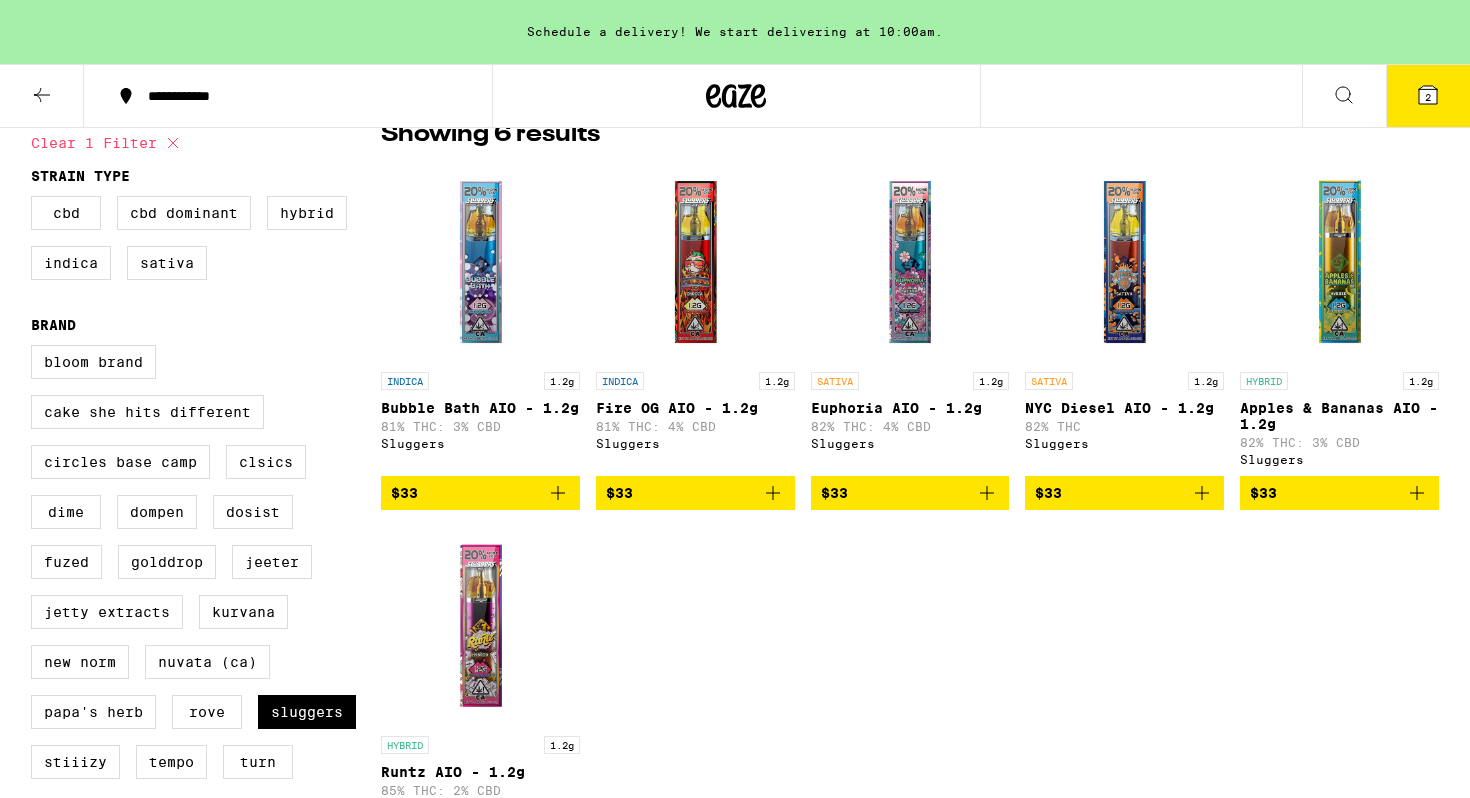click on "2" at bounding box center [1428, 97] 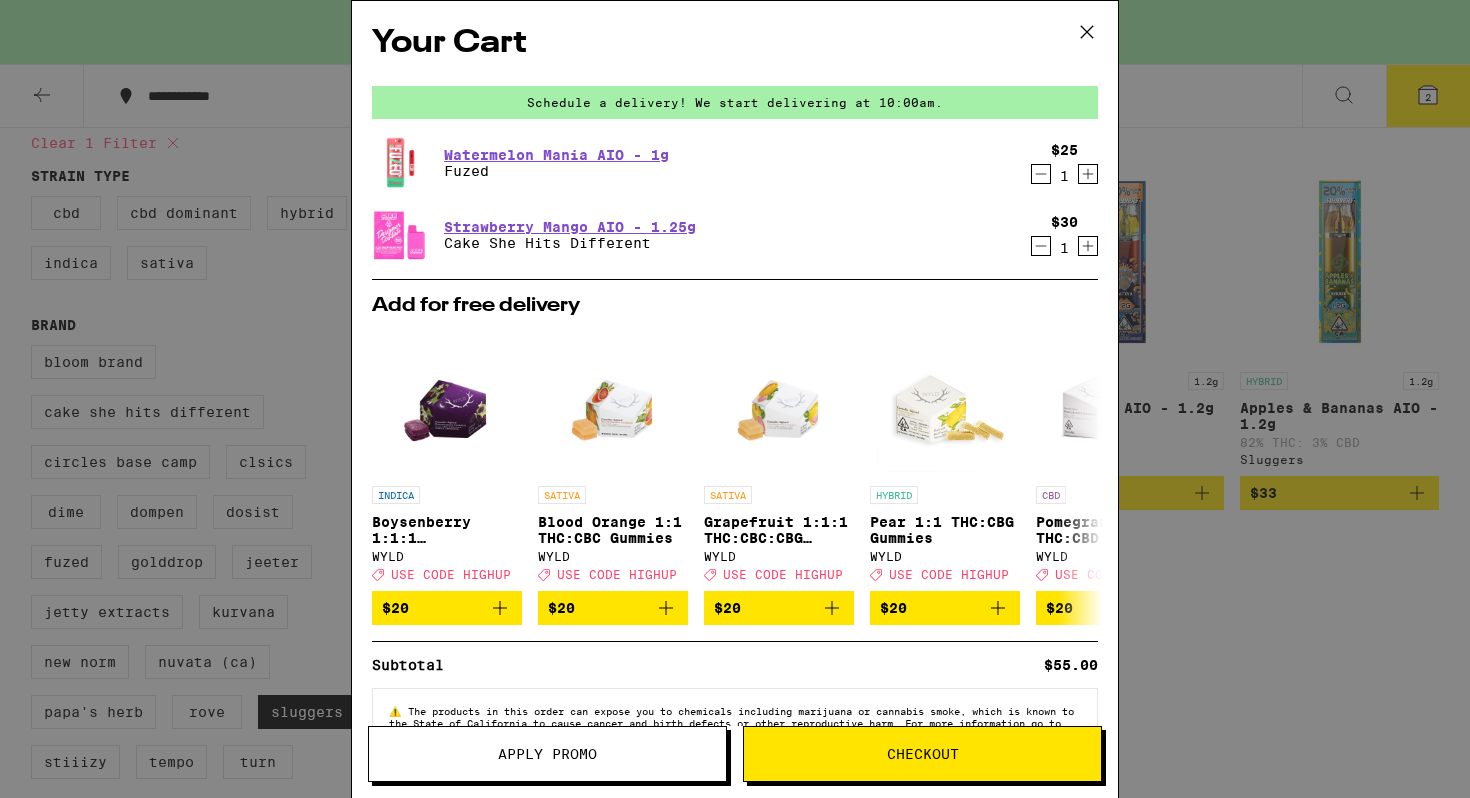 click on "Cake She Hits Different" at bounding box center [570, 243] 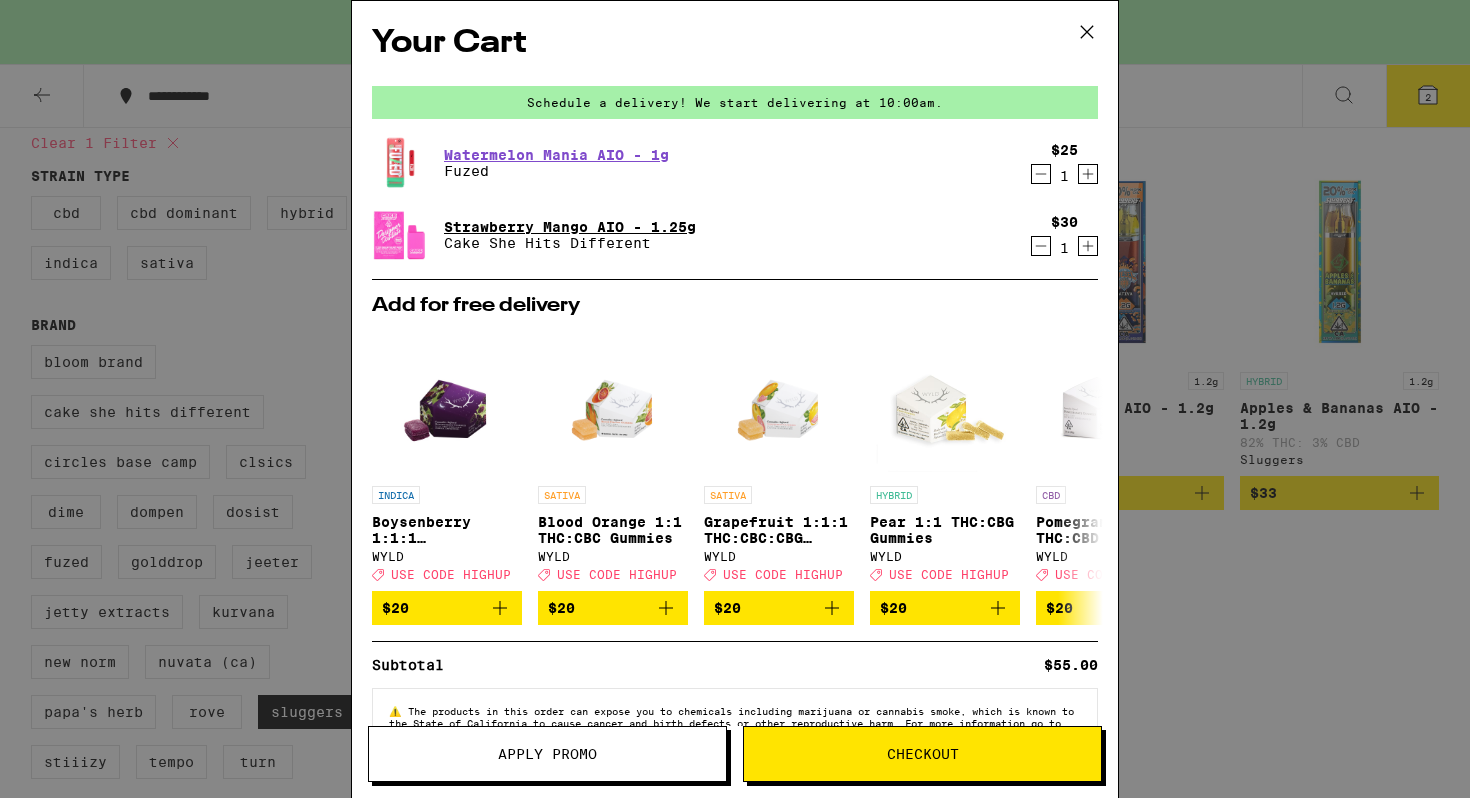 click on "Strawberry Mango AIO - 1.25g" at bounding box center (570, 227) 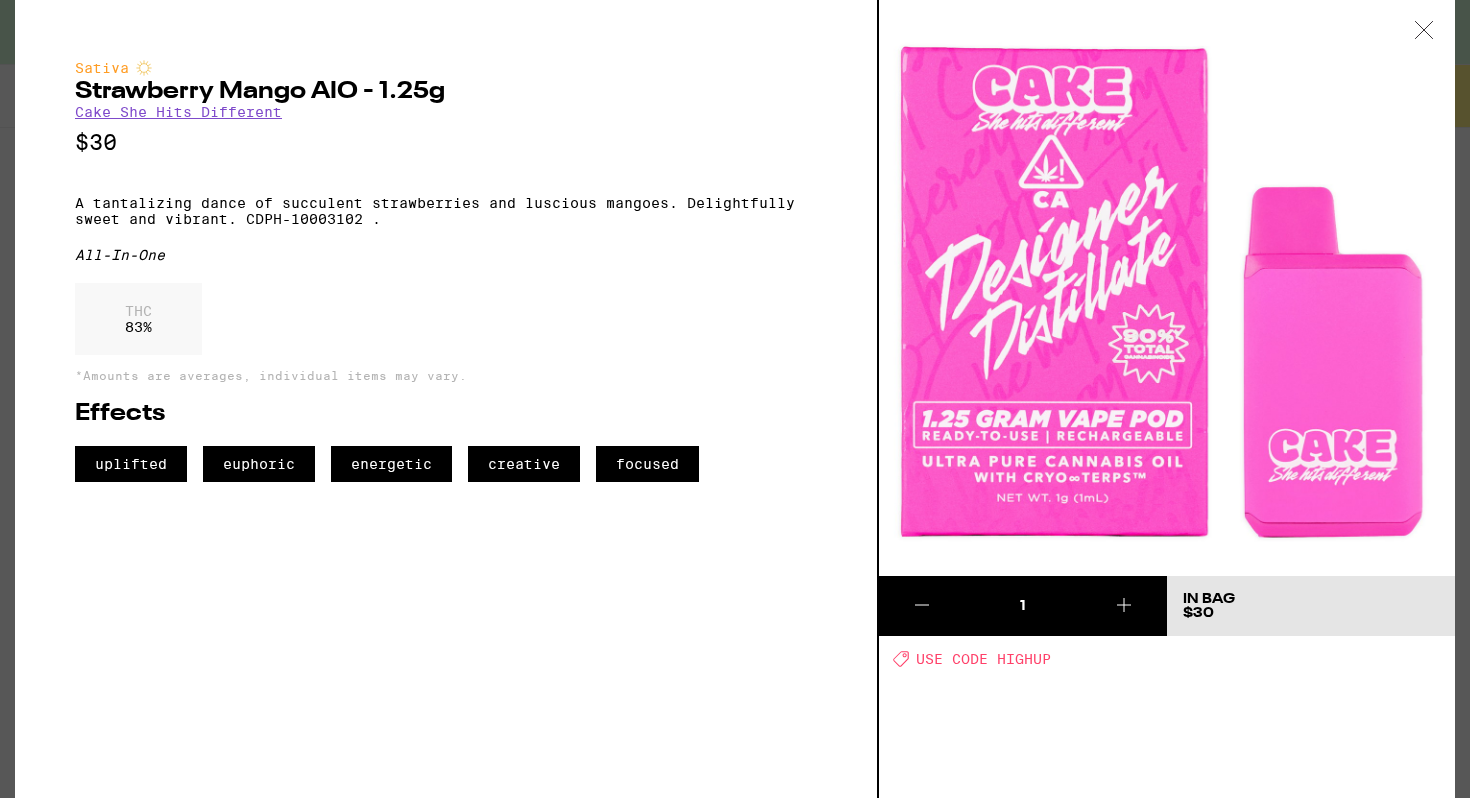 click at bounding box center (1424, 31) 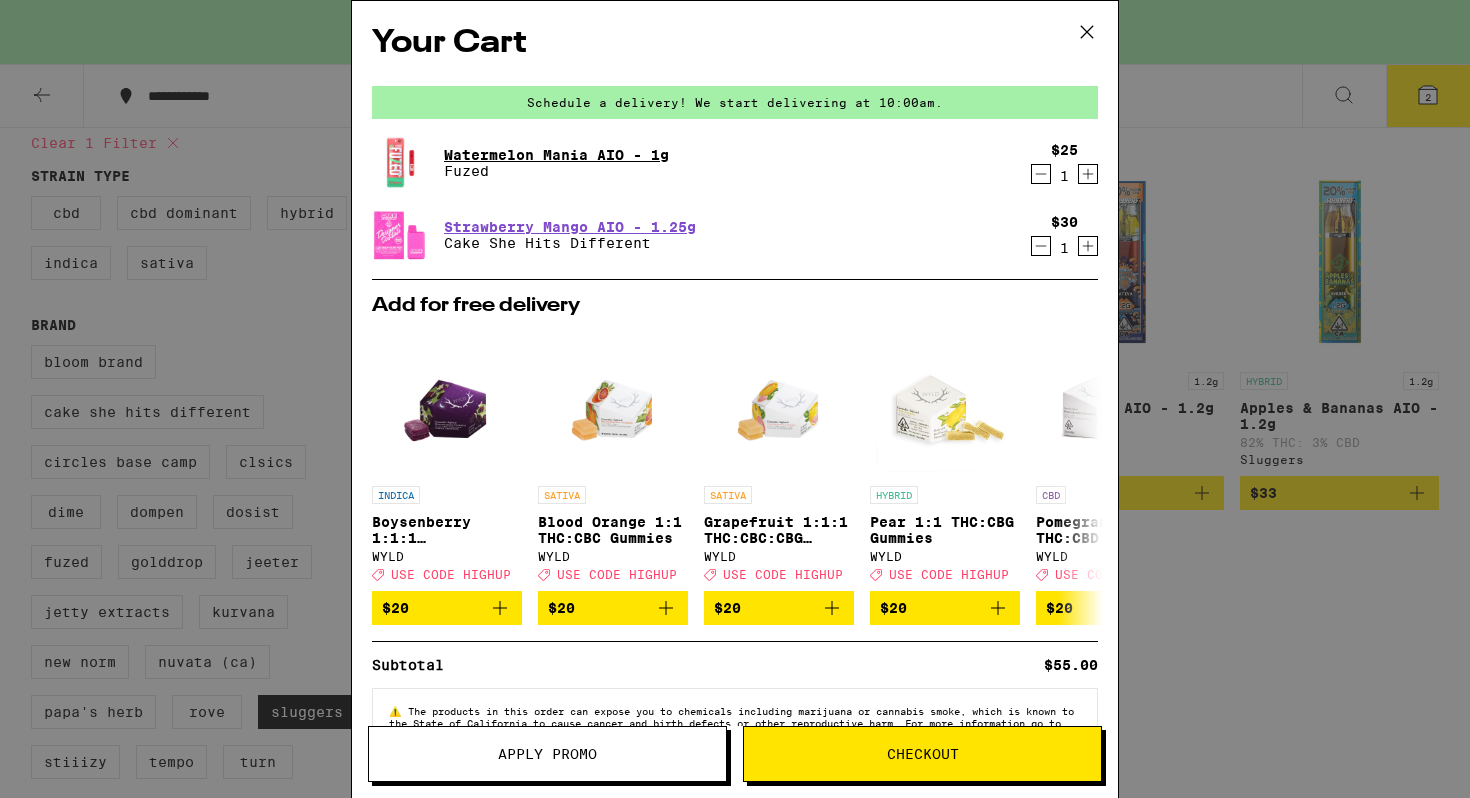 click on "Watermelon Mania AIO - 1g" at bounding box center [556, 155] 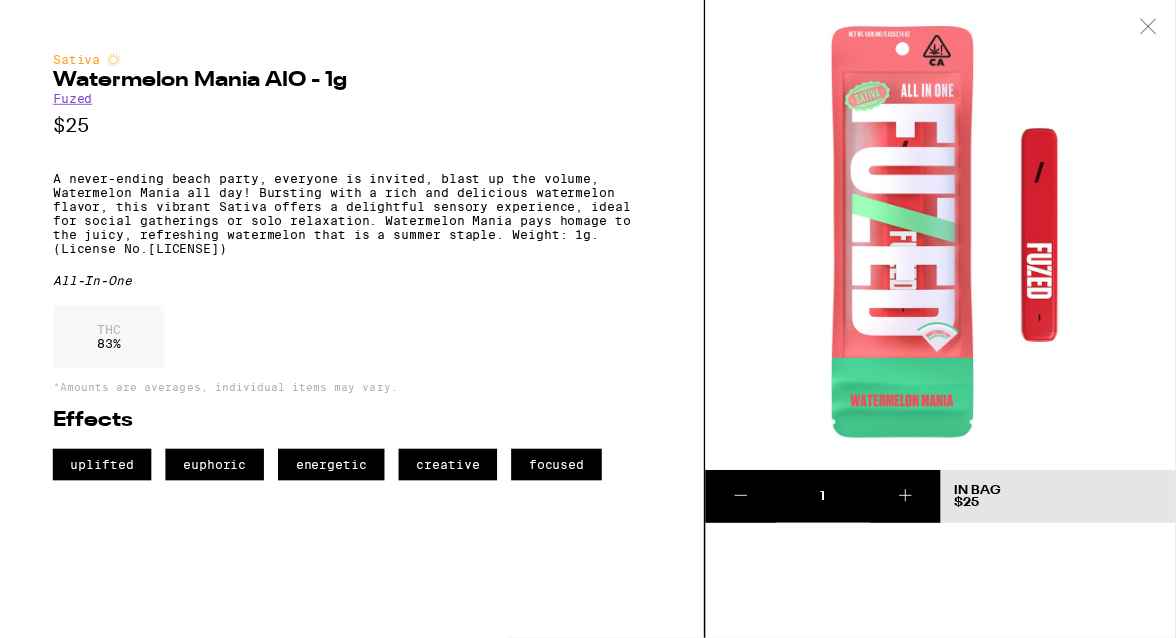 scroll, scrollTop: 176, scrollLeft: 0, axis: vertical 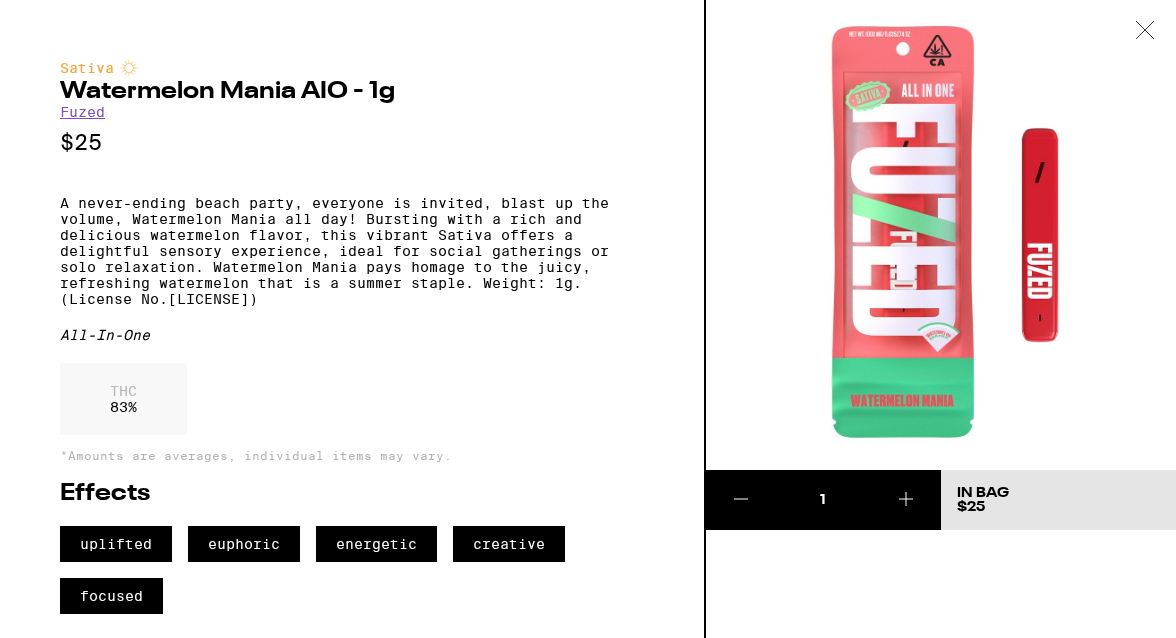 click 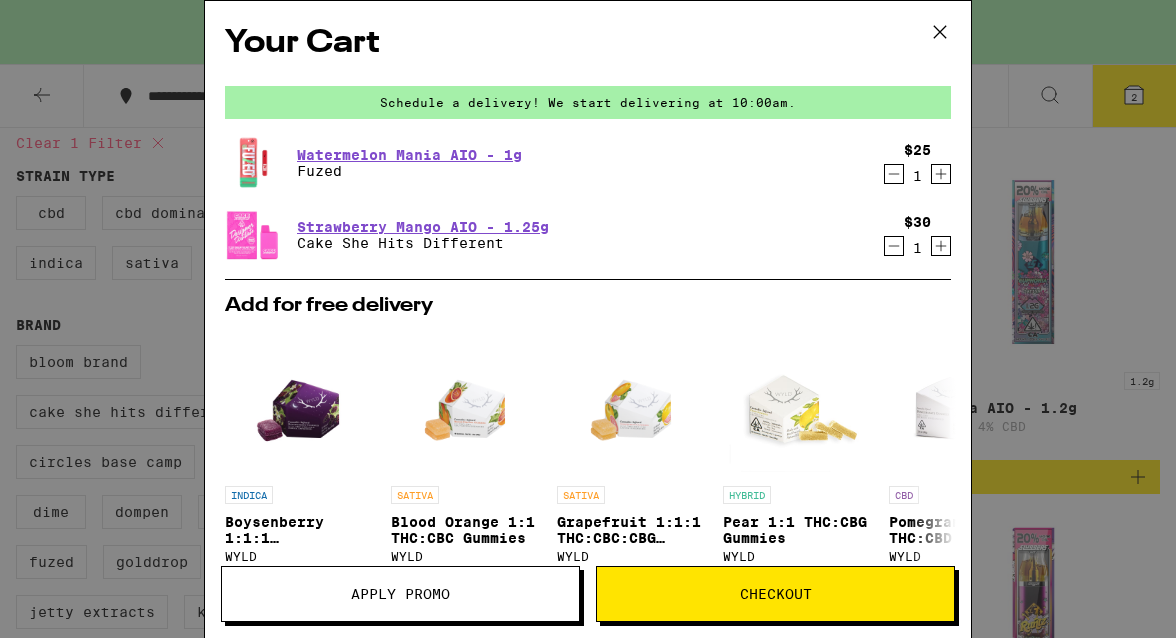 click 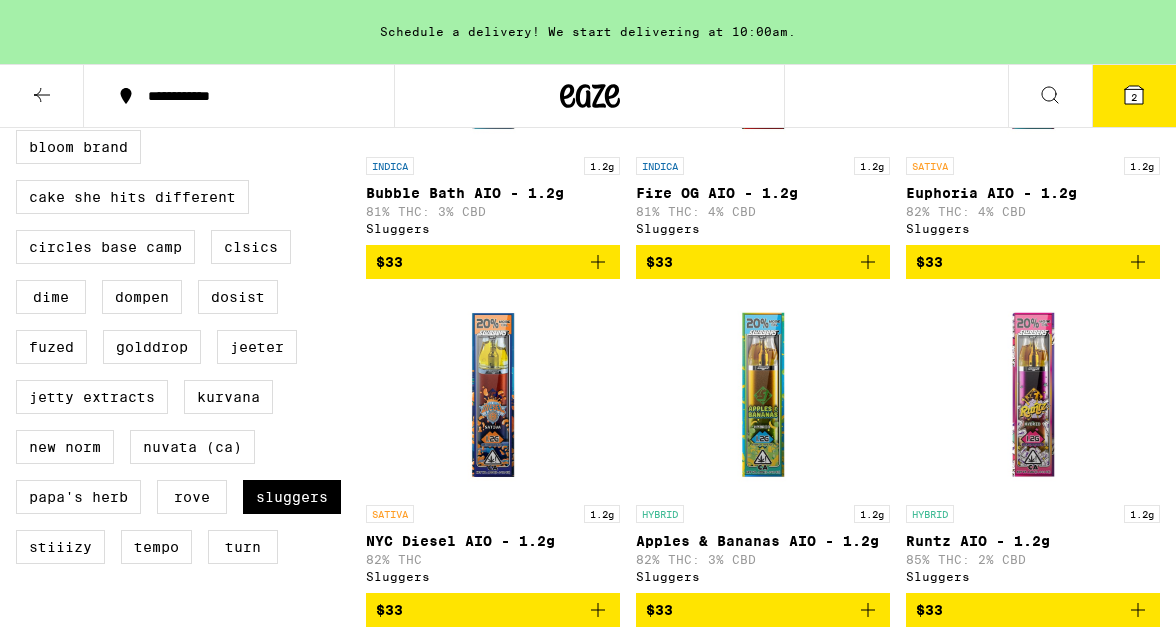 scroll, scrollTop: 392, scrollLeft: 0, axis: vertical 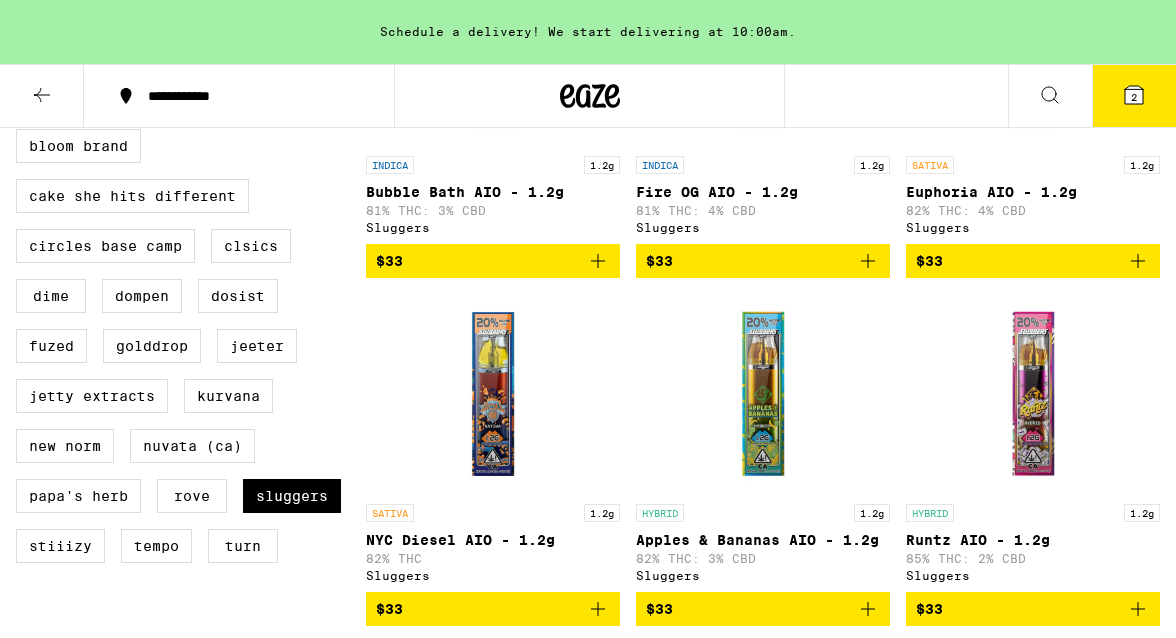 click at bounding box center [493, 394] 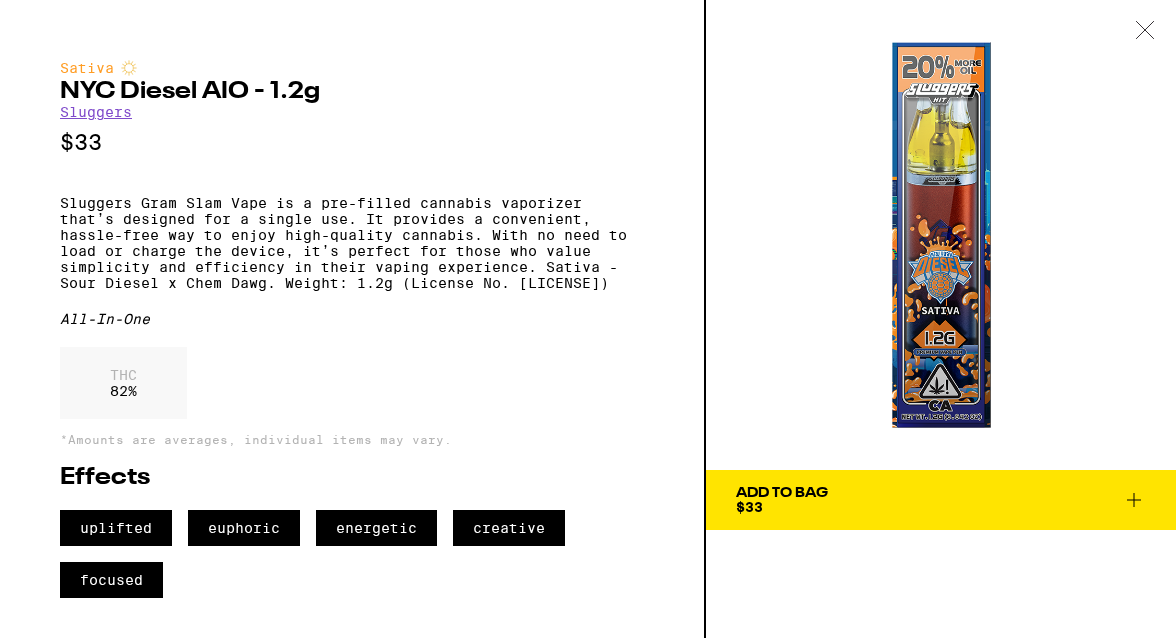 scroll, scrollTop: 15, scrollLeft: 0, axis: vertical 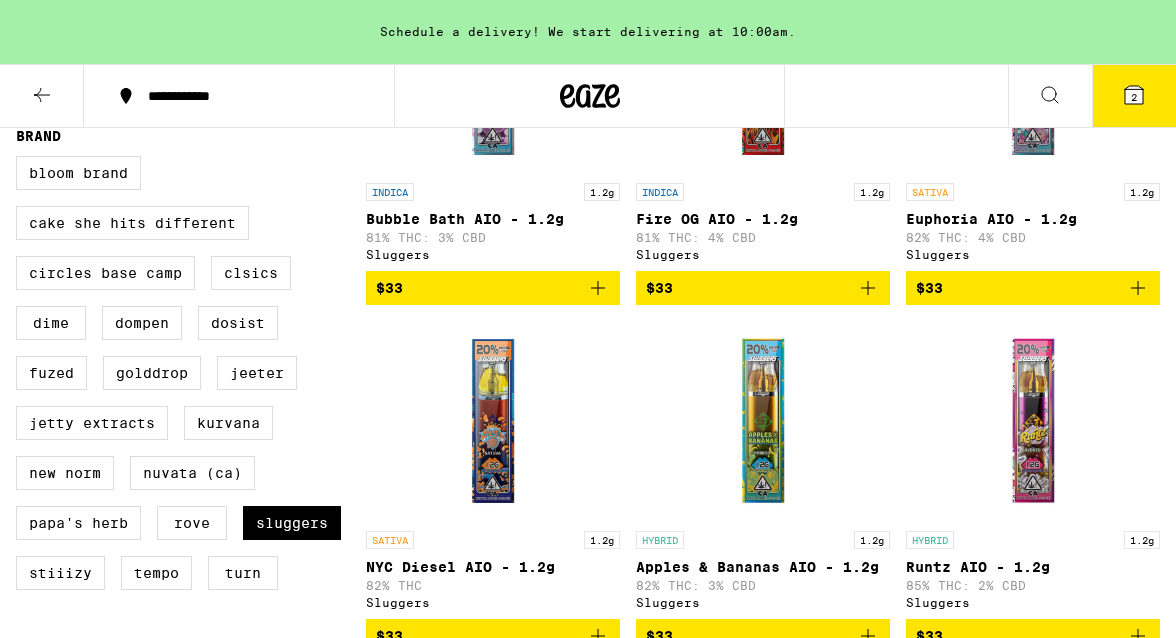 click at bounding box center [763, 421] 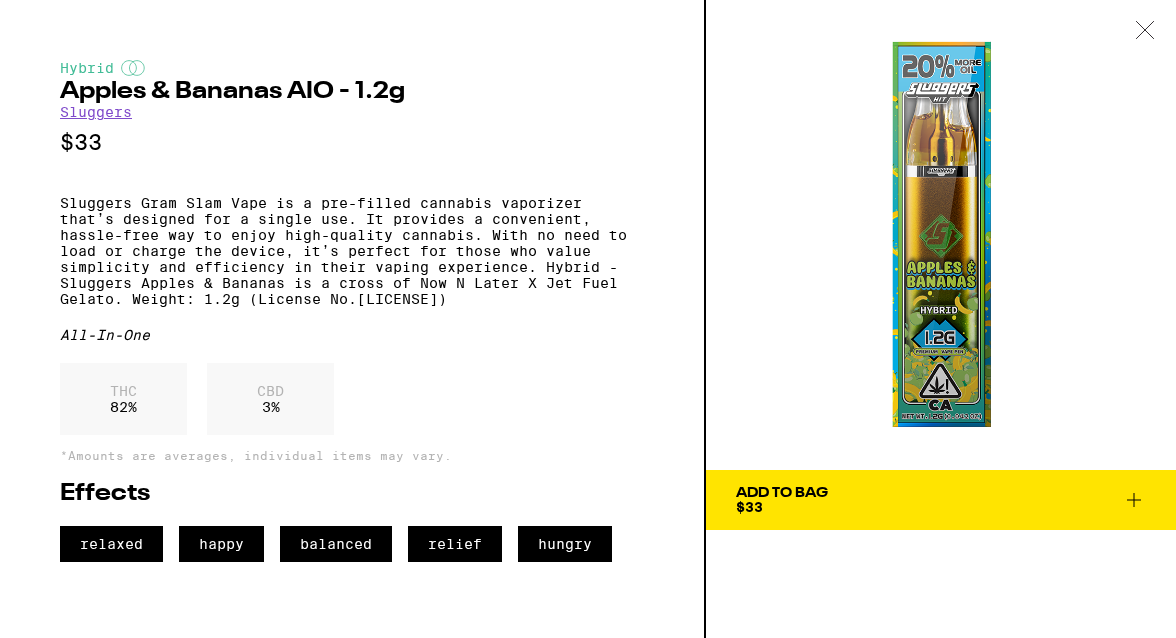 click at bounding box center [1145, 31] 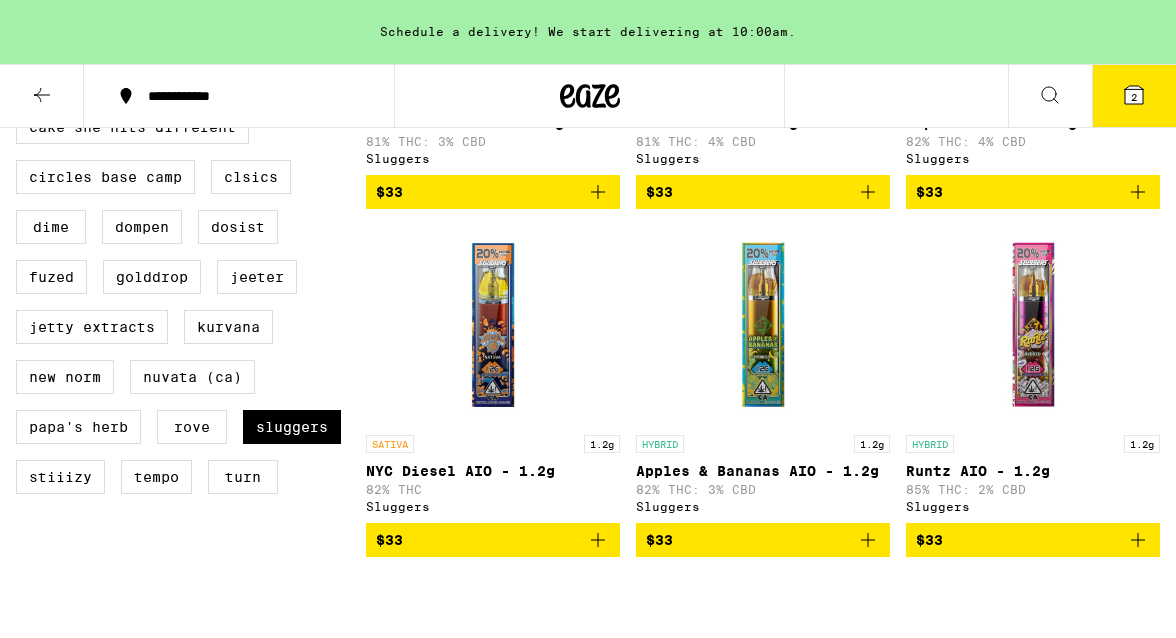 scroll, scrollTop: 454, scrollLeft: 0, axis: vertical 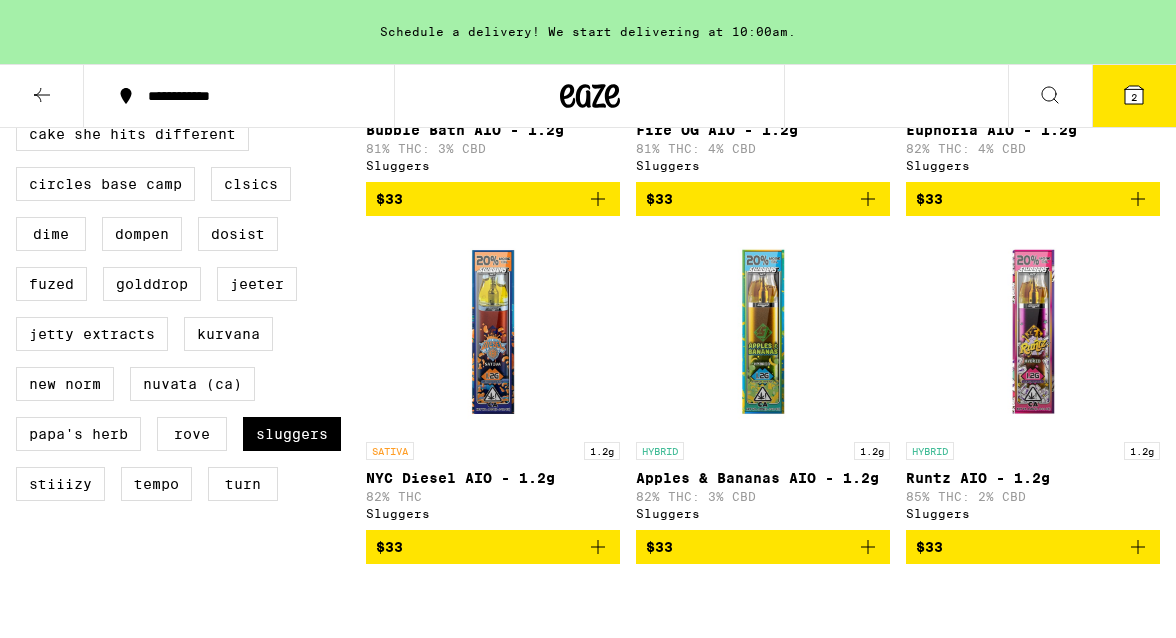 click on "Bloom Brand Cake She Hits Different Circles Base Camp CLSICS DIME Dompen Dosist Fuzed GoldDrop Jeeter Jetty Extracts Kurvana New Norm Nuvata (CA) Papa's Herb Rove Sluggers STIIIZY Tempo turn" at bounding box center (191, 292) 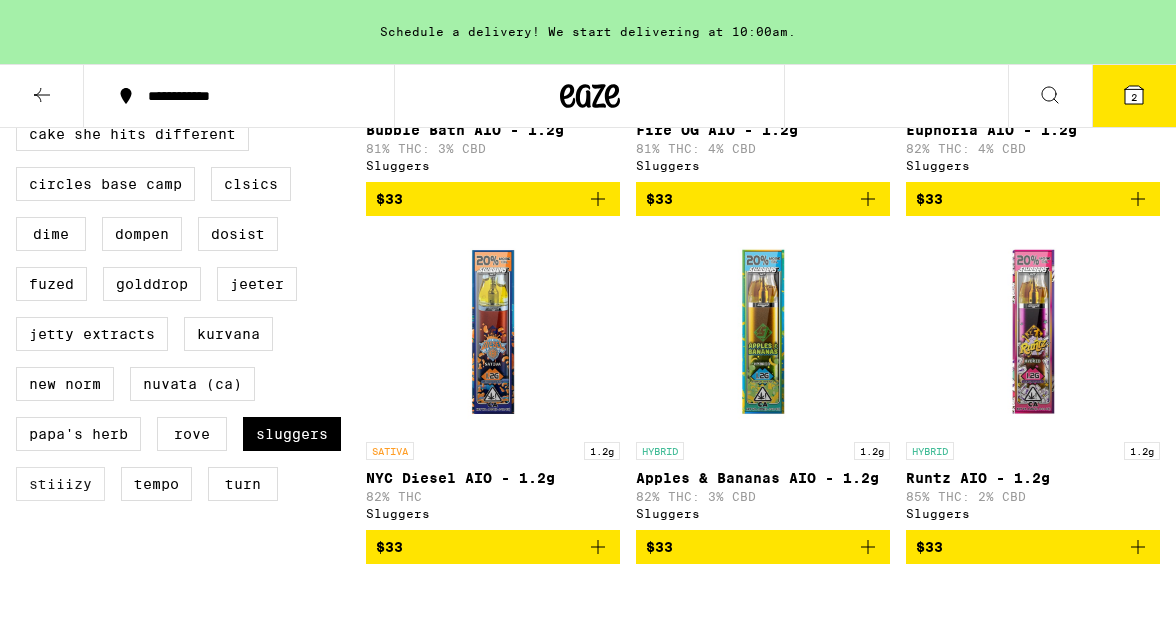 click on "STIIIZY" at bounding box center [60, 484] 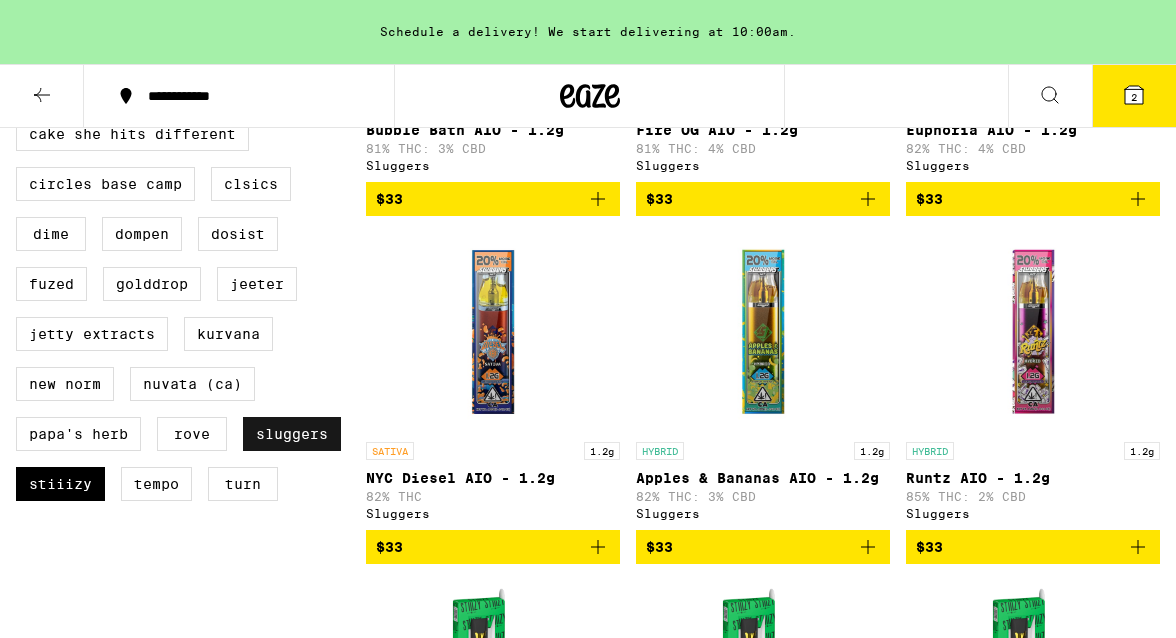 click on "Sluggers" at bounding box center (292, 434) 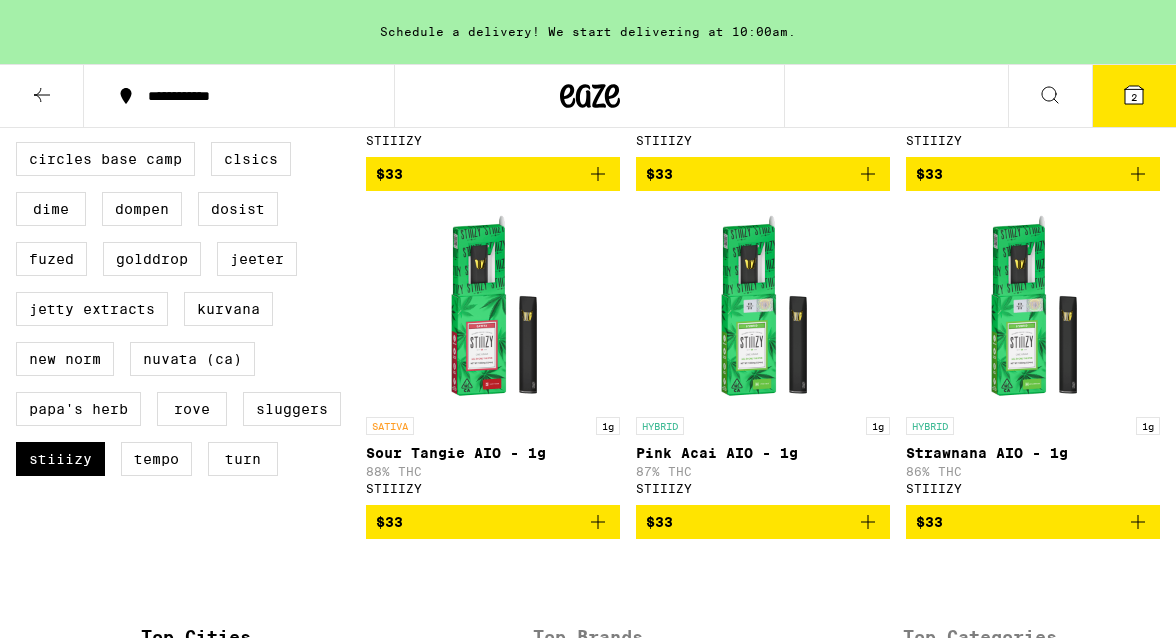 scroll, scrollTop: 505, scrollLeft: 0, axis: vertical 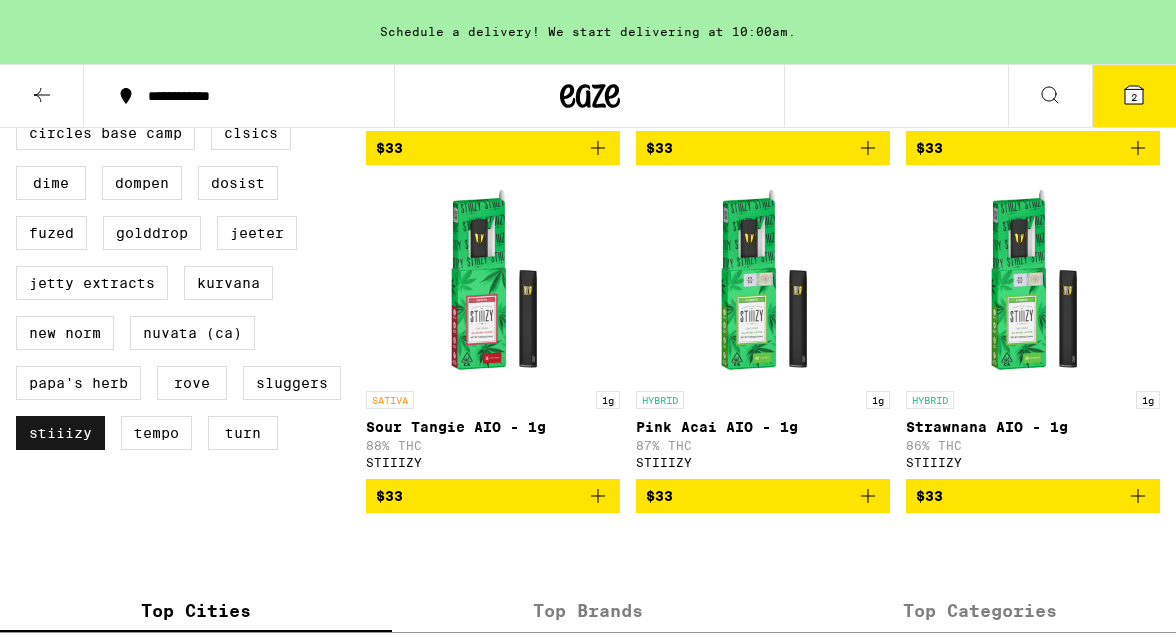 click on "STIIIZY" at bounding box center [60, 433] 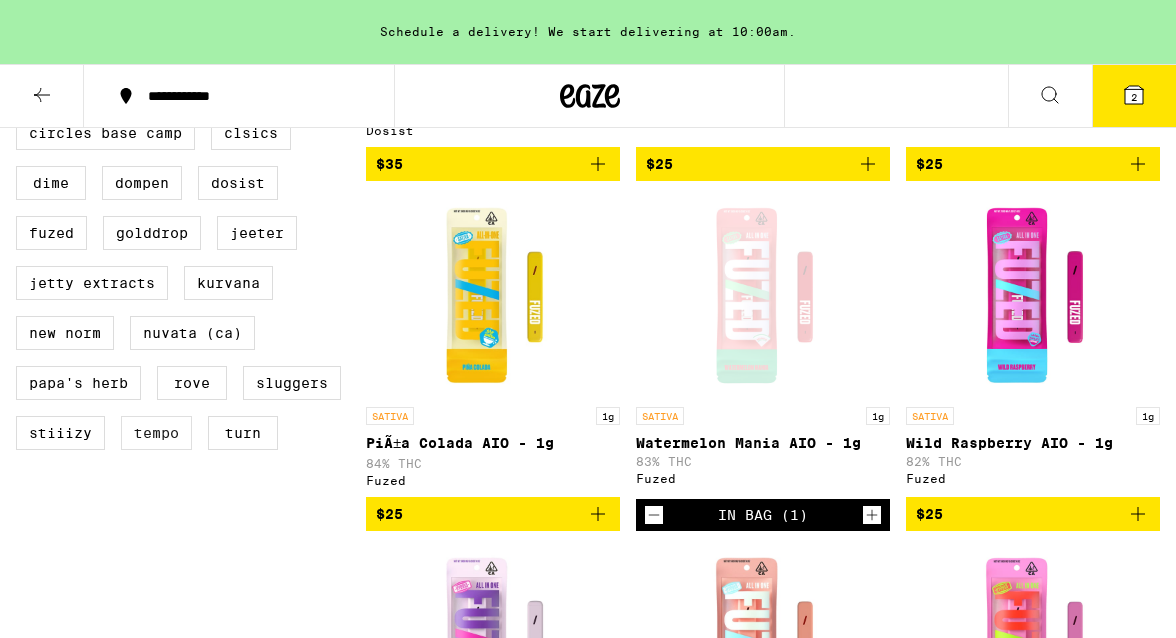 click on "Tempo" at bounding box center [156, 433] 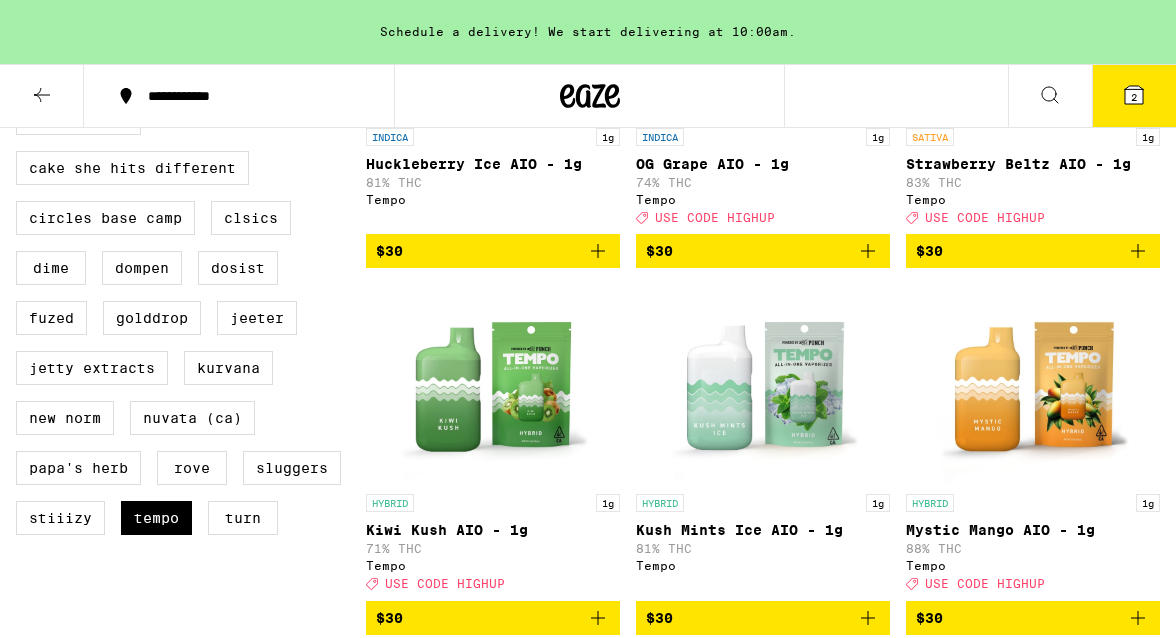 scroll, scrollTop: 420, scrollLeft: 0, axis: vertical 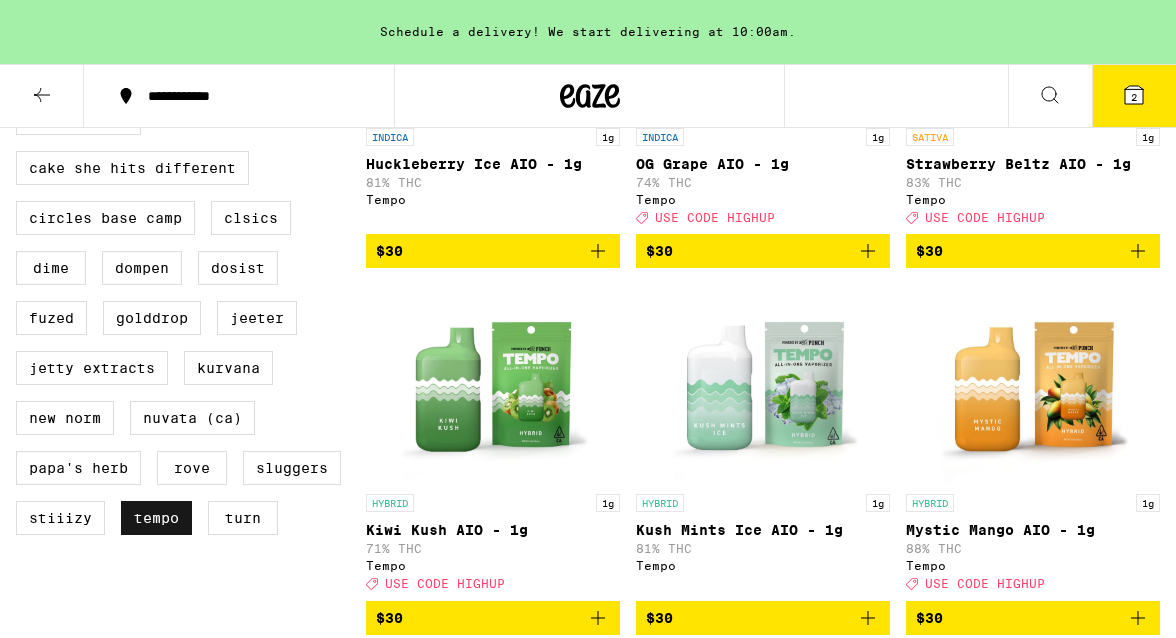 click on "Tempo" at bounding box center (156, 518) 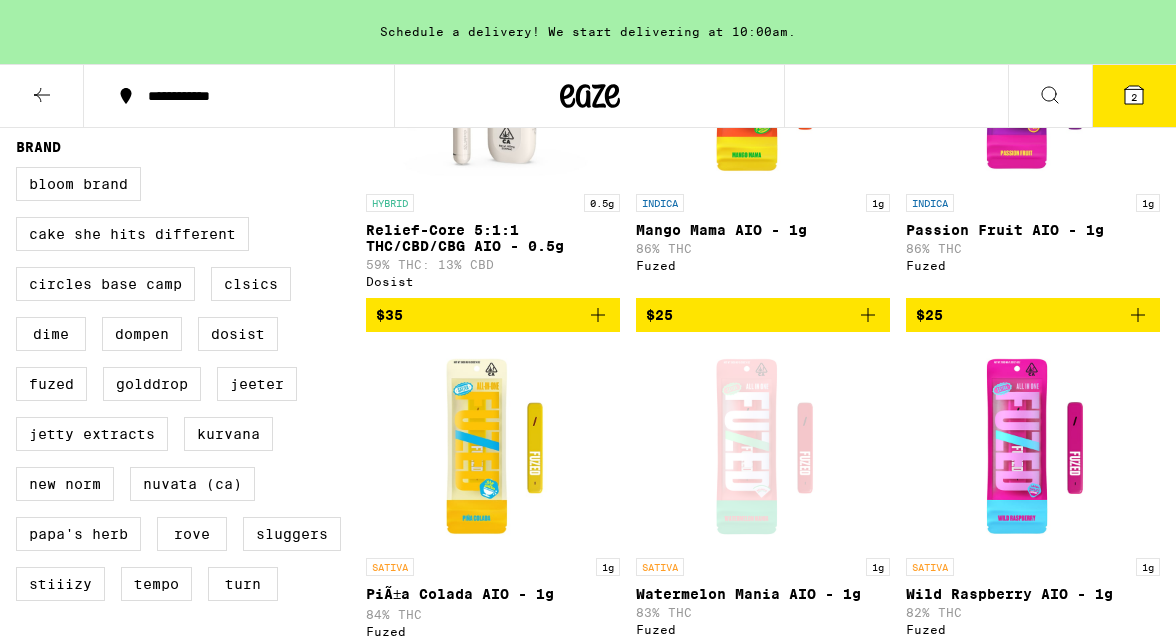 scroll, scrollTop: 320, scrollLeft: 0, axis: vertical 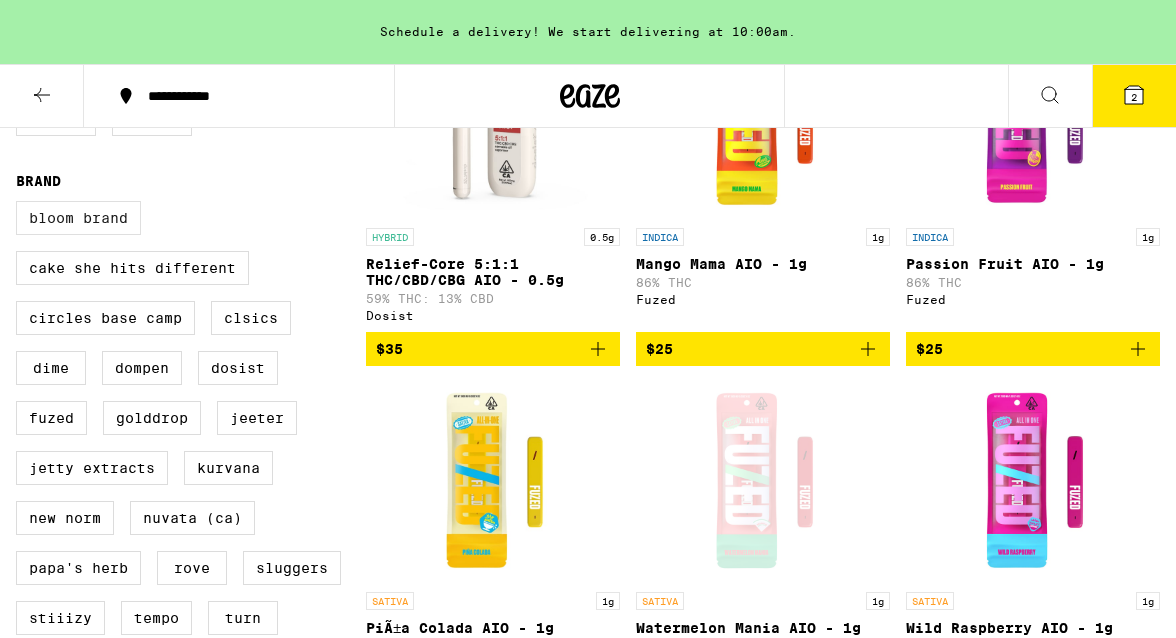 click on "Bloom Brand" at bounding box center [78, 218] 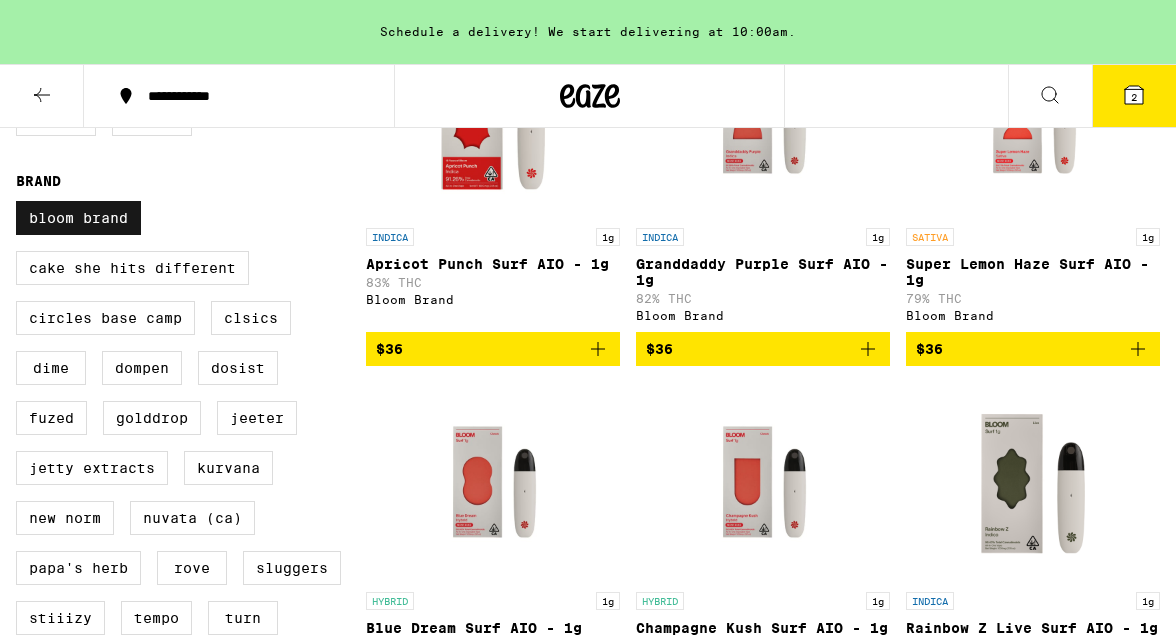 click on "Bloom Brand" at bounding box center (78, 218) 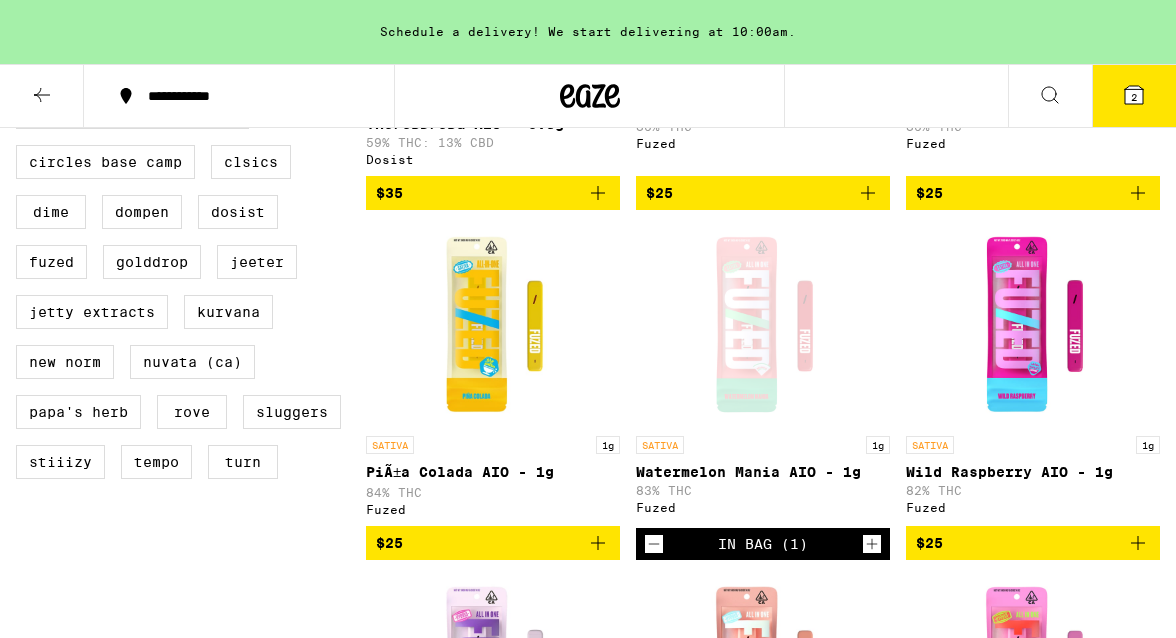 scroll, scrollTop: 532, scrollLeft: 0, axis: vertical 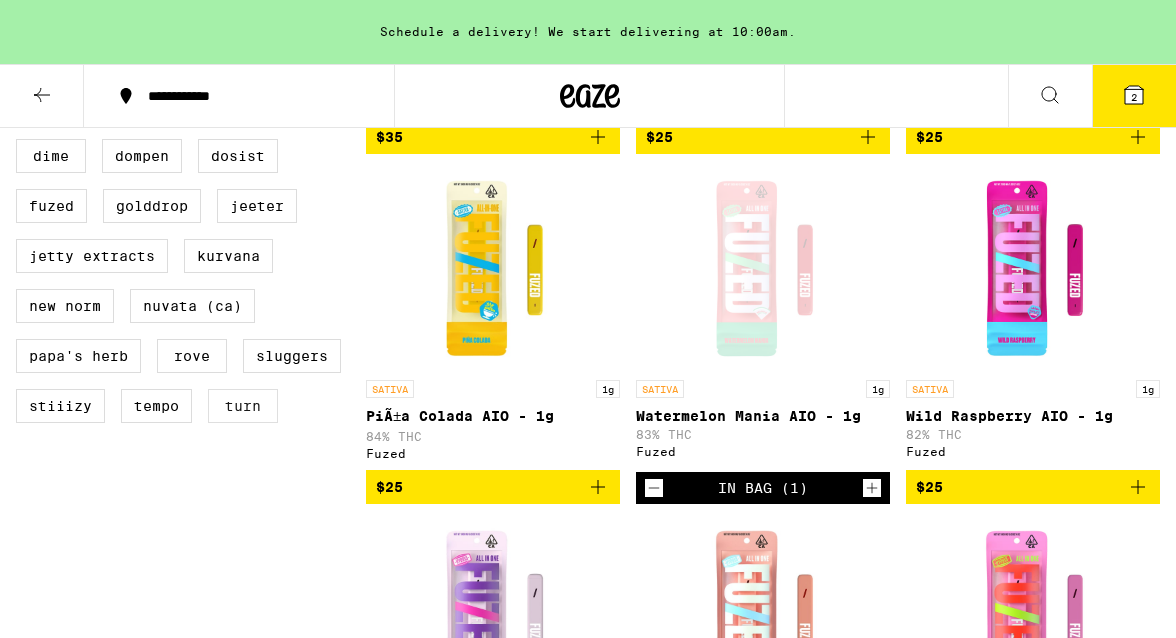 click on "turn" at bounding box center (243, 406) 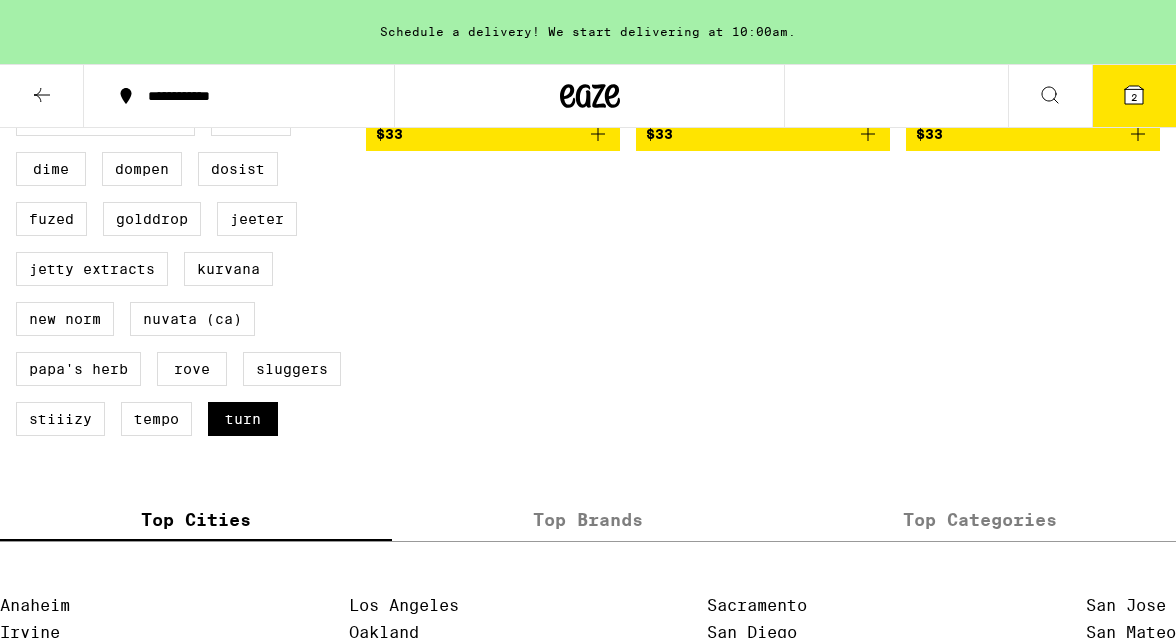 scroll, scrollTop: 660, scrollLeft: 0, axis: vertical 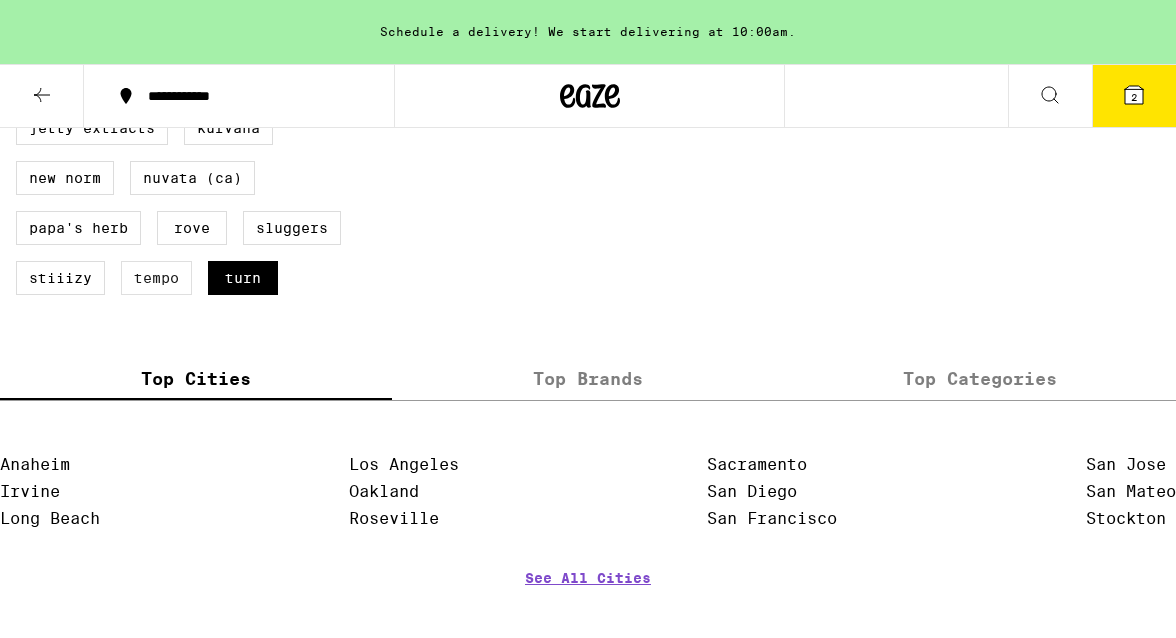 click on "Tempo" at bounding box center (156, 278) 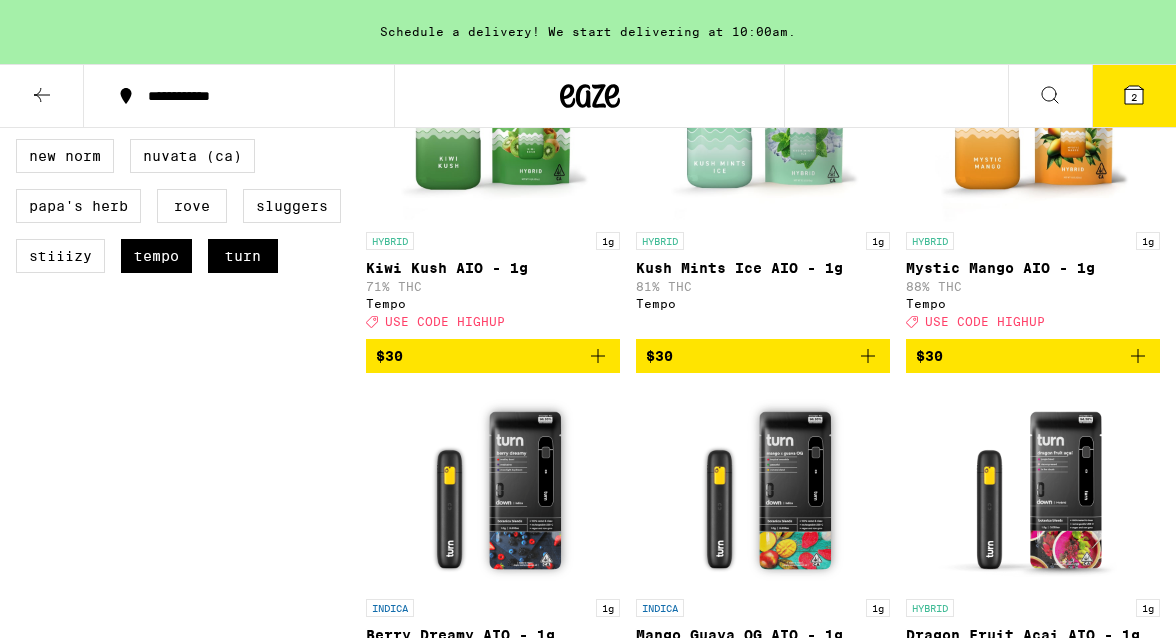 scroll, scrollTop: 523, scrollLeft: 0, axis: vertical 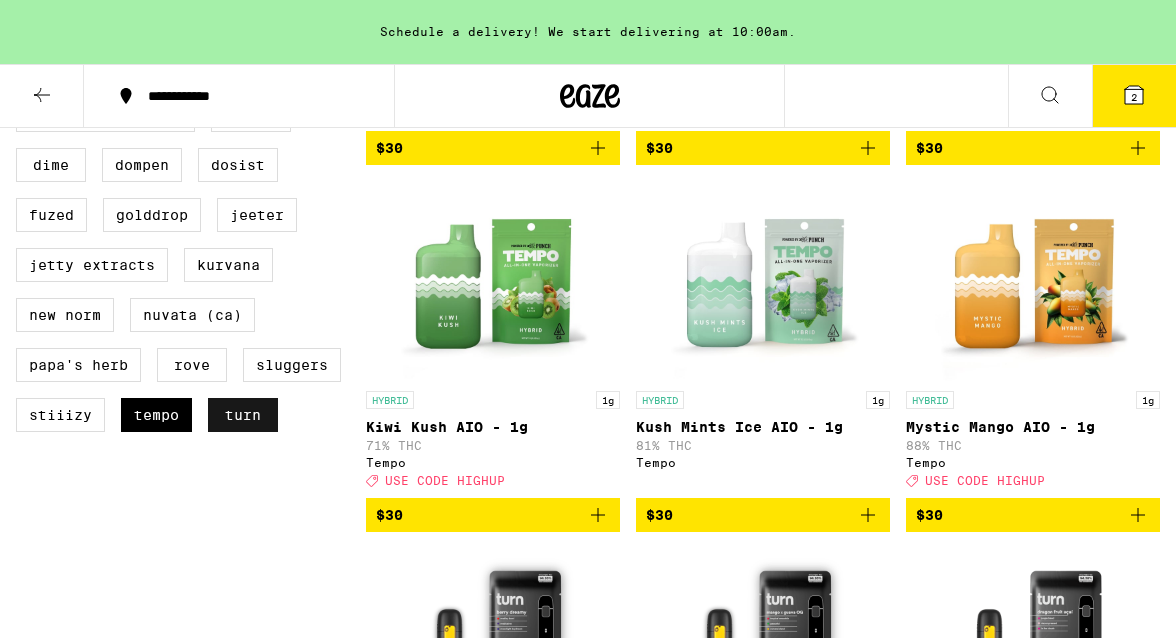 click on "turn" at bounding box center (243, 415) 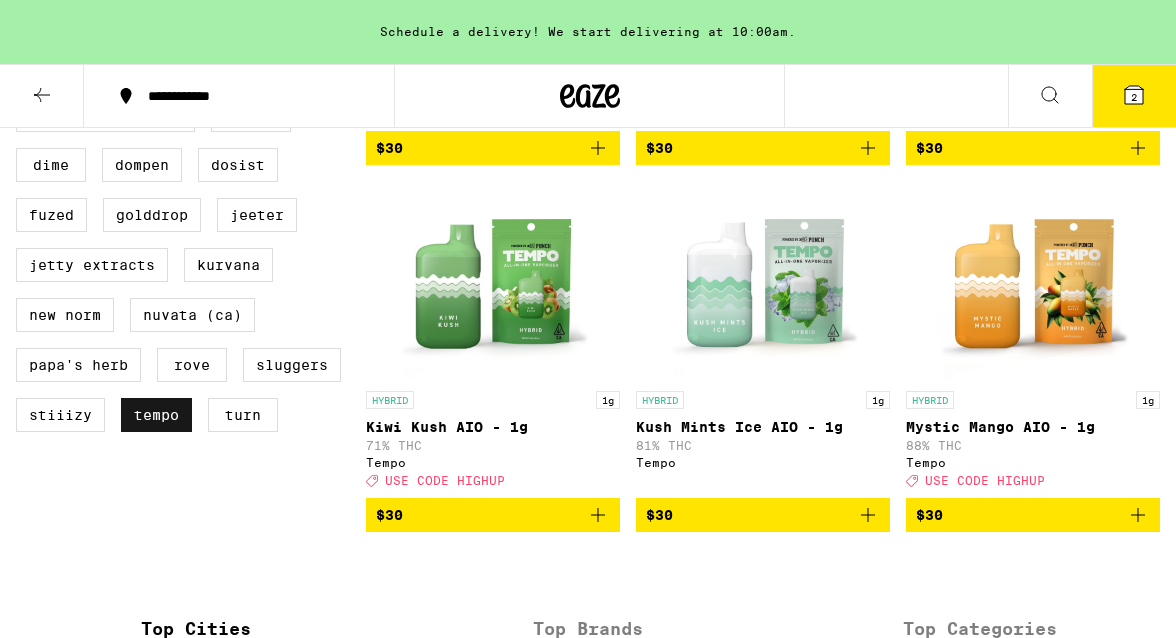 click on "Tempo" at bounding box center [156, 415] 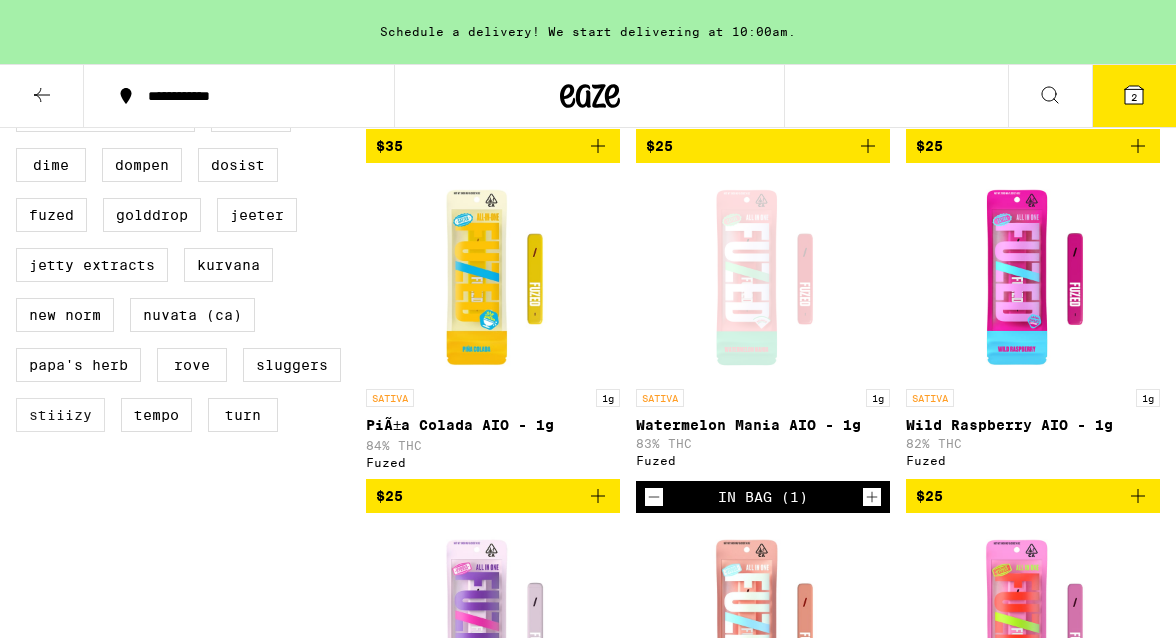 click on "STIIIZY" at bounding box center [60, 415] 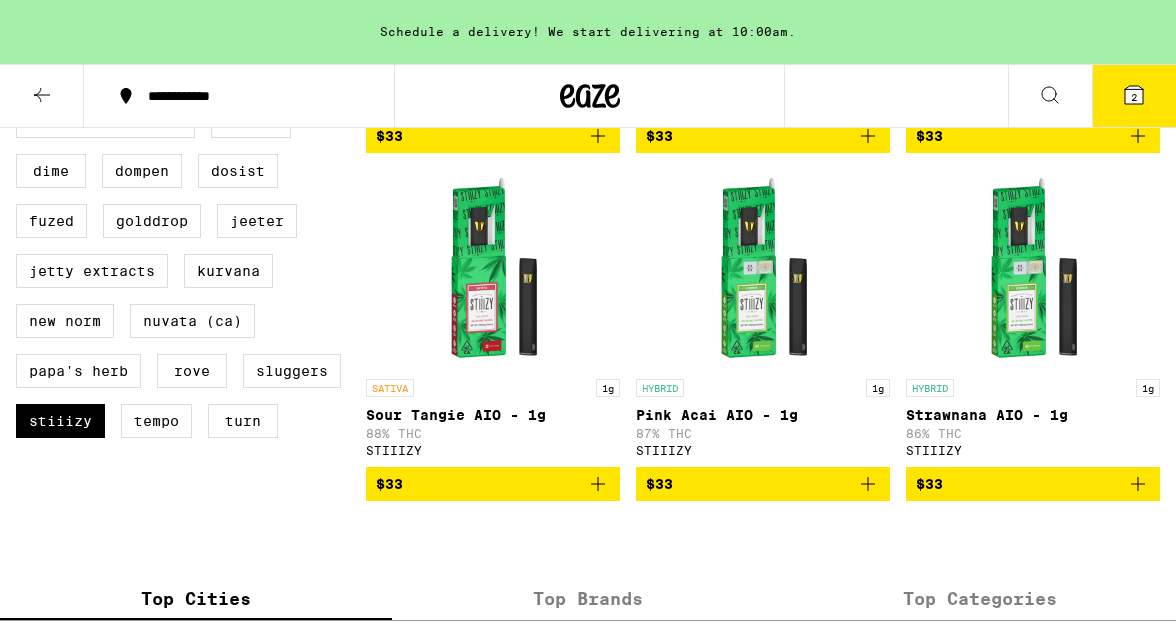 scroll, scrollTop: 521, scrollLeft: 0, axis: vertical 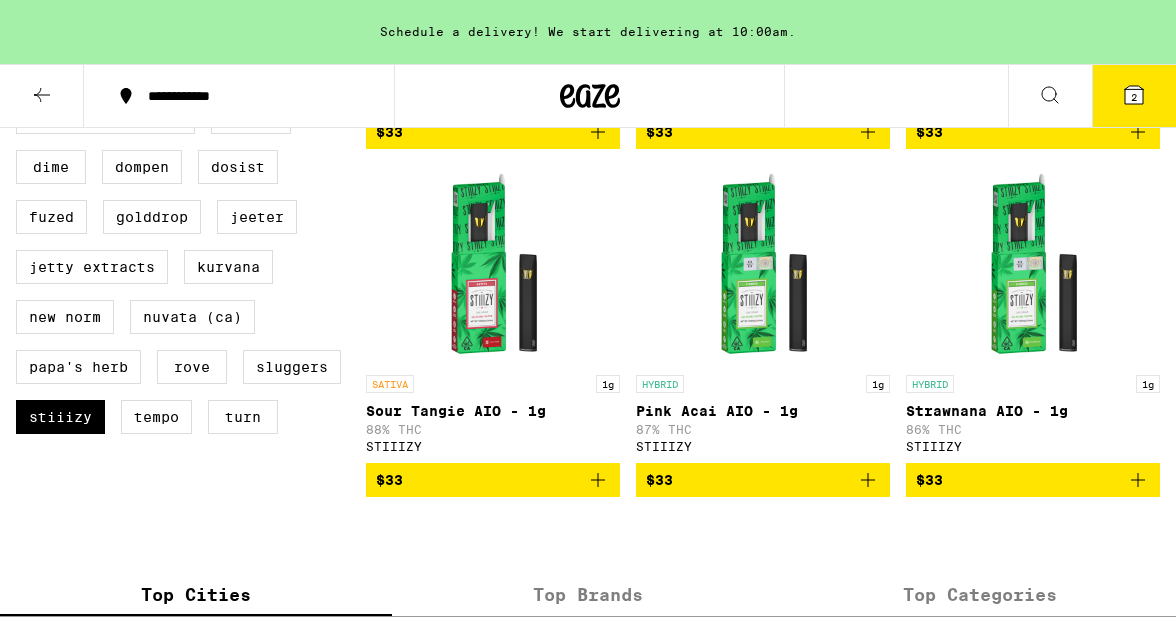 click at bounding box center [763, 265] 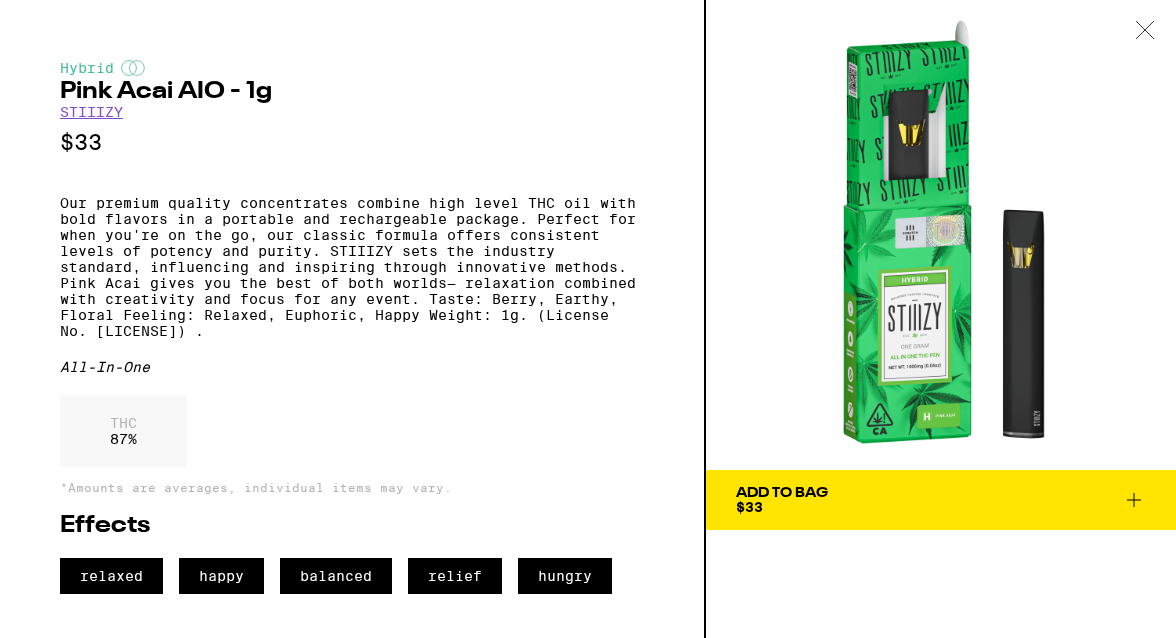 click 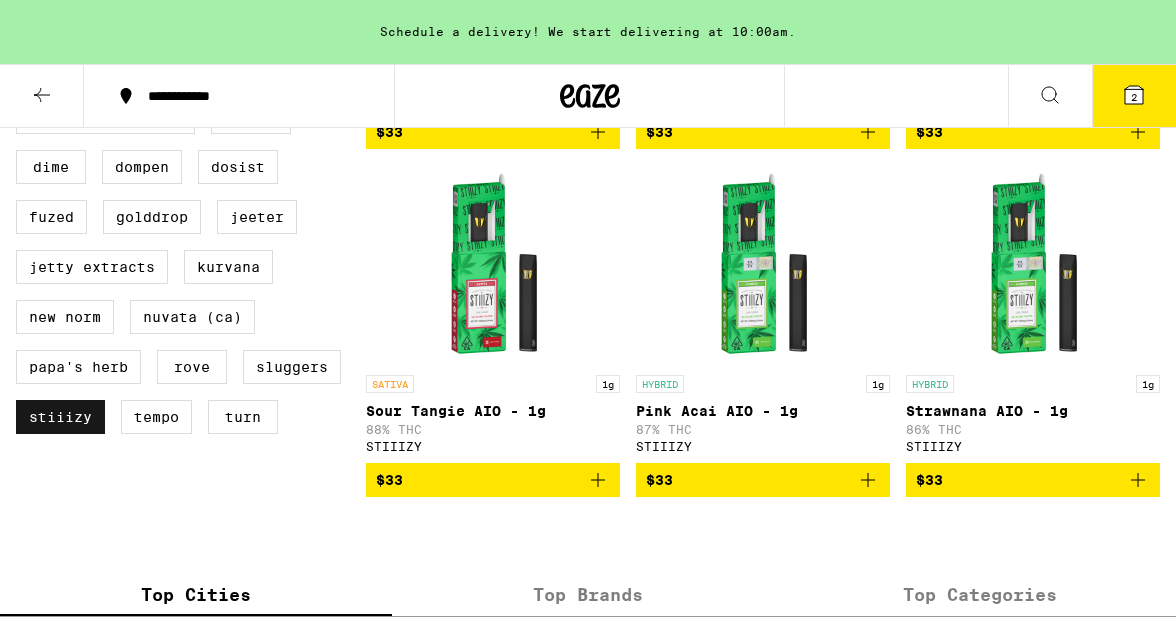 click on "STIIIZY" at bounding box center (60, 417) 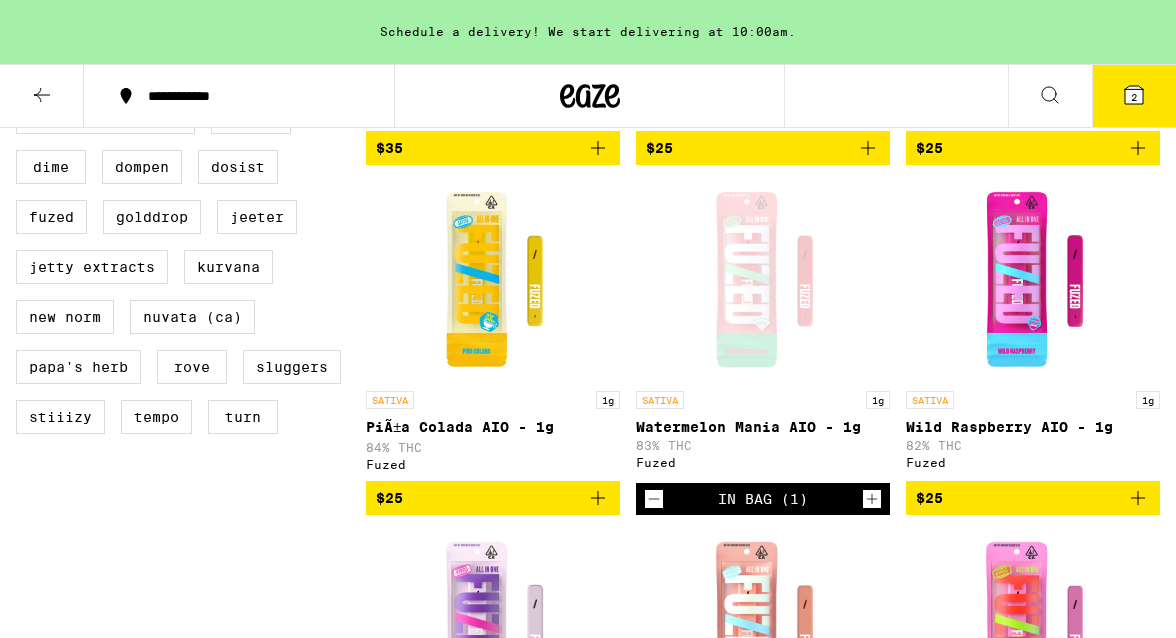 click on "Bloom Brand Cake She Hits Different Circles Base Camp CLSICS DIME Dompen Dosist Fuzed GoldDrop Jeeter Jetty Extracts Kurvana New Norm Nuvata (CA) Papa's Herb Rove Sluggers STIIIZY Tempo turn" at bounding box center (191, 225) 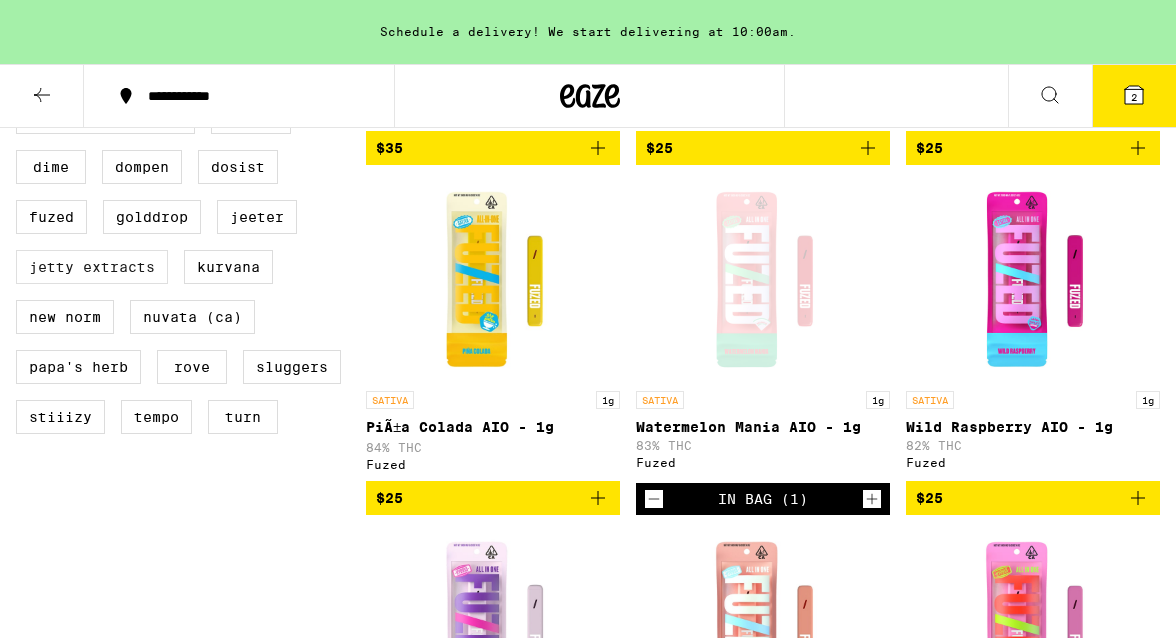 click on "Jetty Extracts" at bounding box center [92, 267] 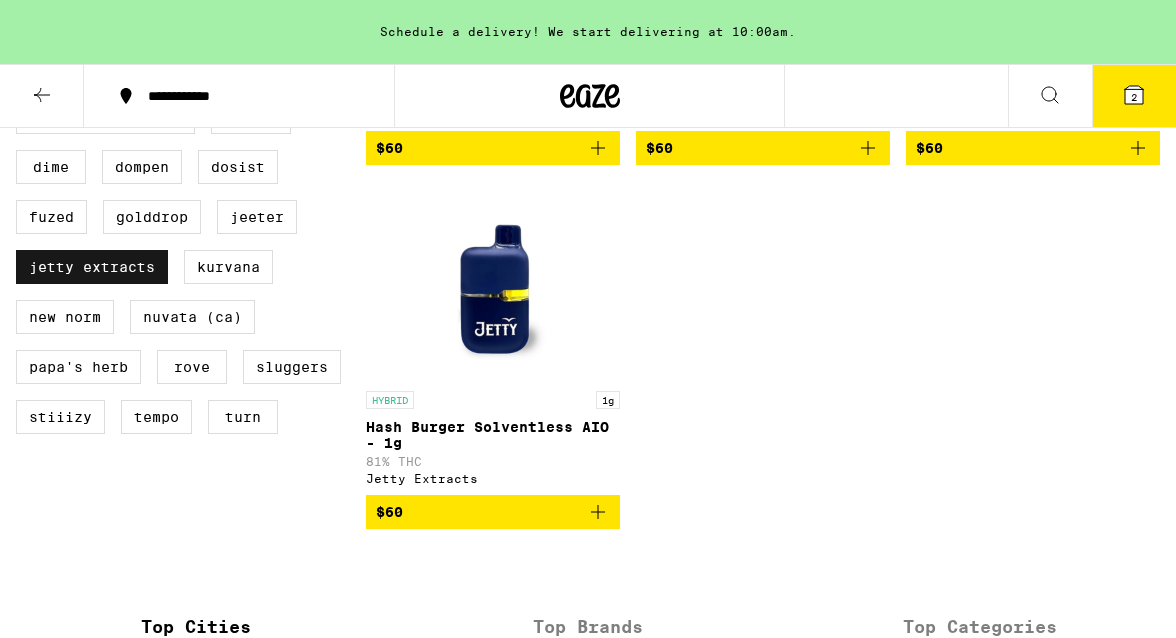 click on "Jetty Extracts" at bounding box center (92, 267) 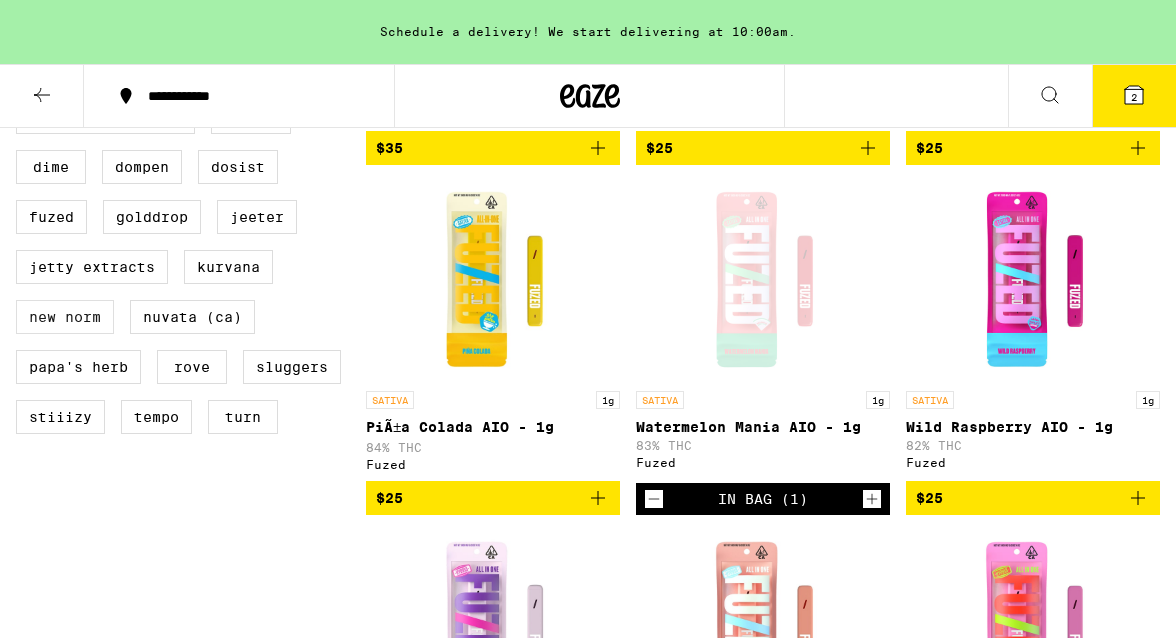 click on "New Norm" at bounding box center (65, 317) 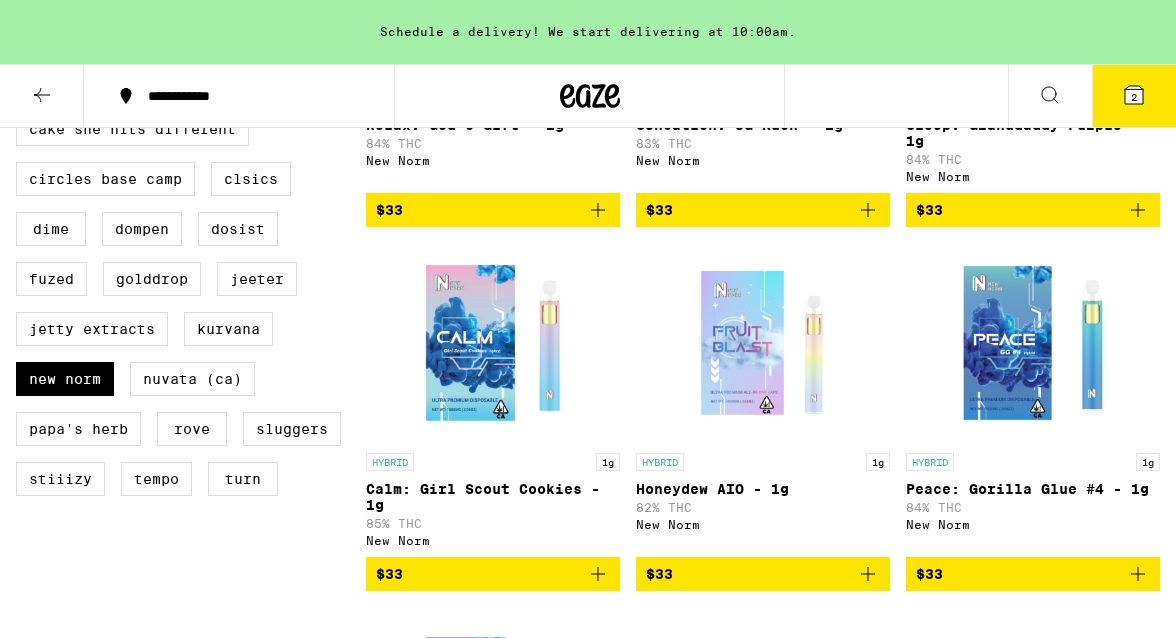 scroll, scrollTop: 466, scrollLeft: 0, axis: vertical 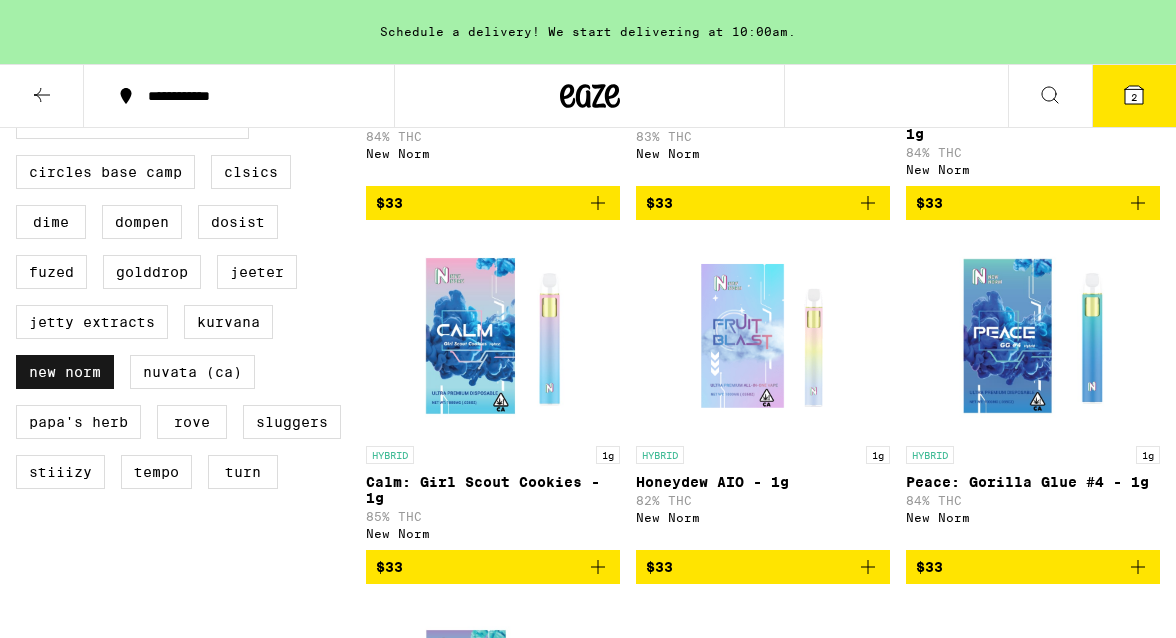 click on "New Norm" at bounding box center [65, 372] 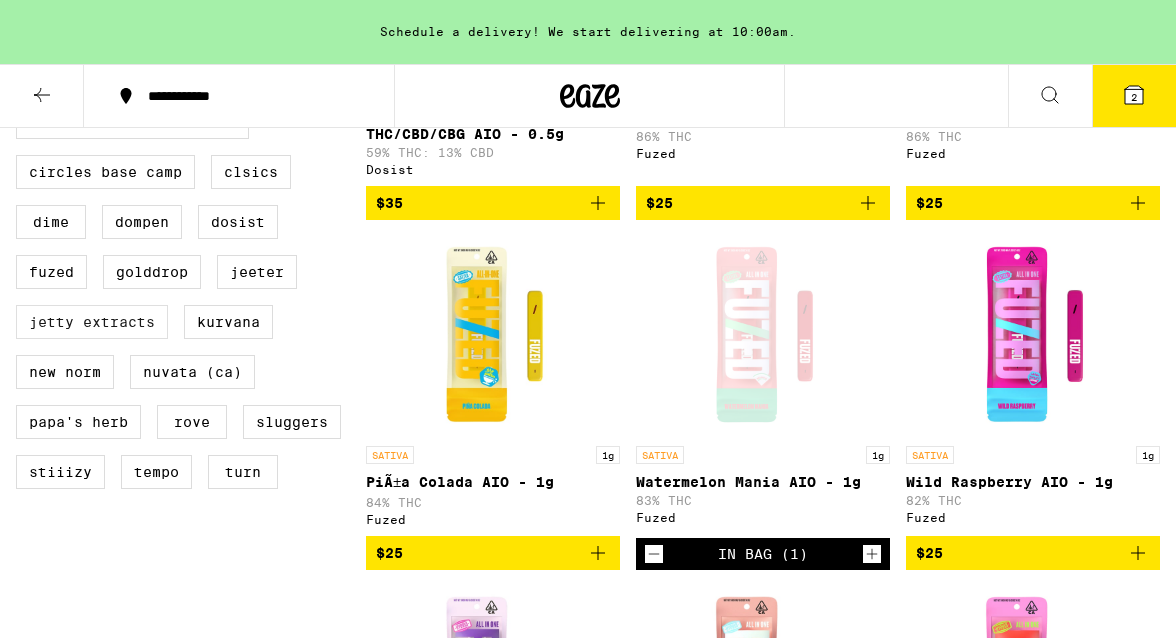 click on "Jetty Extracts" at bounding box center (92, 322) 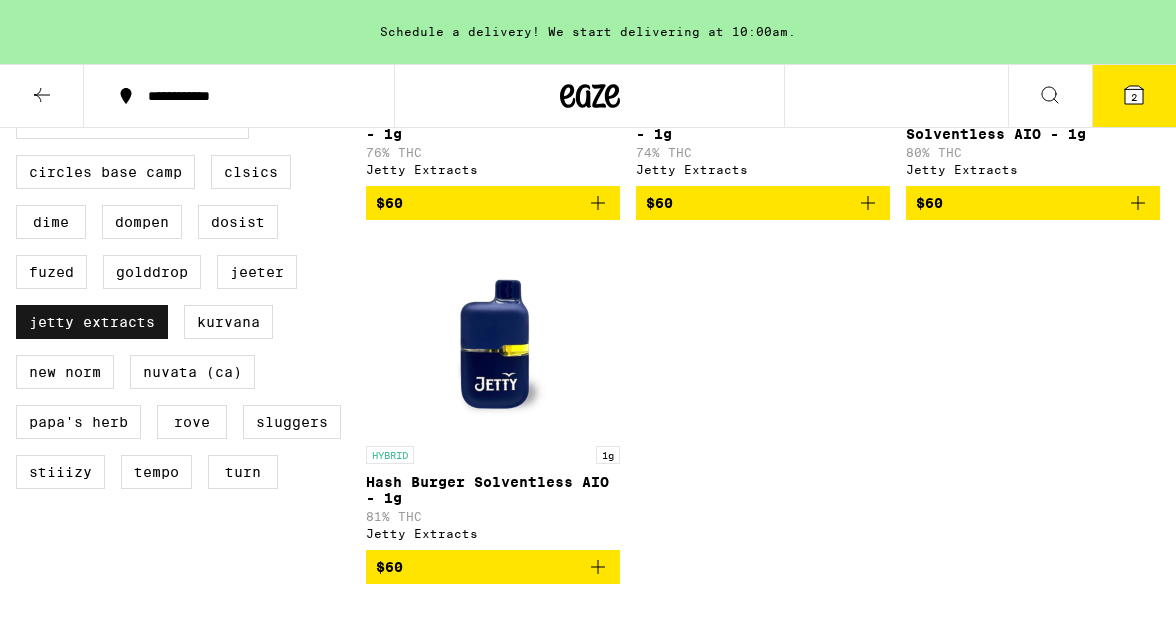 click on "Jetty Extracts" at bounding box center (92, 322) 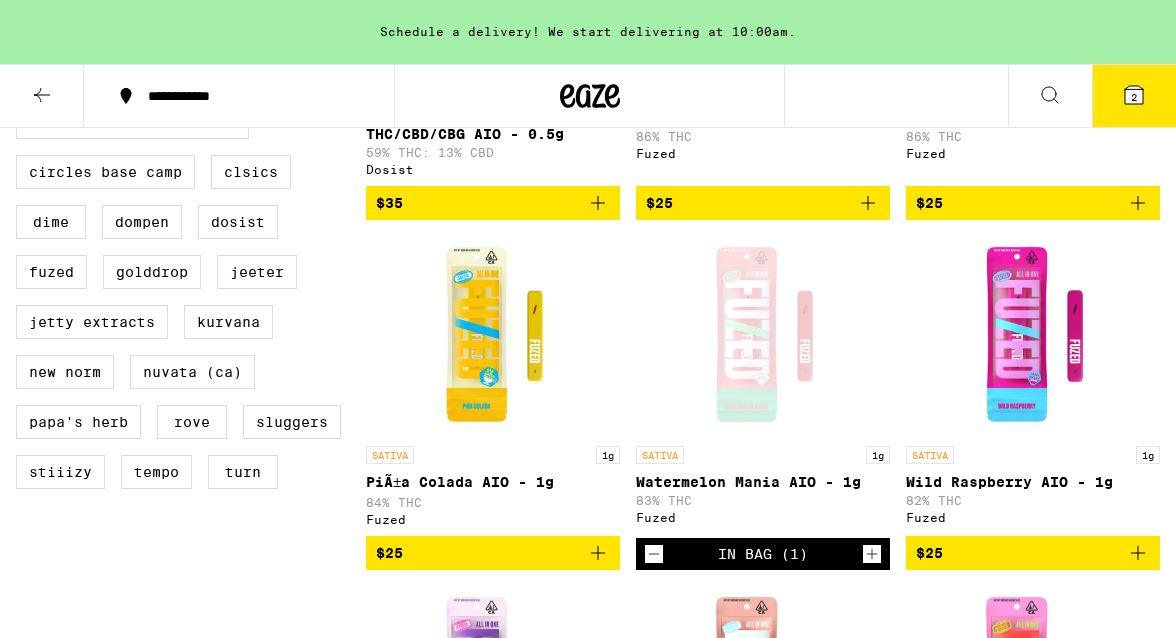 scroll, scrollTop: 503, scrollLeft: 0, axis: vertical 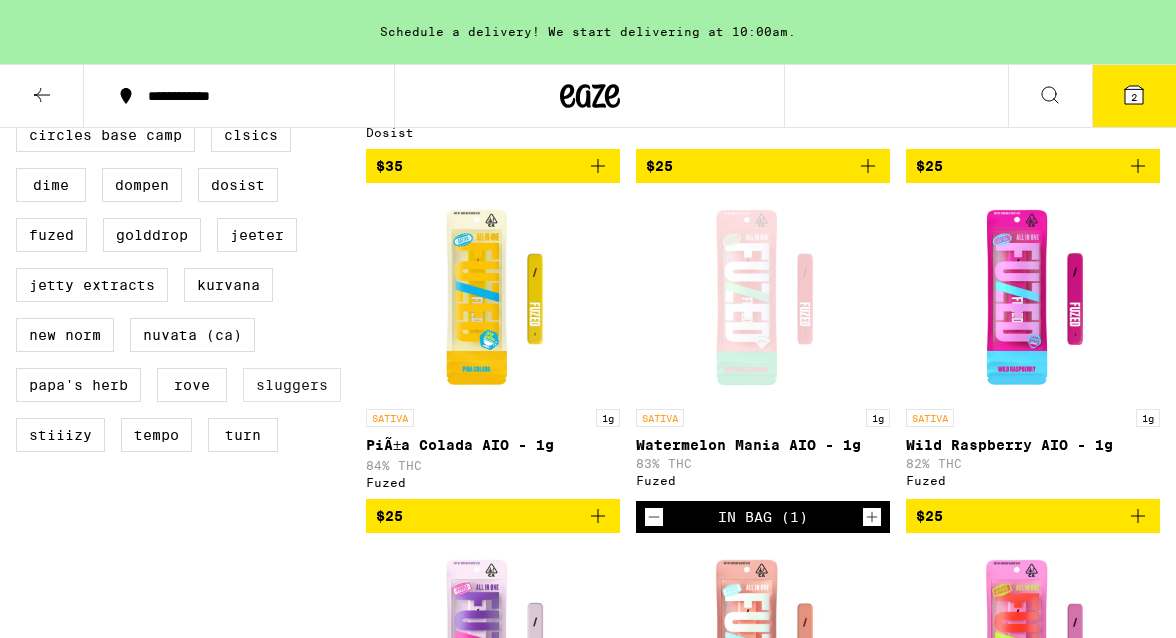 click on "Sluggers" at bounding box center [292, 385] 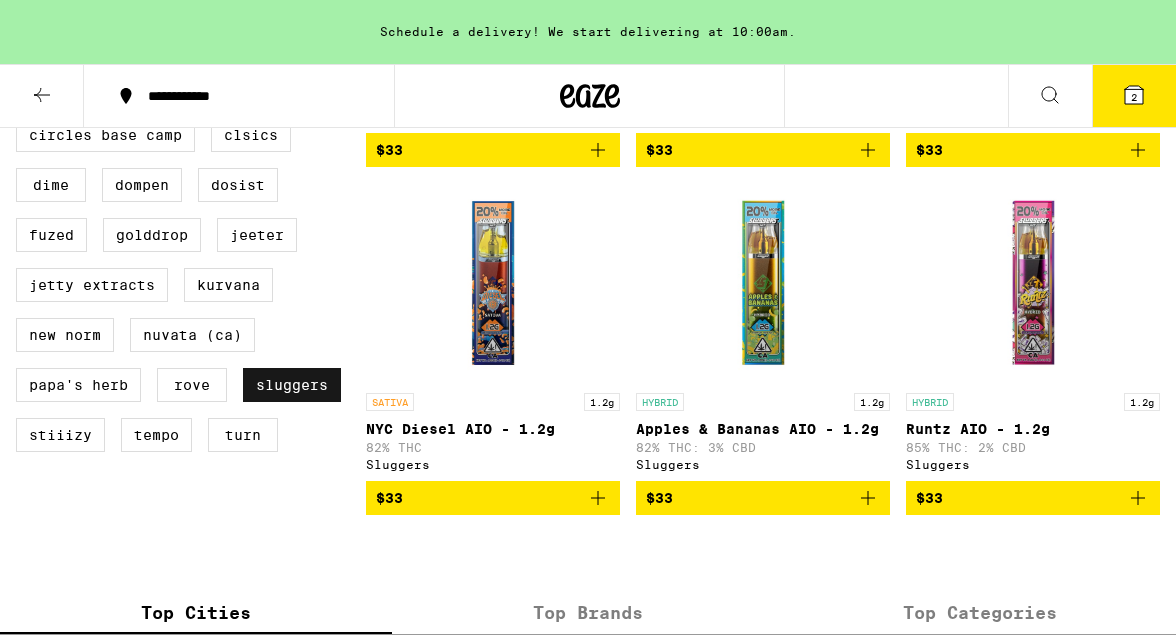 click on "Sluggers" at bounding box center (292, 385) 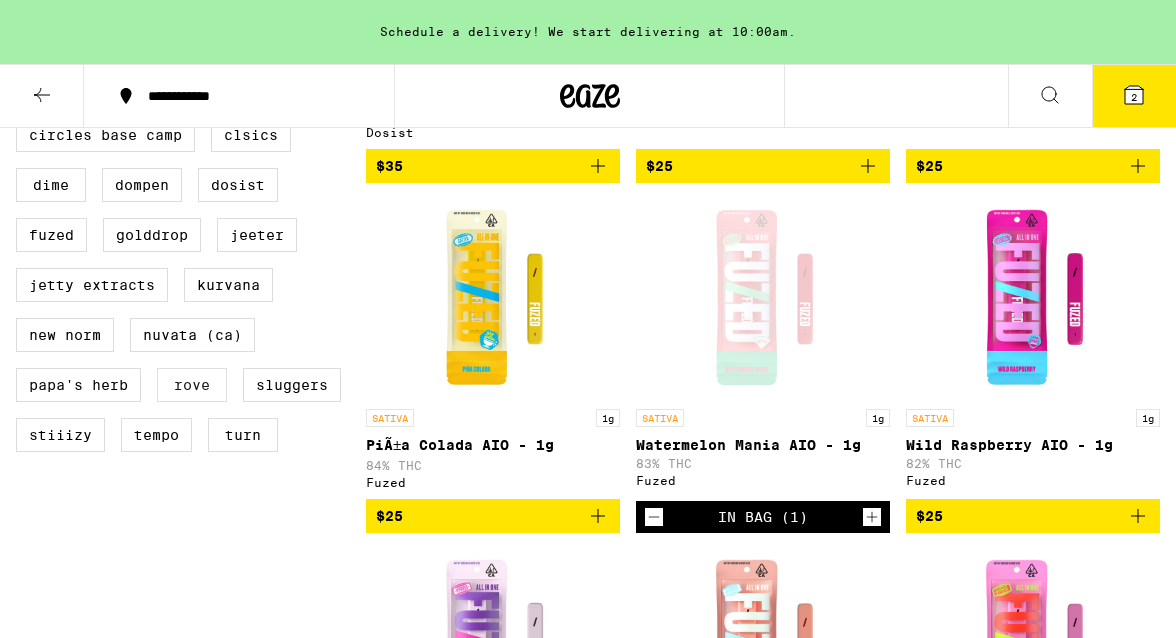 drag, startPoint x: 212, startPoint y: 416, endPoint x: 195, endPoint y: 411, distance: 17.720045 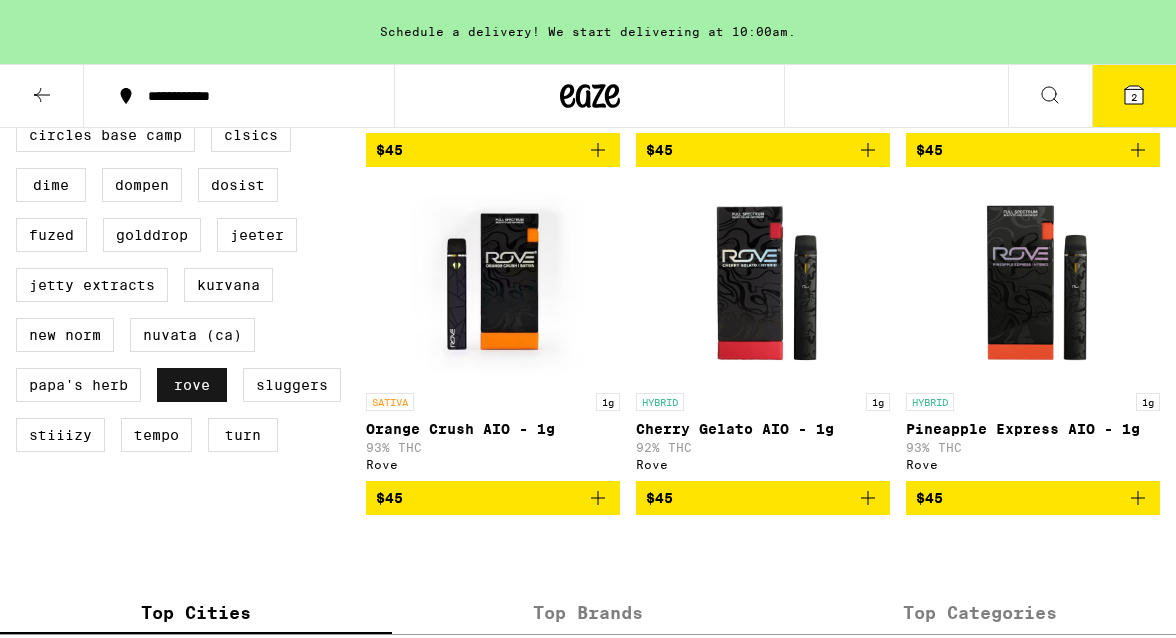 click on "Rove" at bounding box center [192, 385] 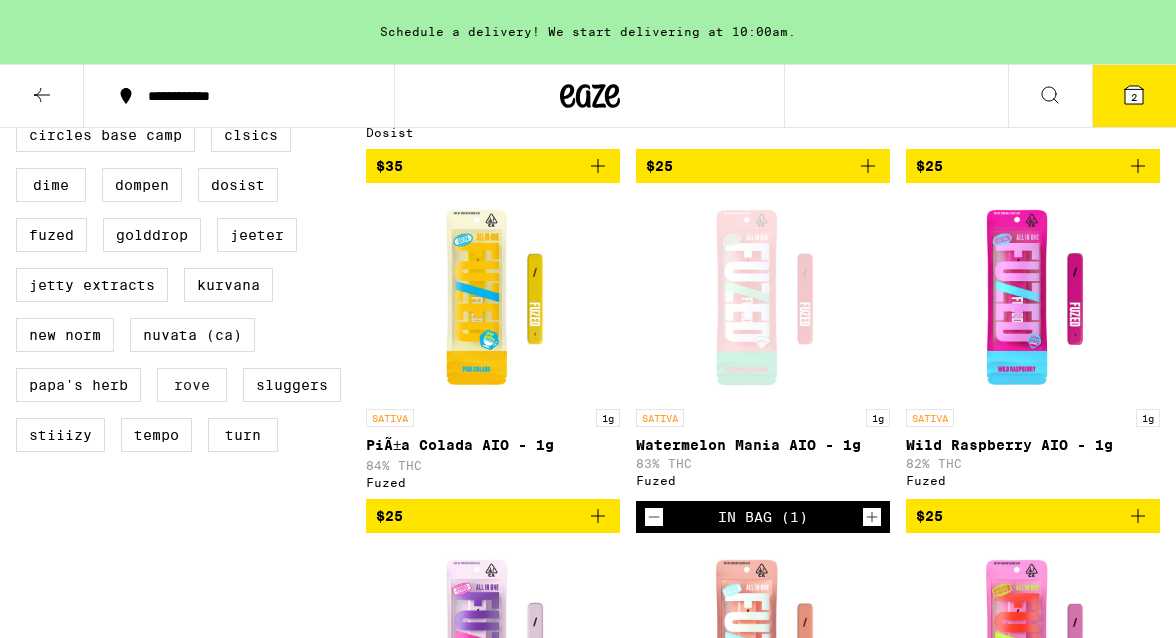 click on "Rove" at bounding box center [192, 385] 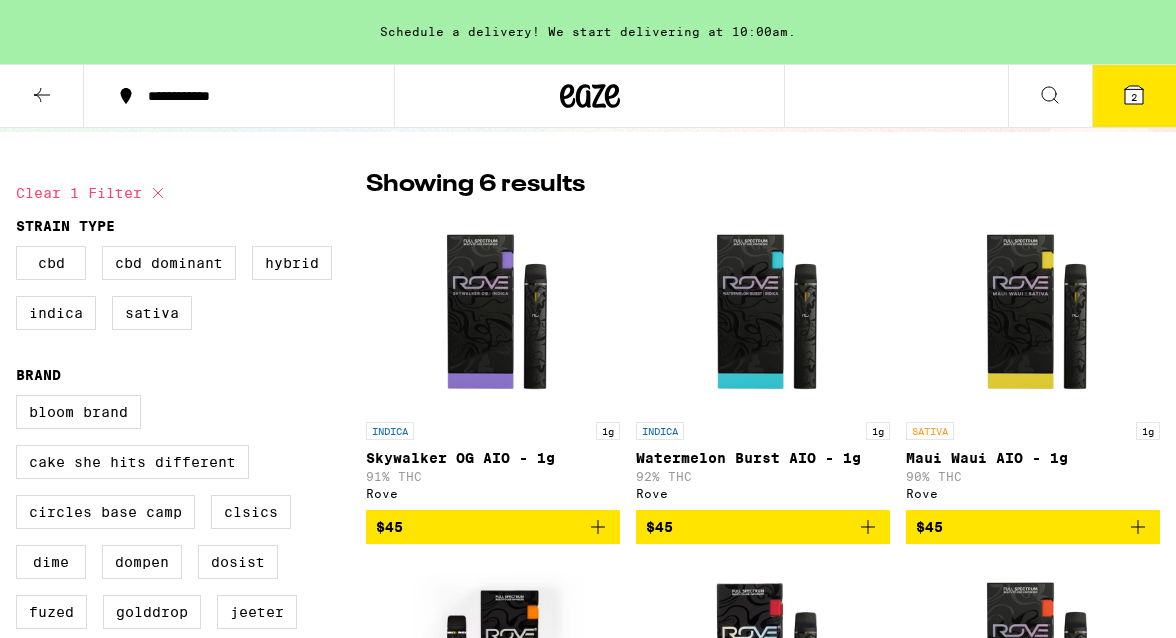 scroll, scrollTop: 122, scrollLeft: 0, axis: vertical 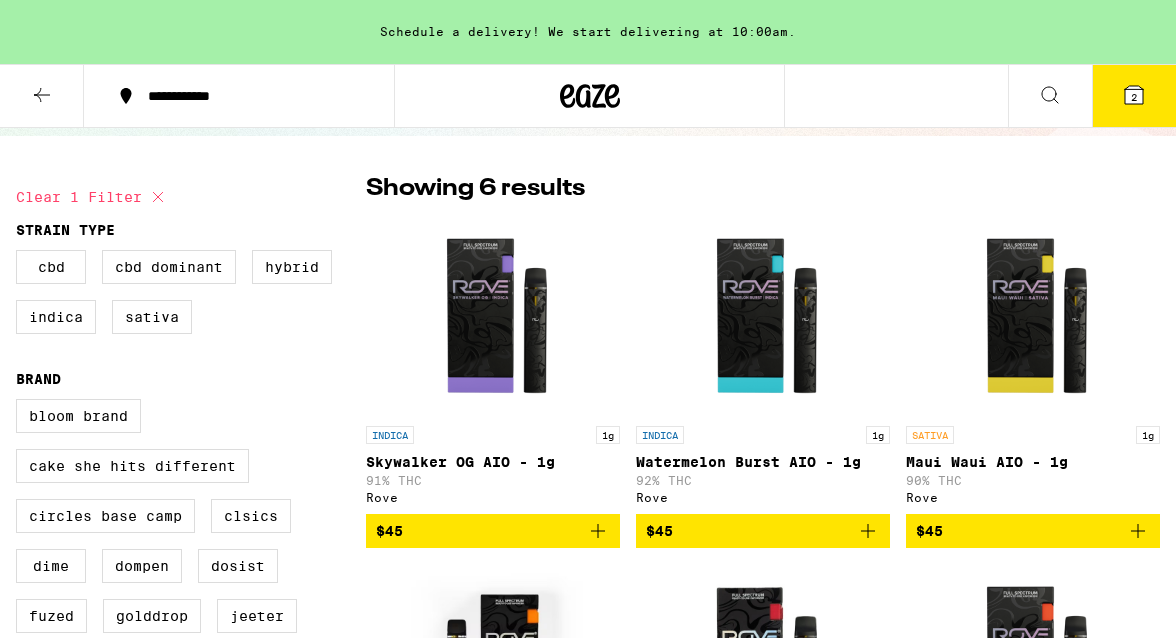 click at bounding box center (1033, 316) 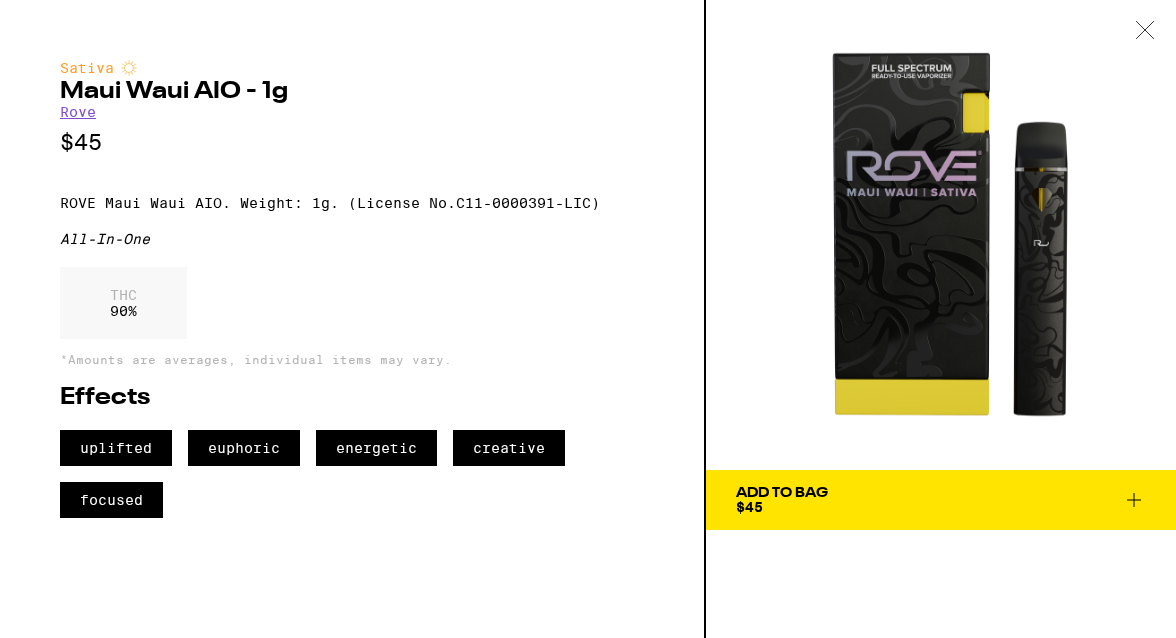 click 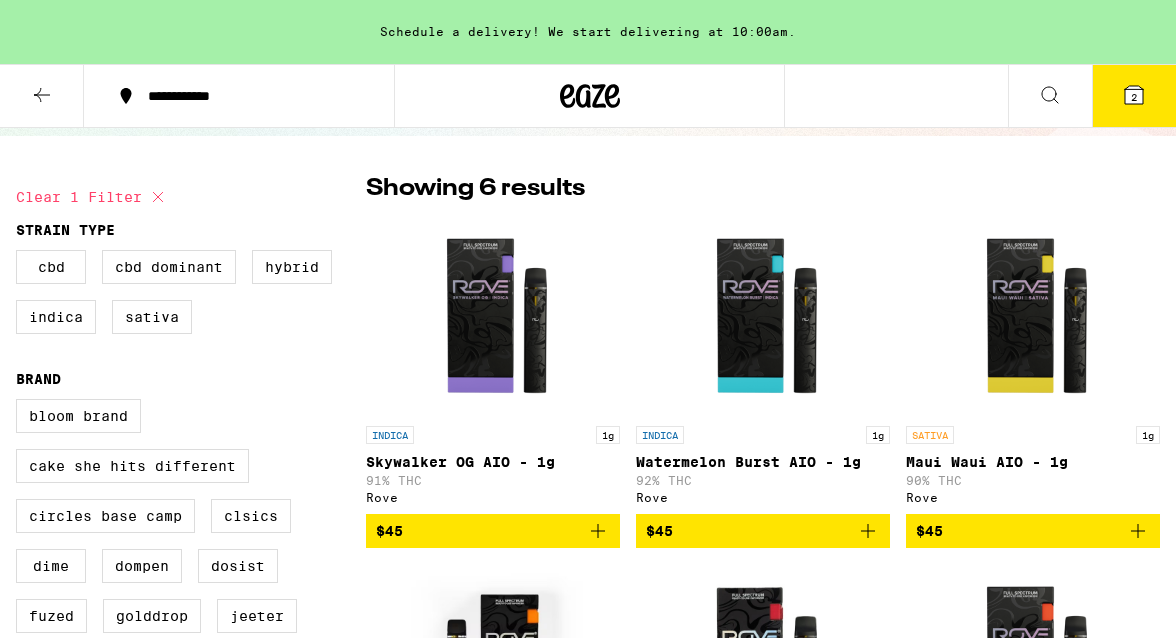 click 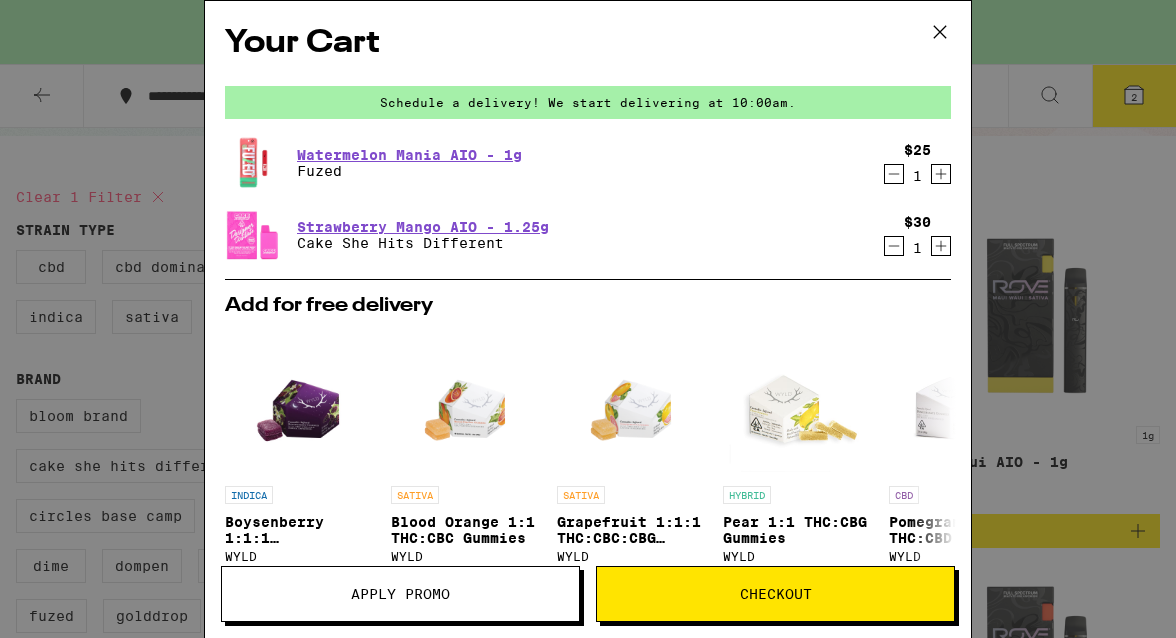click on "Your Cart Schedule a delivery! We start delivering at 10:00am. Watermelon Mania AIO - 1g Fuzed $25 1 Strawberry Mango AIO - 1.25g Cake She Hits Different $30 1 Add for free delivery INDICA Boysenberry 1:1:1 THC:CBD:CBN Gummies WYLD Deal Created with Sketch. USE CODE HIGHUP $20 SATIVA Blood Orange 1:1 THC:CBC Gummies WYLD Deal Created with Sketch. USE CODE HIGHUP $20 SATIVA Grapefruit 1:1:1 THC:CBC:CBG Gummies WYLD Deal Created with Sketch. USE CODE HIGHUP $20 HYBRID Pear 1:1 THC:CBG Gummies WYLD Deal Created with Sketch. USE CODE HIGHUP $20 CBD Pomegranate 1:1 THC:CBD Gummies WYLD Deal Created with Sketch. USE CODE HIGHUP $20 CBD Strawberry 20:1 CBD:THC Gummies WYLD Deal Created with Sketch. USE CODE HIGHUP $20 HYBRID Elderberry THC:CBN 2:1 Gummies WYLD Deal Created with Sketch. USE CODE HIGHUP $20 HYBRID Petra Moroccan Mints Kiva Confections Deal Created with Sketch. USE CODE HIGHUP $21 HYBRID Petra Tart Cherry Mints Kiva Confections Deal Created with Sketch. USE CODE HIGHUP $21 INDICA 0.5g STIIIZY $19" at bounding box center (588, 319) 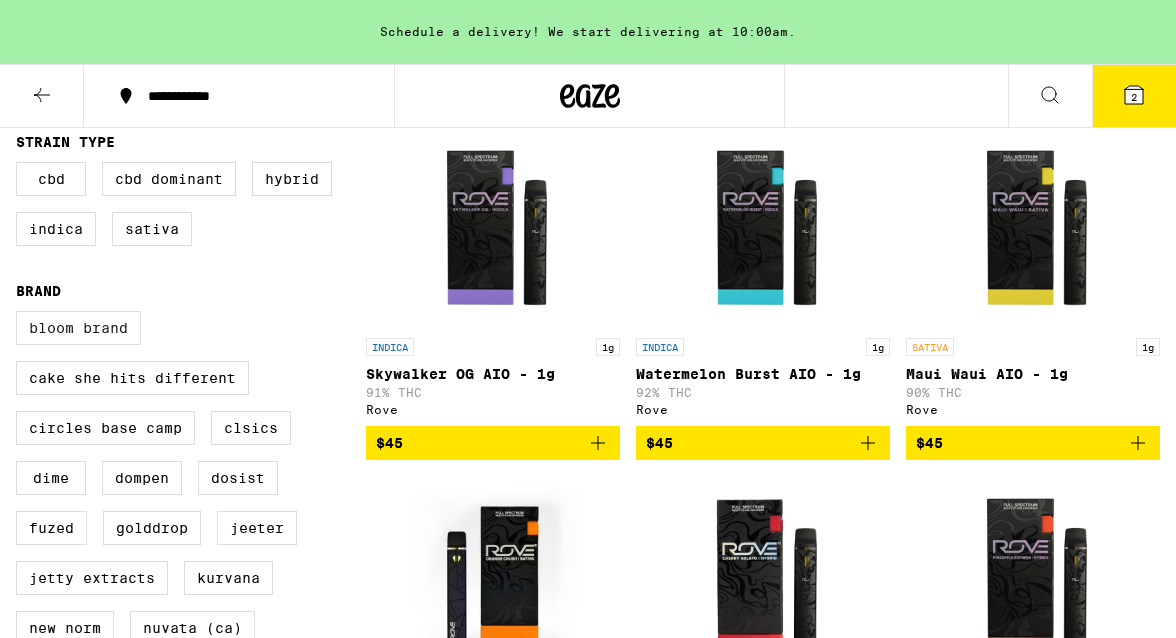 scroll, scrollTop: 212, scrollLeft: 0, axis: vertical 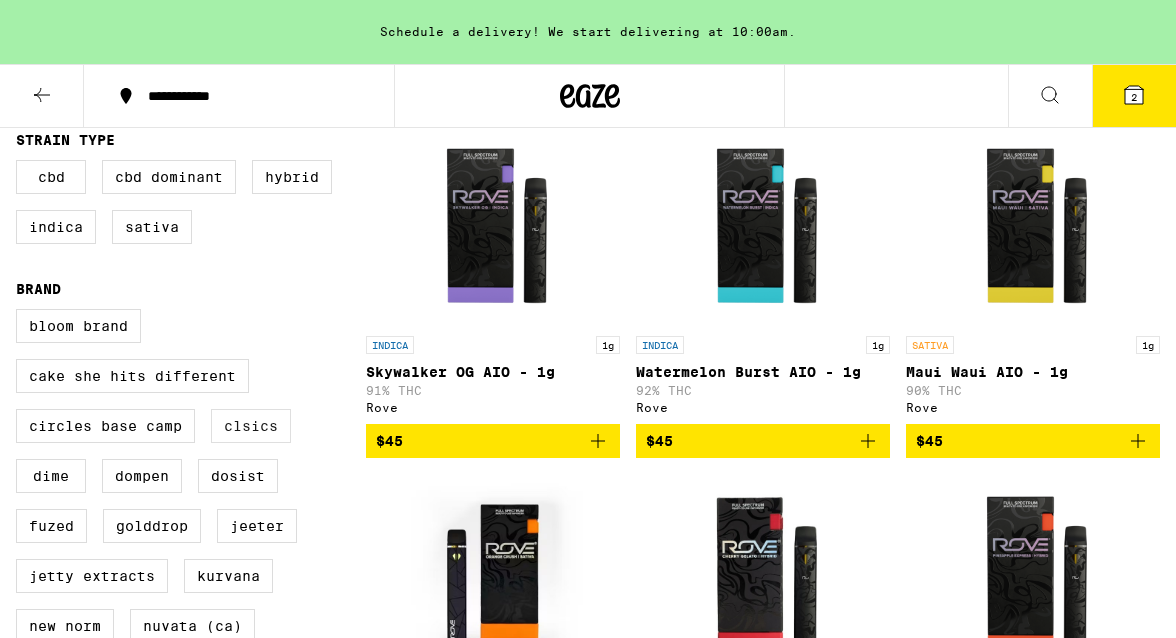 click on "CLSICS" at bounding box center (251, 426) 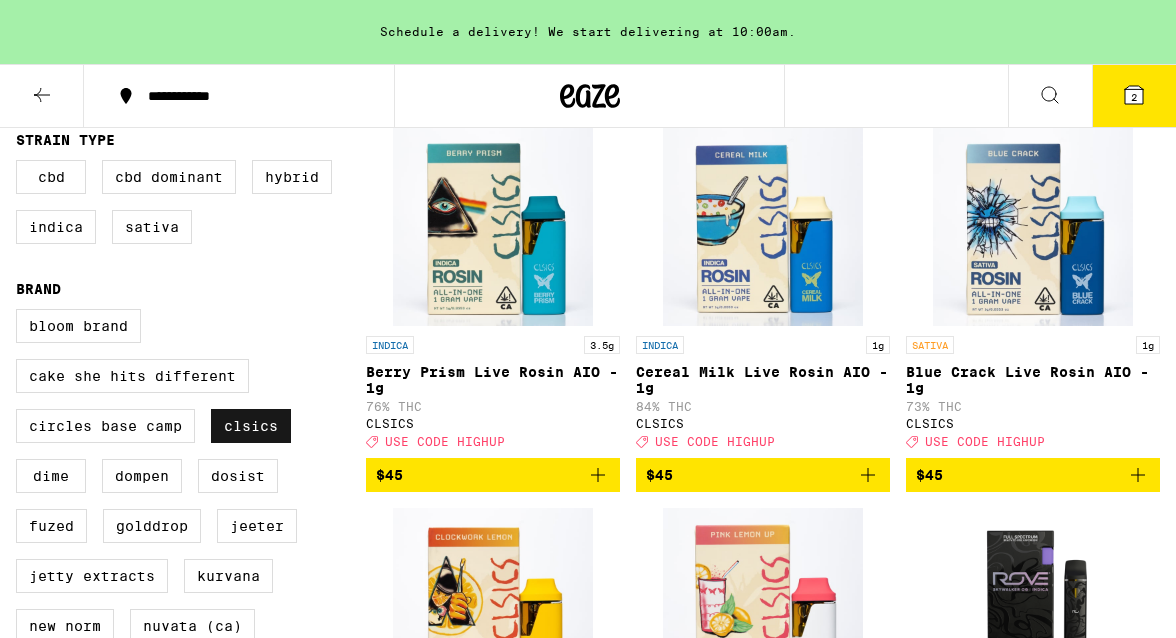 click on "CLSICS" at bounding box center [251, 426] 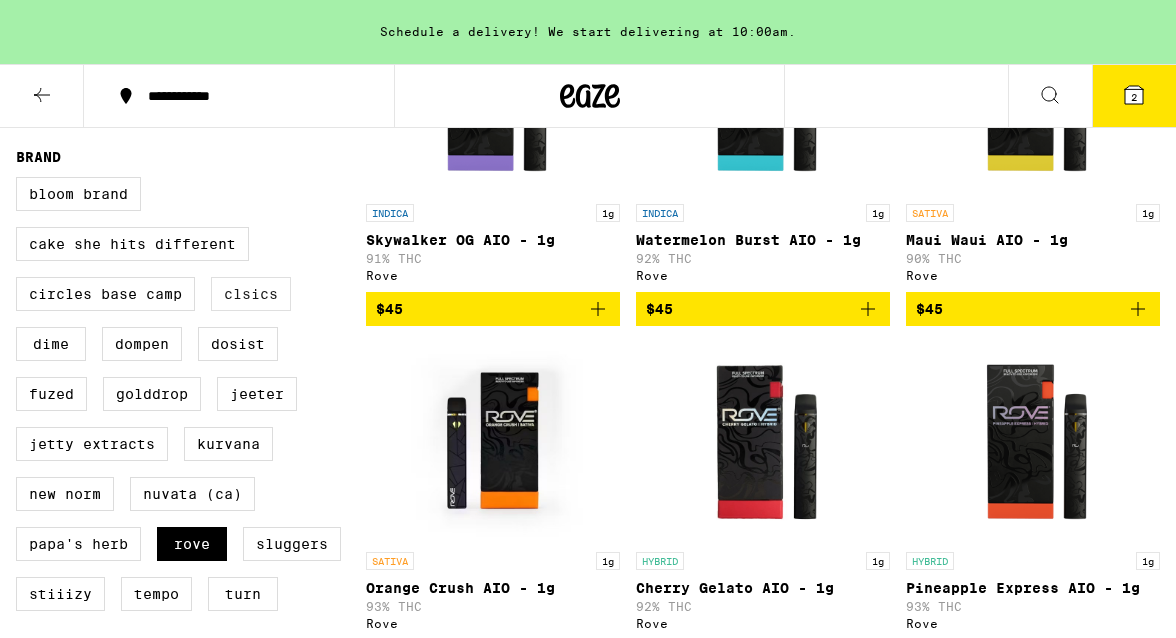 scroll, scrollTop: 345, scrollLeft: 0, axis: vertical 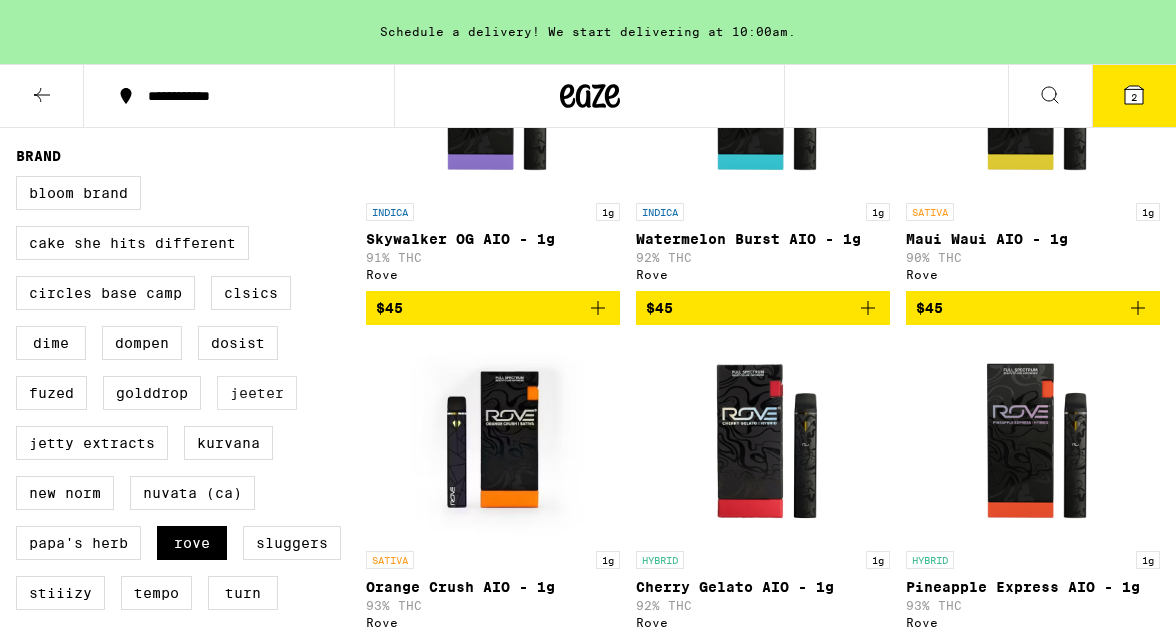 click on "Jeeter" at bounding box center [257, 393] 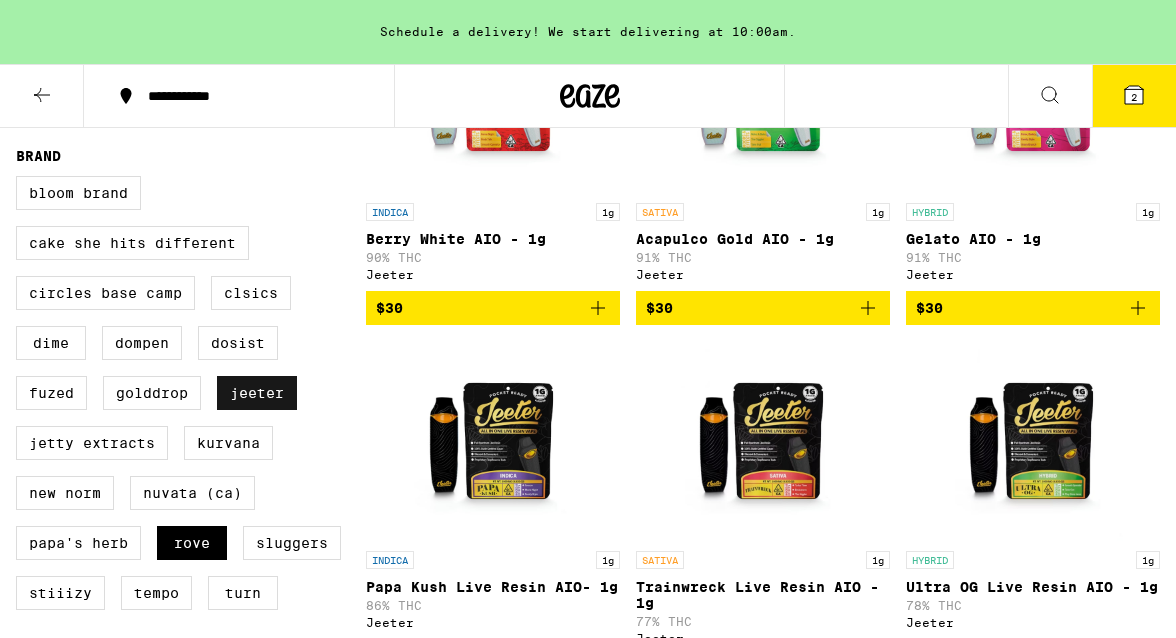 click on "Jeeter" at bounding box center (257, 393) 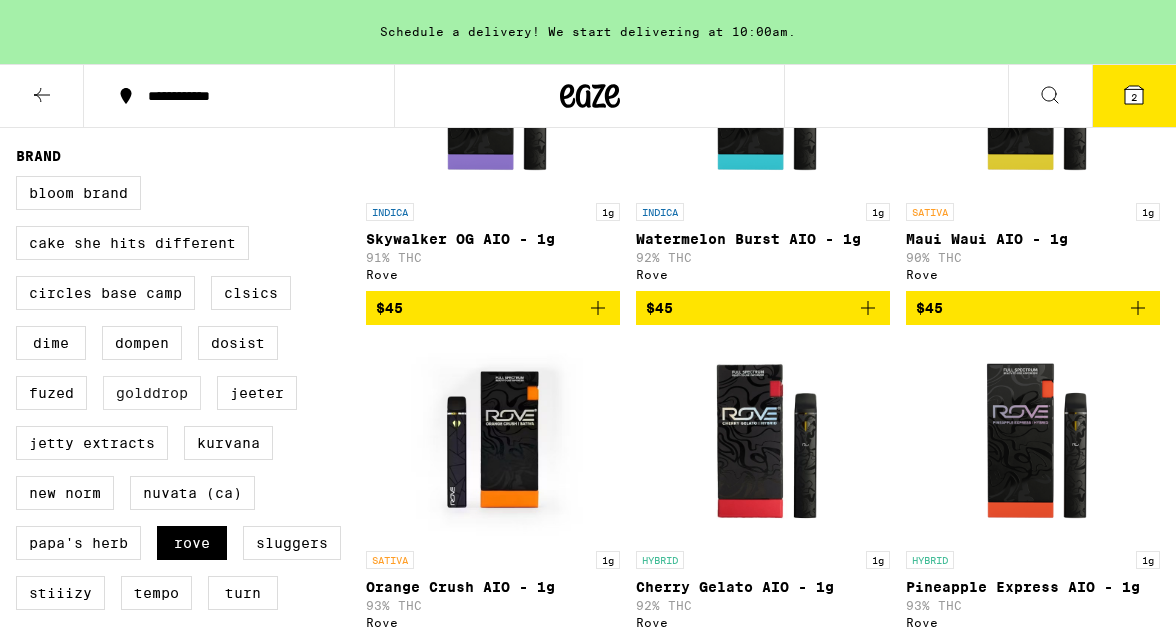 click on "GoldDrop" at bounding box center [152, 393] 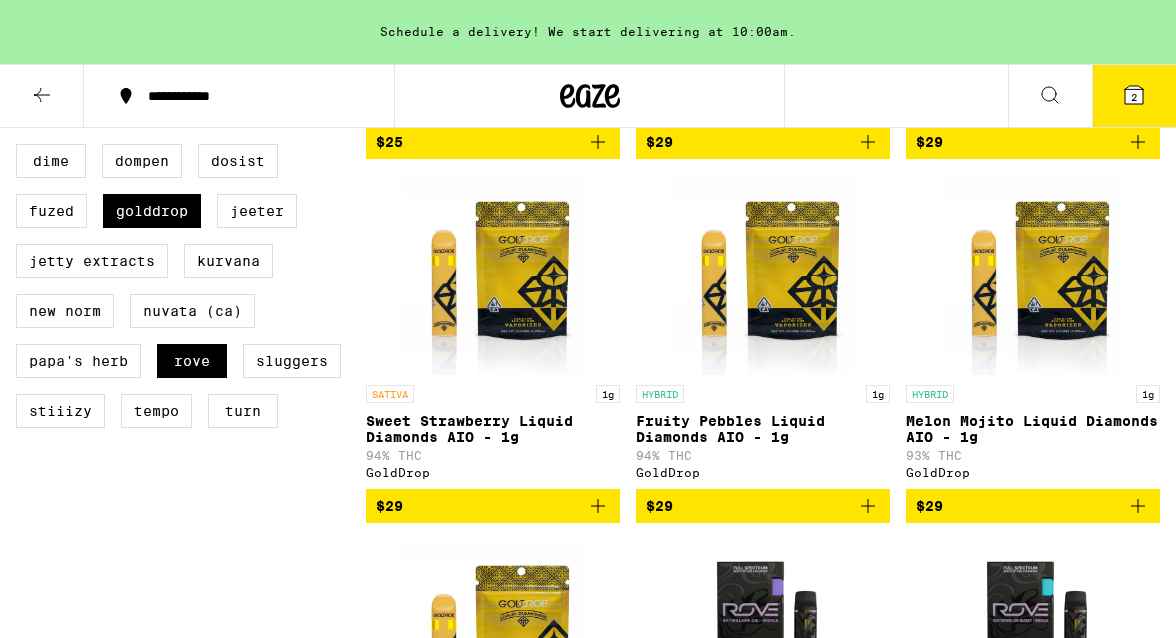 scroll, scrollTop: 529, scrollLeft: 0, axis: vertical 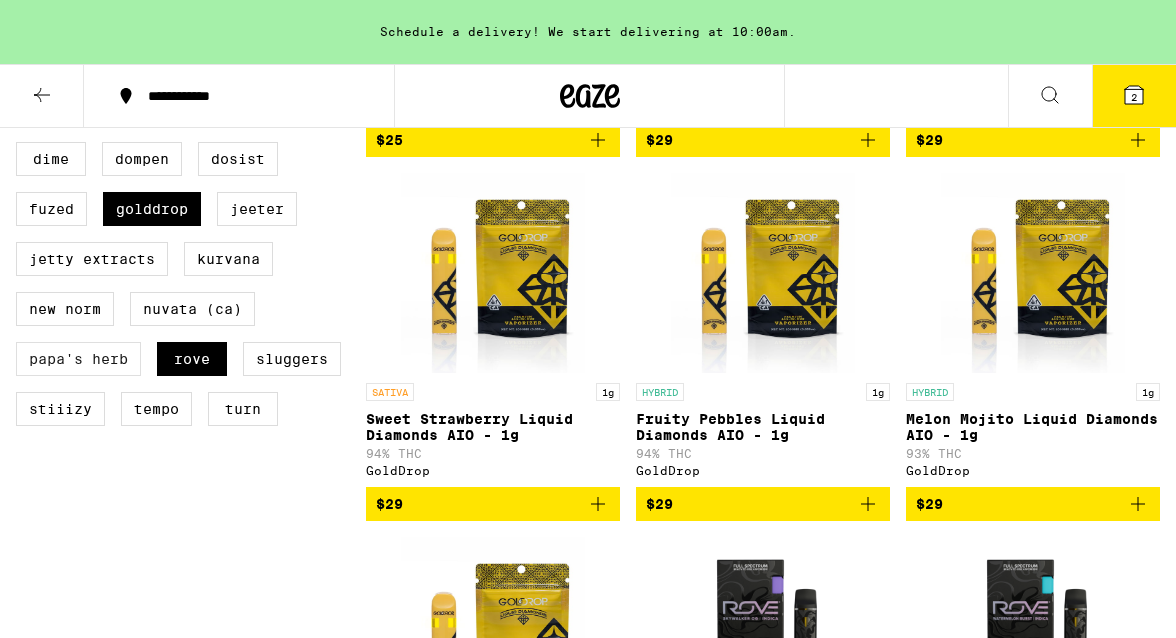 click on "Papa's Herb" at bounding box center (78, 359) 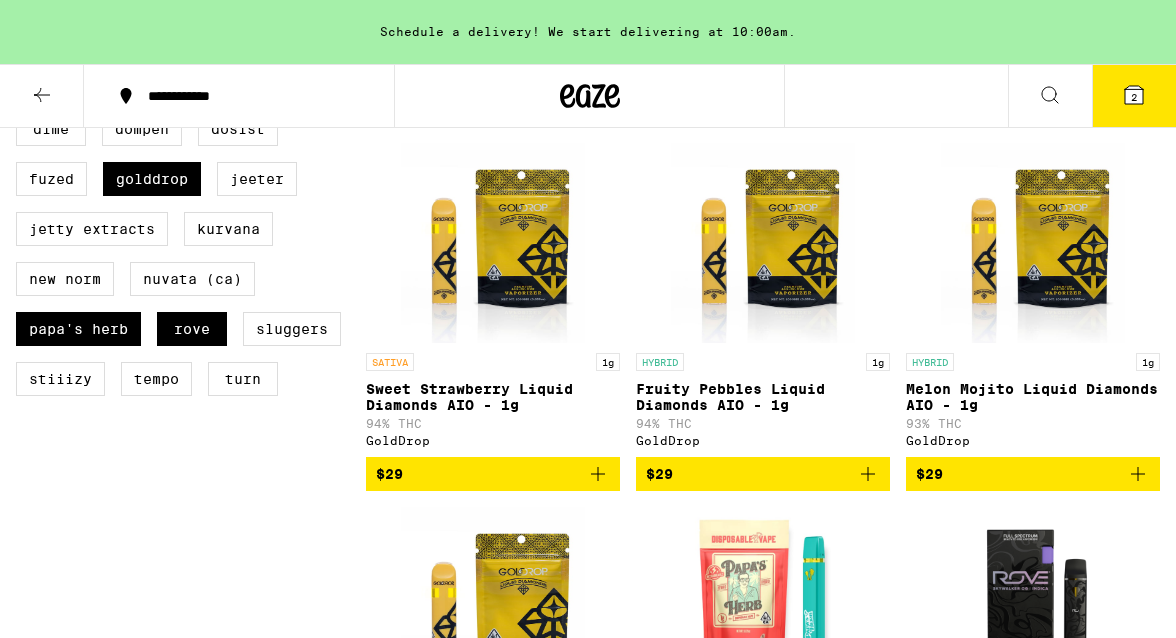 scroll, scrollTop: 477, scrollLeft: 0, axis: vertical 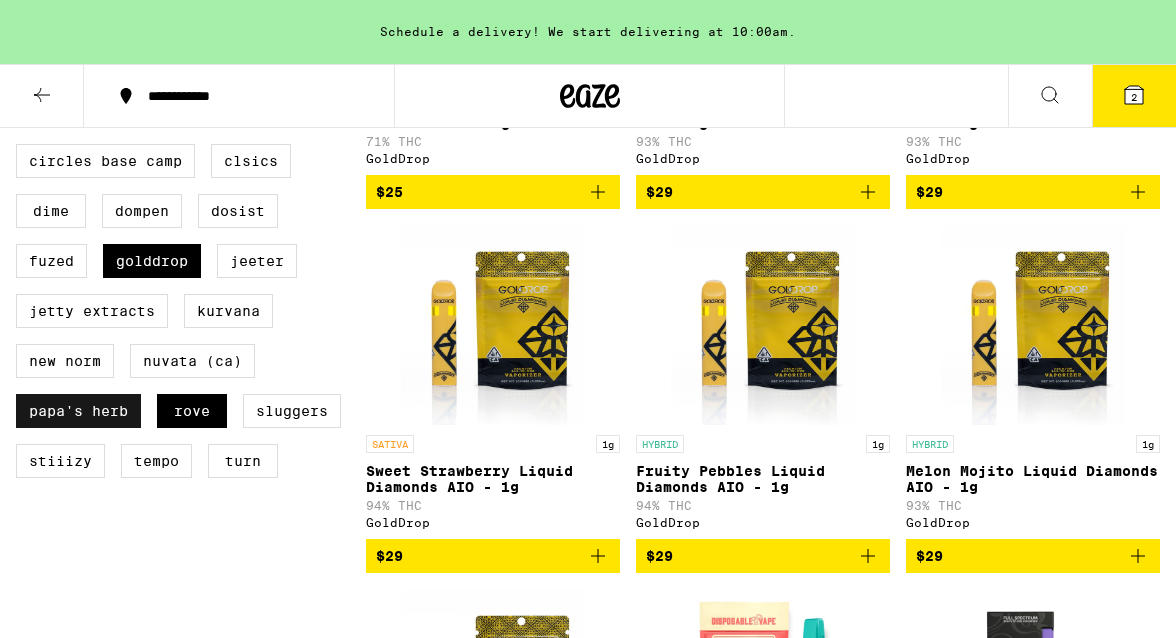 click on "Papa's Herb" at bounding box center [78, 411] 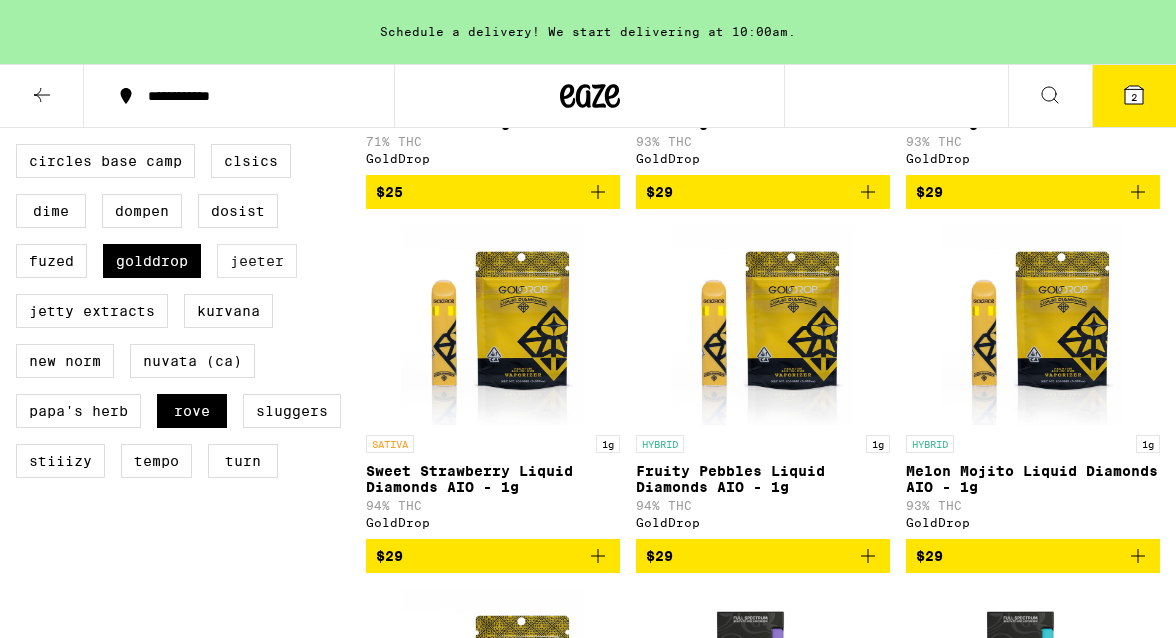 click on "Jeeter" at bounding box center [257, 261] 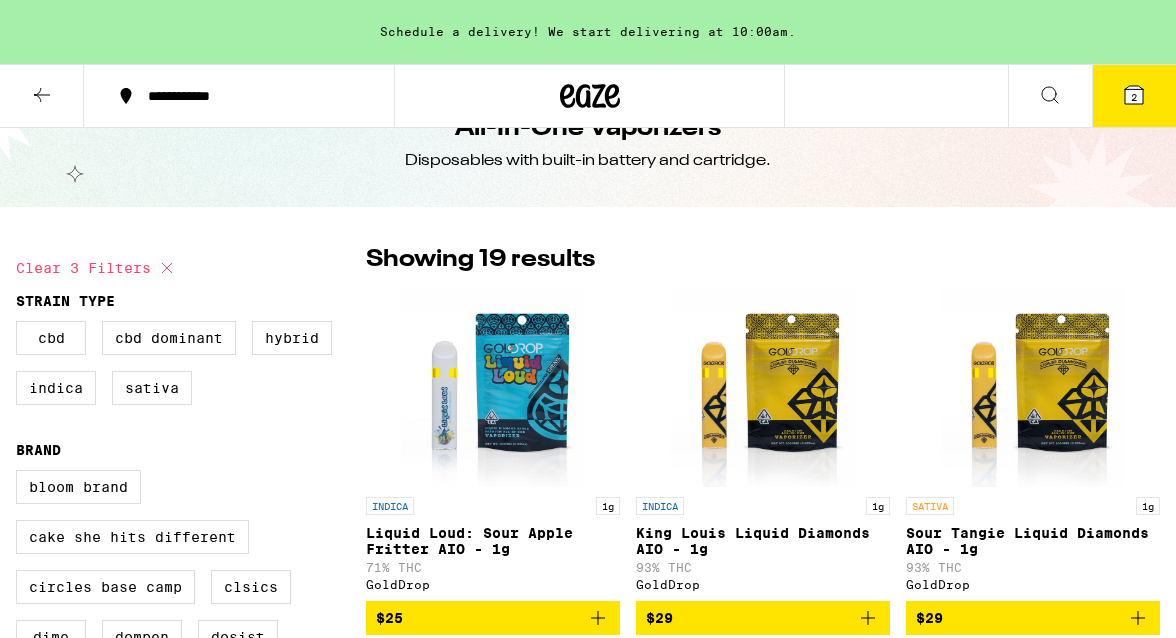 scroll, scrollTop: 58, scrollLeft: 0, axis: vertical 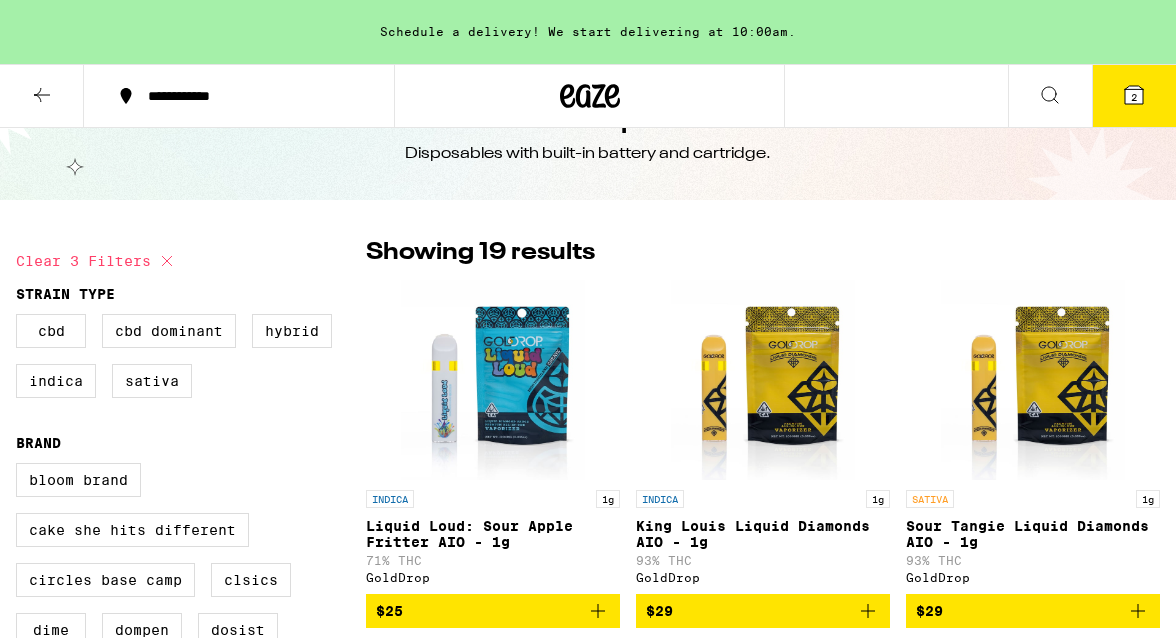click 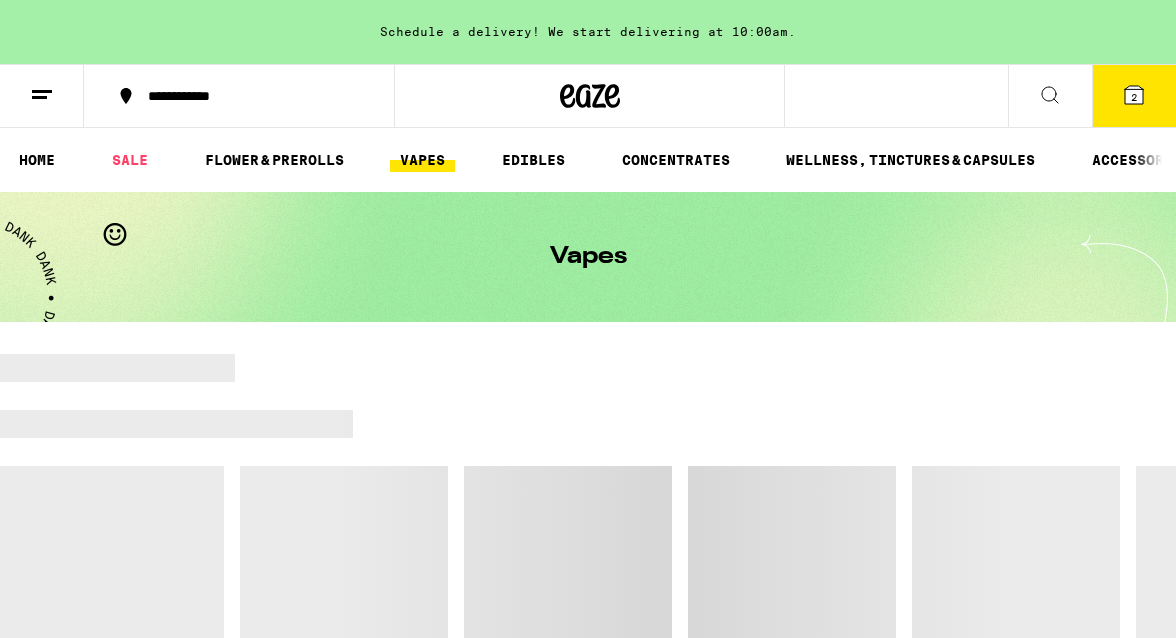 scroll, scrollTop: 0, scrollLeft: 0, axis: both 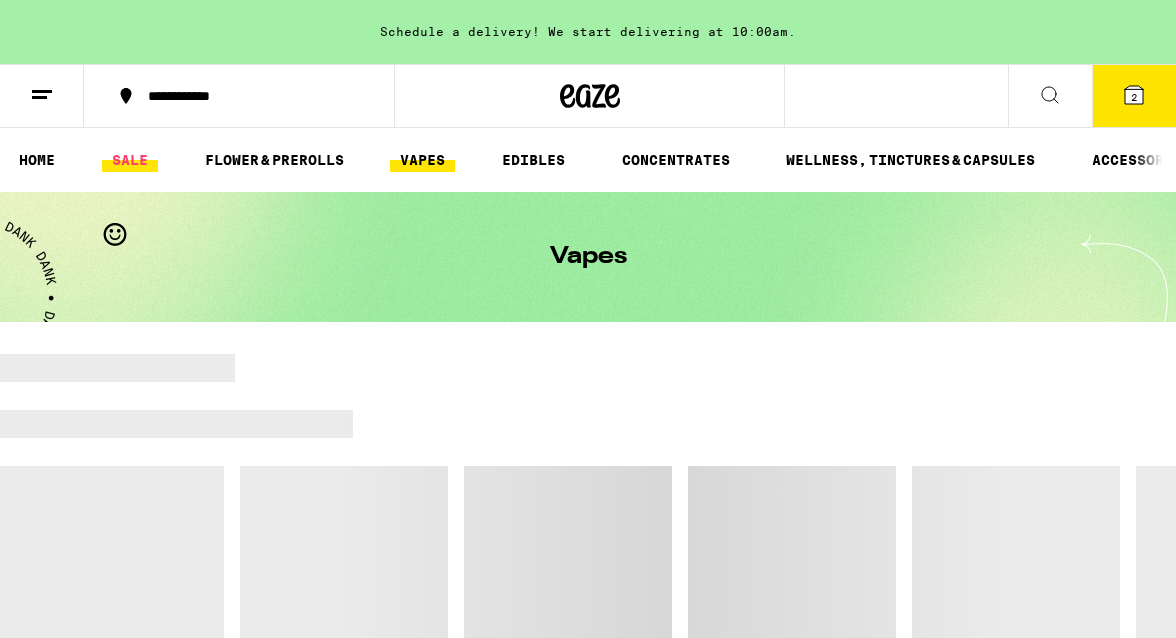 click on "SALE" at bounding box center (130, 160) 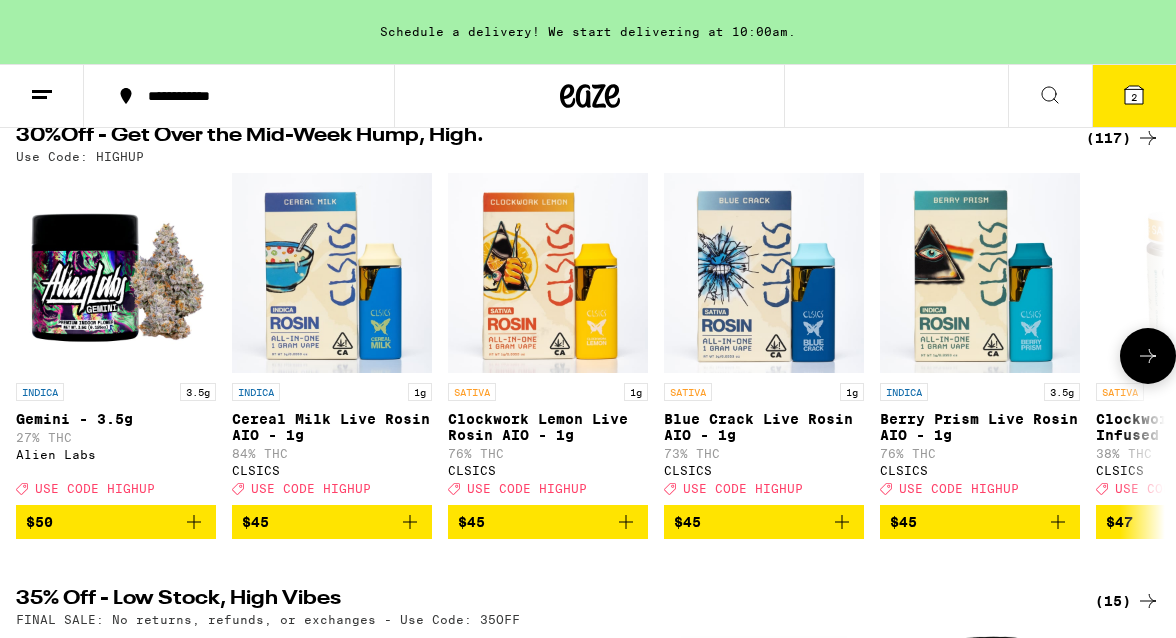 scroll, scrollTop: 211, scrollLeft: 0, axis: vertical 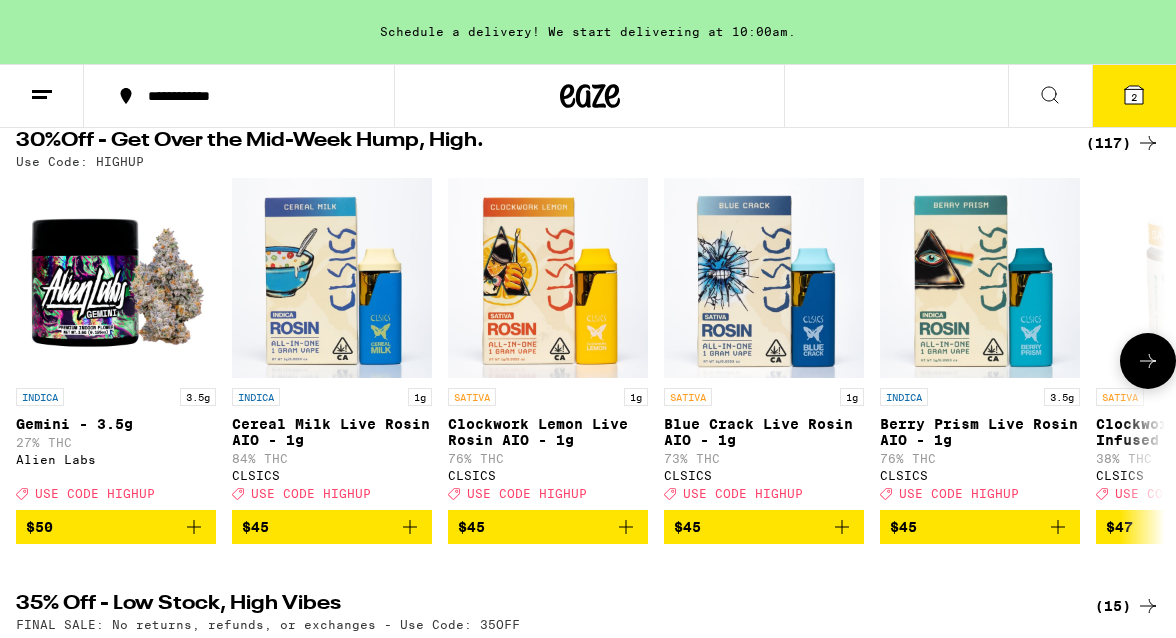 click 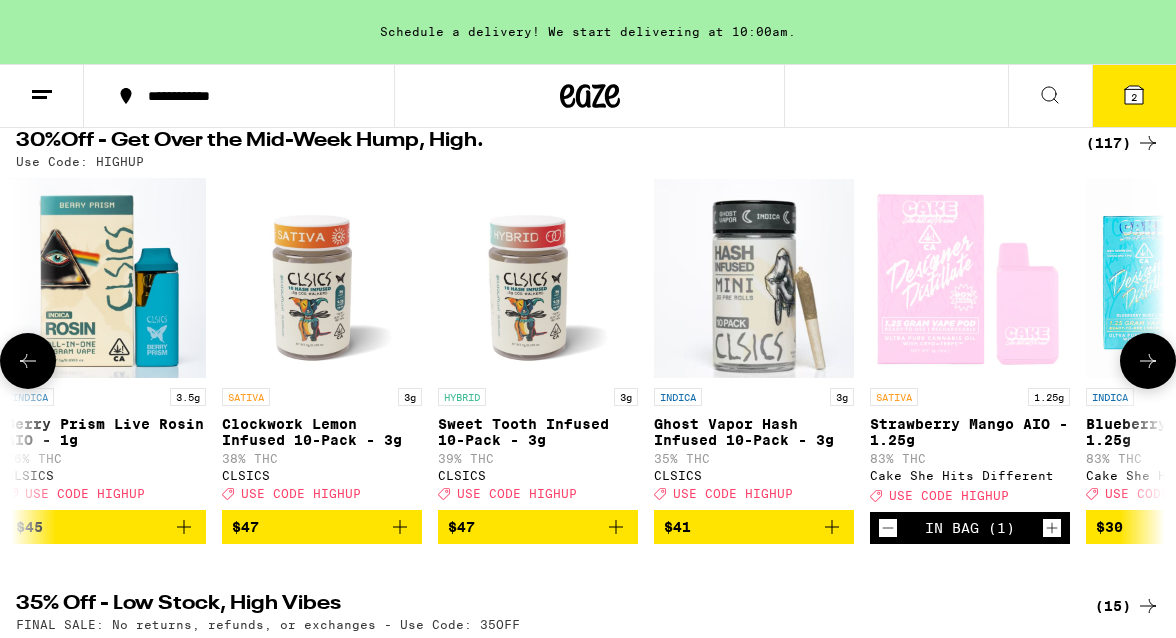 scroll, scrollTop: 0, scrollLeft: 926, axis: horizontal 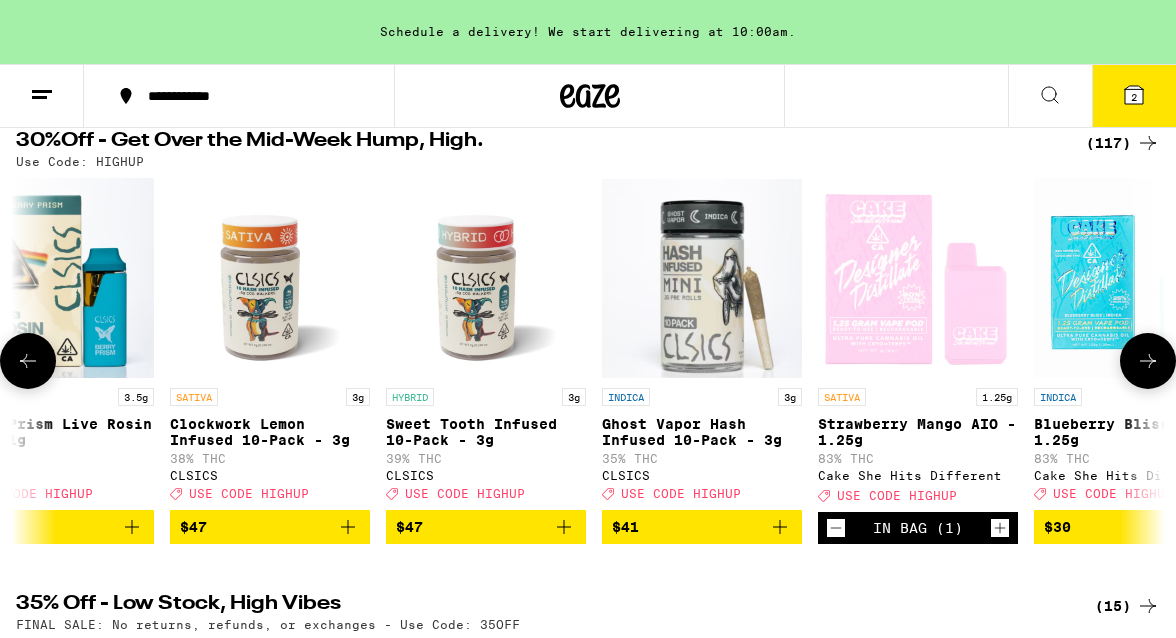 click 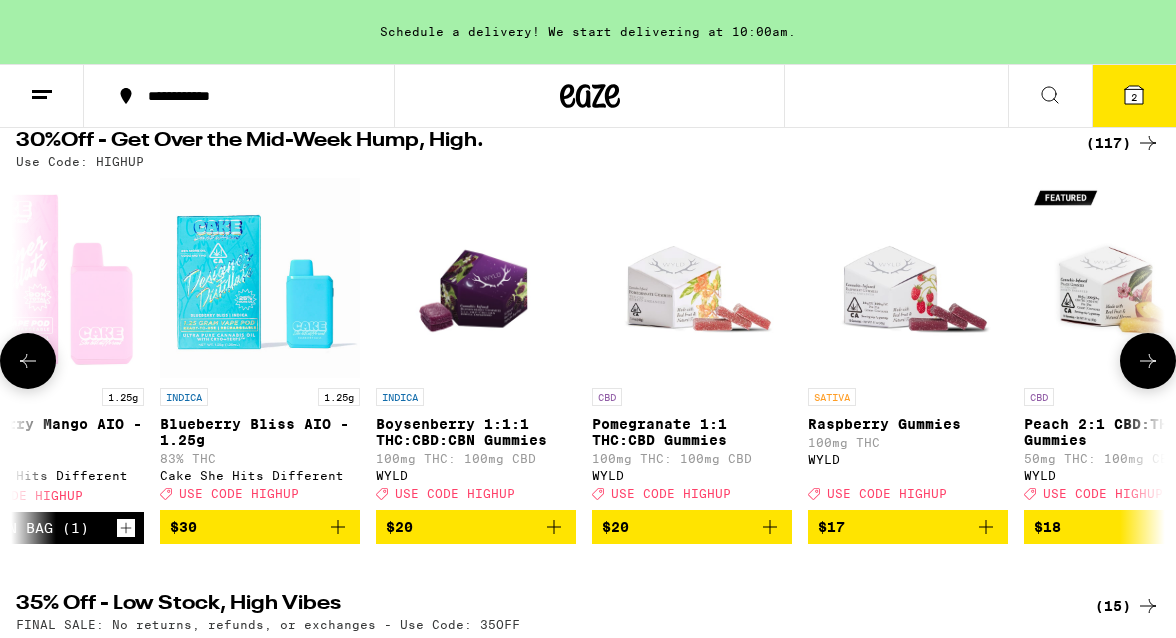 scroll, scrollTop: 0, scrollLeft: 1852, axis: horizontal 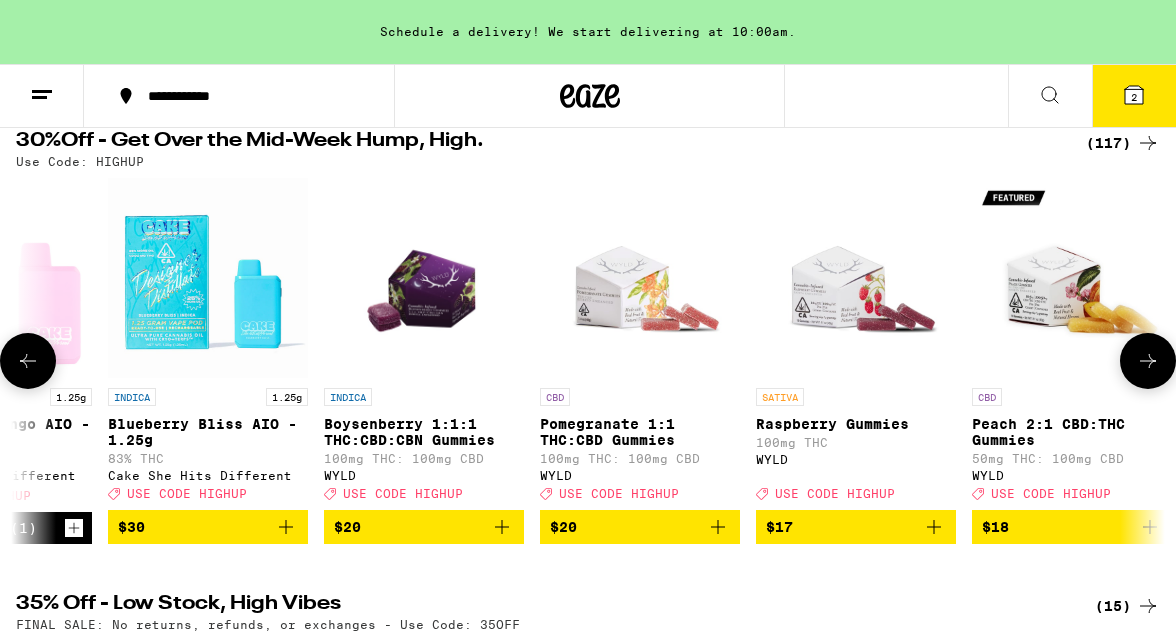 click 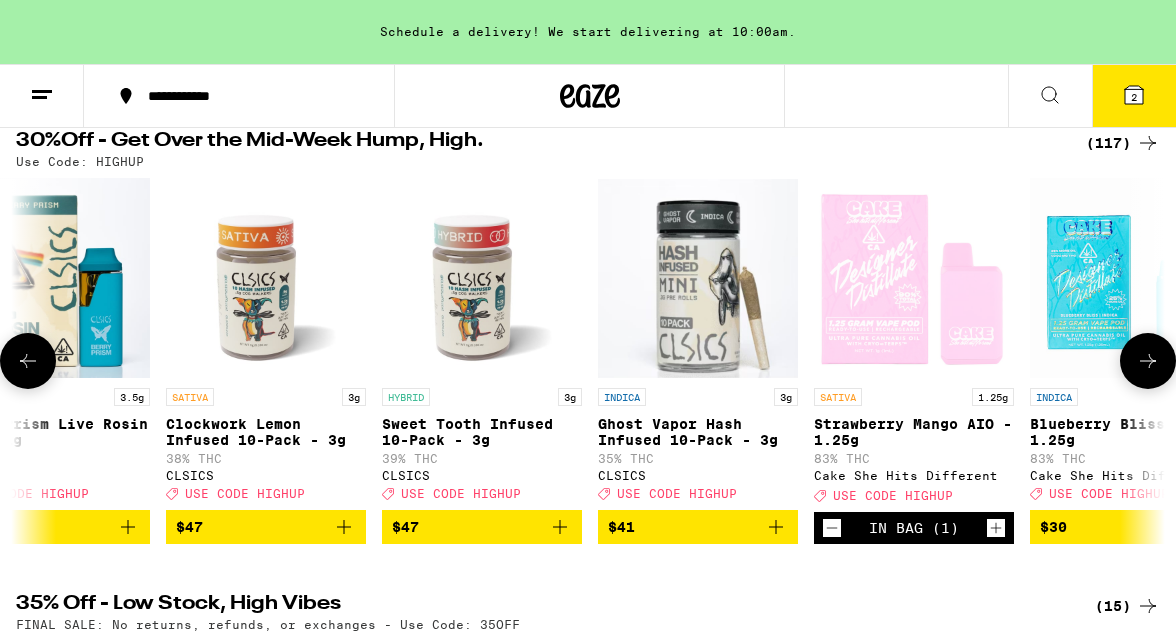 scroll, scrollTop: 0, scrollLeft: 926, axis: horizontal 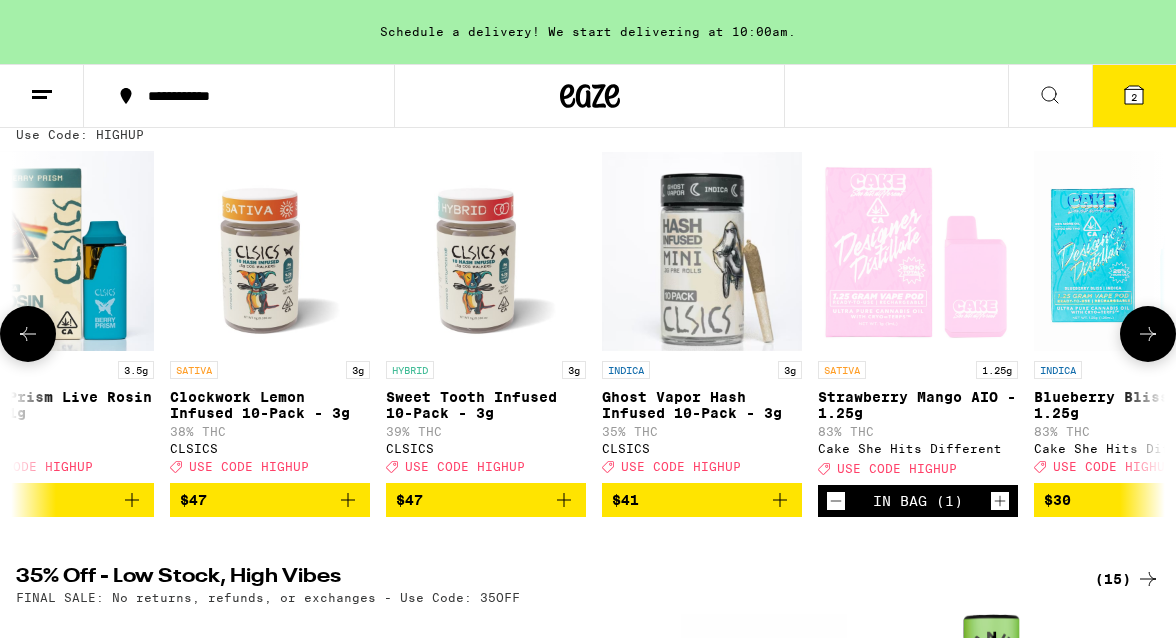 click at bounding box center [1148, 334] 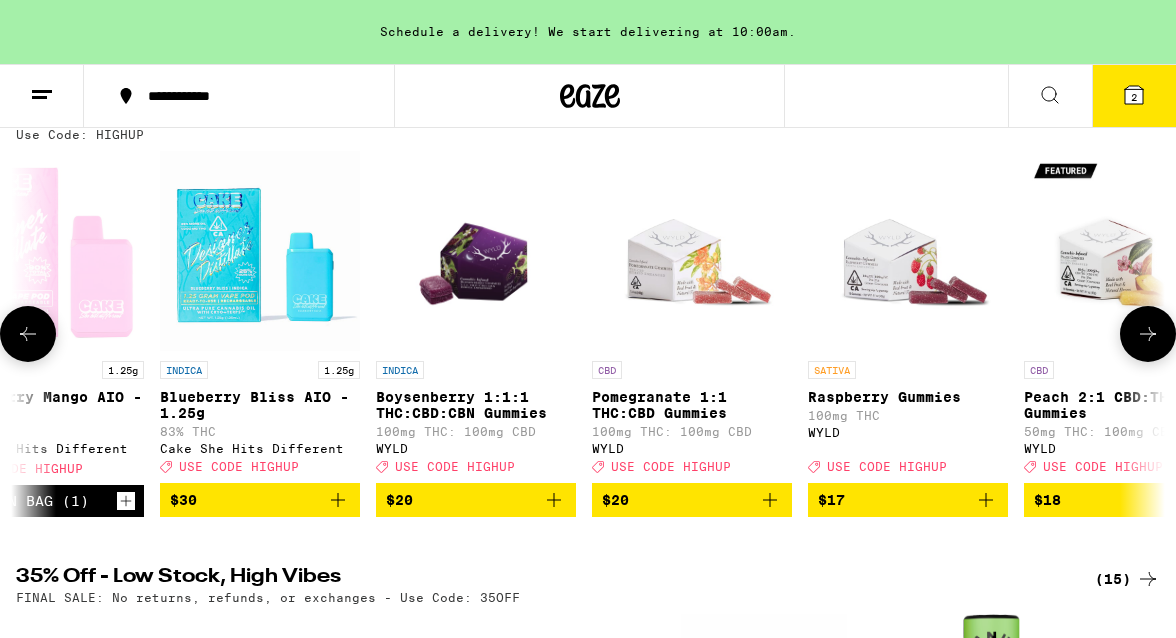 scroll, scrollTop: 0, scrollLeft: 1852, axis: horizontal 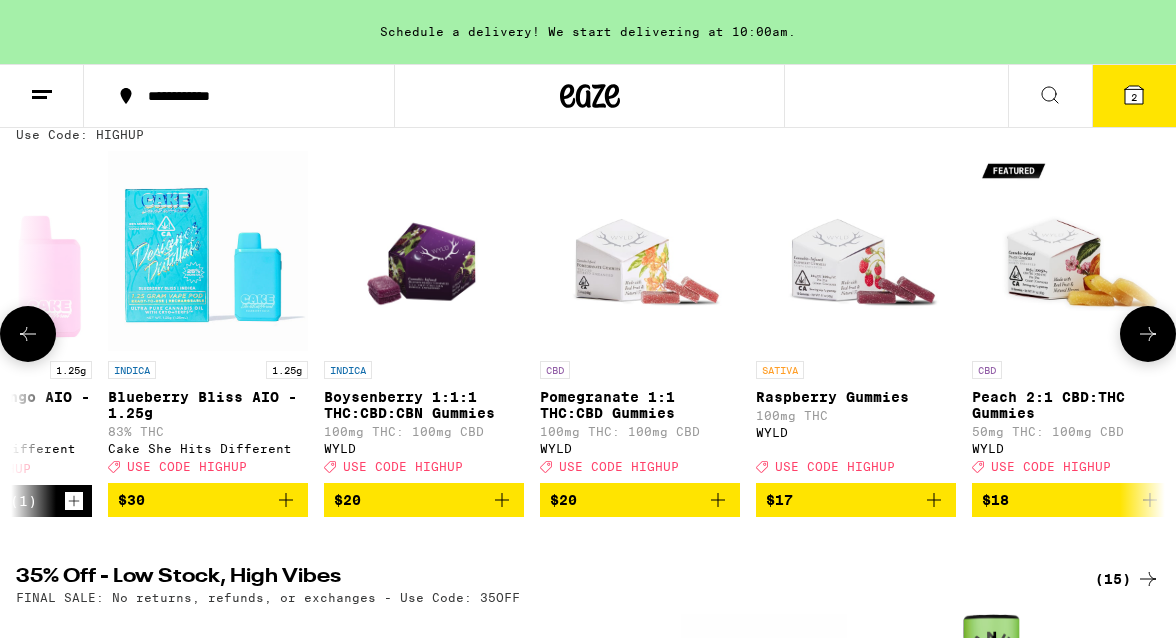 click 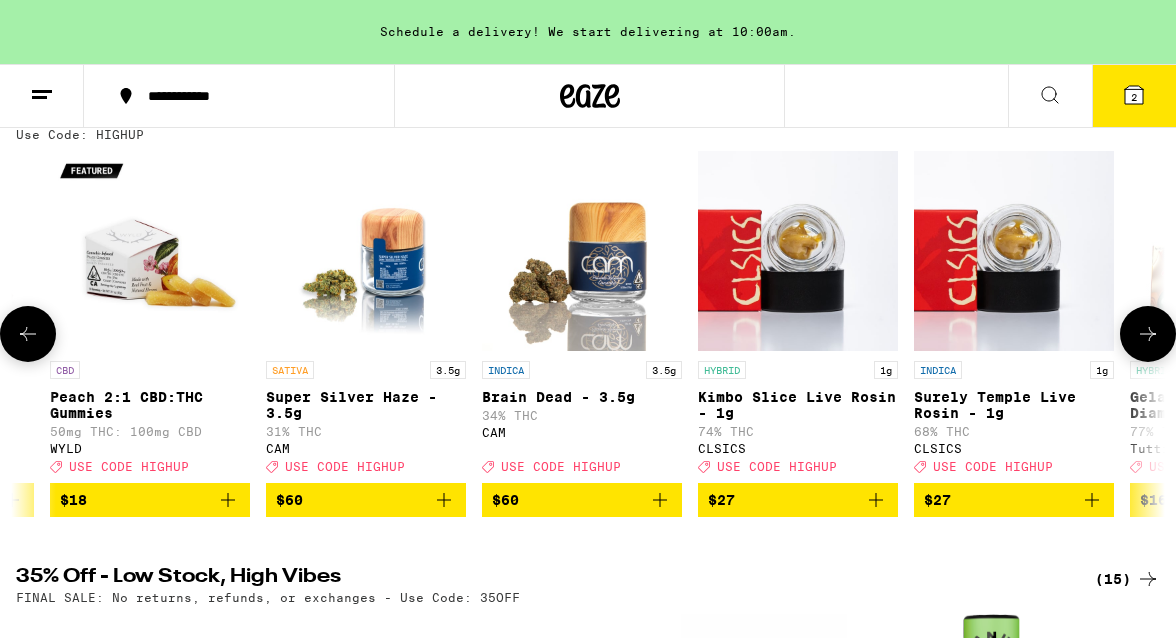 scroll, scrollTop: 0, scrollLeft: 2778, axis: horizontal 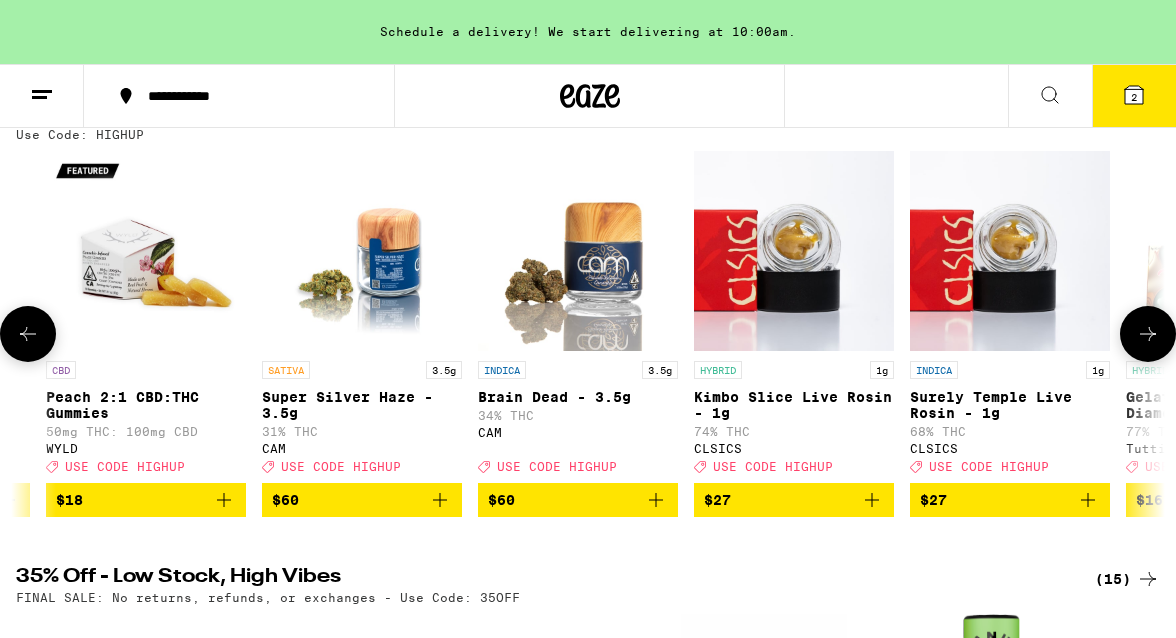 click 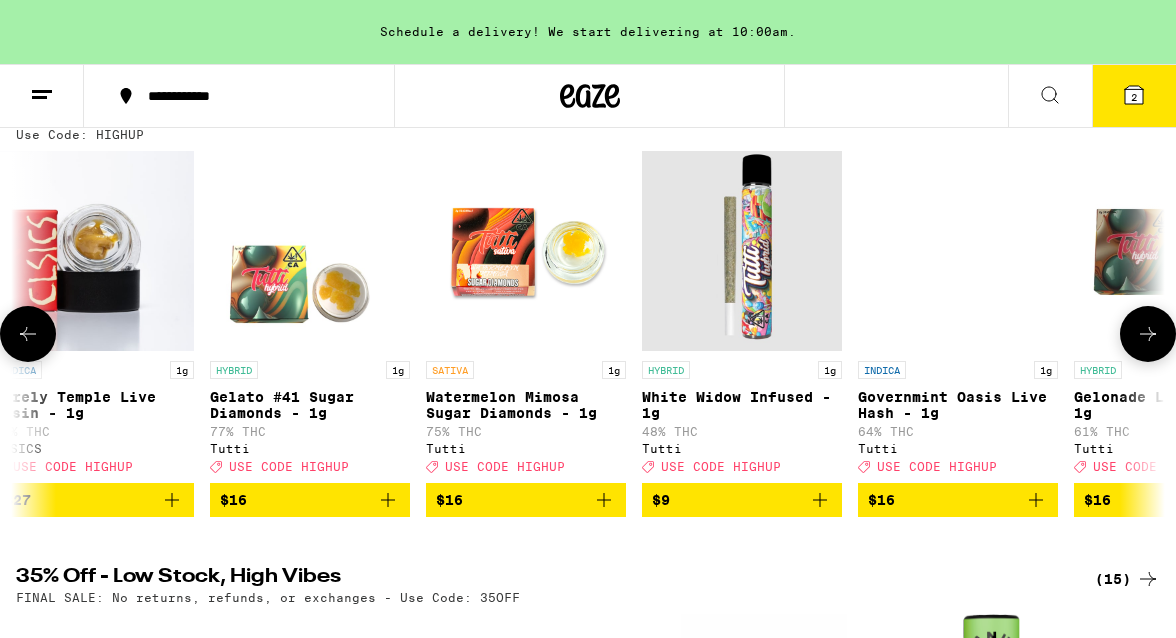 scroll, scrollTop: 0, scrollLeft: 3704, axis: horizontal 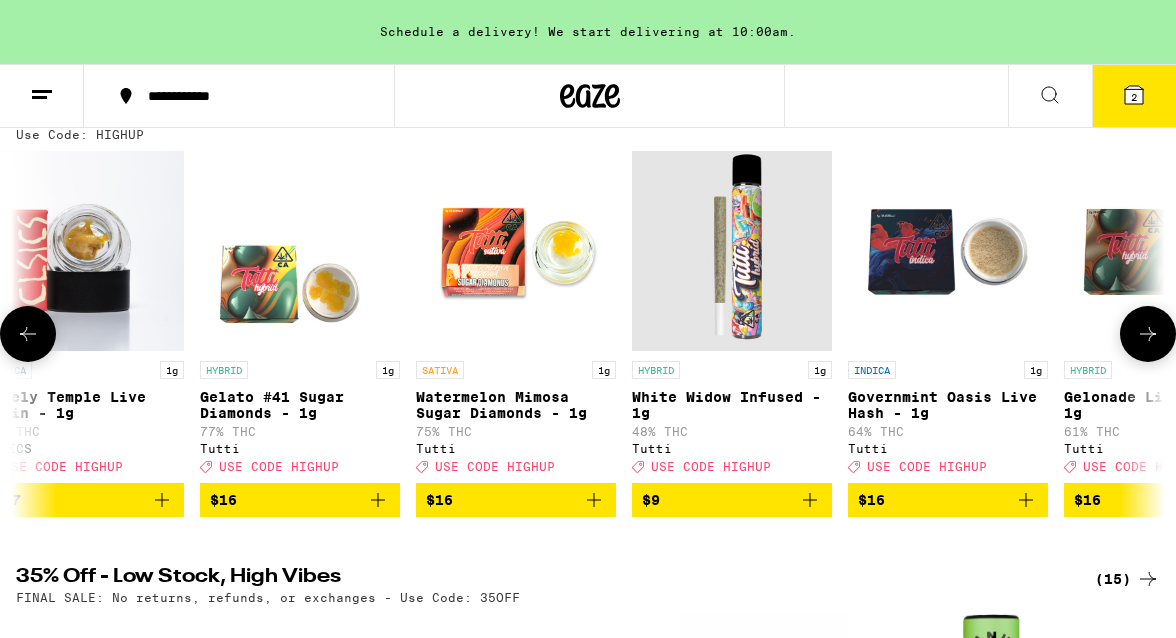 click 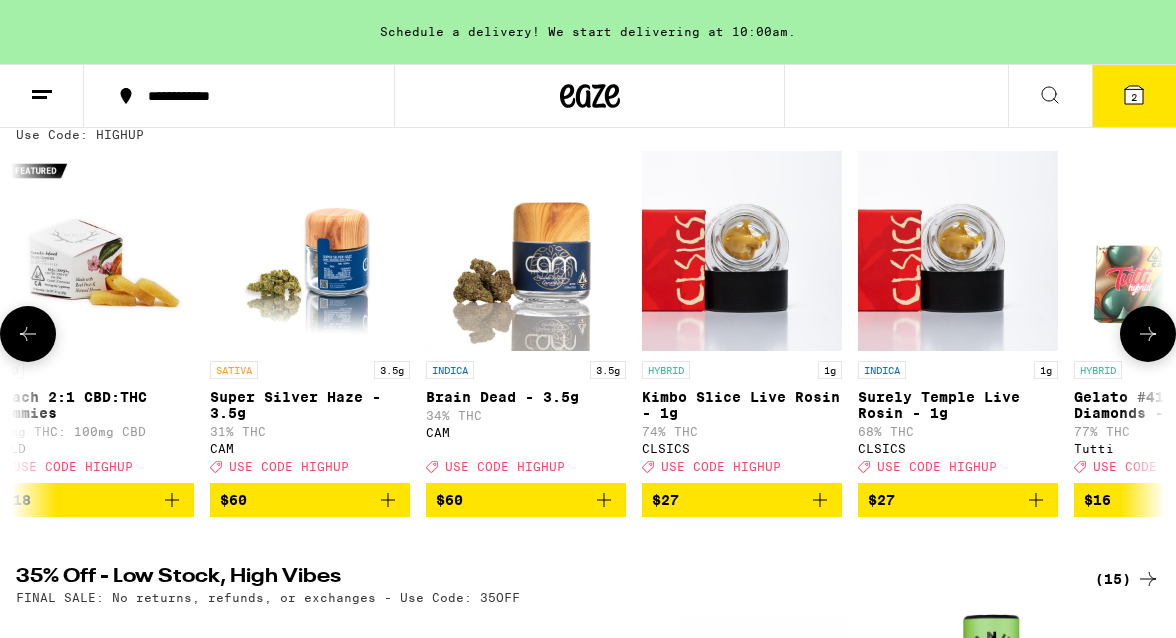 scroll, scrollTop: 0, scrollLeft: 2778, axis: horizontal 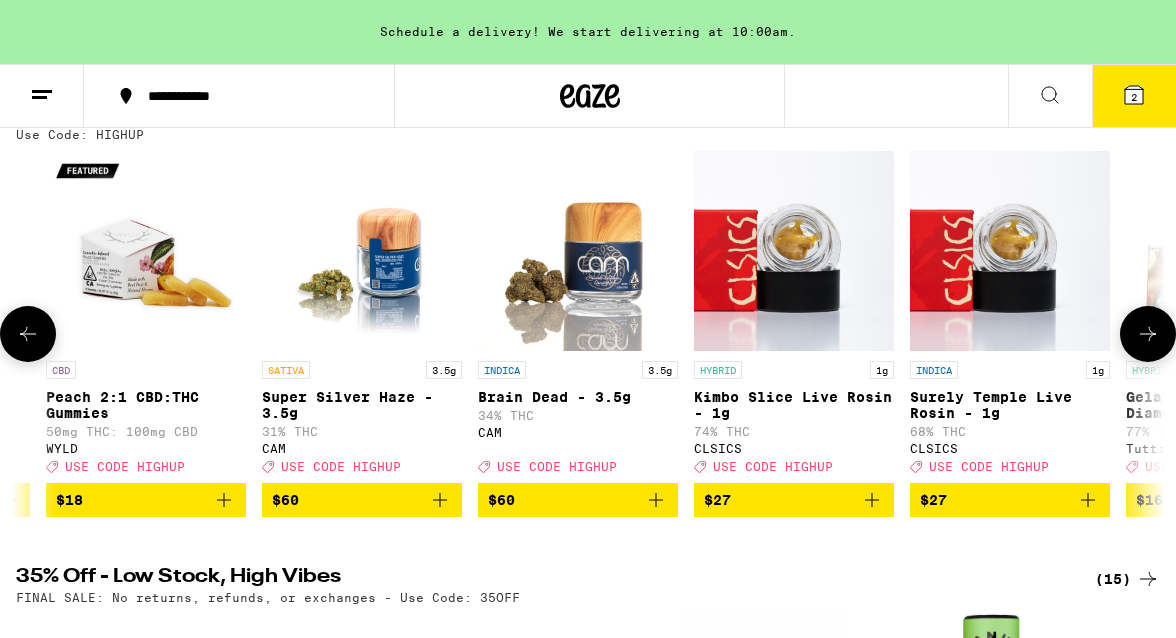click at bounding box center (1148, 334) 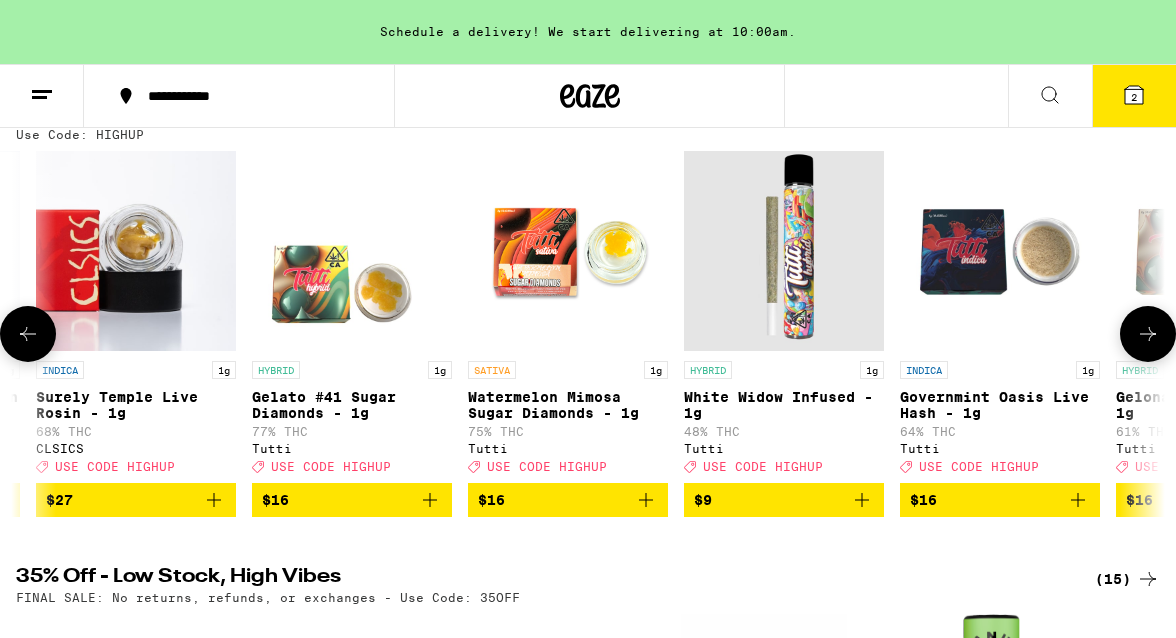 scroll, scrollTop: 0, scrollLeft: 3704, axis: horizontal 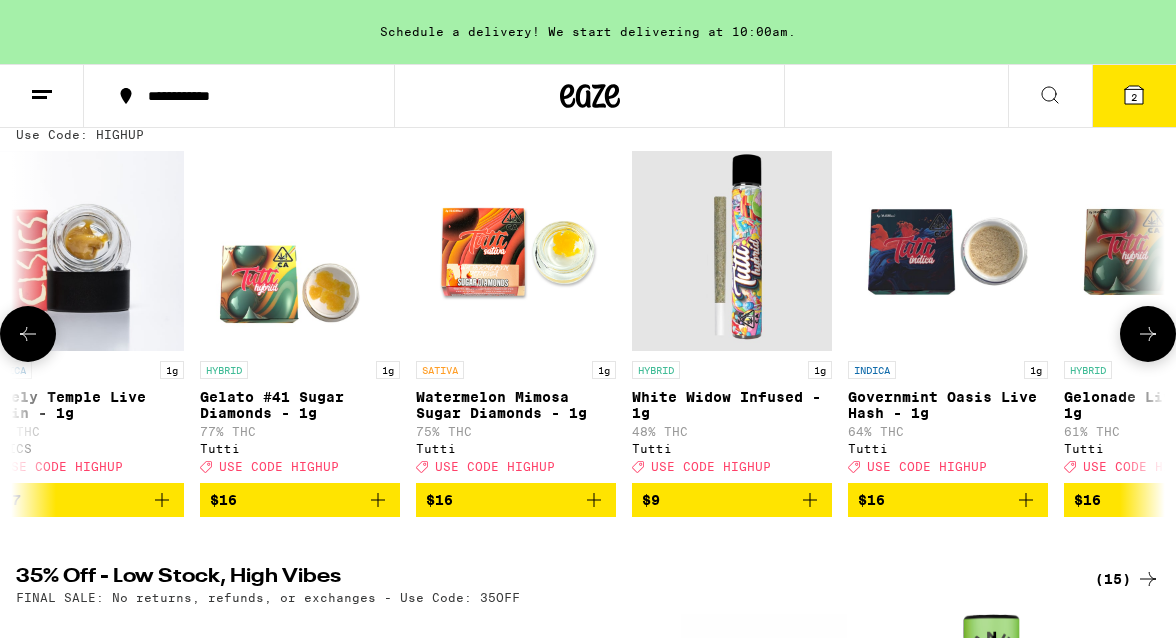 click at bounding box center (1148, 334) 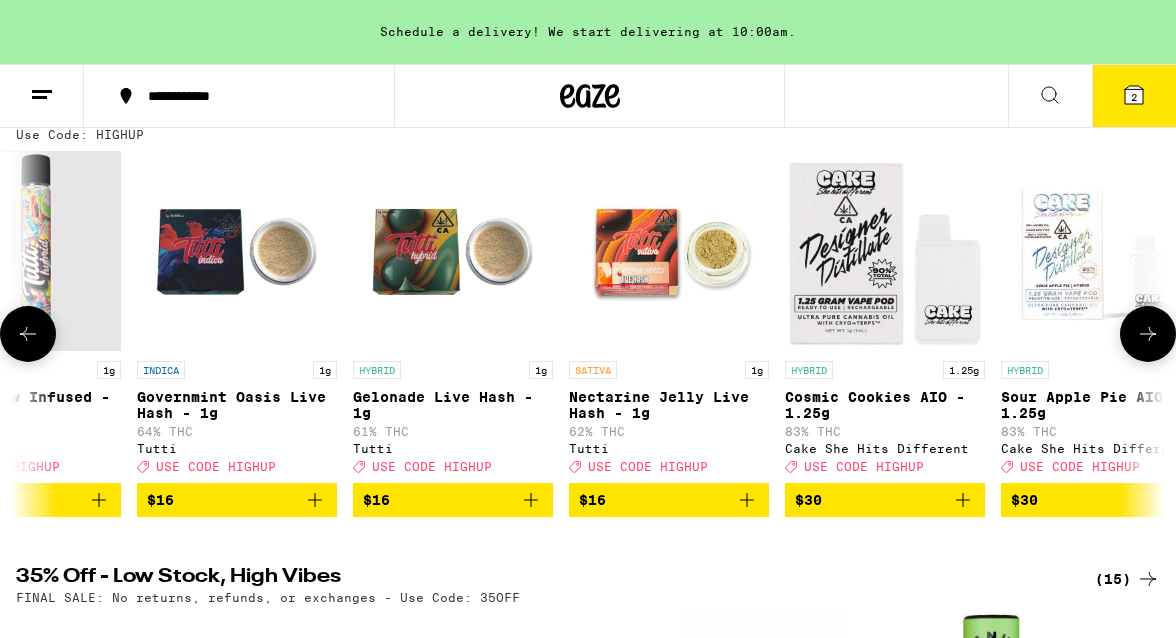 scroll, scrollTop: 0, scrollLeft: 4630, axis: horizontal 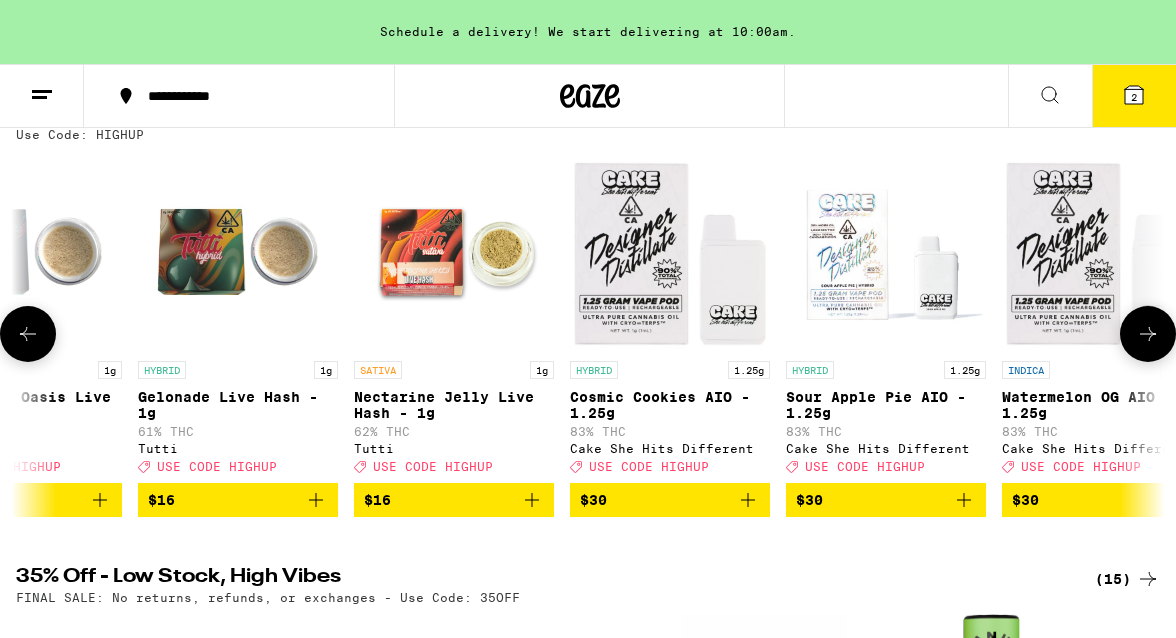 click at bounding box center (1148, 334) 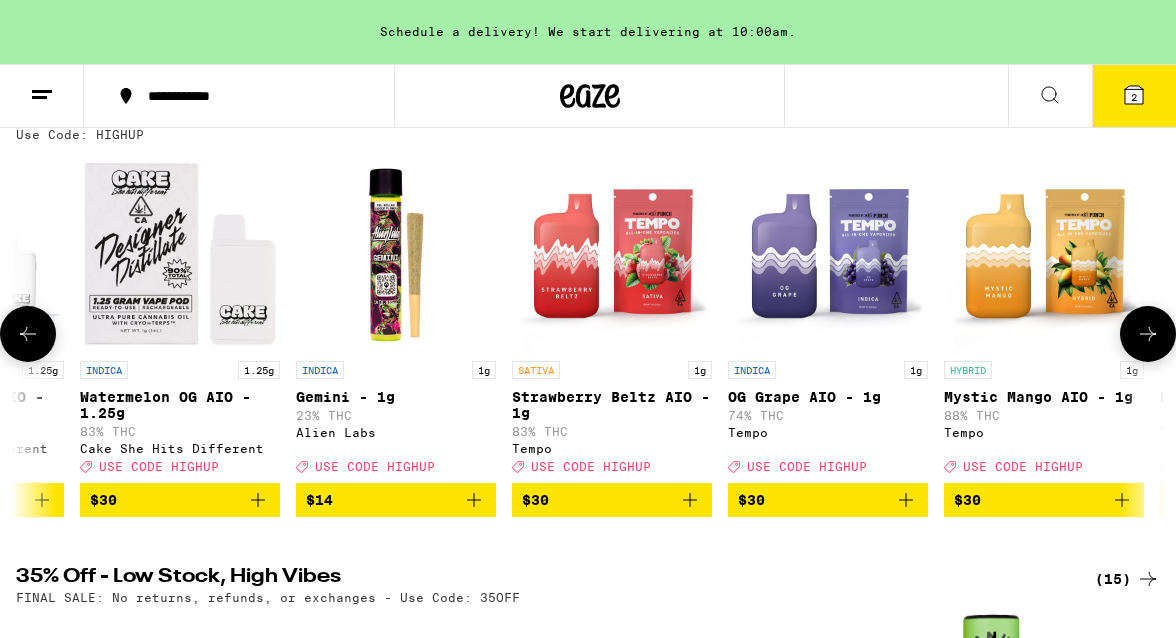 scroll, scrollTop: 0, scrollLeft: 5556, axis: horizontal 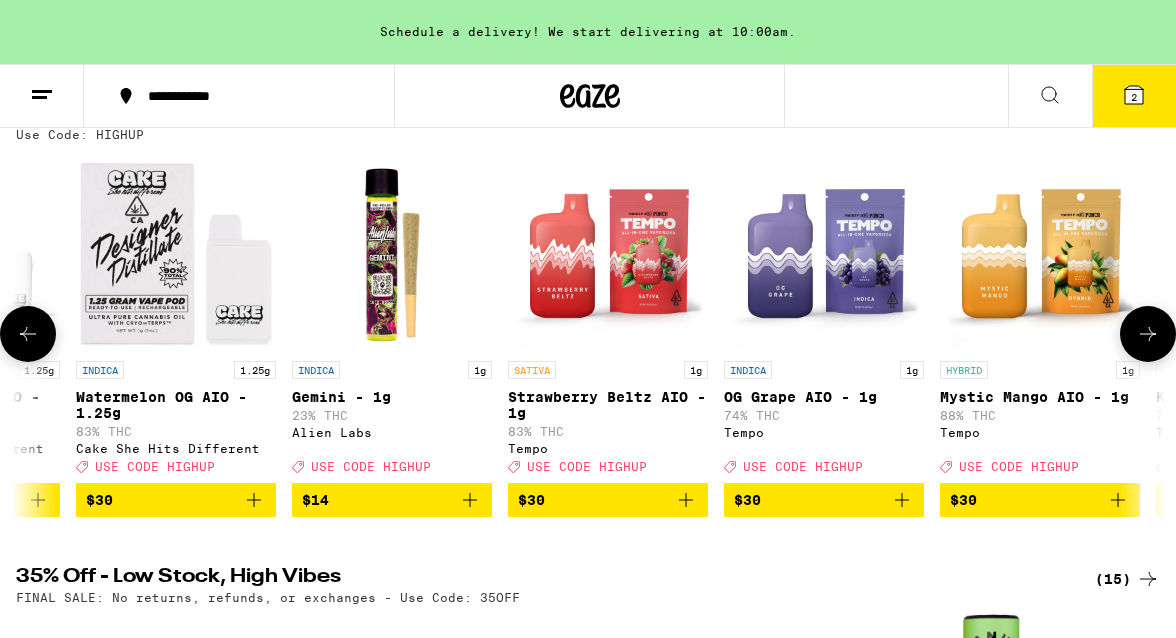 click on "HYBRID 1g Mystic Mango AIO - 1g 88% THC Tempo Deal Created with Sketch. USE CODE HIGHUP" at bounding box center (1040, 317) 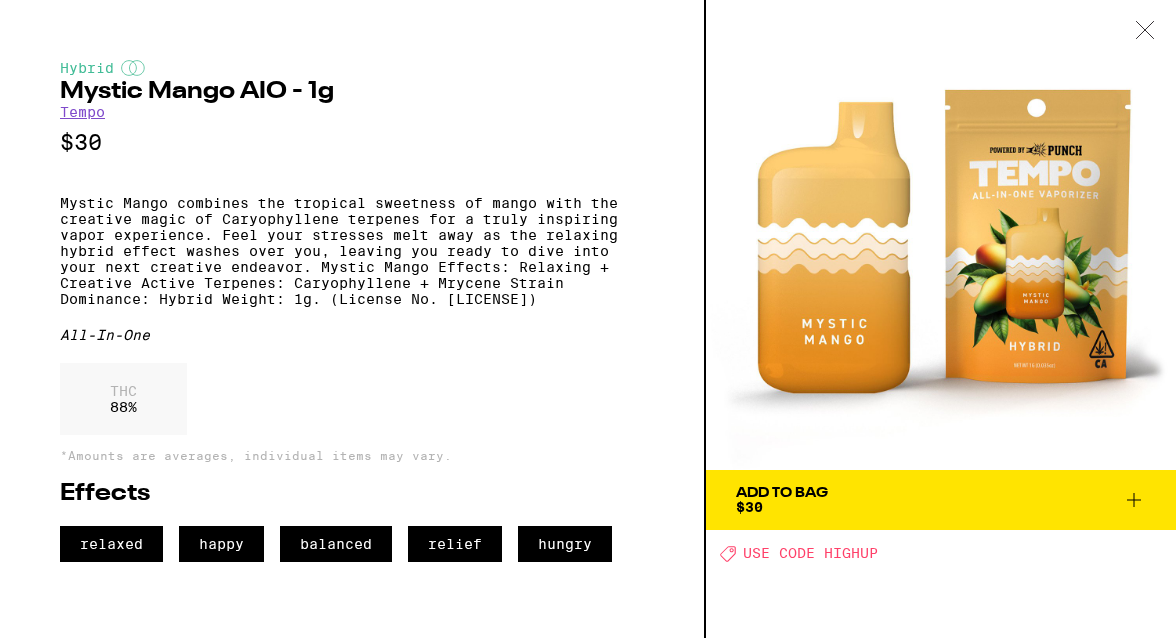click 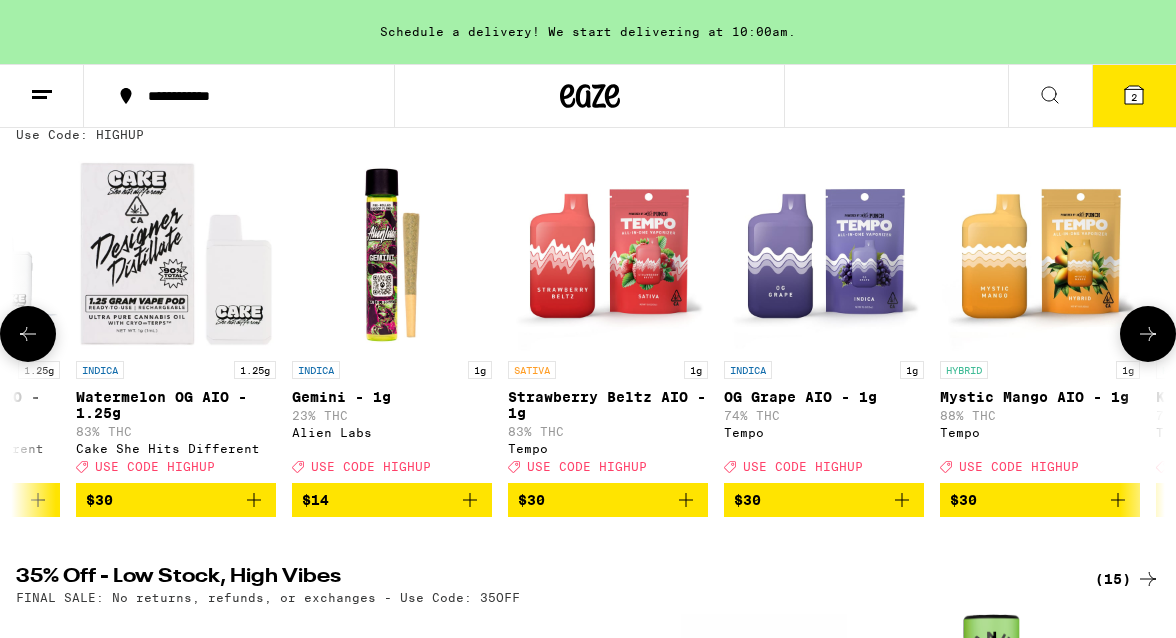 click 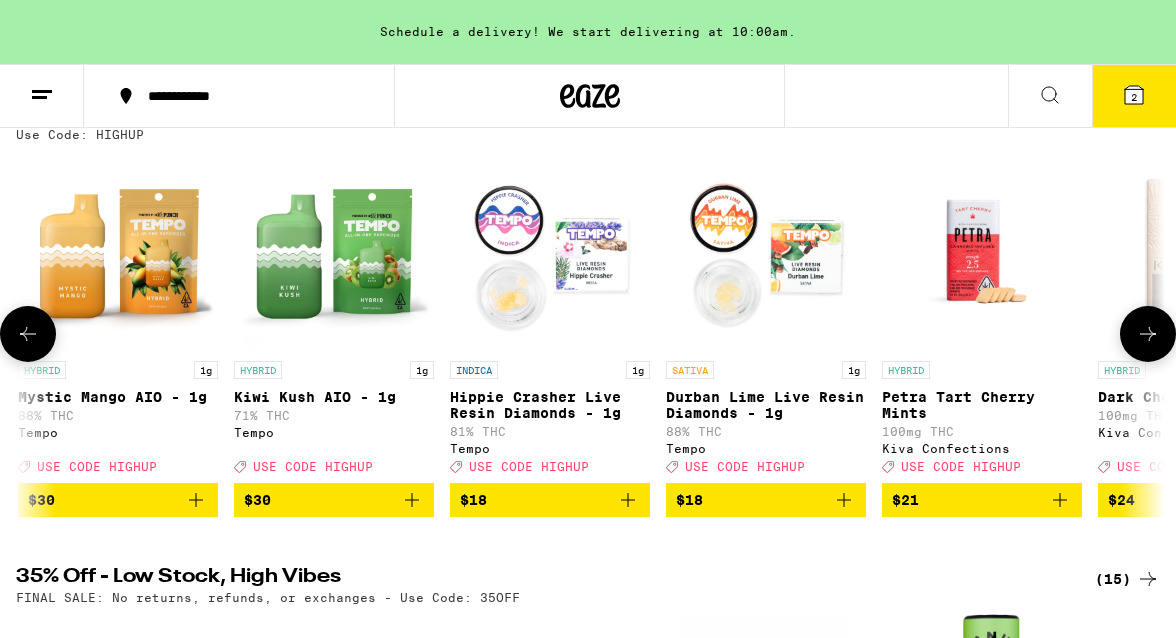 scroll, scrollTop: 0, scrollLeft: 6482, axis: horizontal 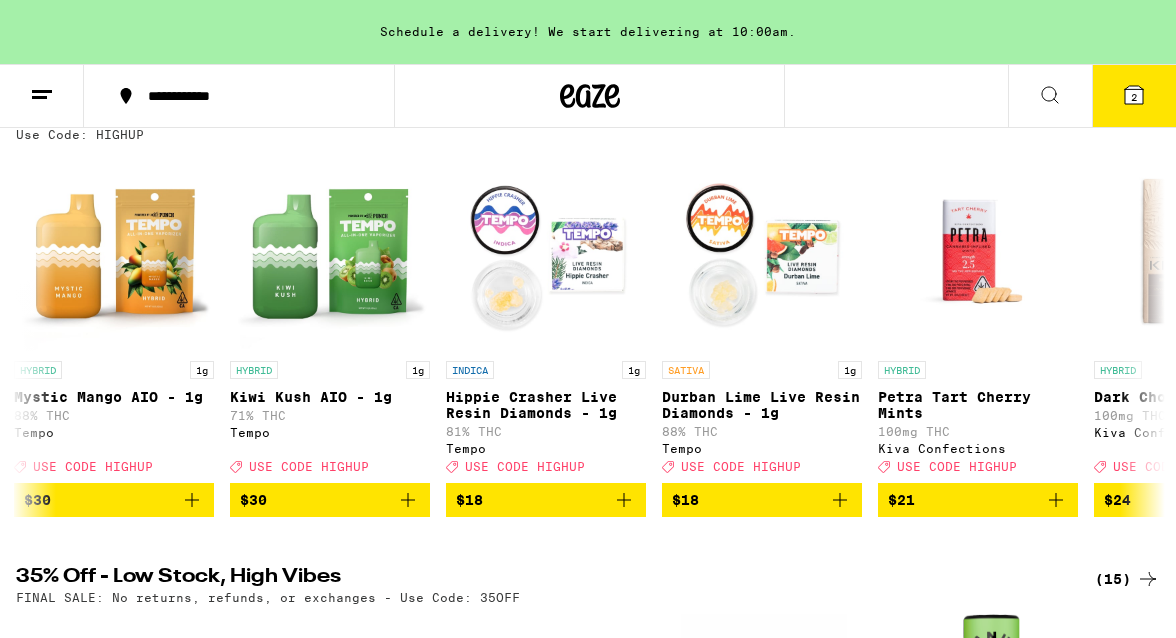 click on "2" at bounding box center [1134, 96] 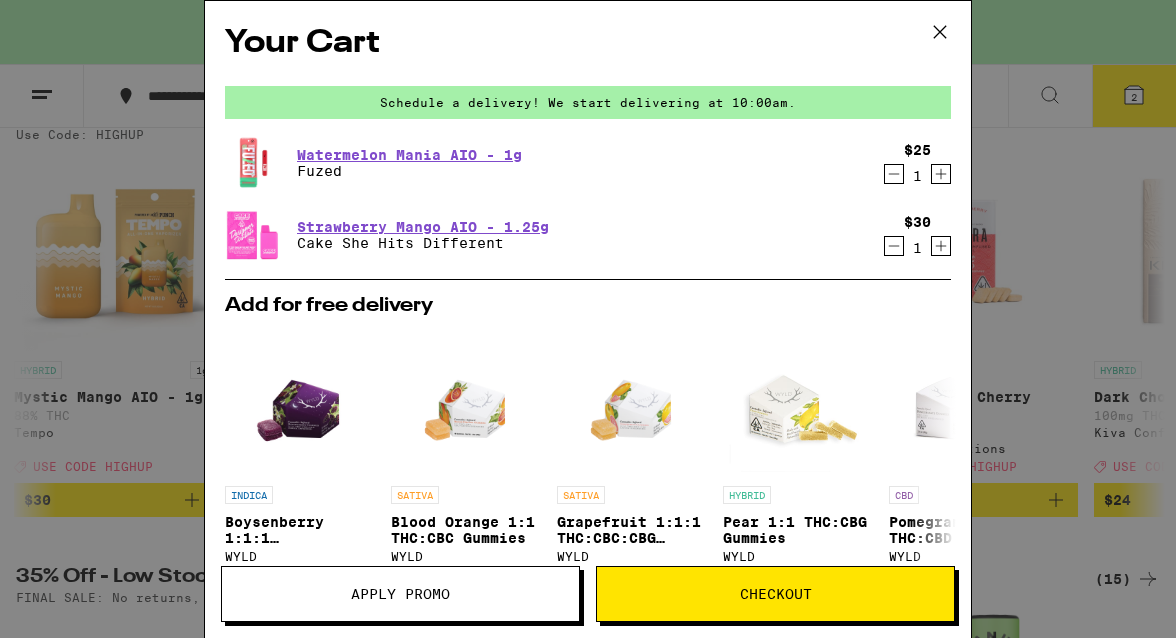 click 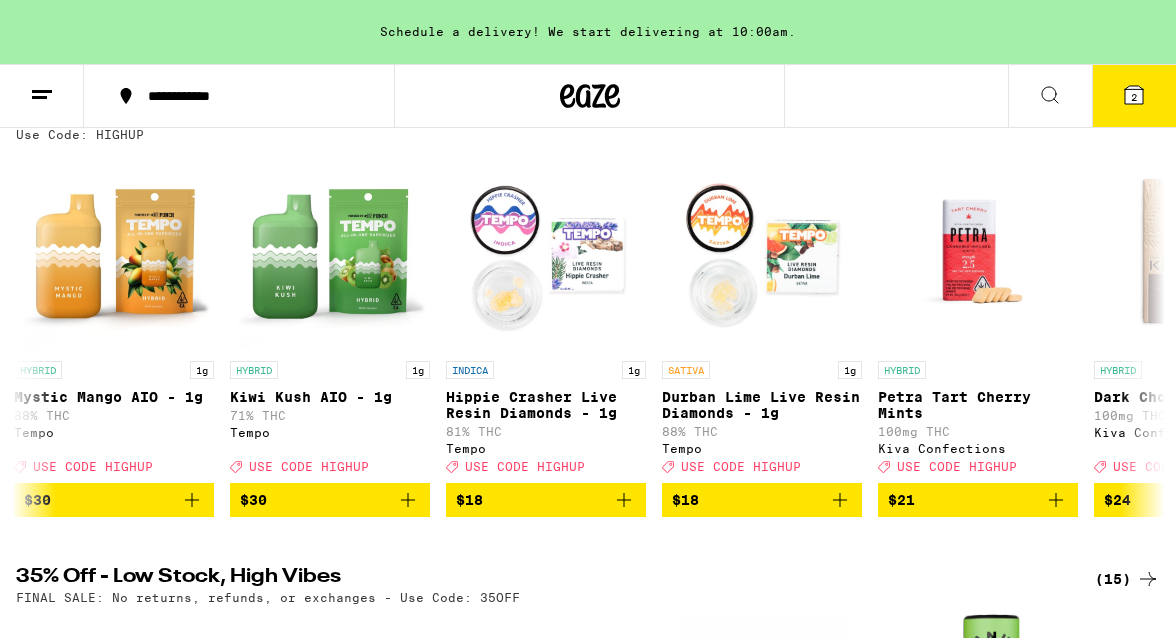 scroll, scrollTop: 0, scrollLeft: 0, axis: both 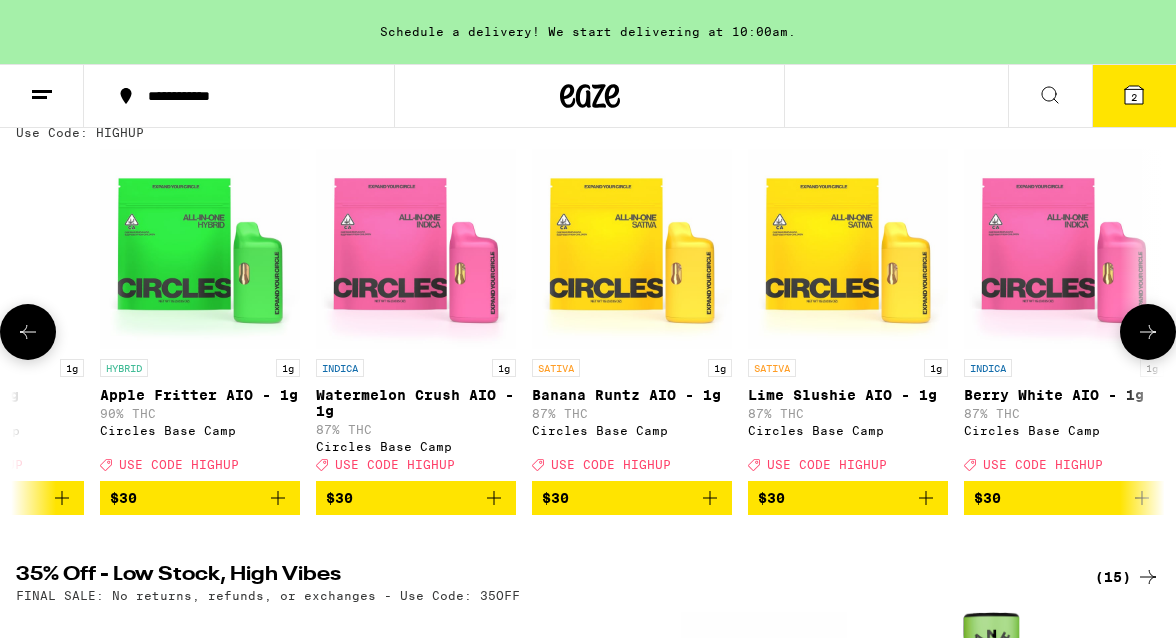 click 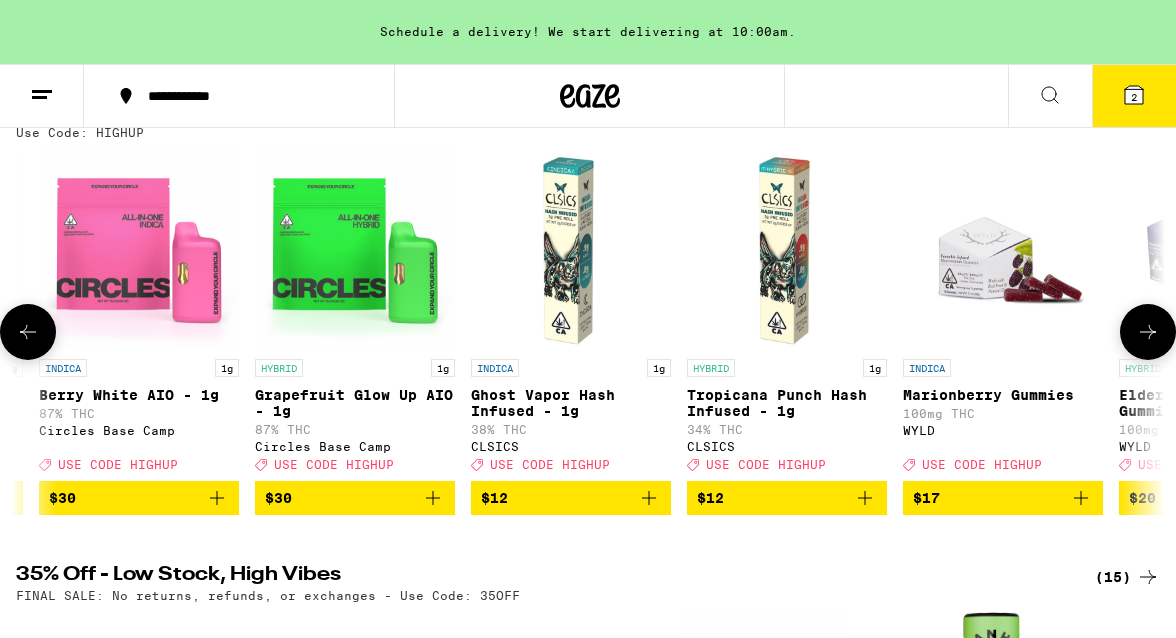 scroll, scrollTop: 0, scrollLeft: 15314, axis: horizontal 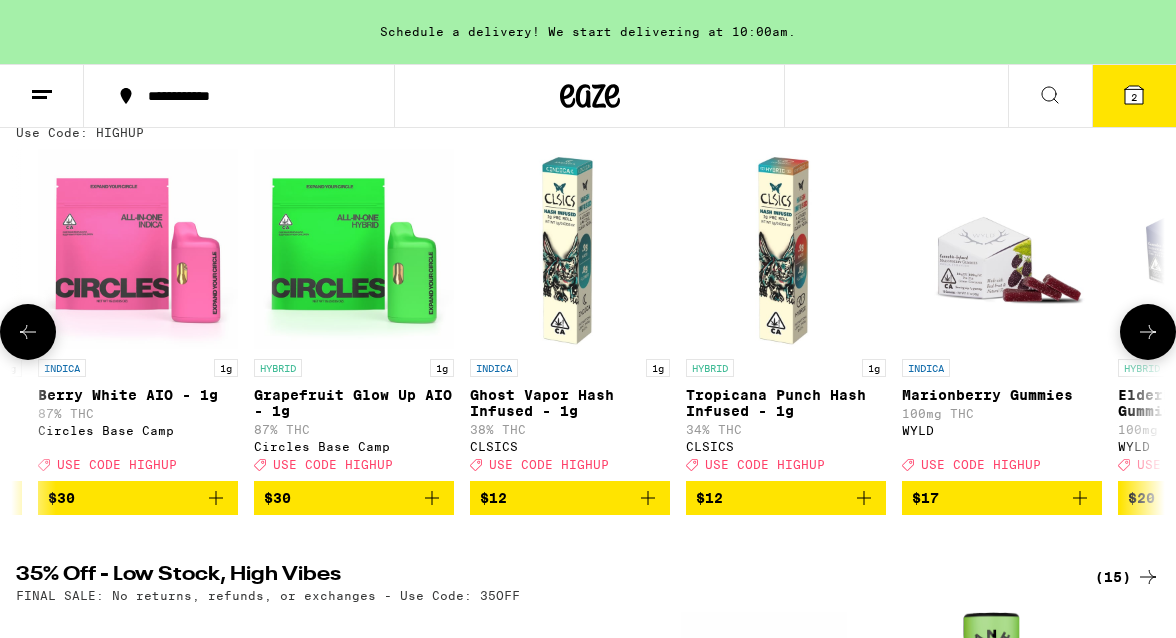 click 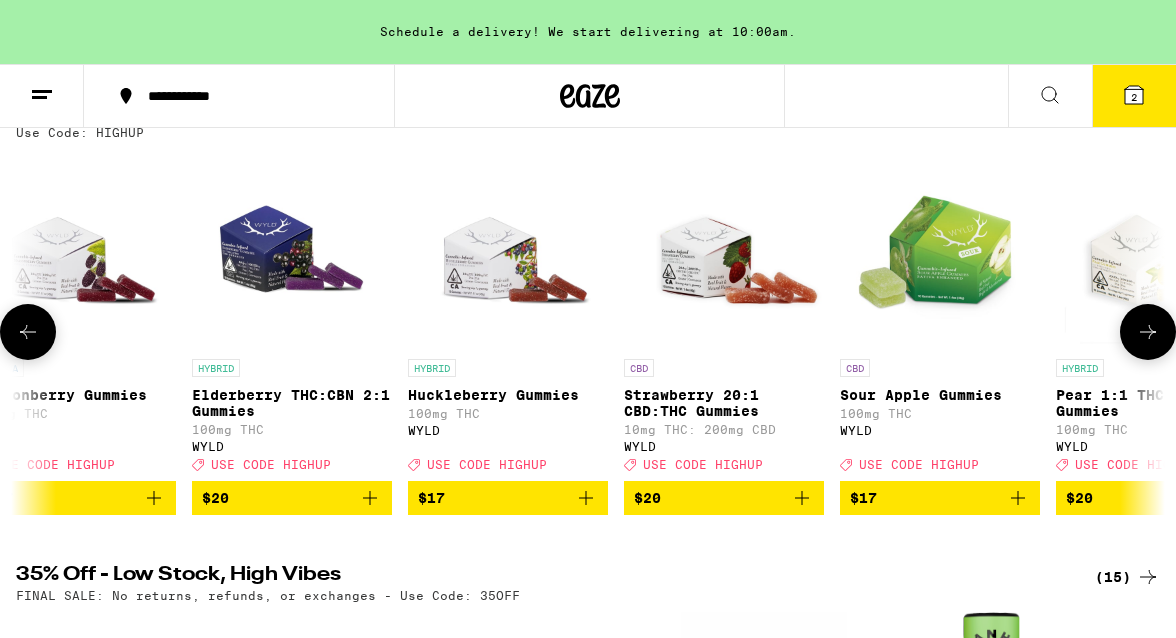 click 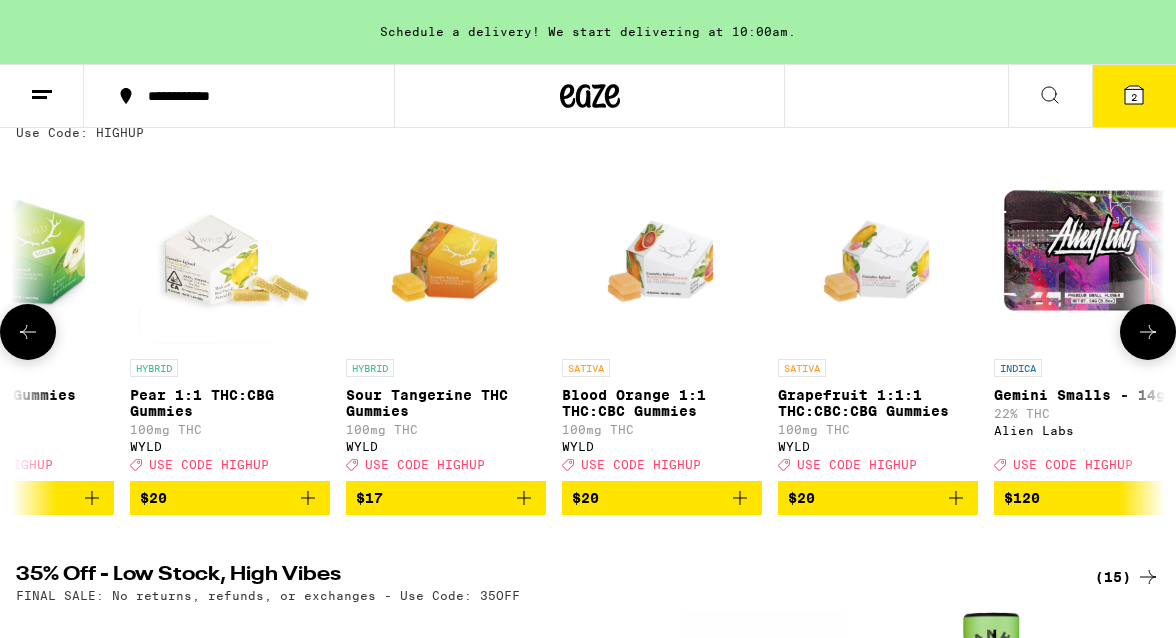 click 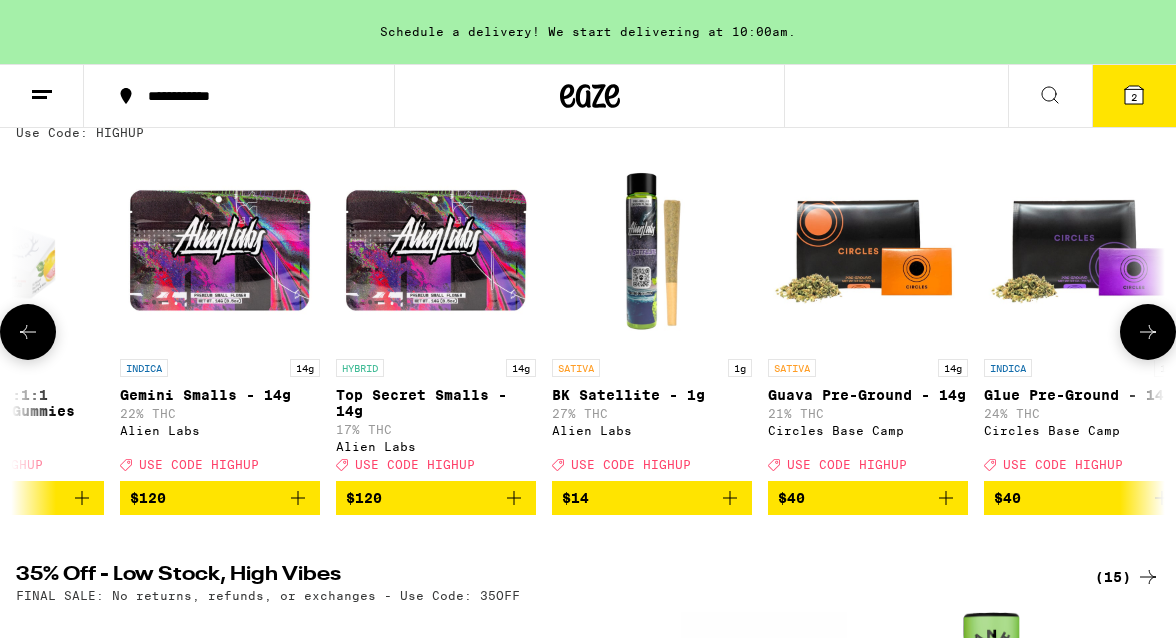 click 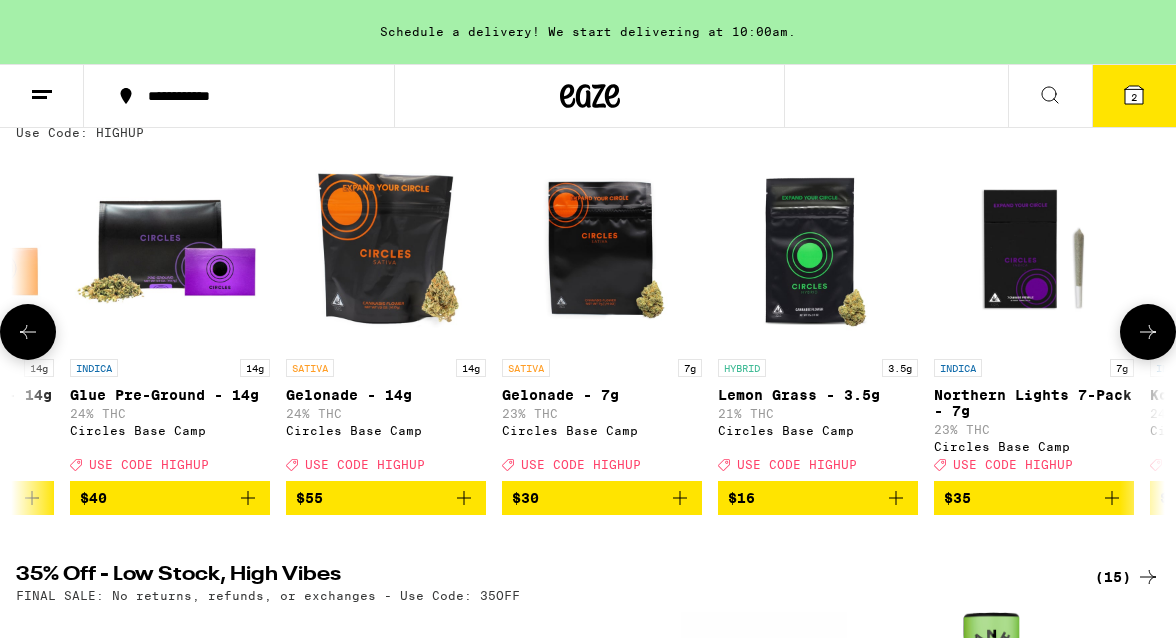 click 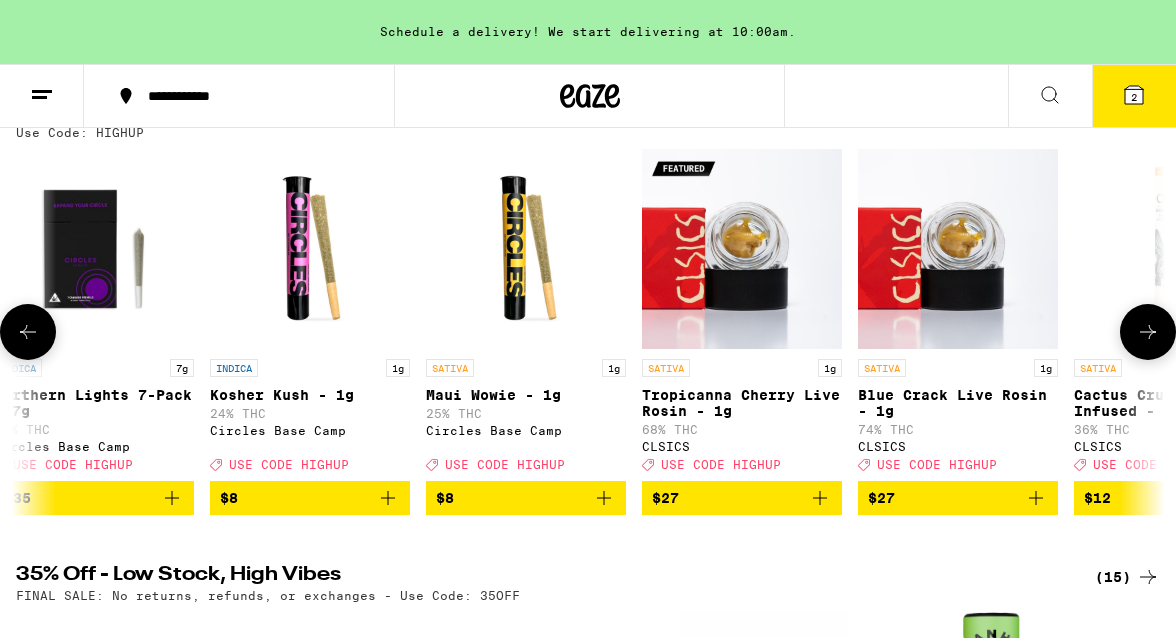 click 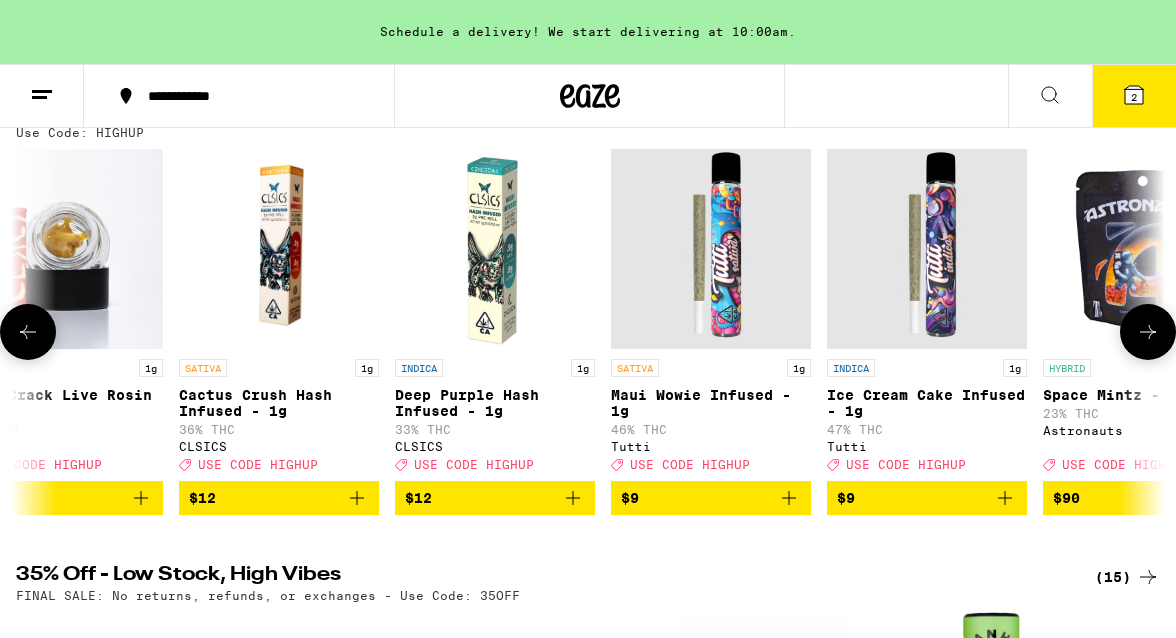click 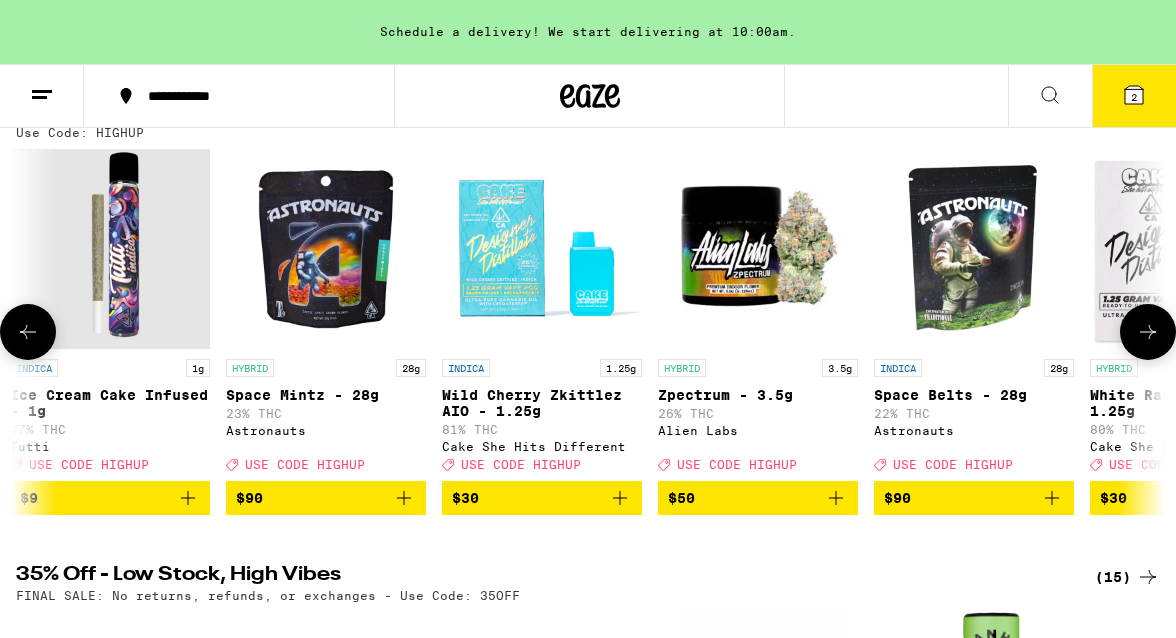 click 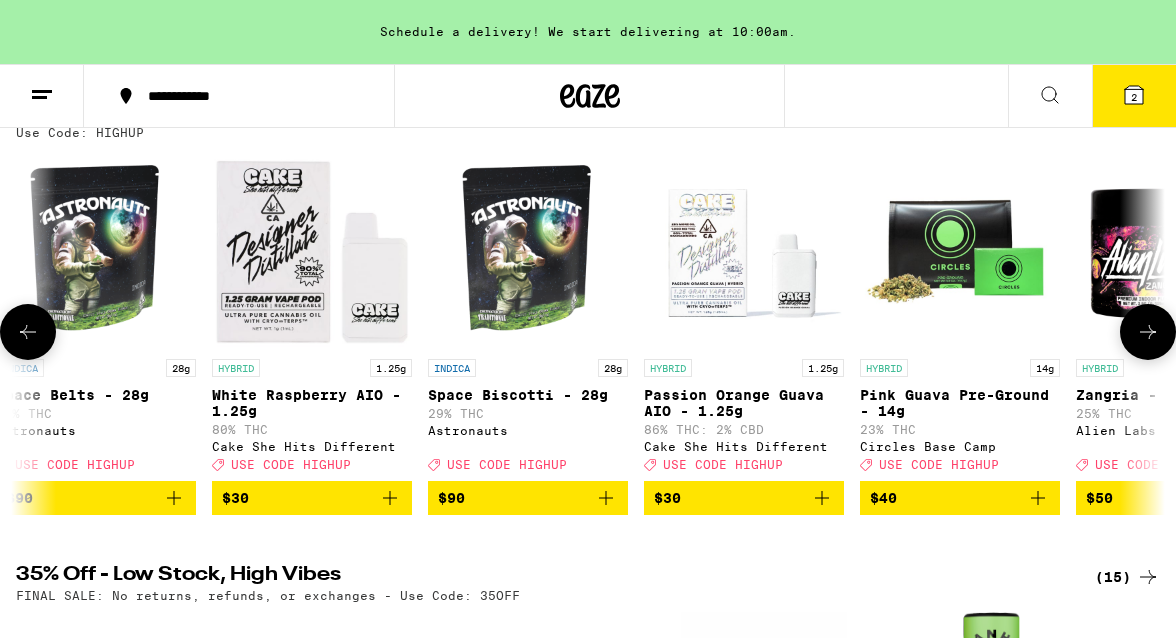 click 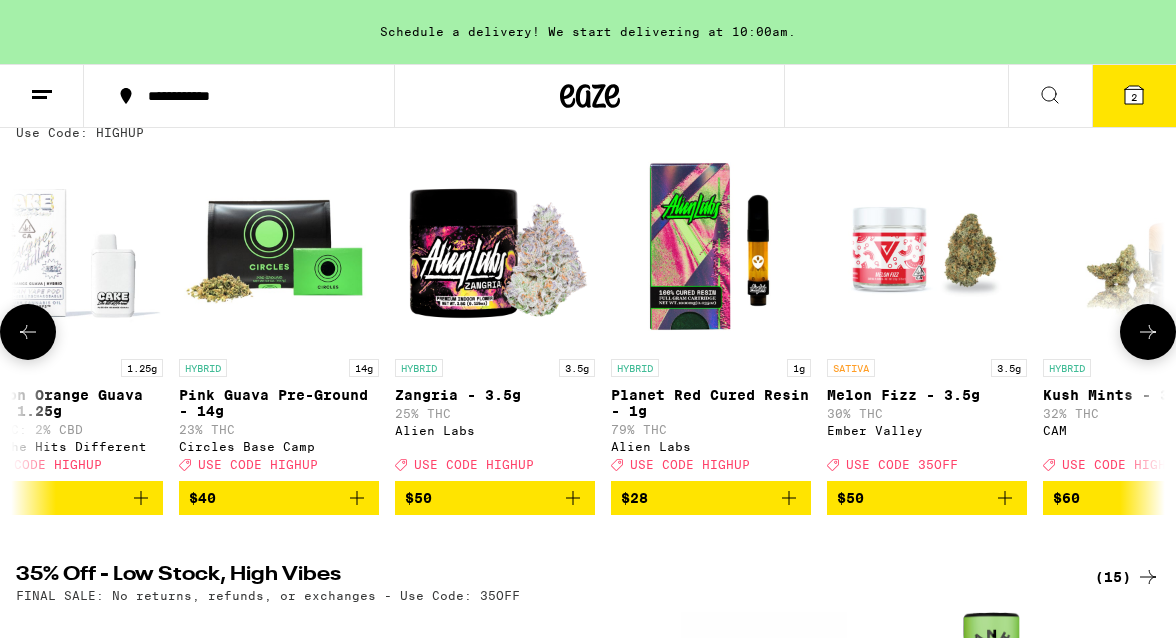 click 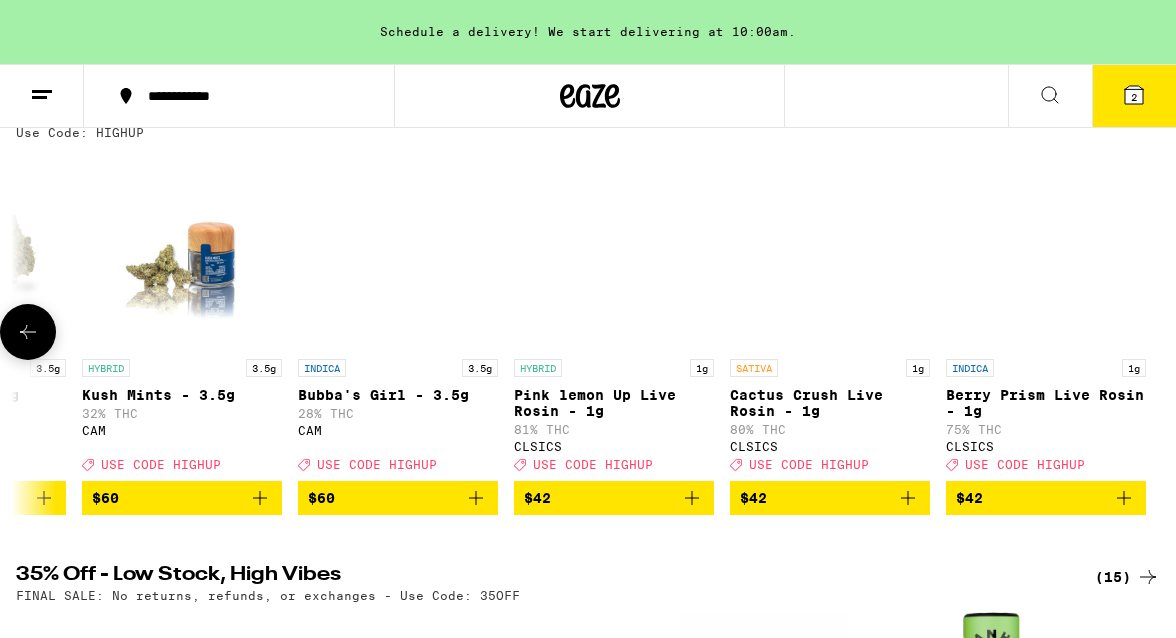 scroll, scrollTop: 0, scrollLeft: 24128, axis: horizontal 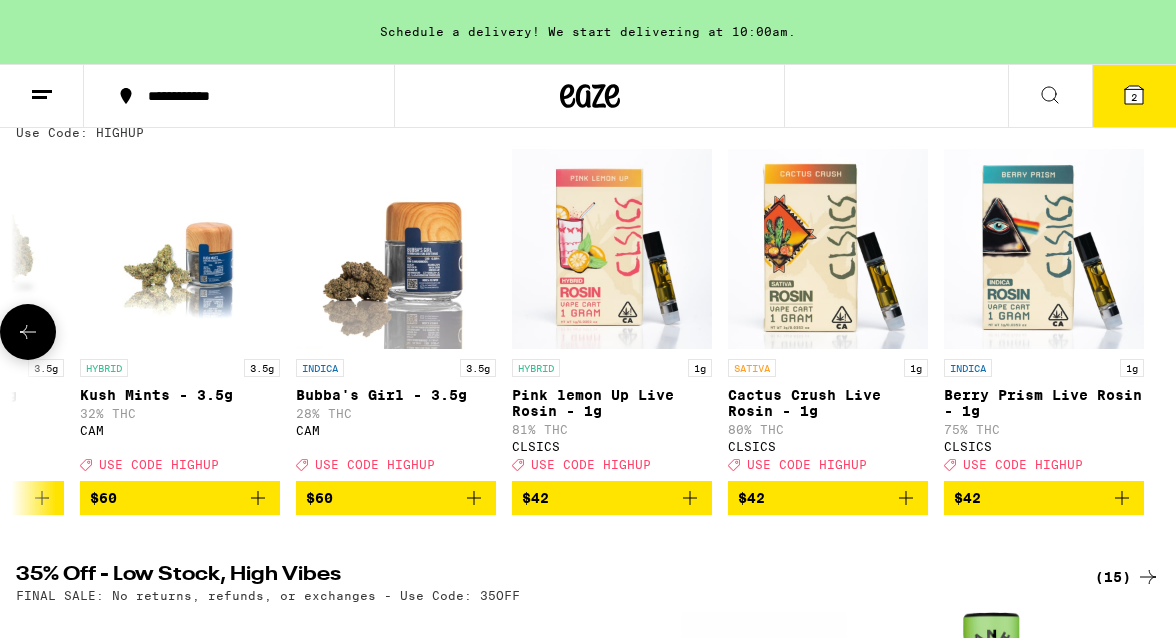 click at bounding box center (1148, 332) 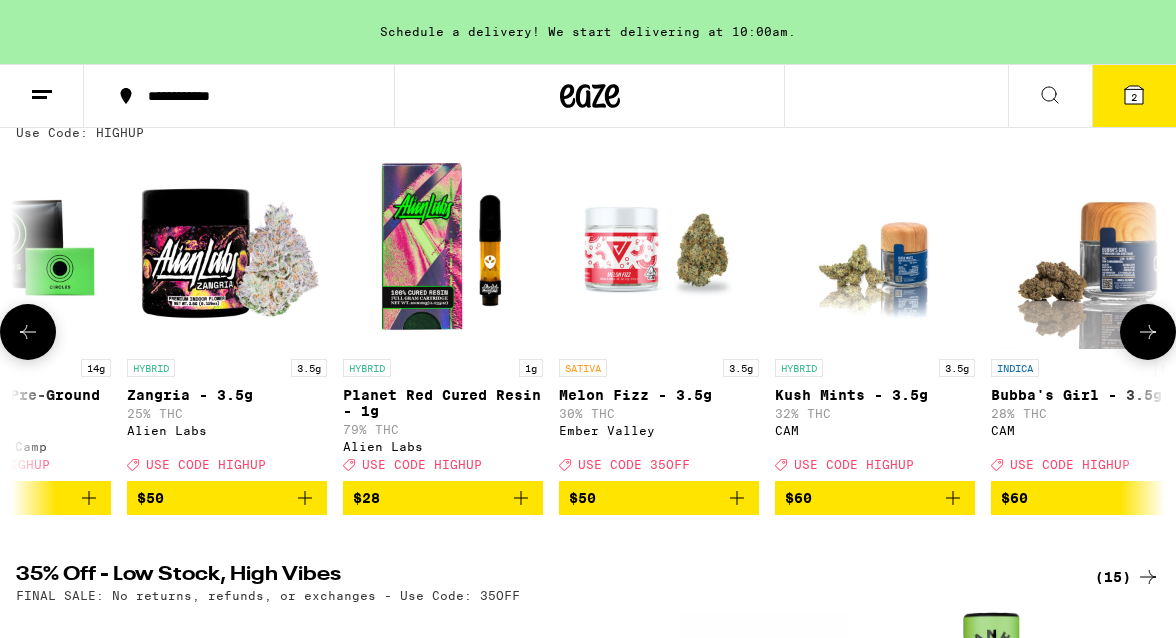click 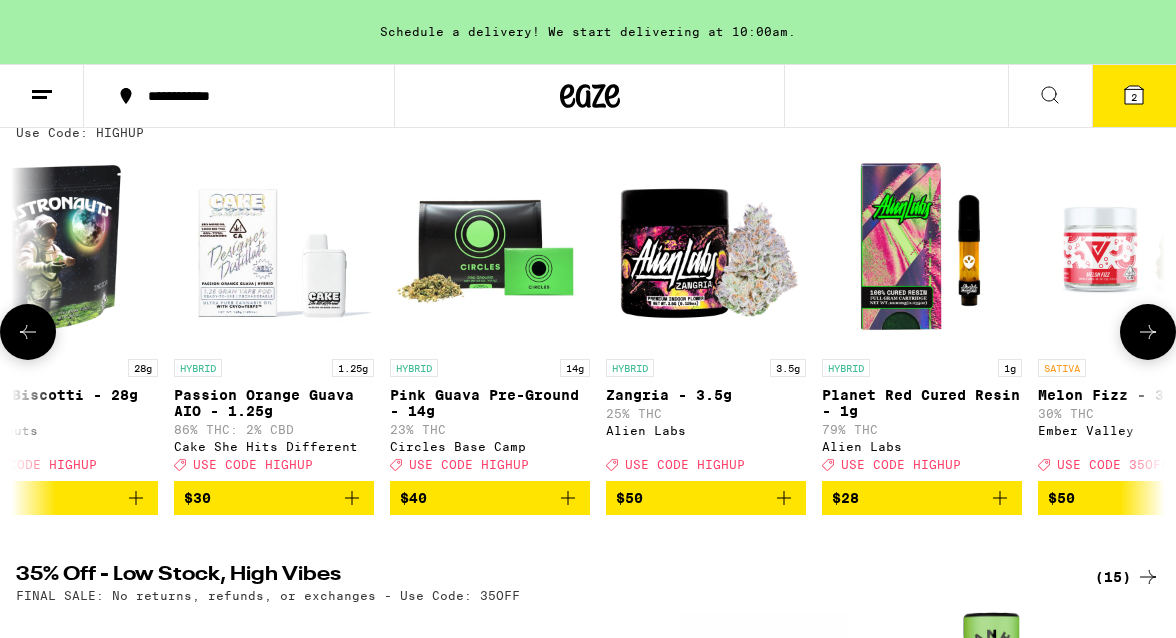 click 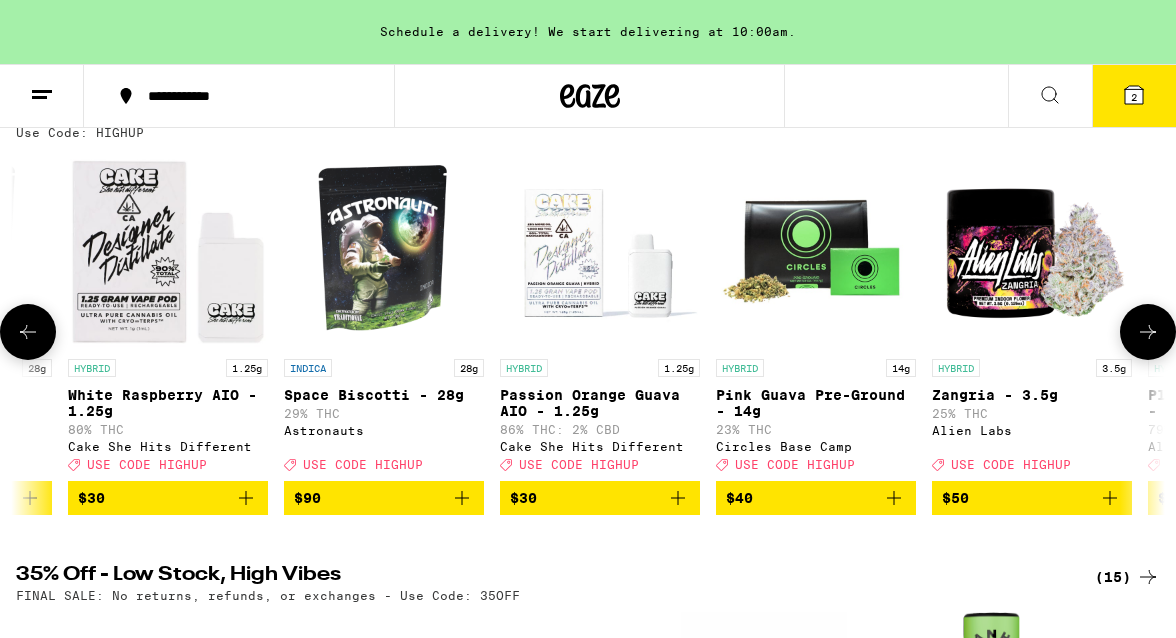 click 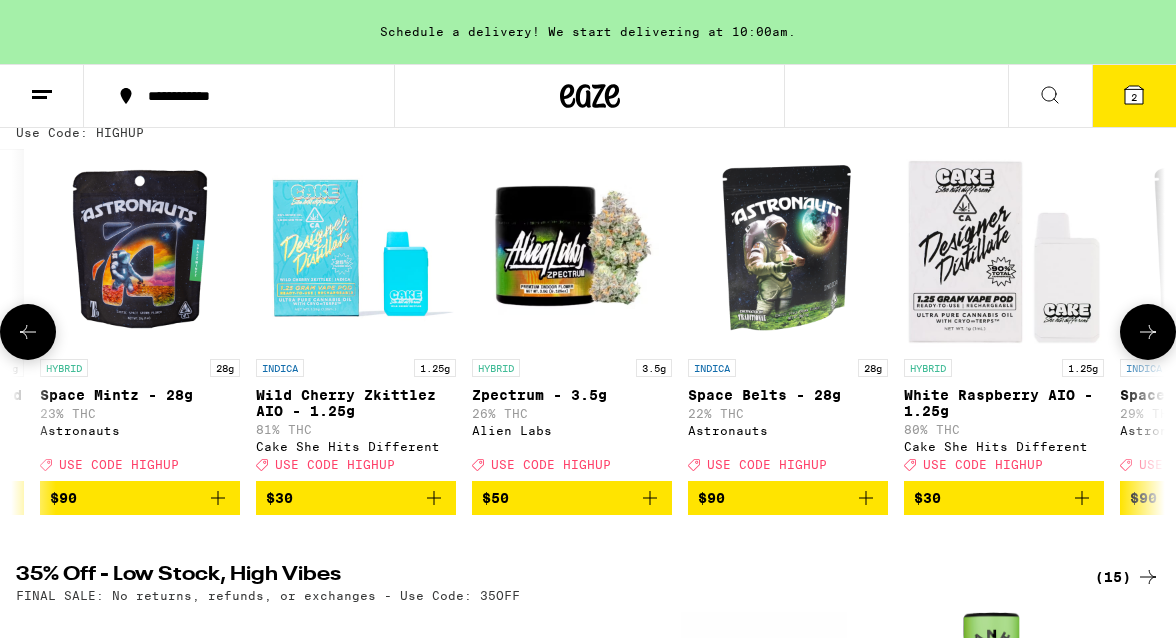 click 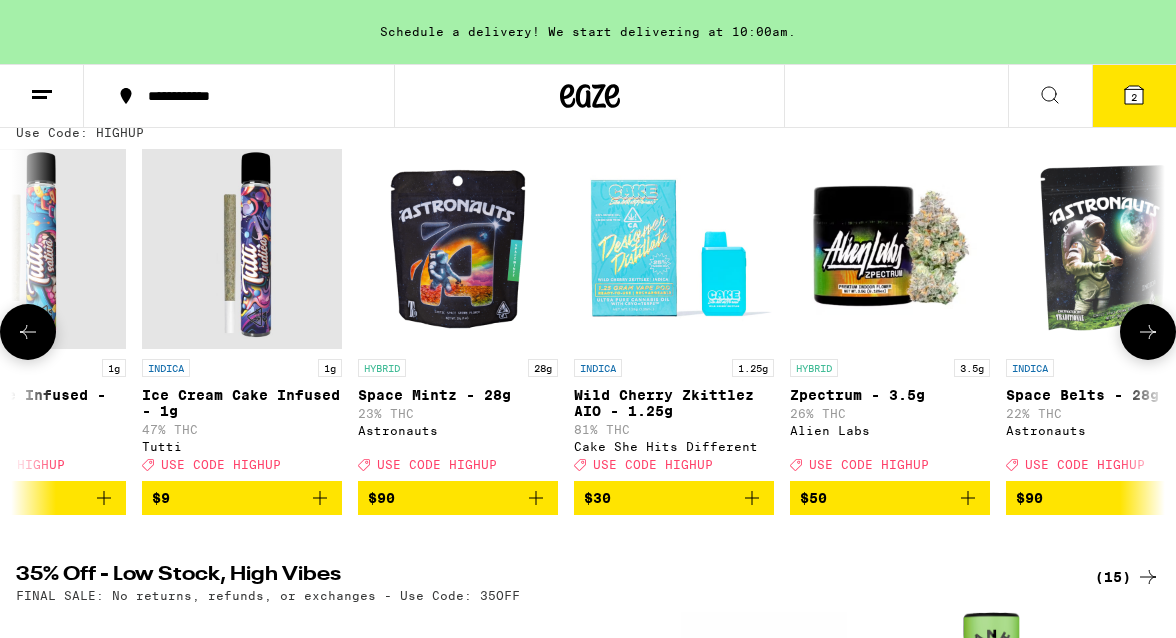click 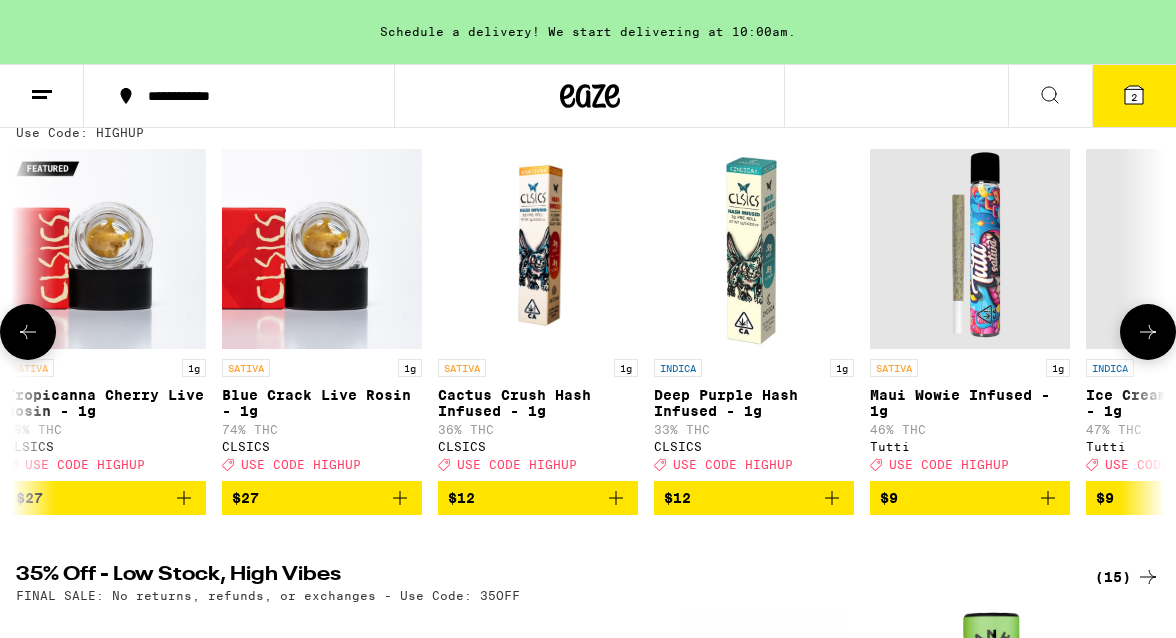 click 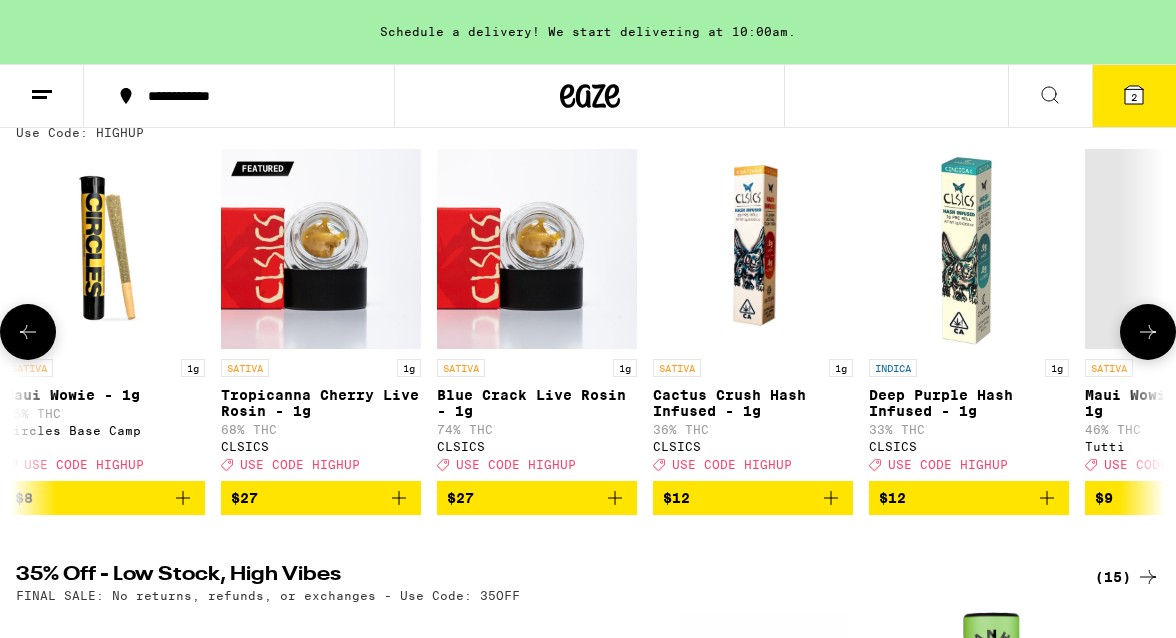 click 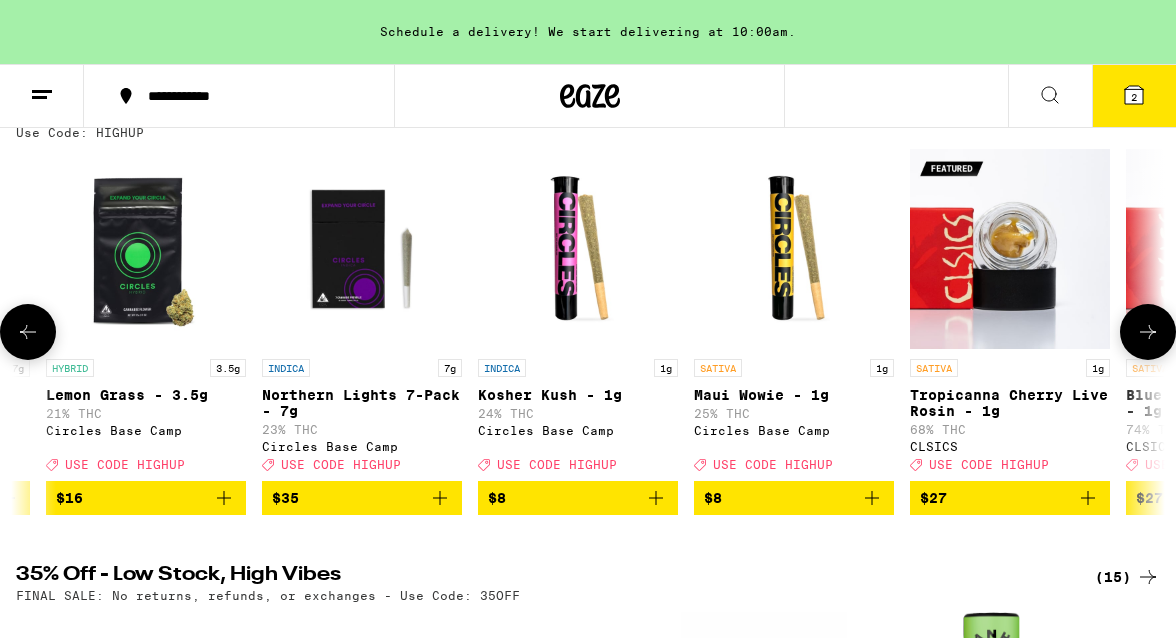 click 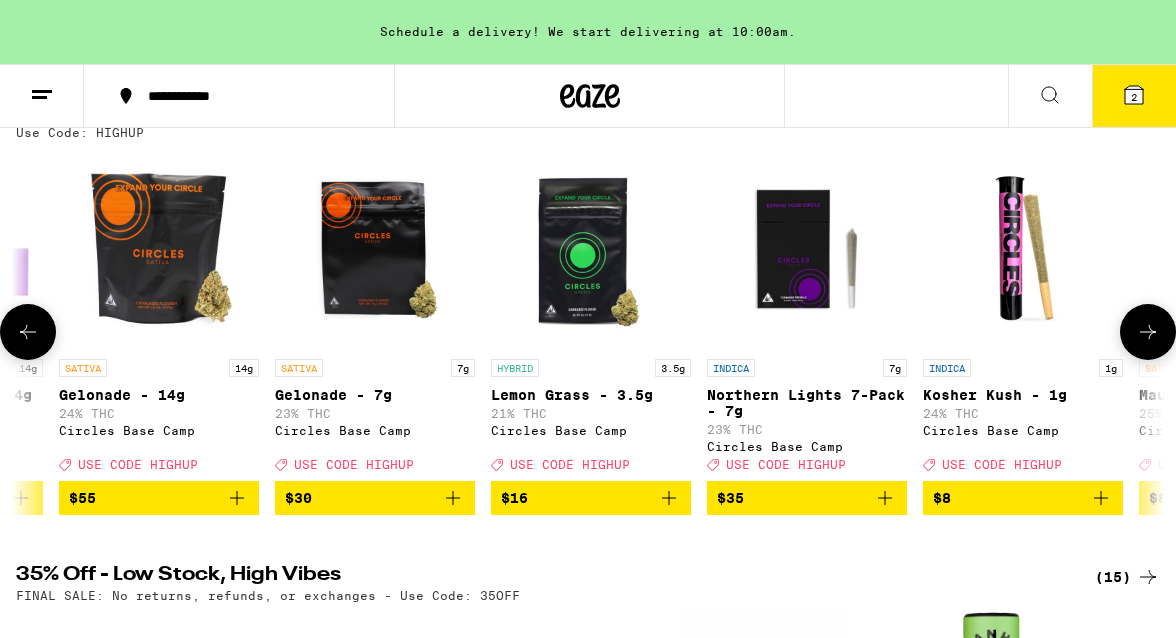 click 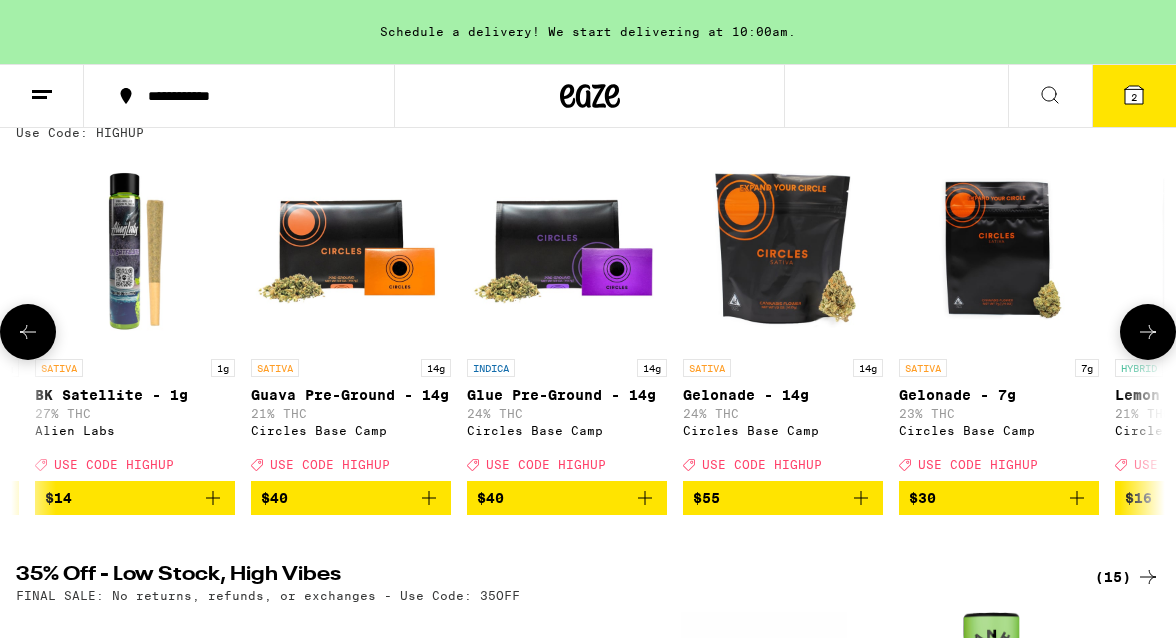 click 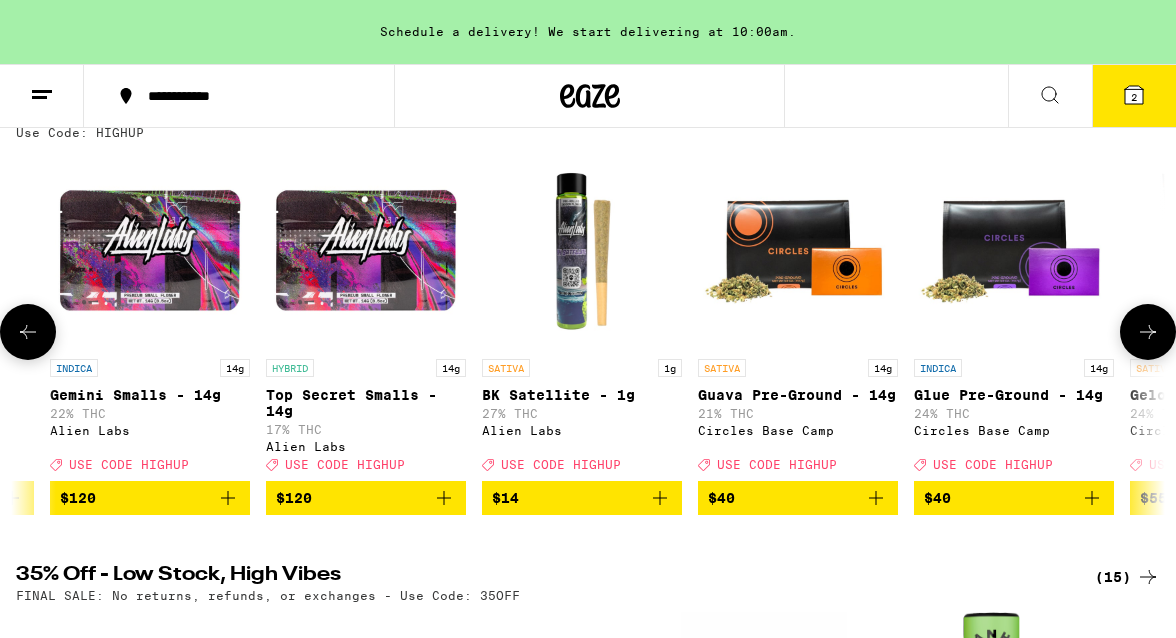 click 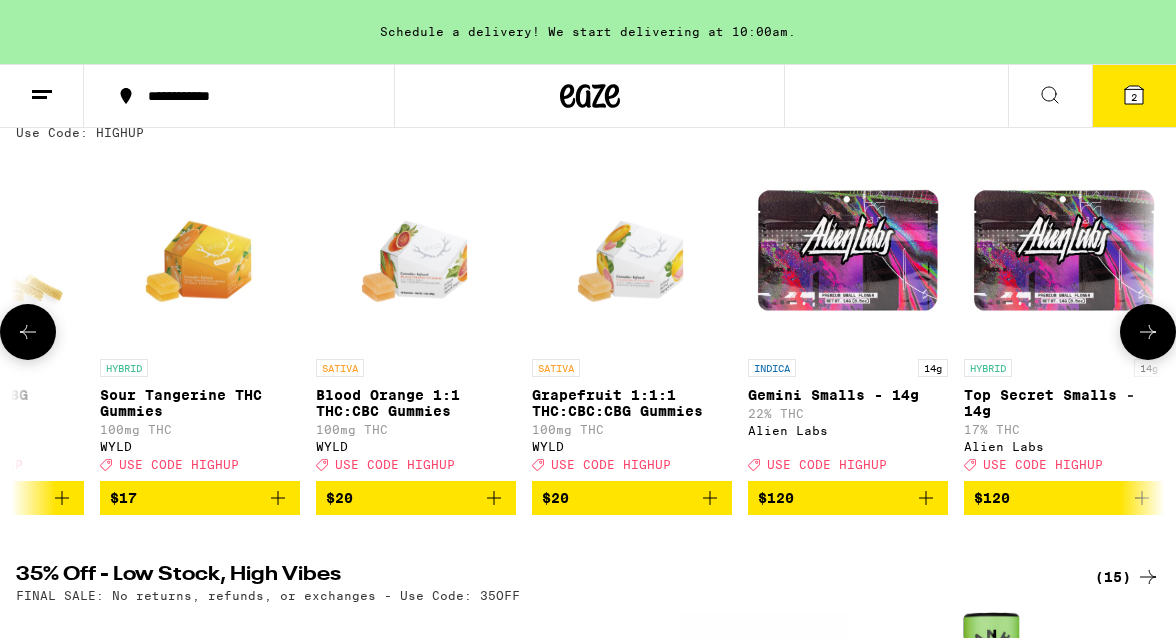 click 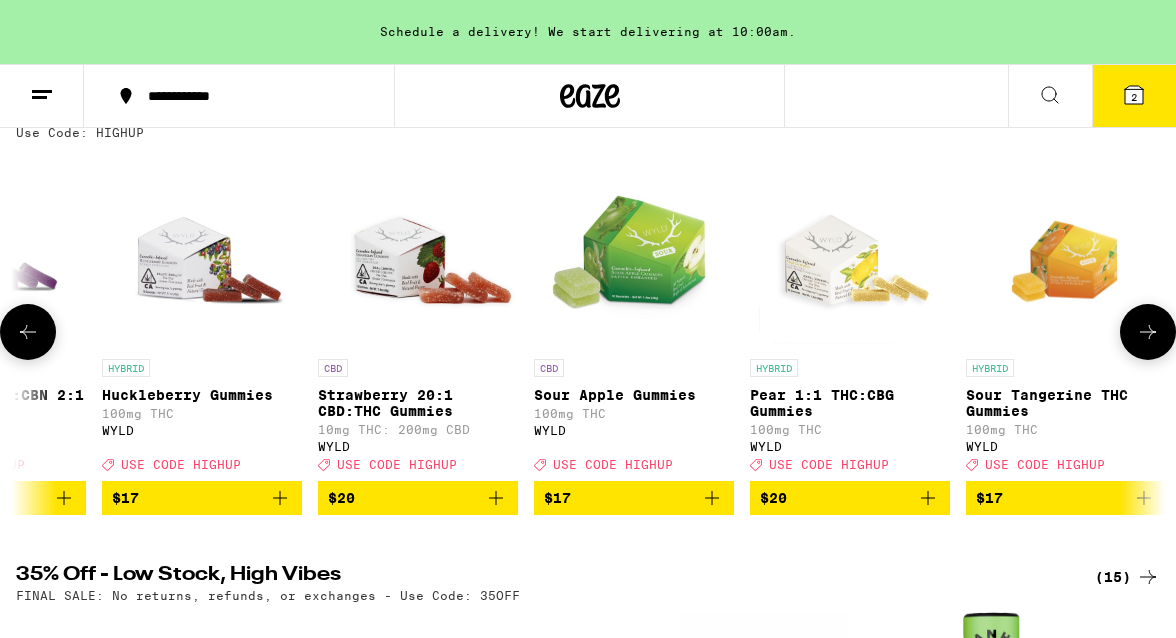 click 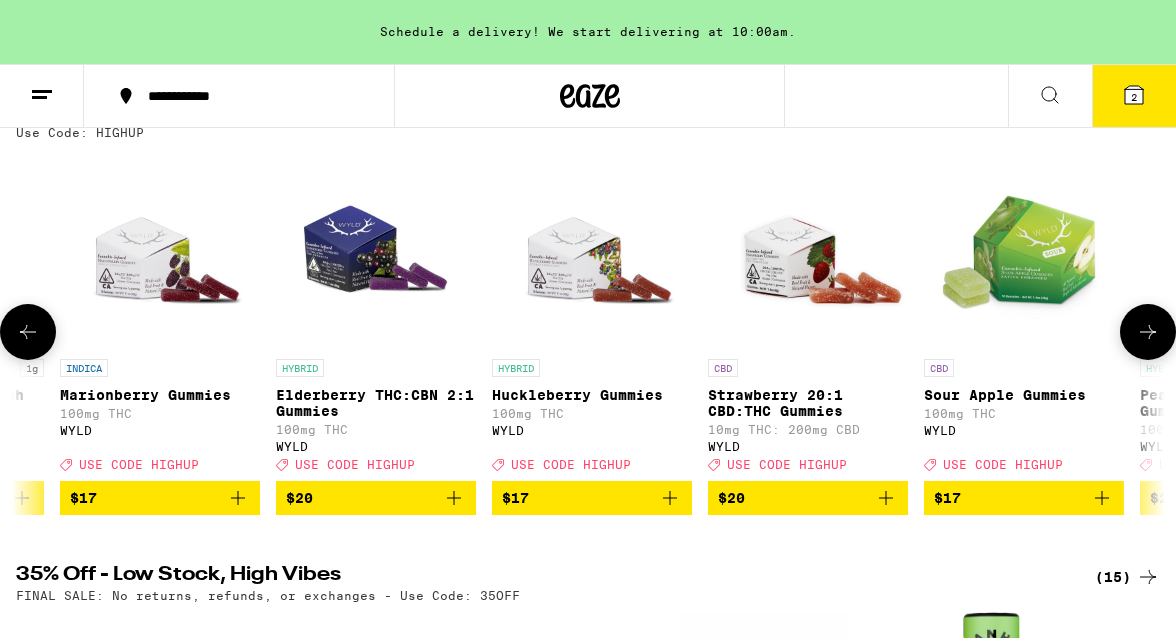 click 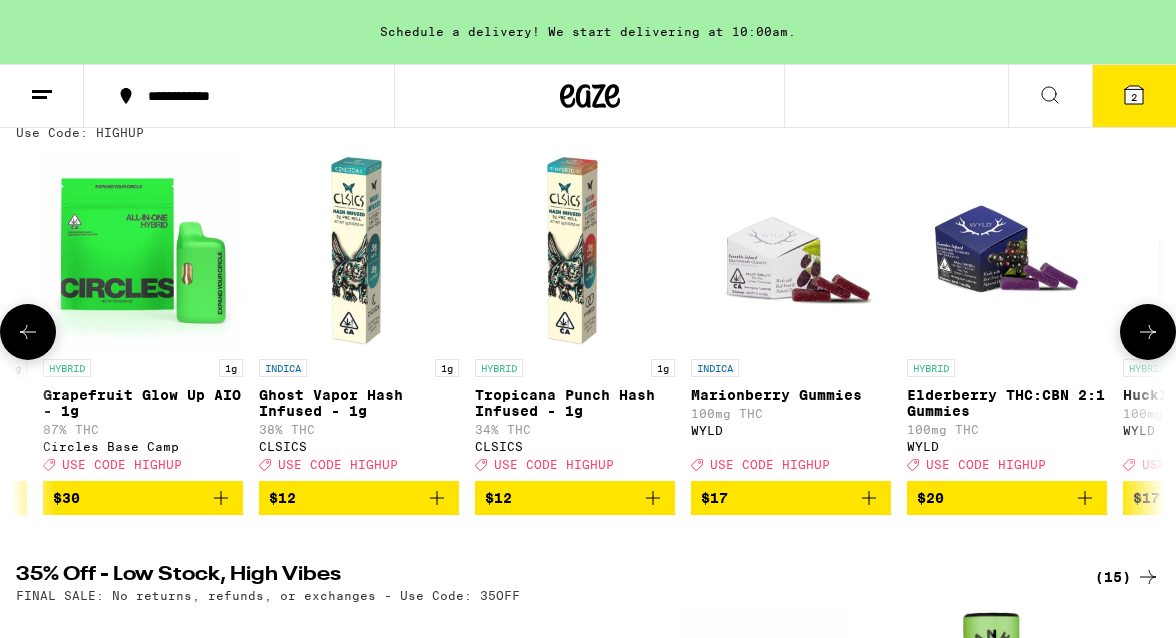 click 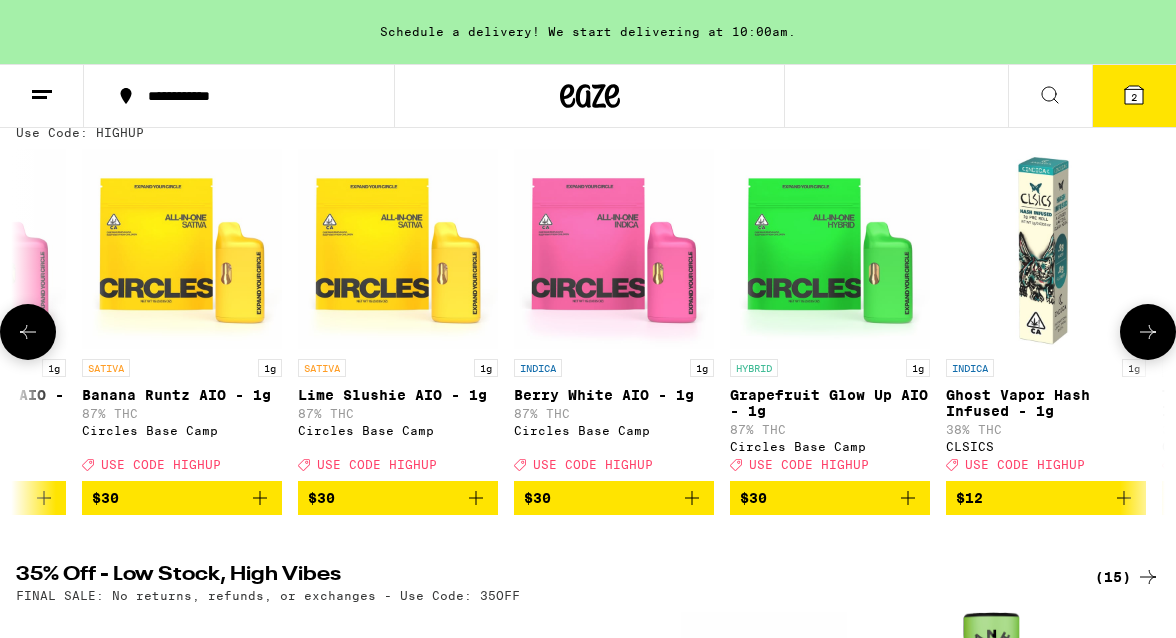 click 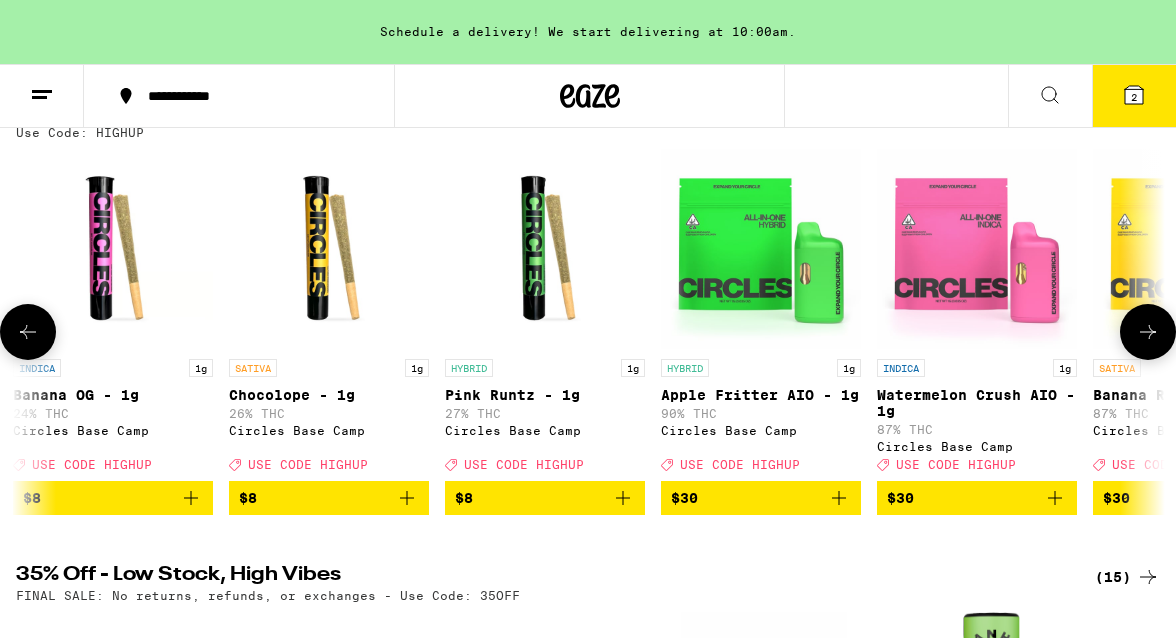 scroll, scrollTop: 0, scrollLeft: 13801, axis: horizontal 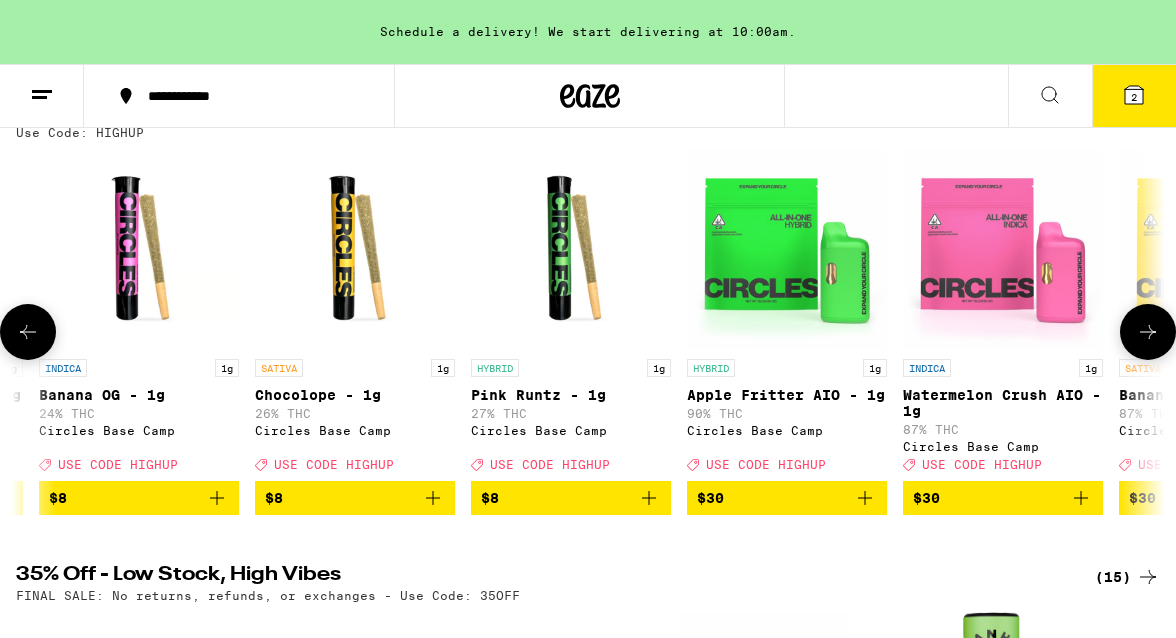 click at bounding box center [1148, 332] 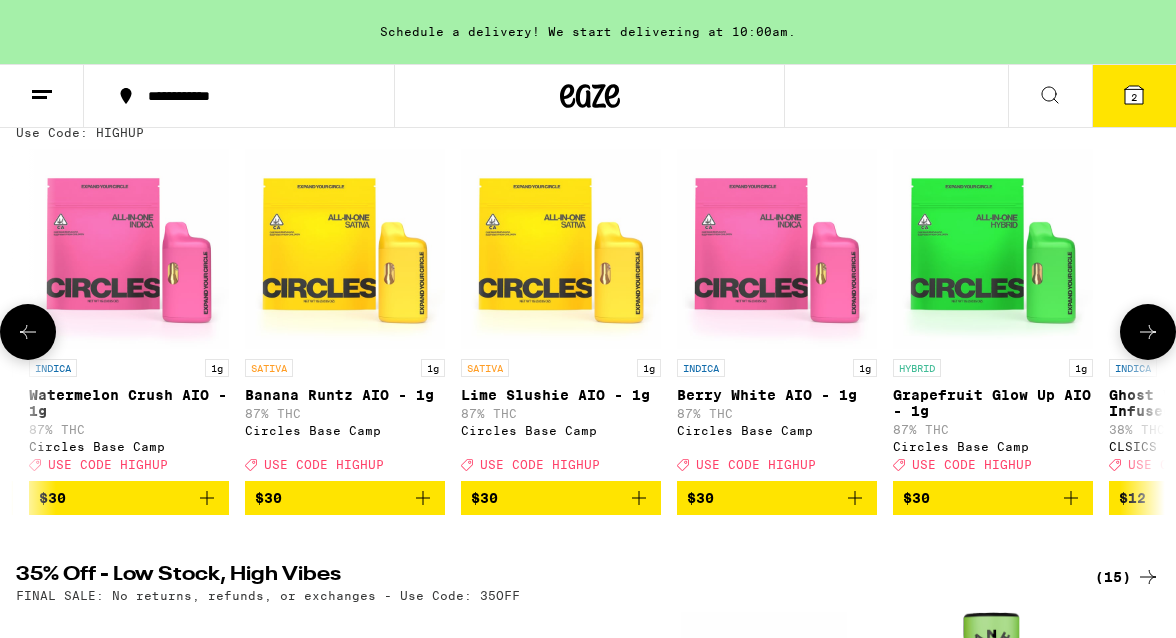 scroll, scrollTop: 0, scrollLeft: 14727, axis: horizontal 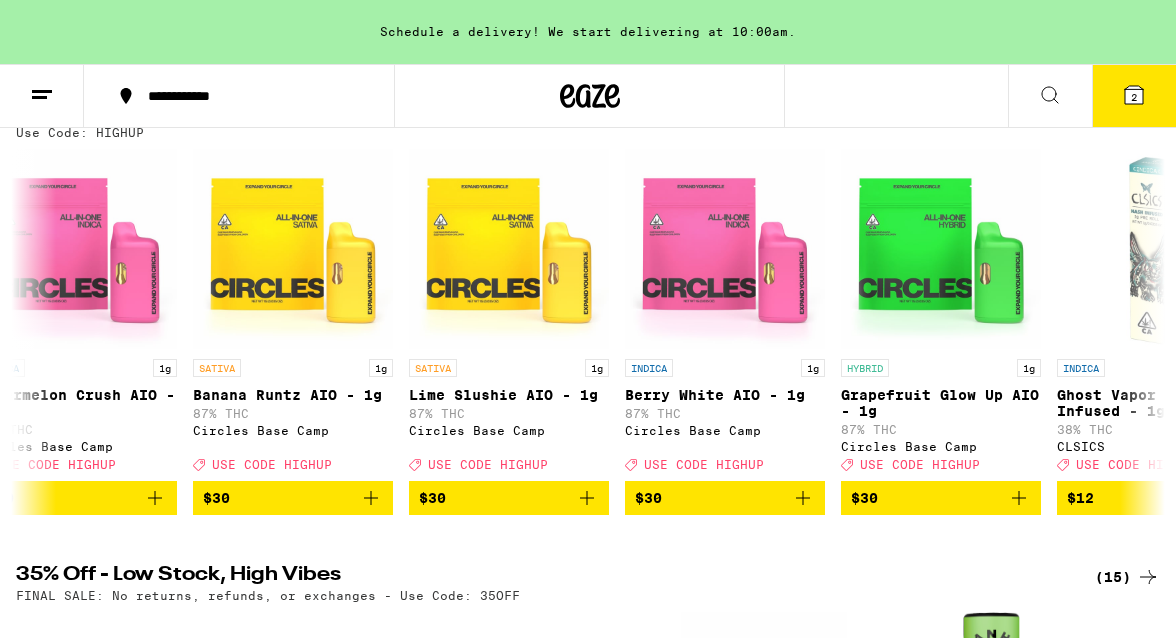 click 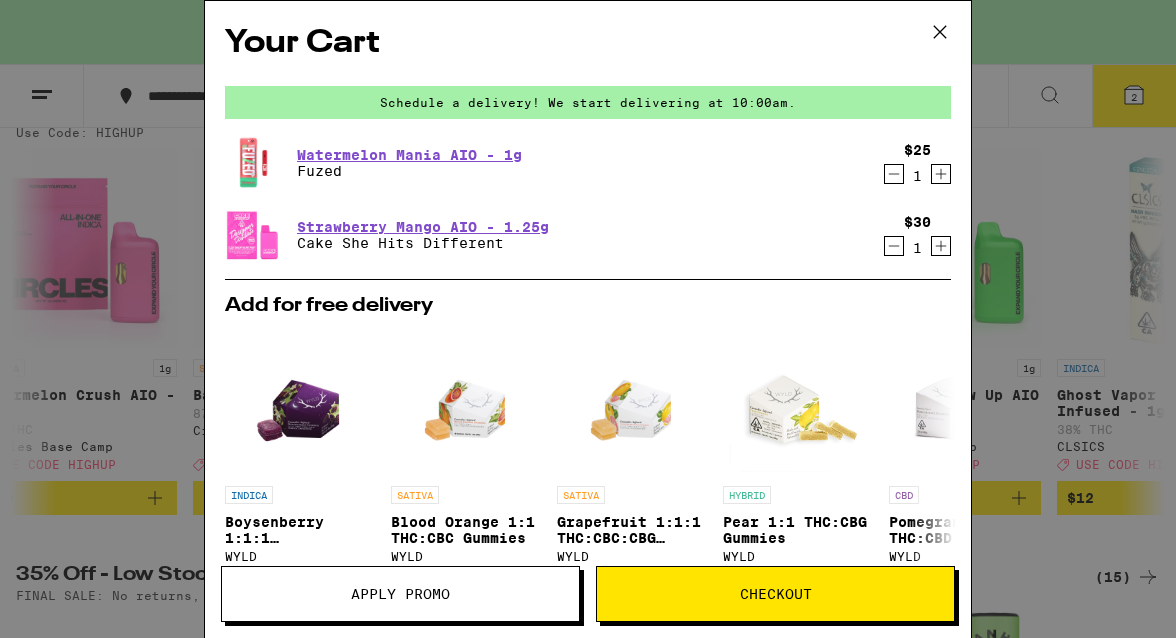 drag, startPoint x: 1121, startPoint y: 94, endPoint x: 949, endPoint y: 31, distance: 183.17477 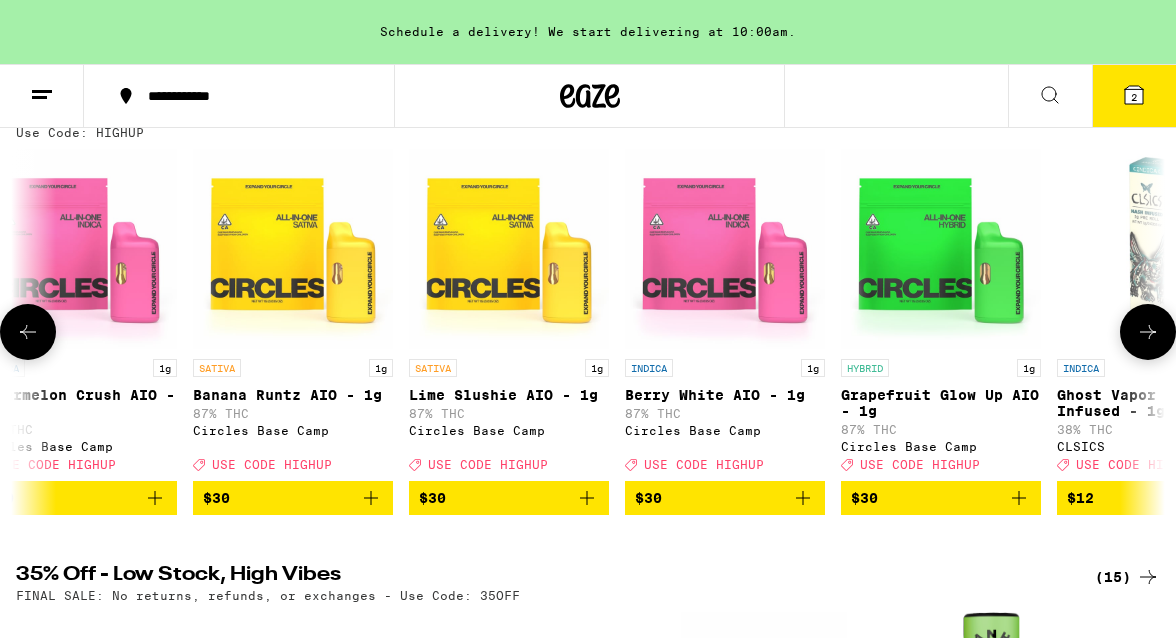 scroll, scrollTop: 0, scrollLeft: 0, axis: both 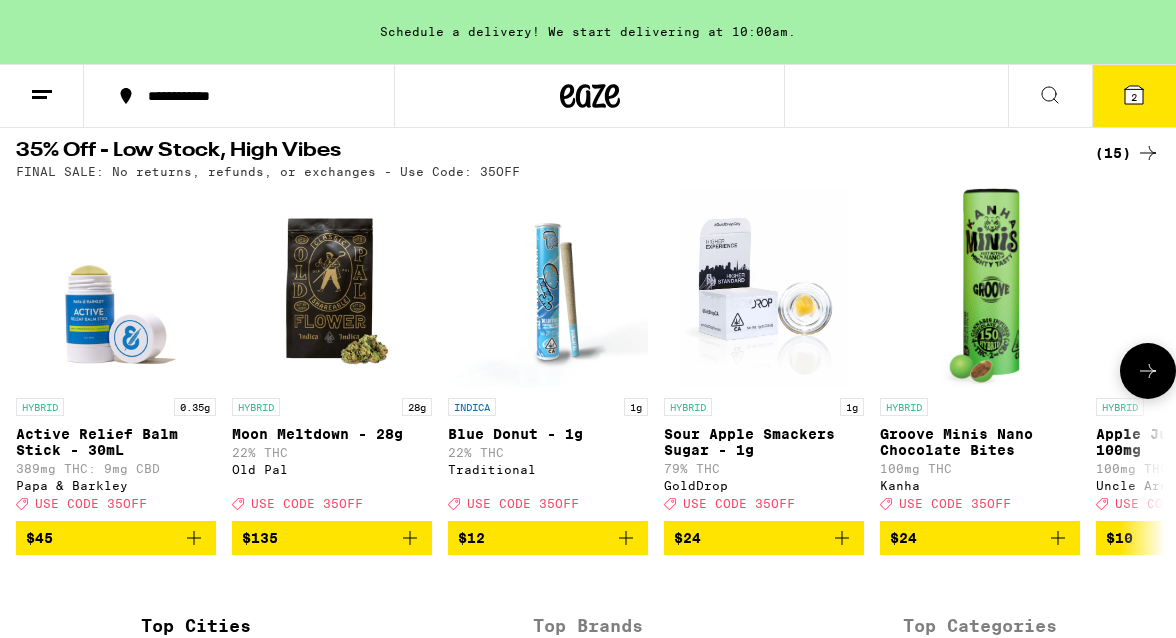 click 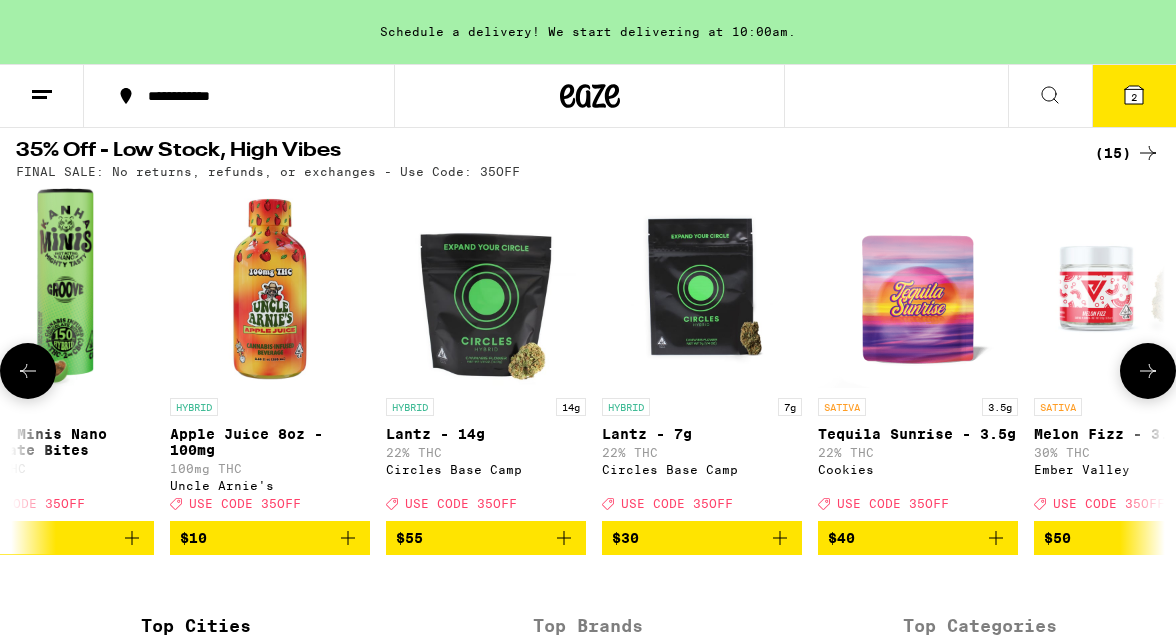 click 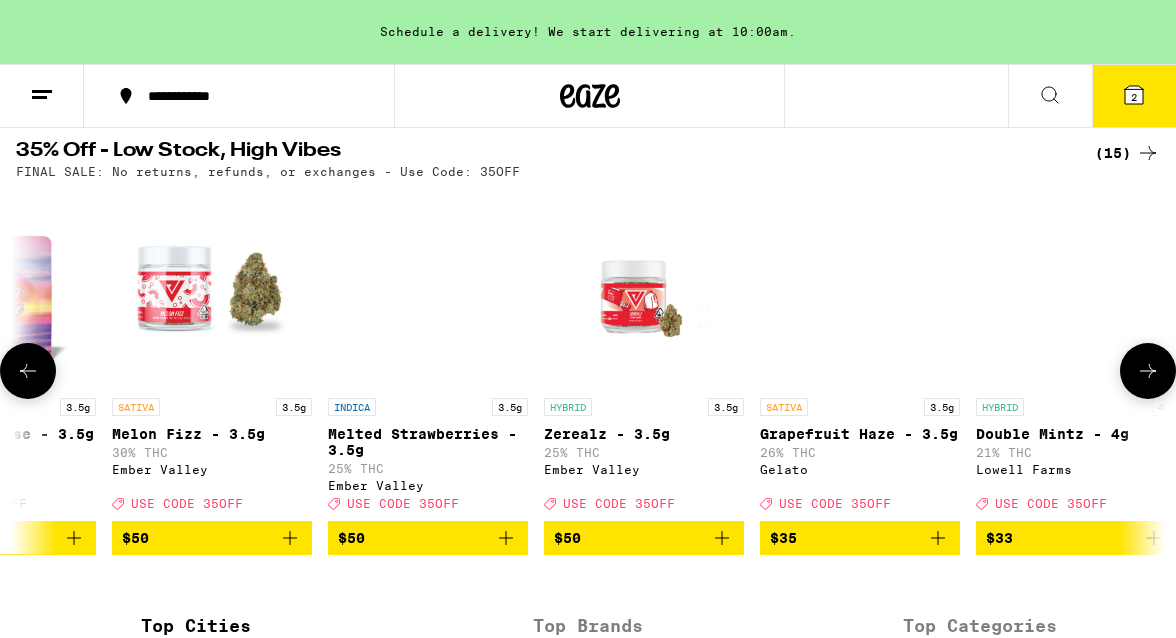 scroll, scrollTop: 0, scrollLeft: 1852, axis: horizontal 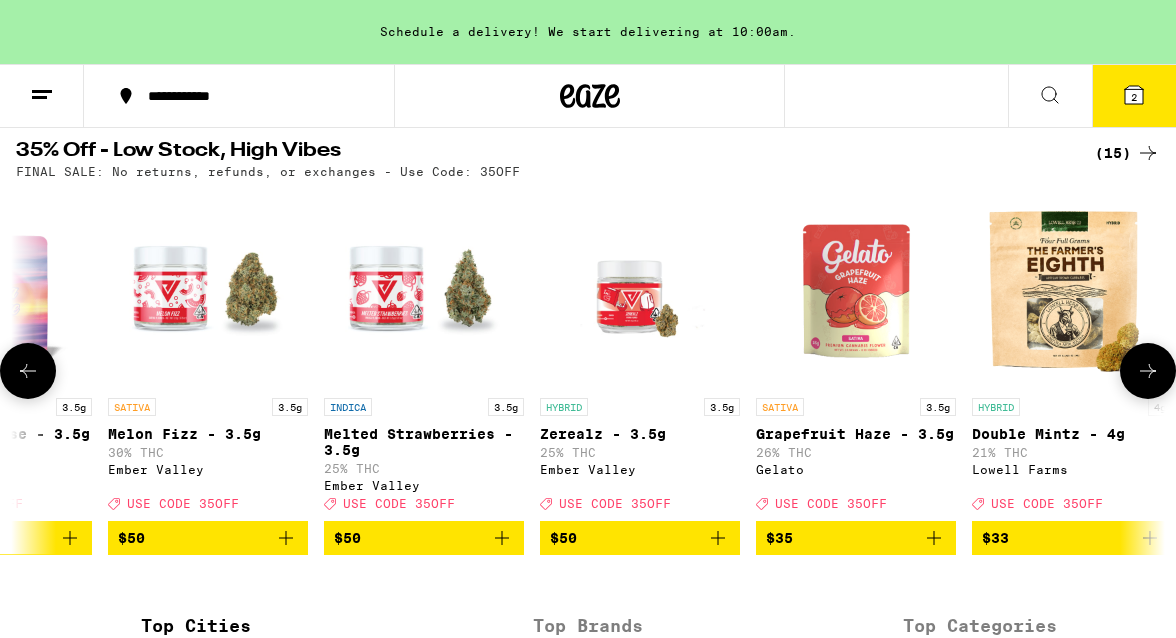 click 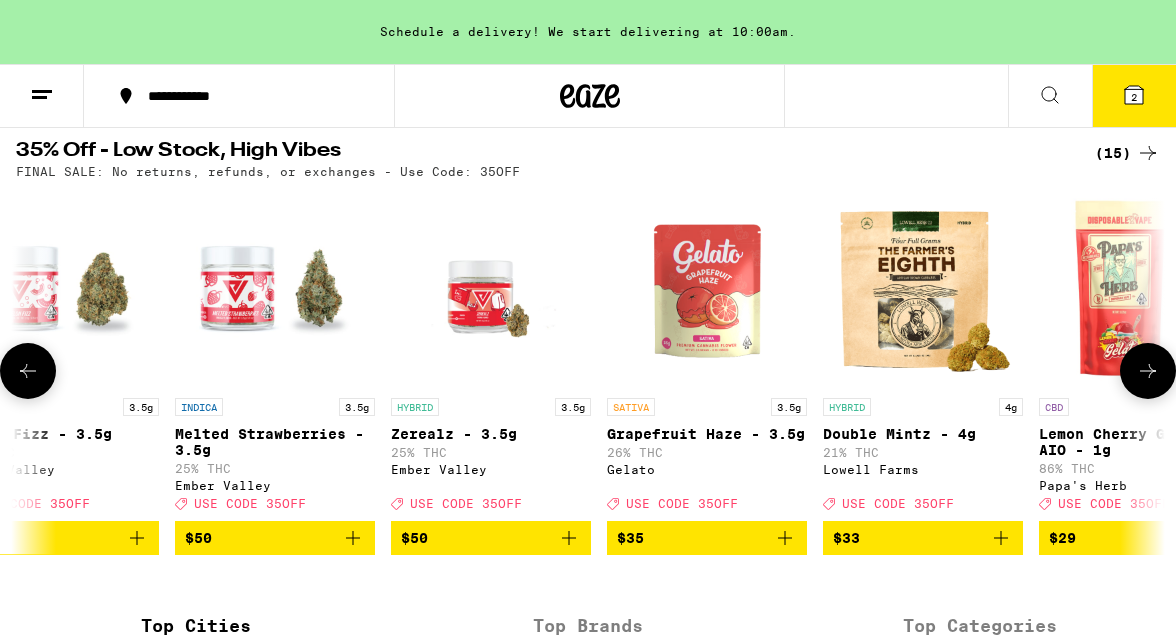 scroll, scrollTop: 0, scrollLeft: 2096, axis: horizontal 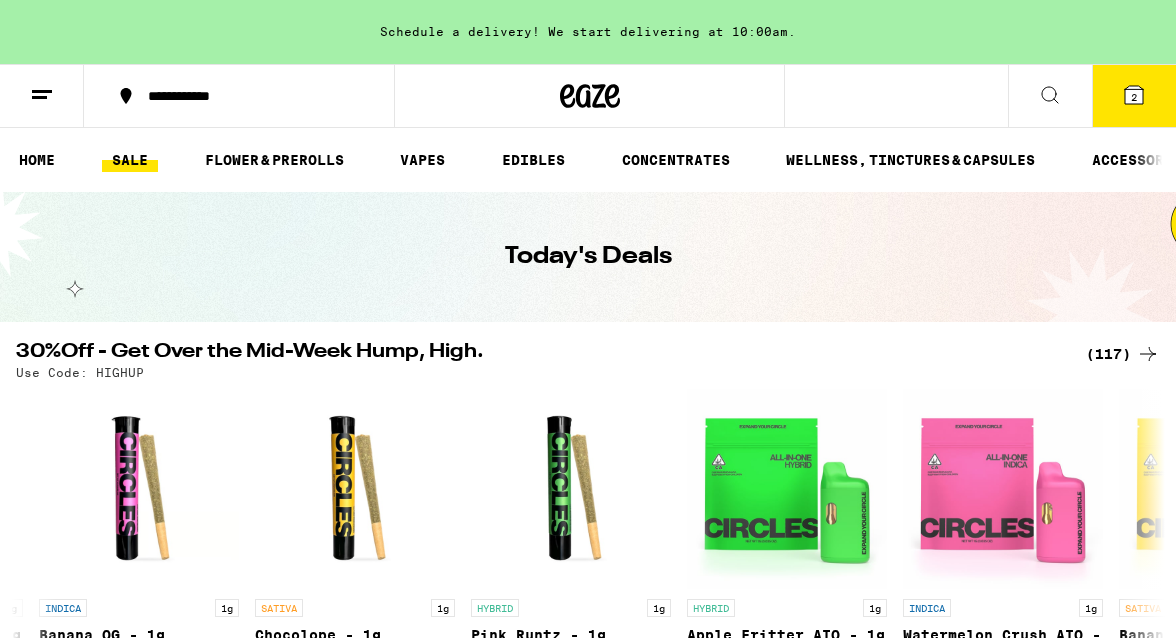 click on "(117)" at bounding box center [1123, 354] 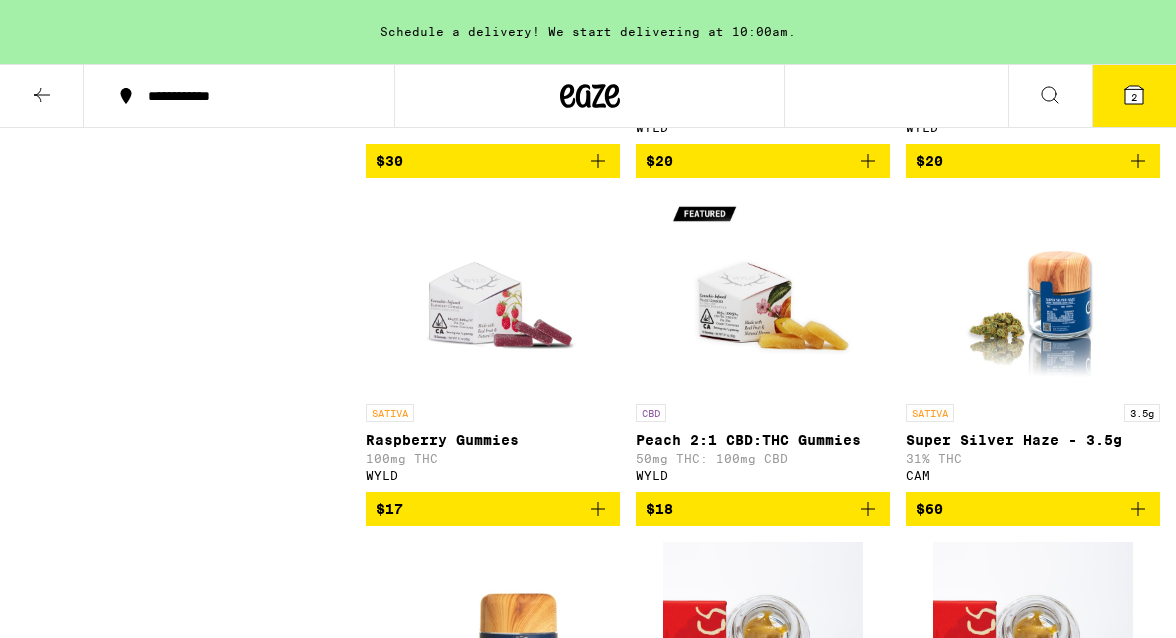scroll, scrollTop: 1612, scrollLeft: 0, axis: vertical 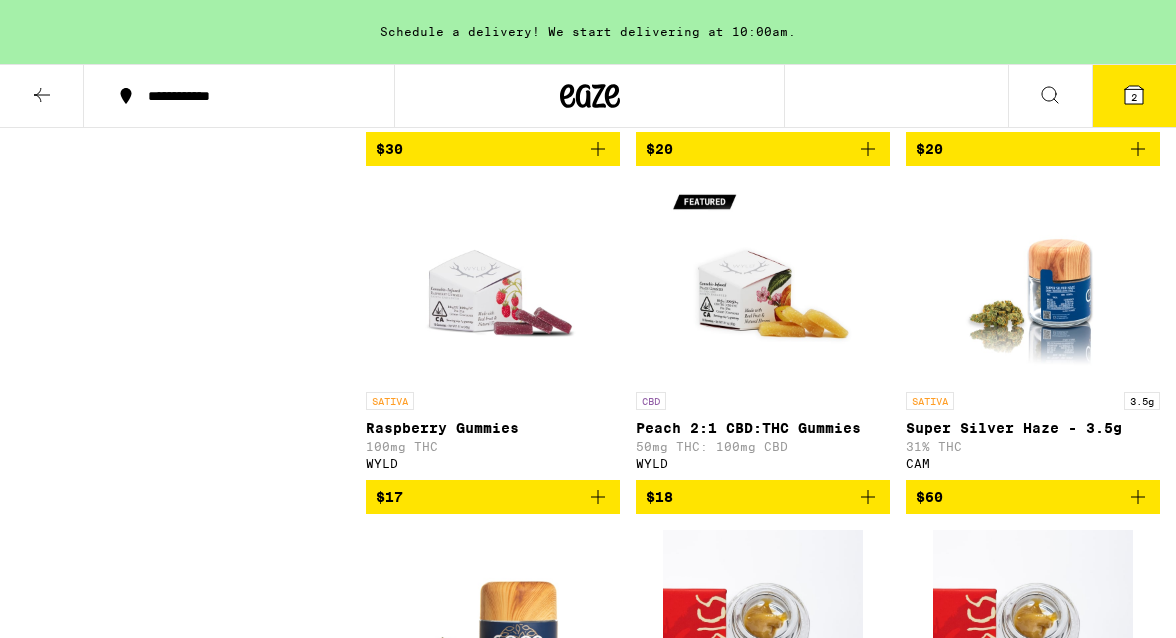 click on "$17" at bounding box center [493, 497] 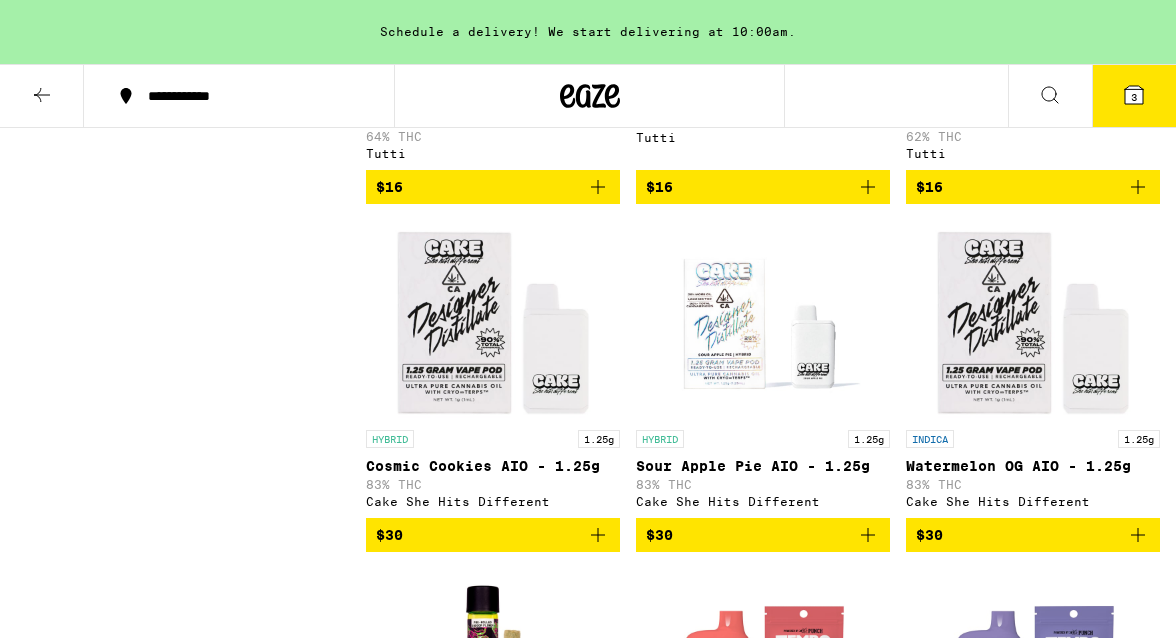 scroll, scrollTop: 3009, scrollLeft: 0, axis: vertical 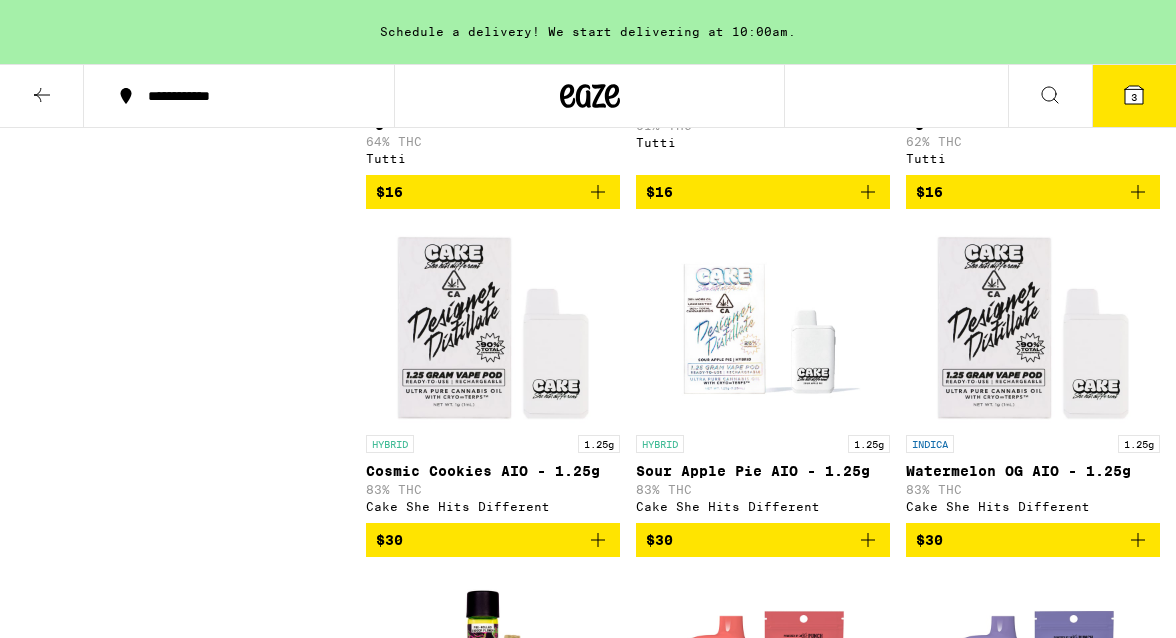 click on "3" at bounding box center [1134, 96] 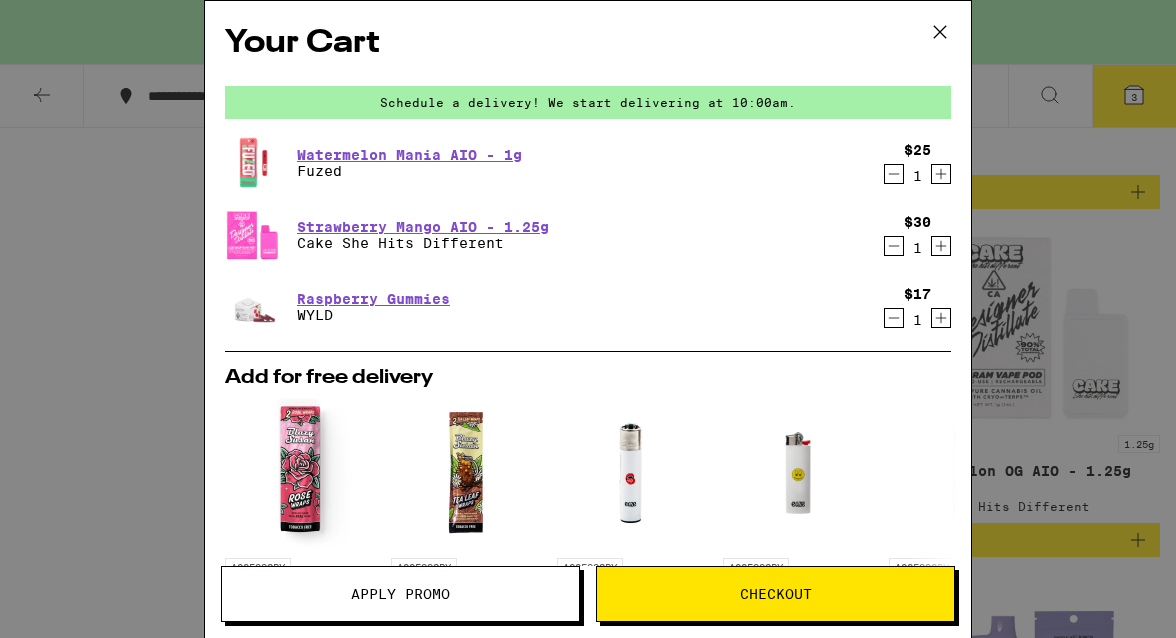 click 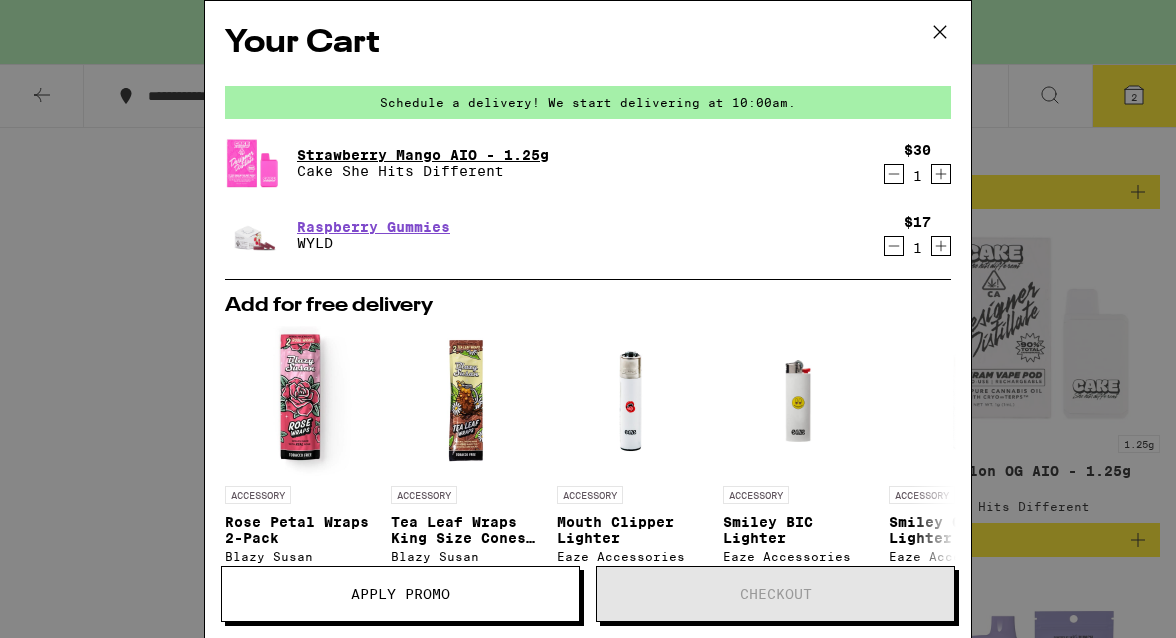 click on "Strawberry Mango AIO - 1.25g" at bounding box center [423, 155] 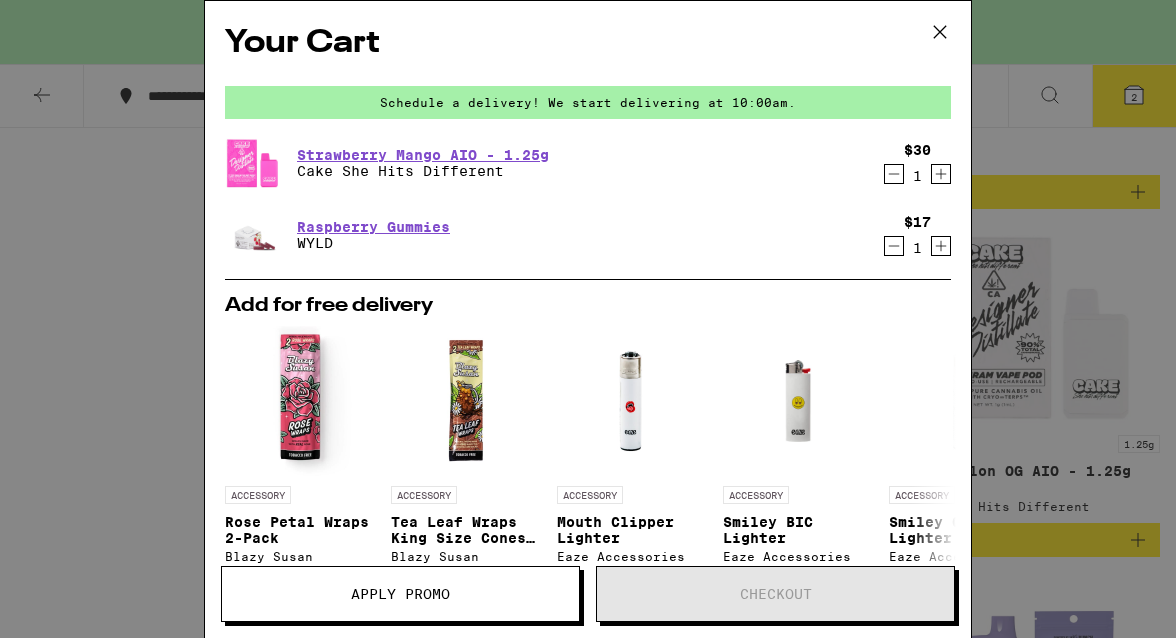 click 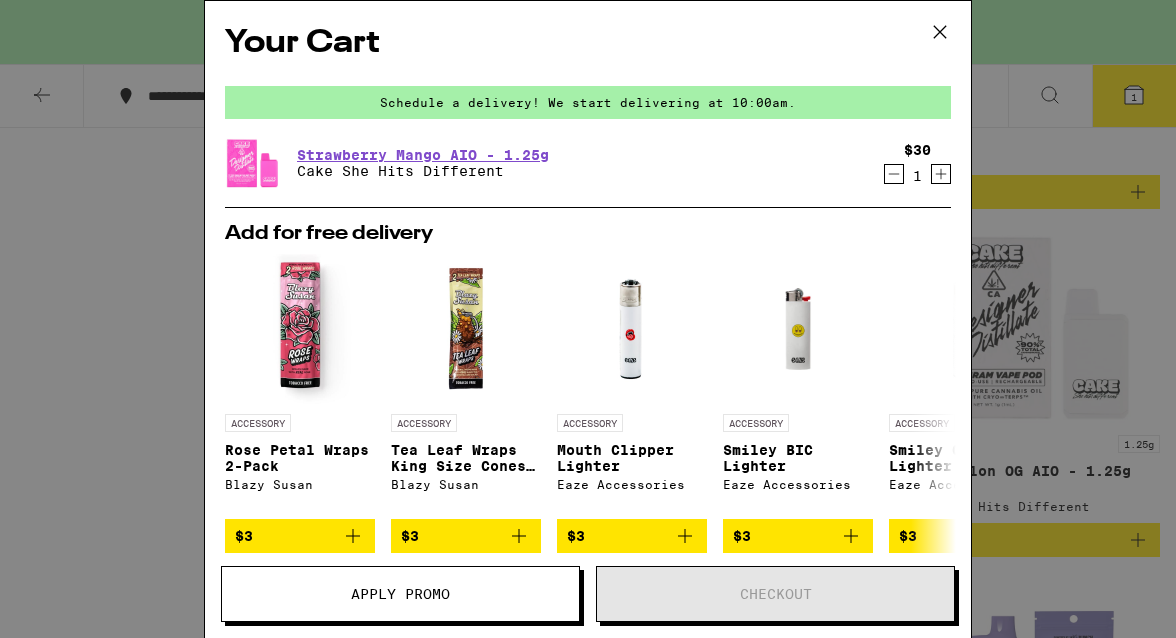 click 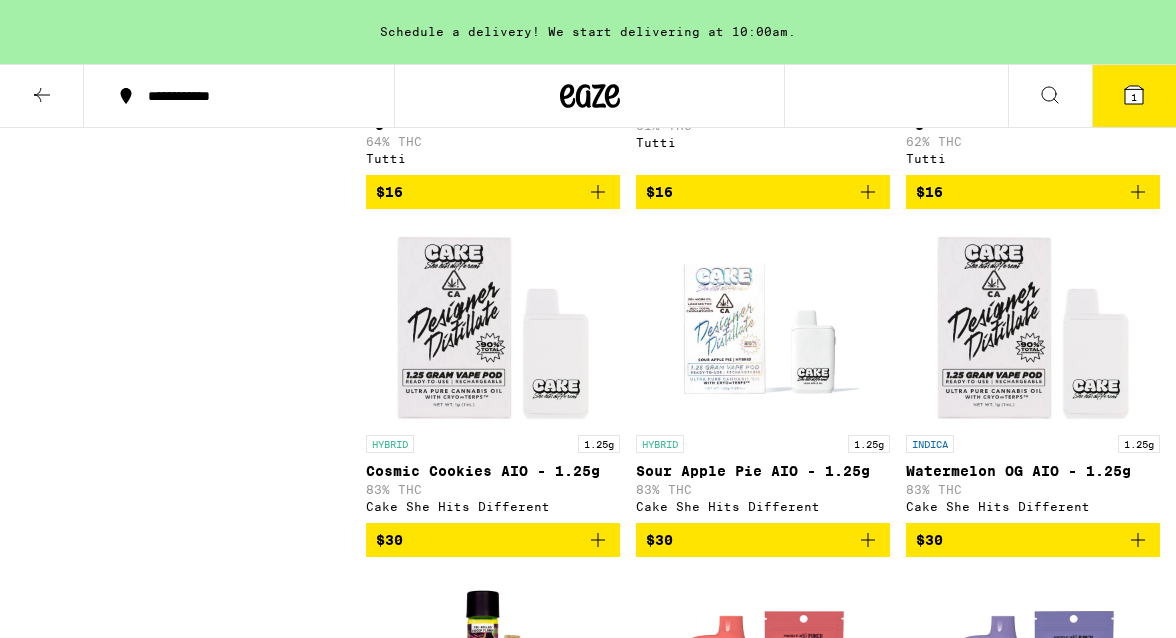 click 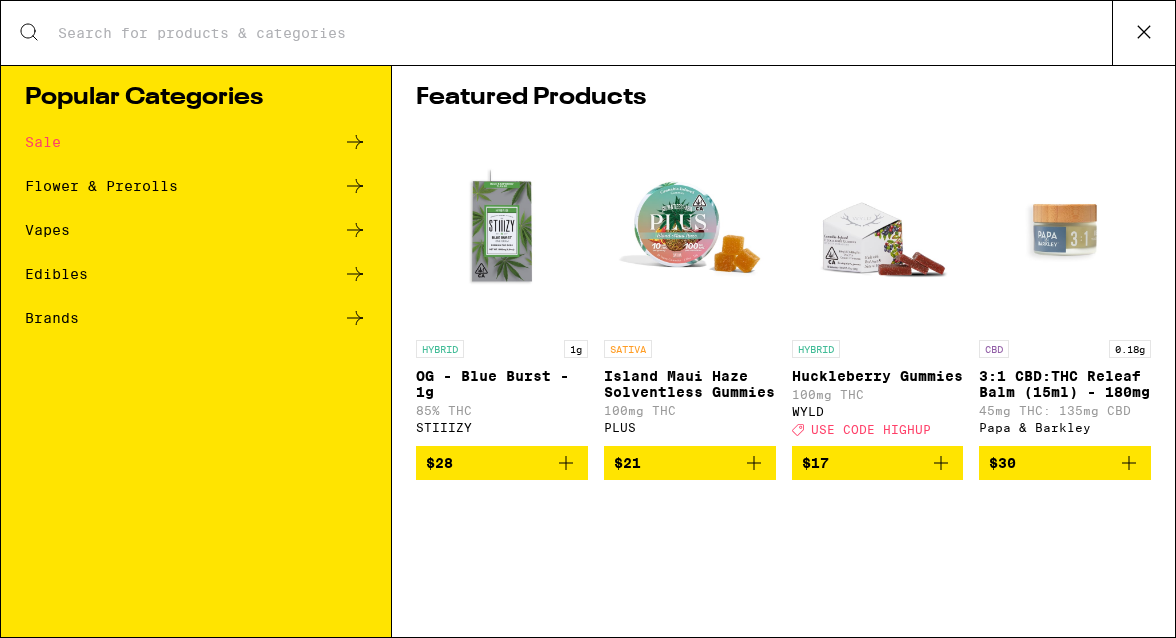 scroll, scrollTop: 0, scrollLeft: 0, axis: both 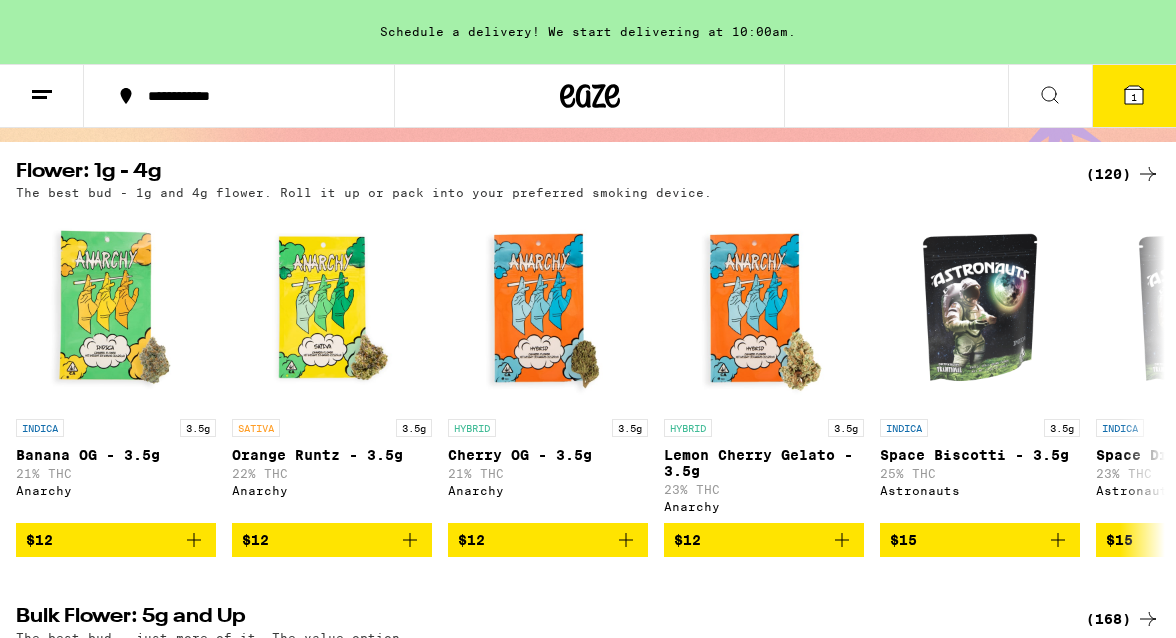 click 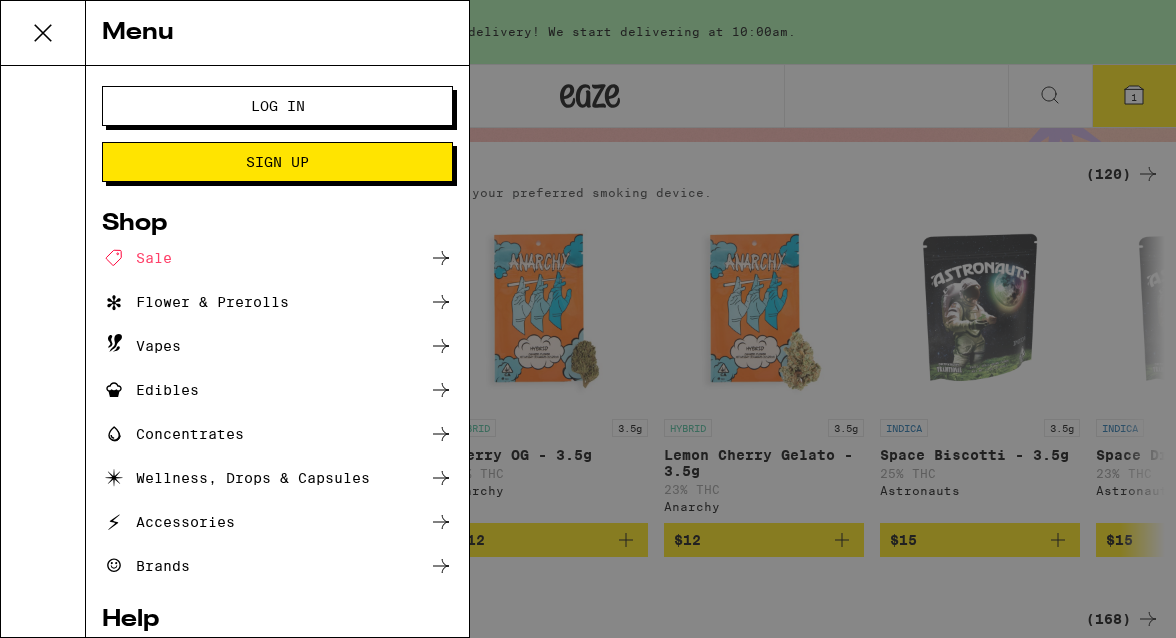 click on "Flower & Prerolls" at bounding box center (195, 302) 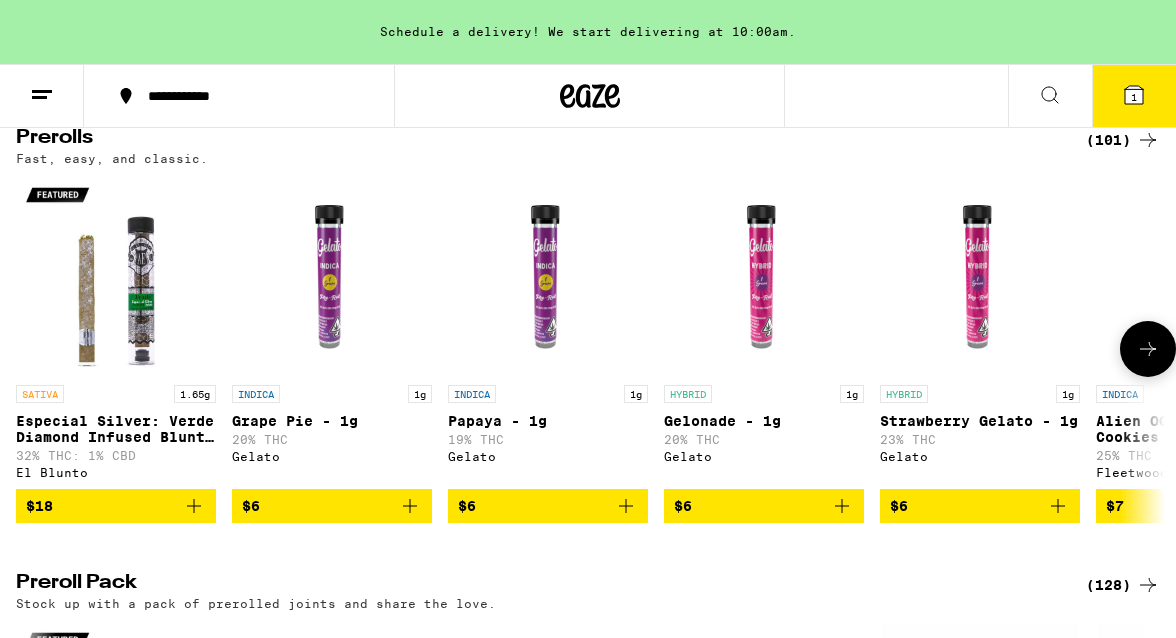 scroll, scrollTop: 1108, scrollLeft: 0, axis: vertical 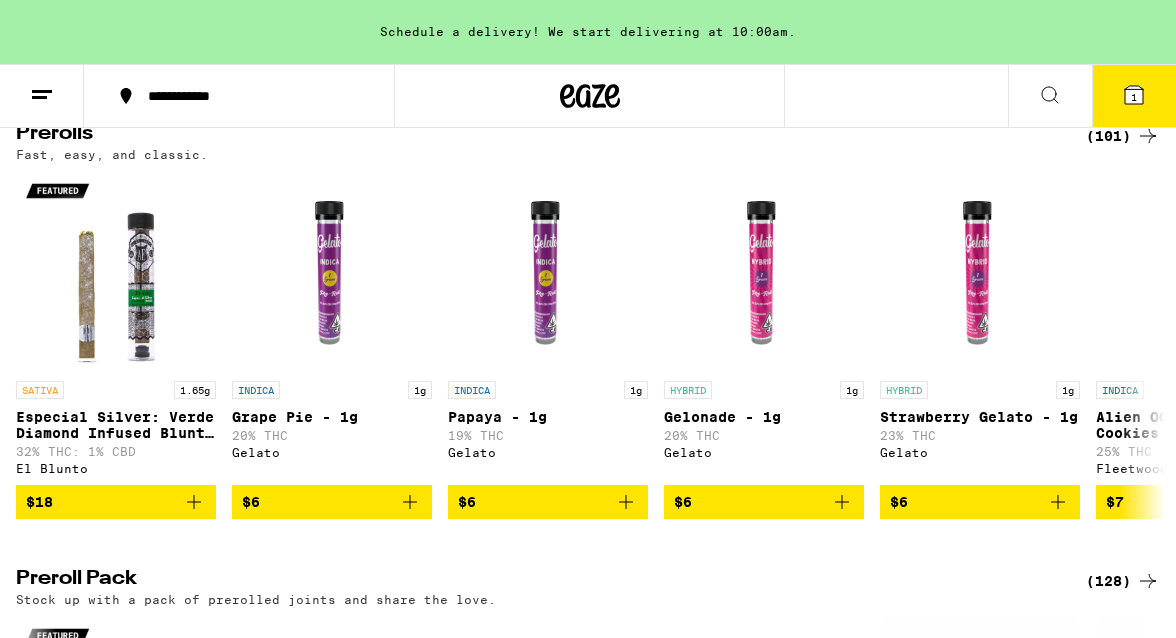 click on "(101)" at bounding box center [1123, 136] 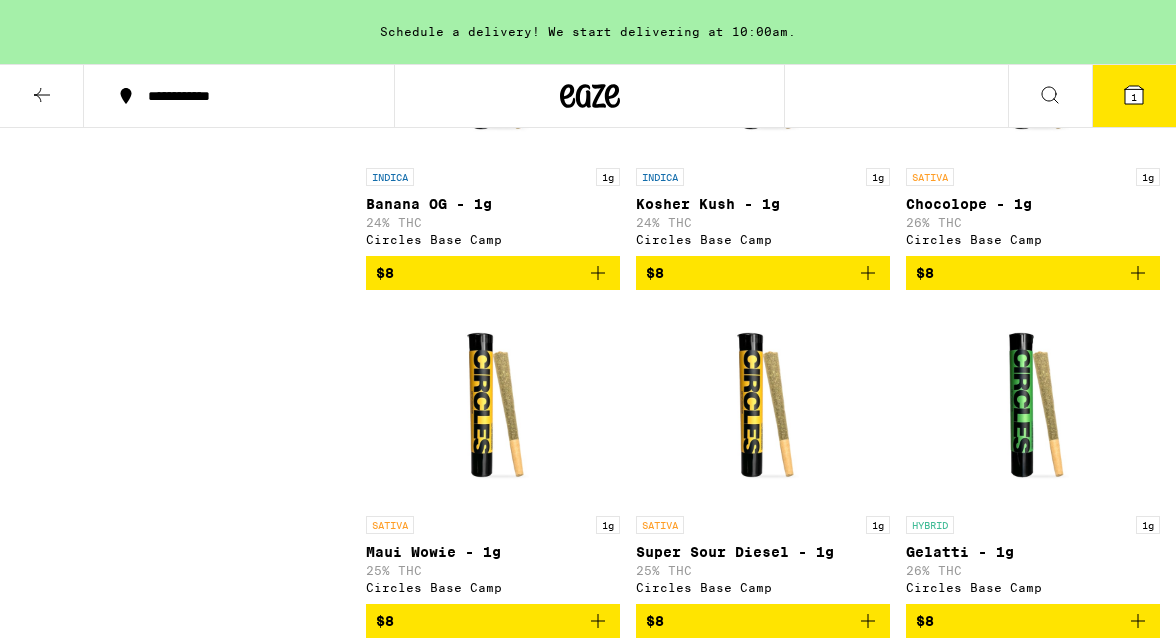 scroll, scrollTop: 0, scrollLeft: 0, axis: both 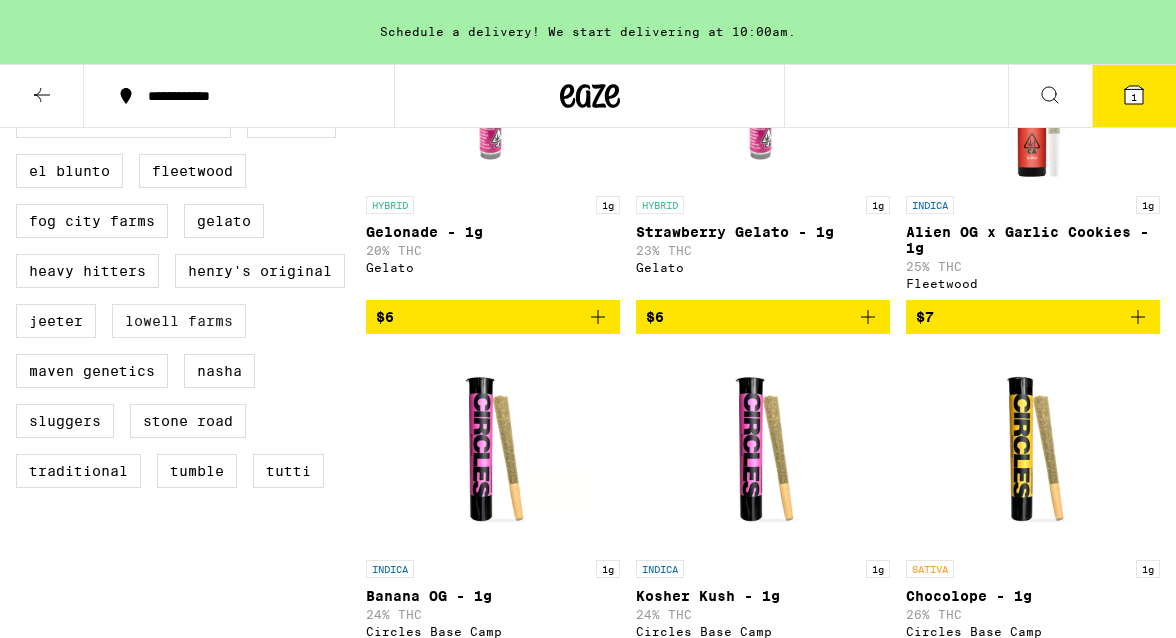 click on "Lowell Farms" at bounding box center (179, 321) 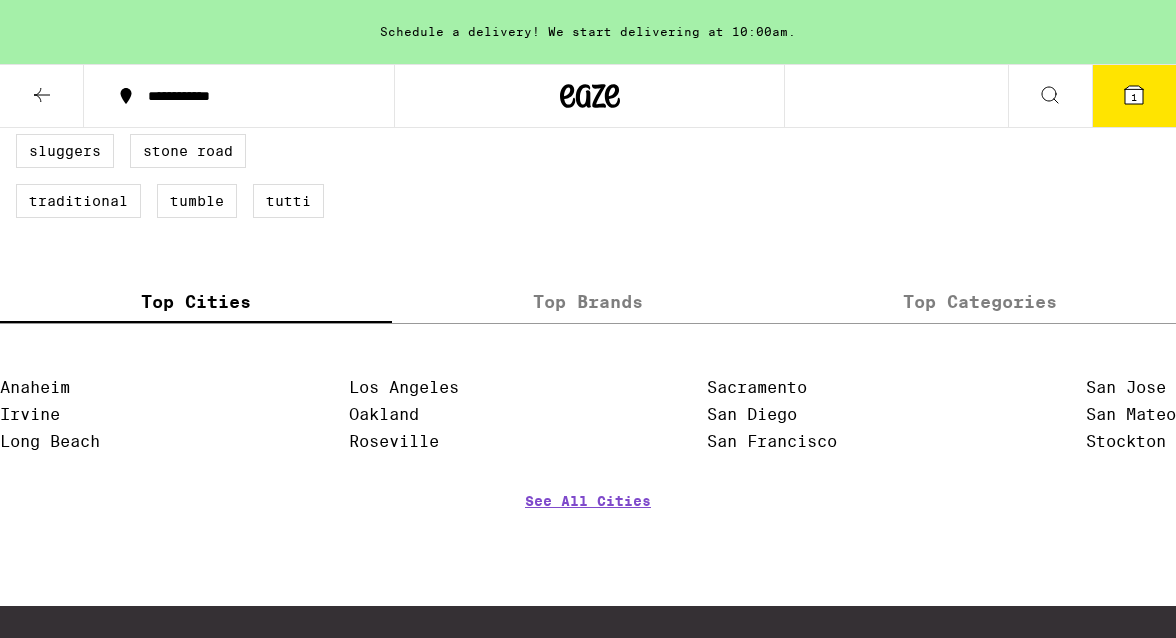 scroll, scrollTop: 1007, scrollLeft: 0, axis: vertical 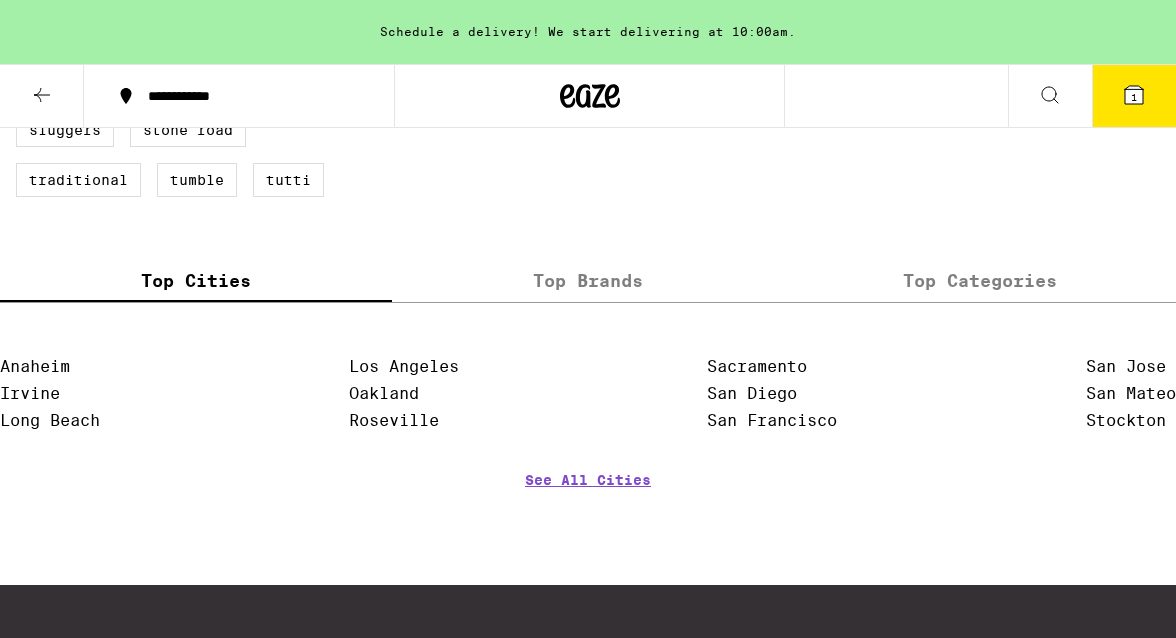 click 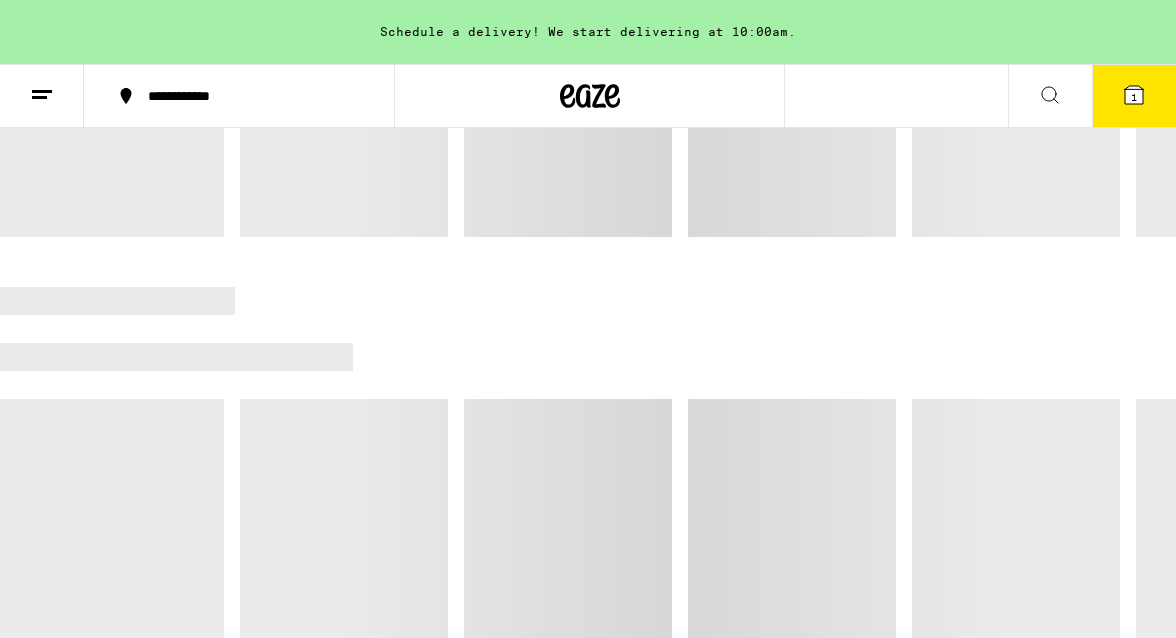 scroll, scrollTop: 0, scrollLeft: 0, axis: both 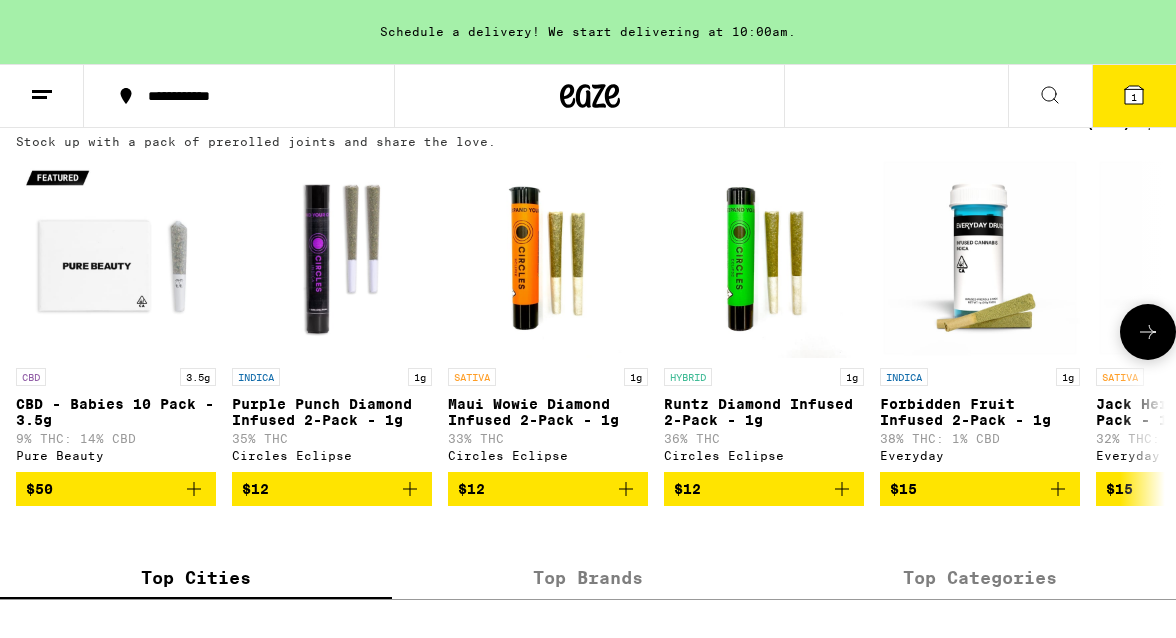click at bounding box center (116, 258) 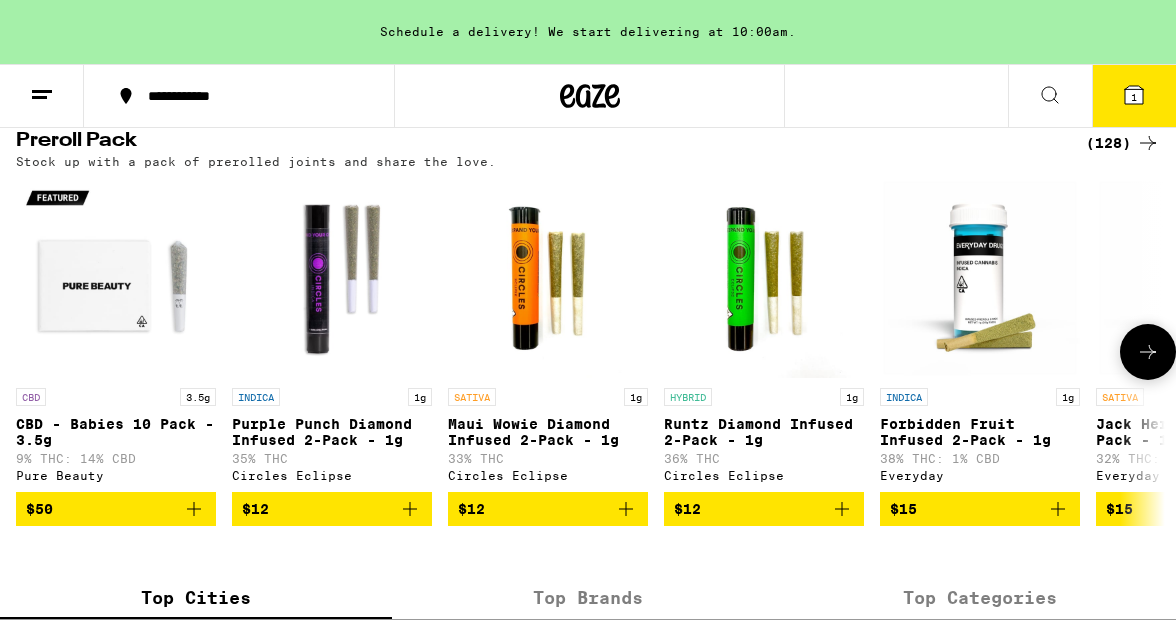 scroll, scrollTop: 1545, scrollLeft: 0, axis: vertical 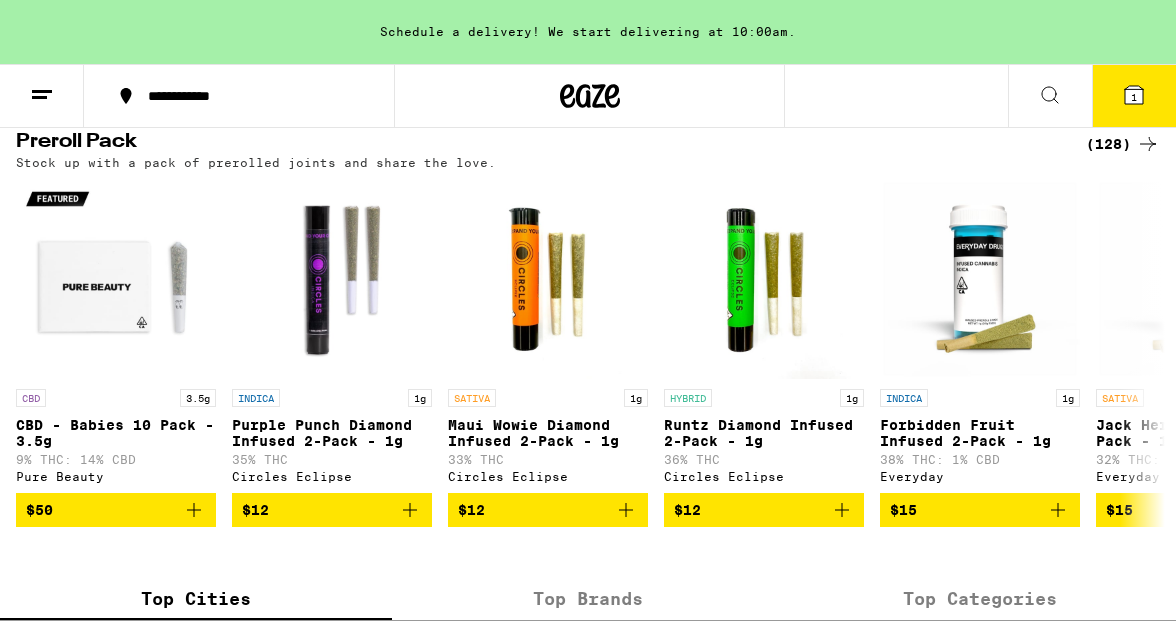 click on "Stock up with a pack of prerolled joints and share the love." at bounding box center [588, 162] 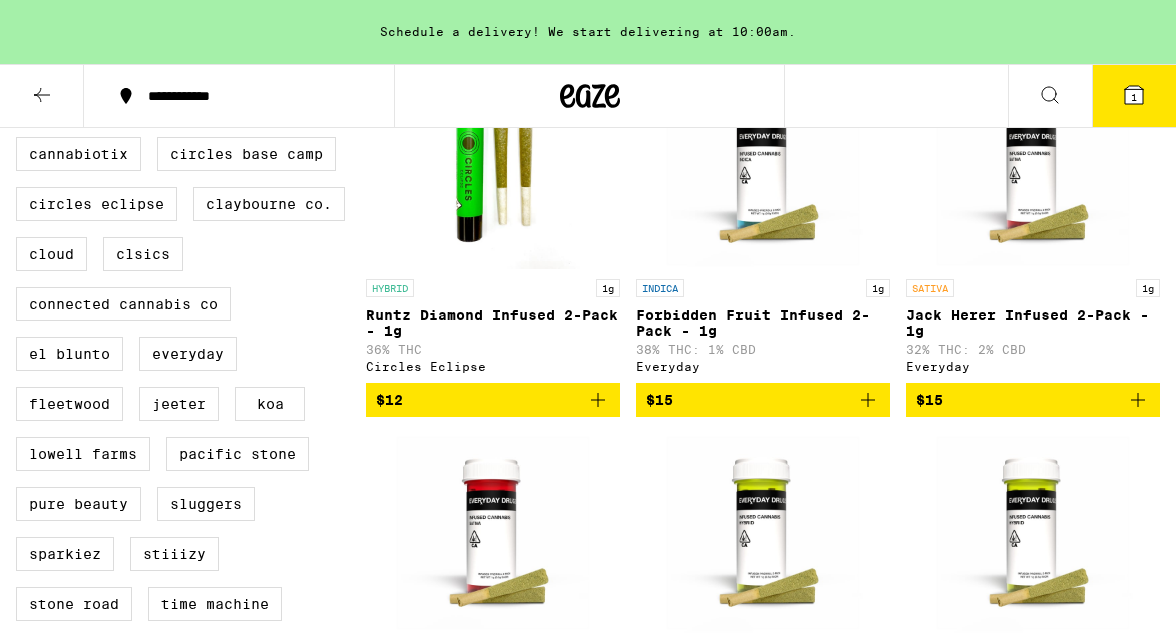 scroll, scrollTop: 636, scrollLeft: 0, axis: vertical 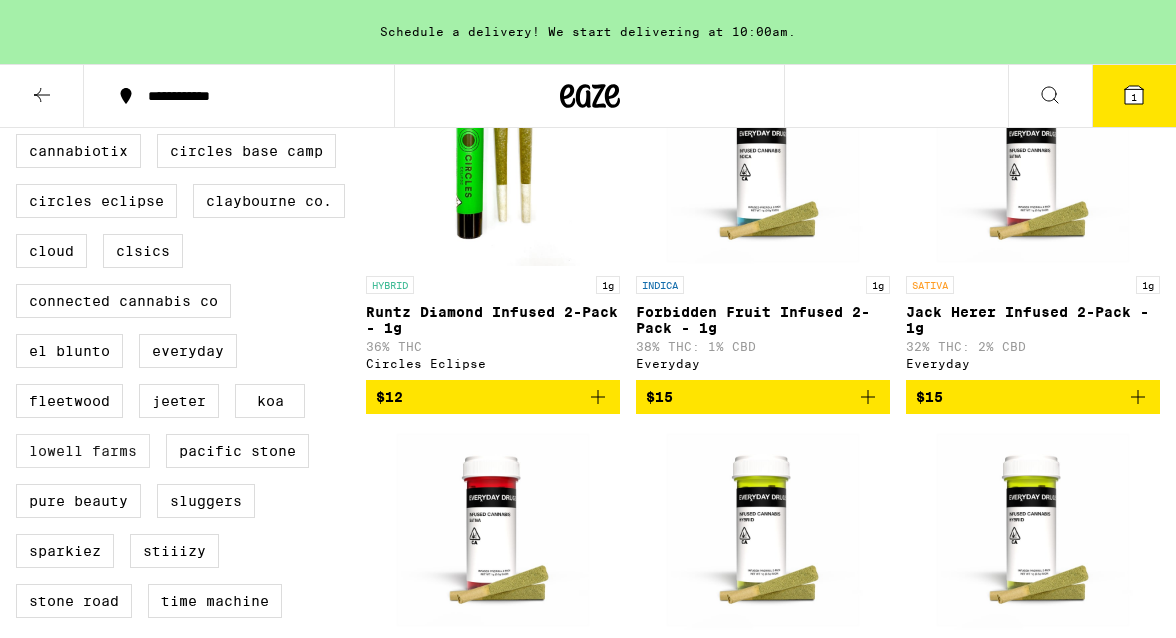 click on "Lowell Farms" at bounding box center [83, 451] 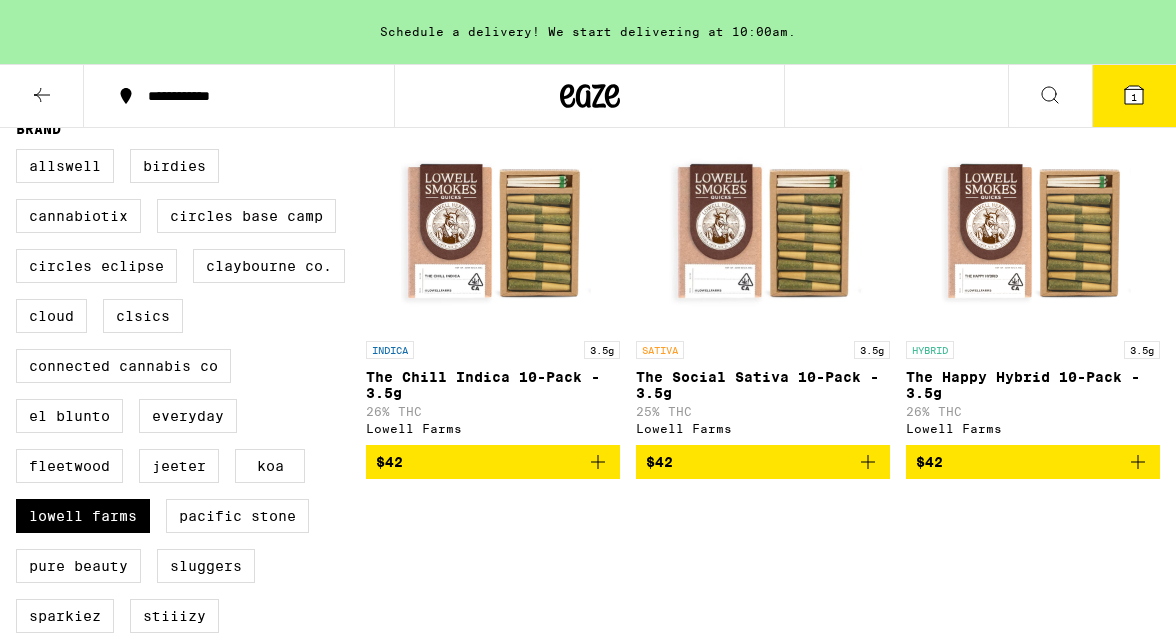scroll, scrollTop: 569, scrollLeft: 0, axis: vertical 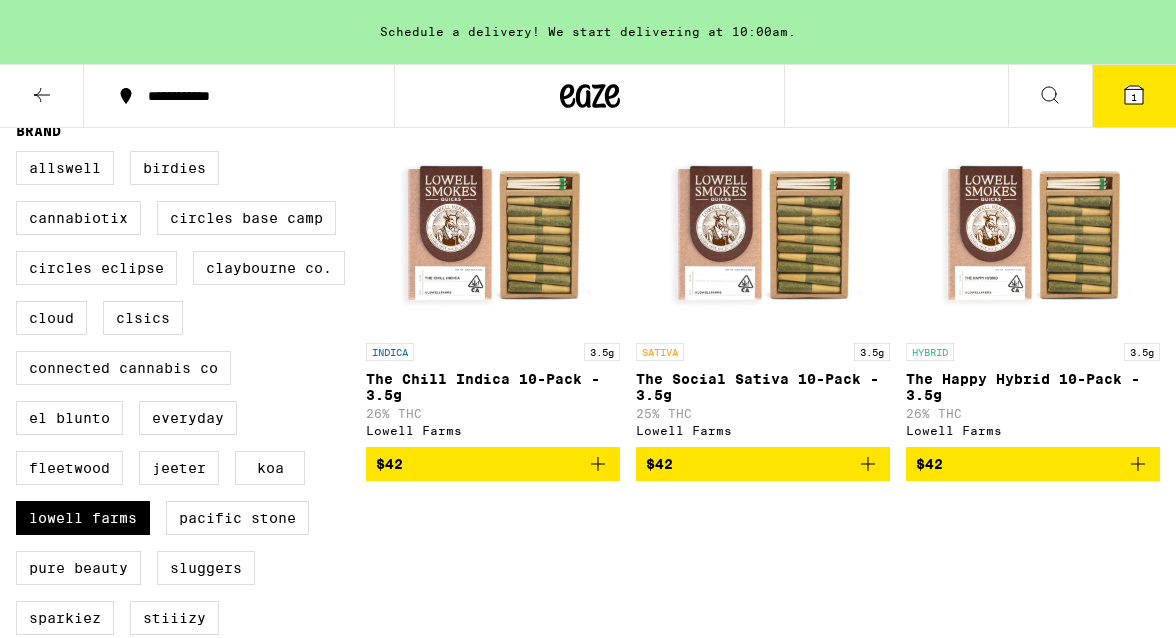 click on "The Social Sativa 10-Pack - 3.5g" at bounding box center [763, 387] 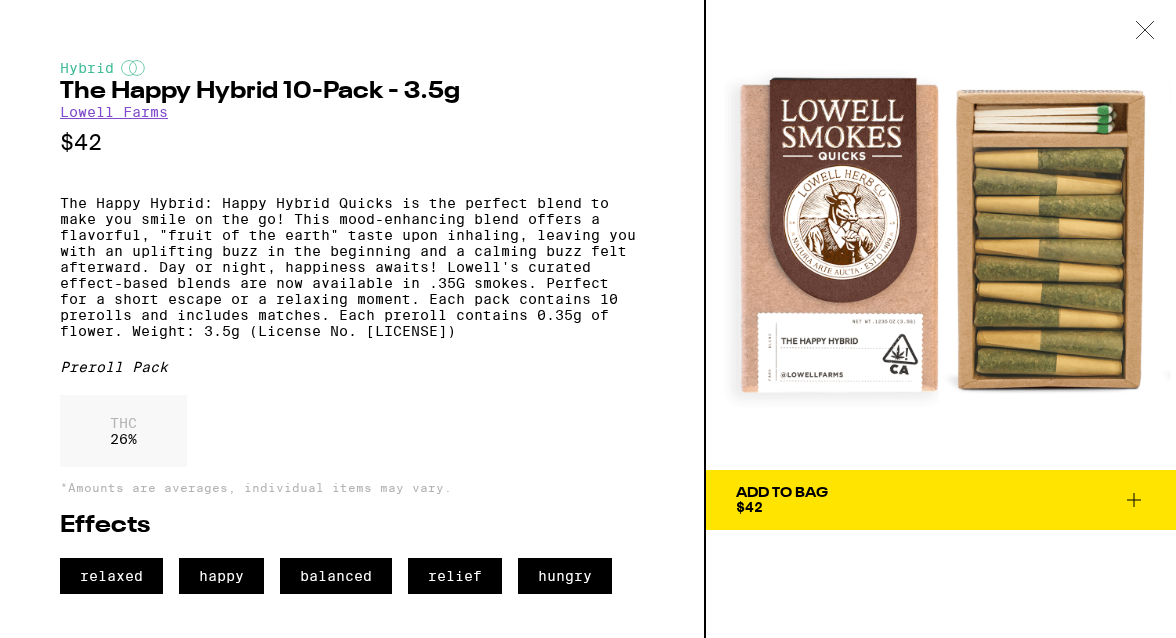 click 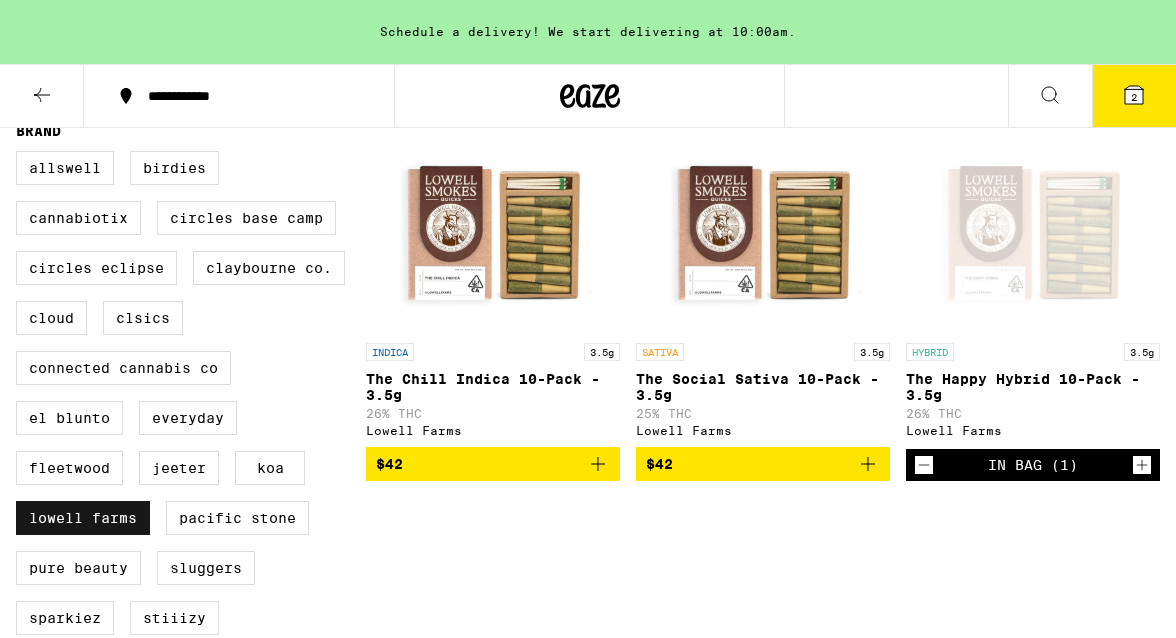 click on "Lowell Farms" at bounding box center [83, 518] 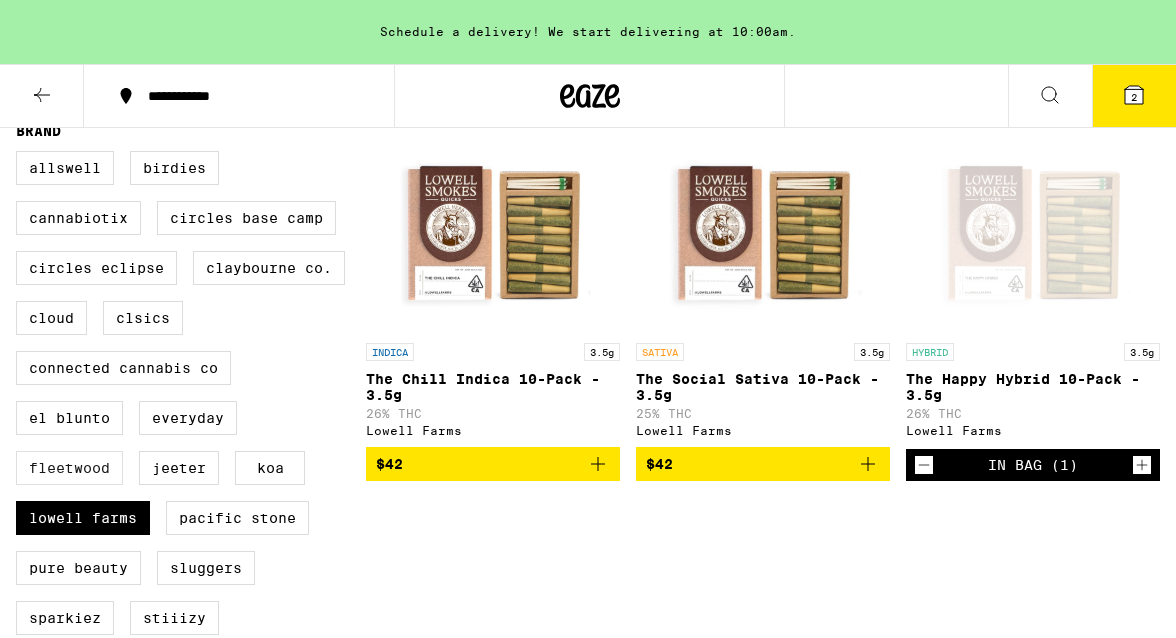 click on "Fleetwood" at bounding box center [69, 468] 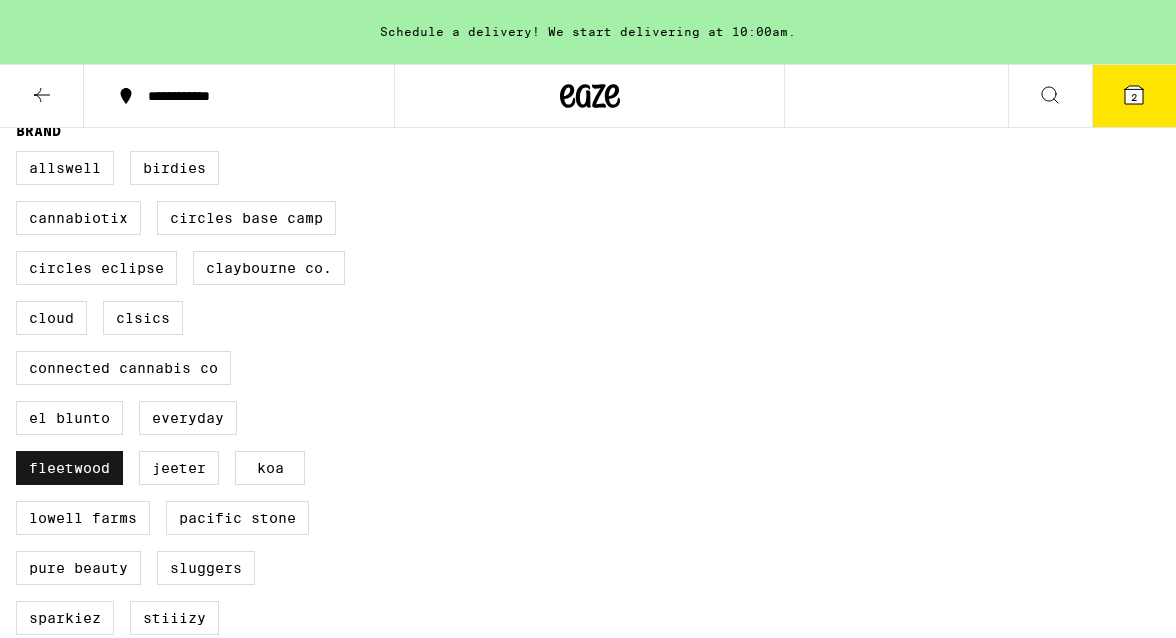 click on "Fleetwood" at bounding box center (69, 468) 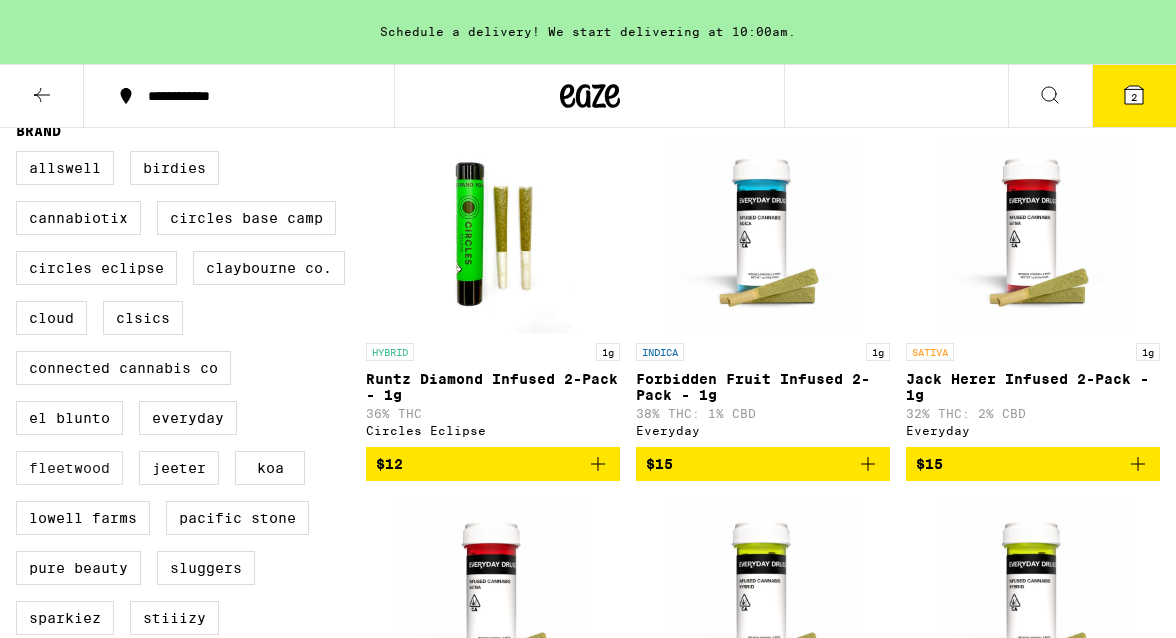 click on "Fleetwood" at bounding box center [69, 468] 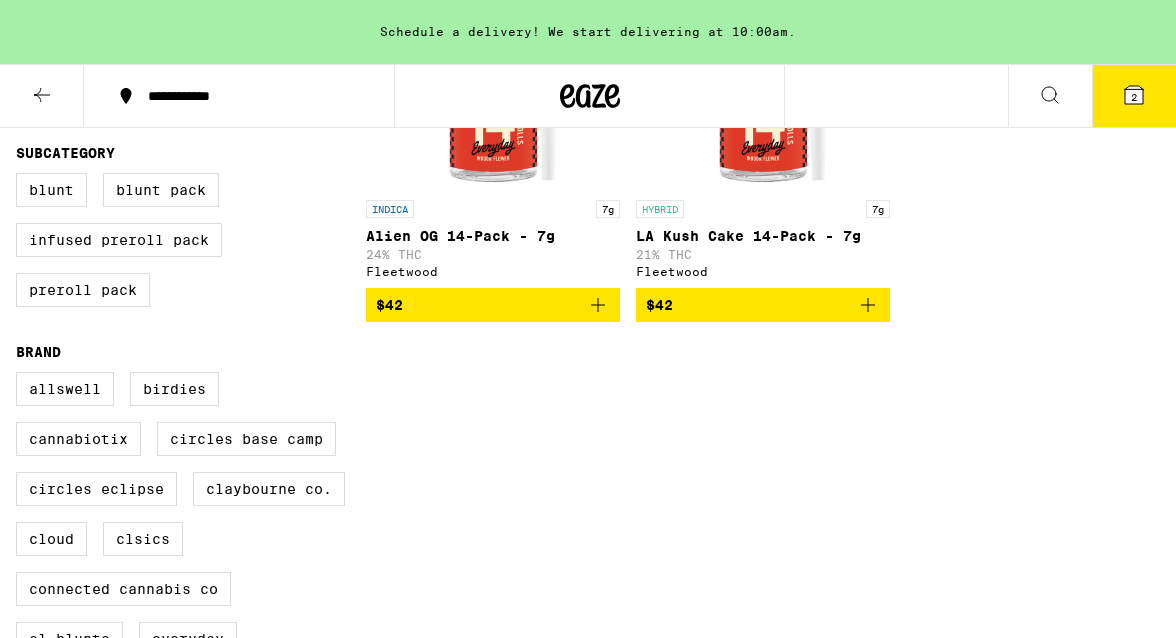 scroll, scrollTop: 451, scrollLeft: 0, axis: vertical 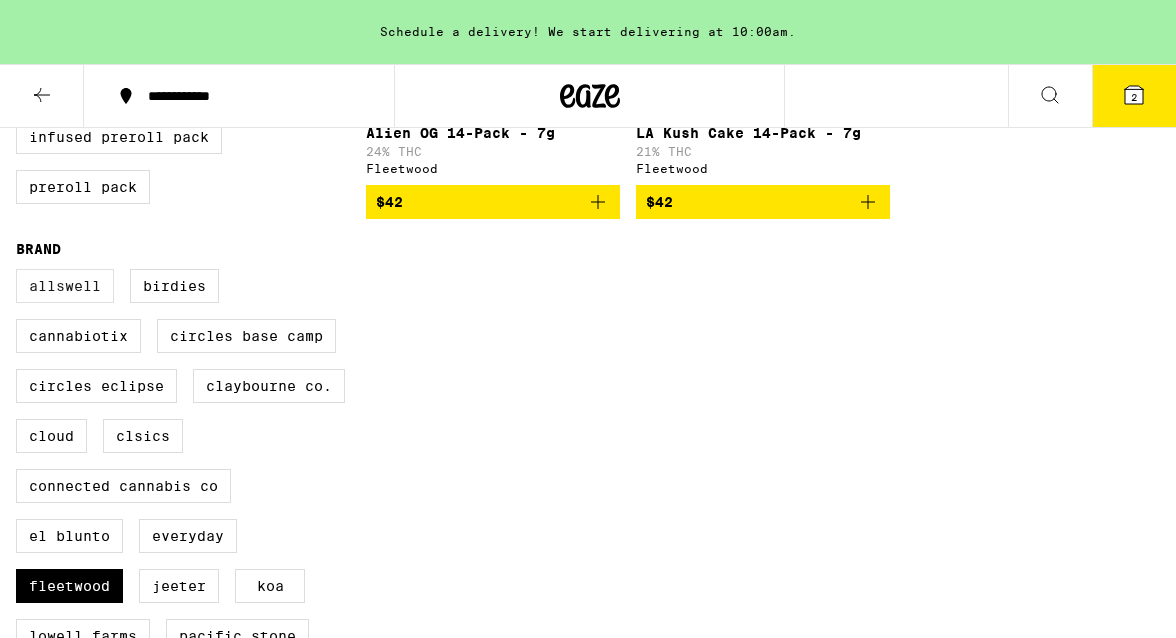 click on "Allswell" at bounding box center [65, 286] 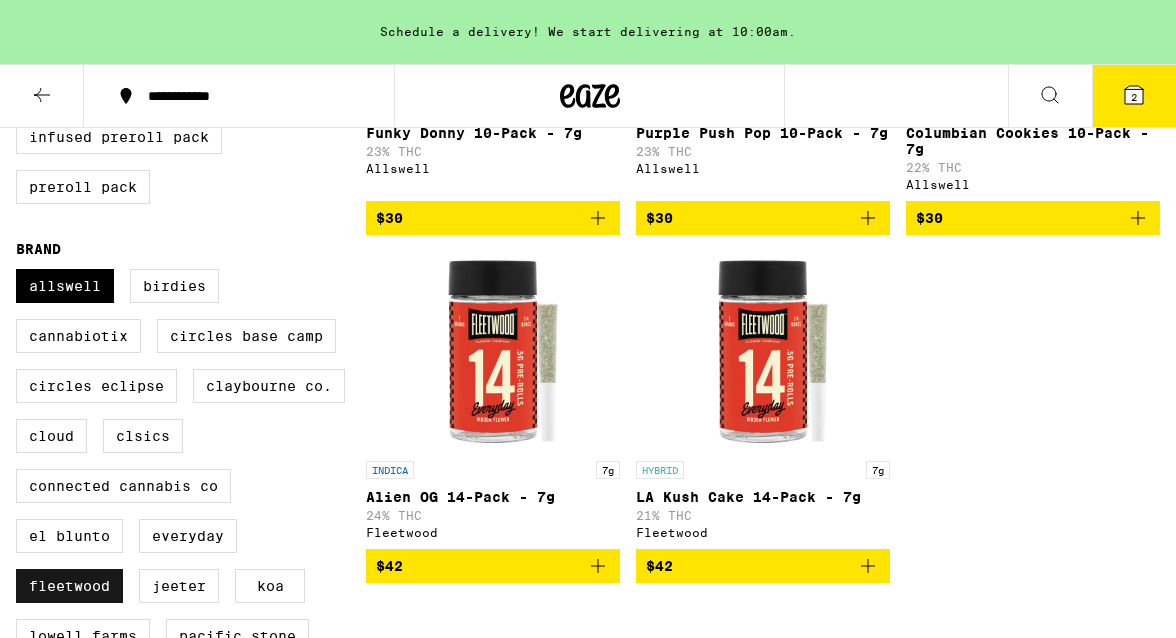 click on "Fleetwood" at bounding box center [69, 586] 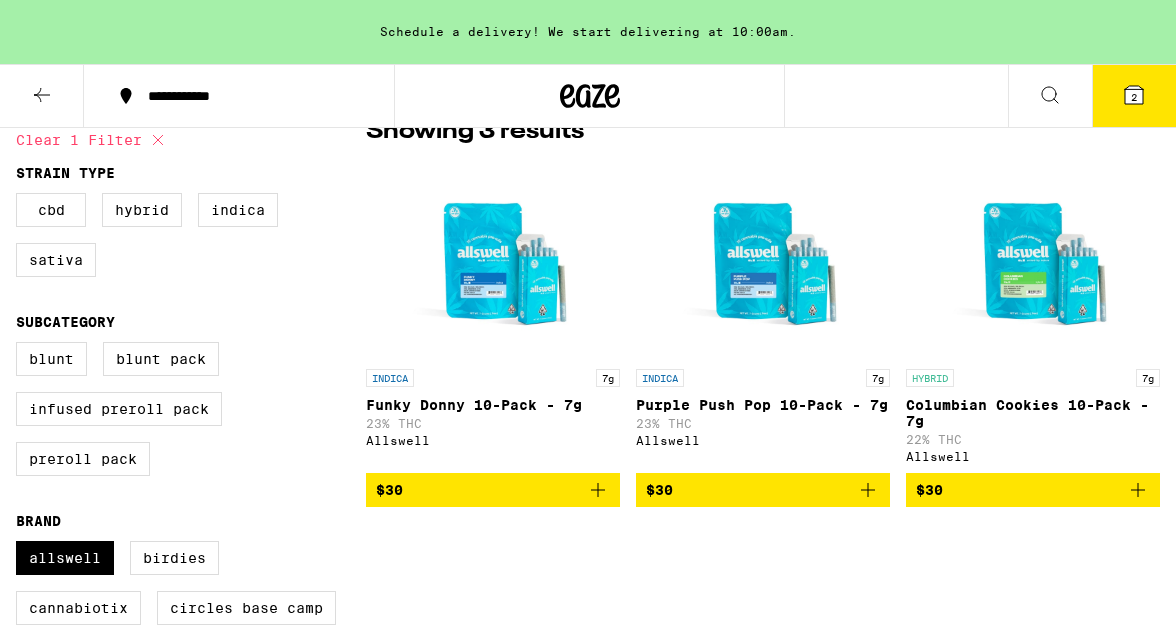 scroll, scrollTop: 236, scrollLeft: 0, axis: vertical 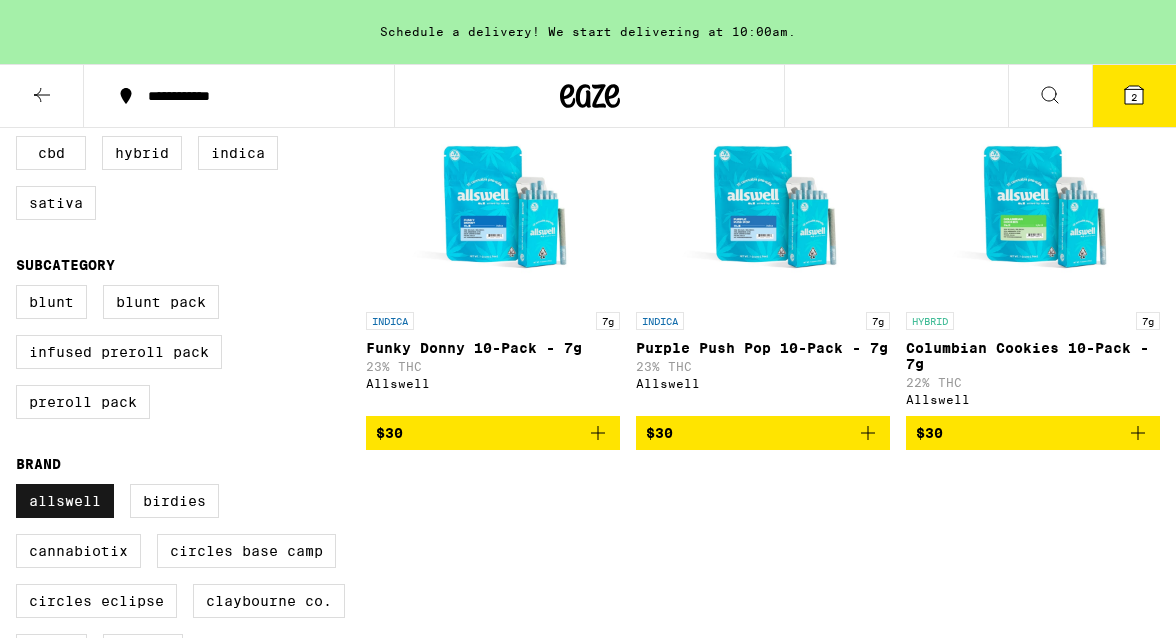 click on "Allswell" at bounding box center [65, 501] 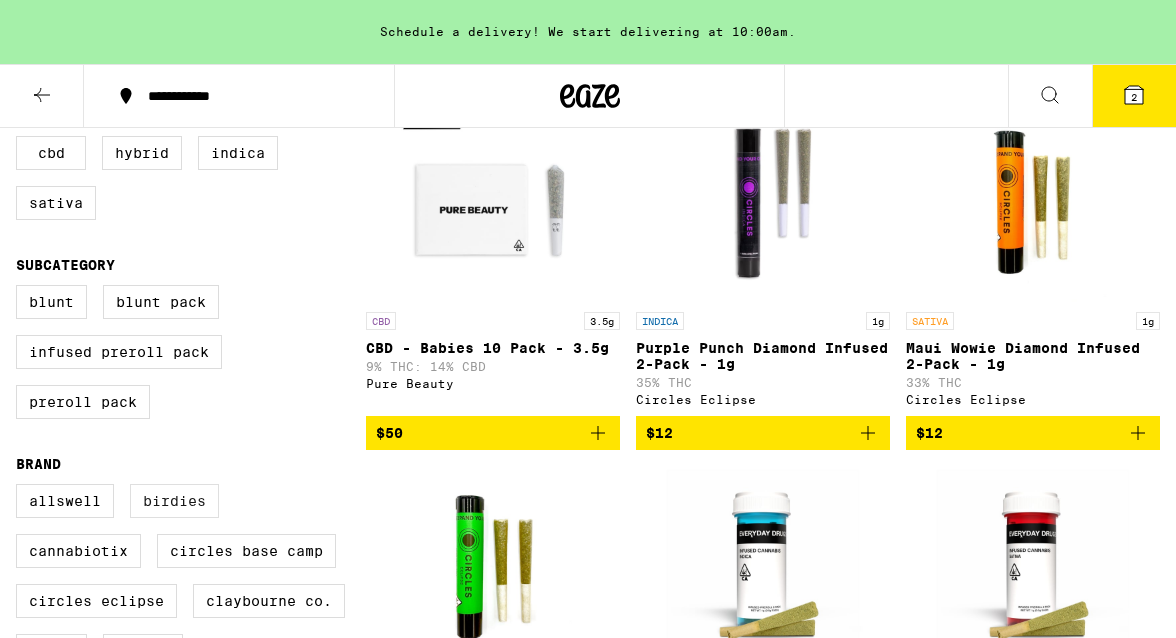 click on "Birdies" at bounding box center (174, 501) 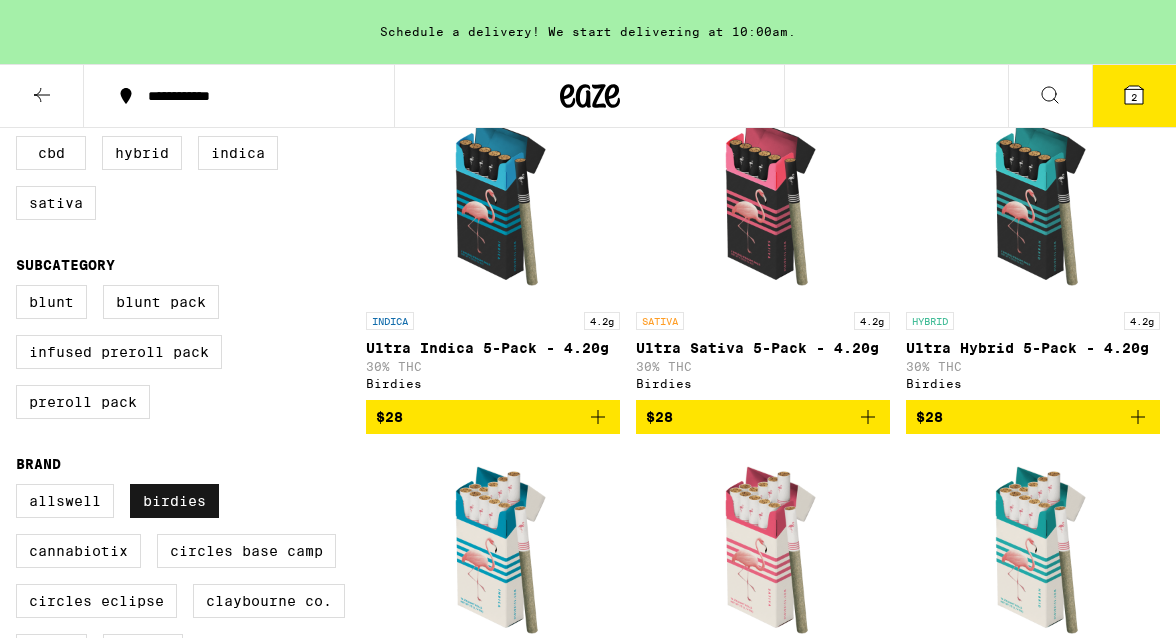 click on "Birdies" at bounding box center [174, 501] 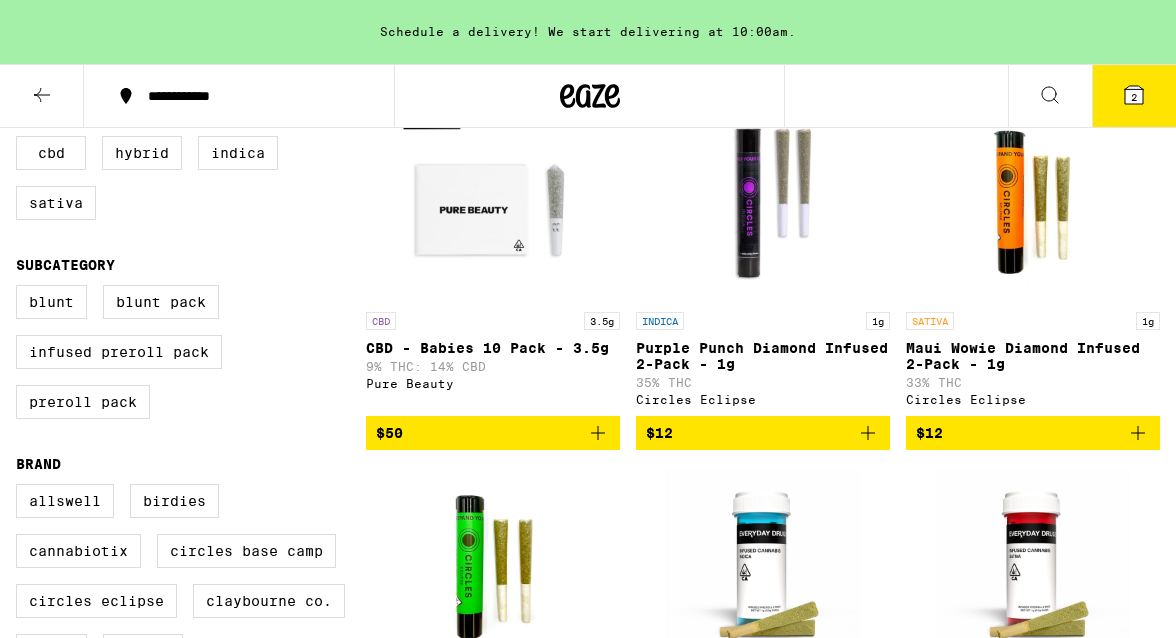 click 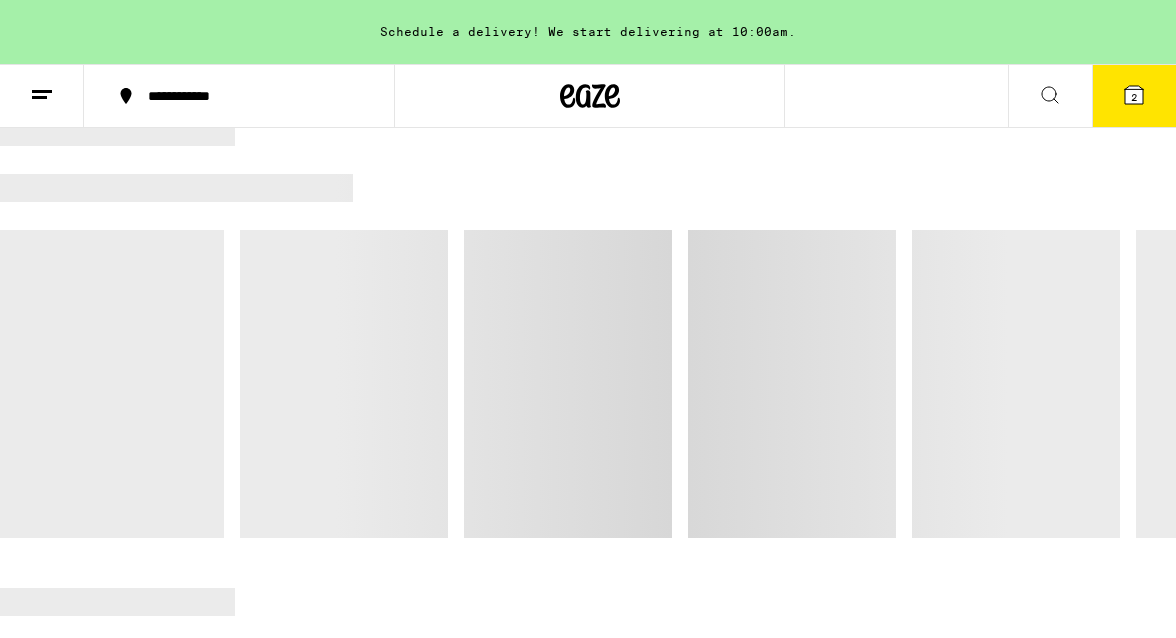 scroll, scrollTop: 0, scrollLeft: 0, axis: both 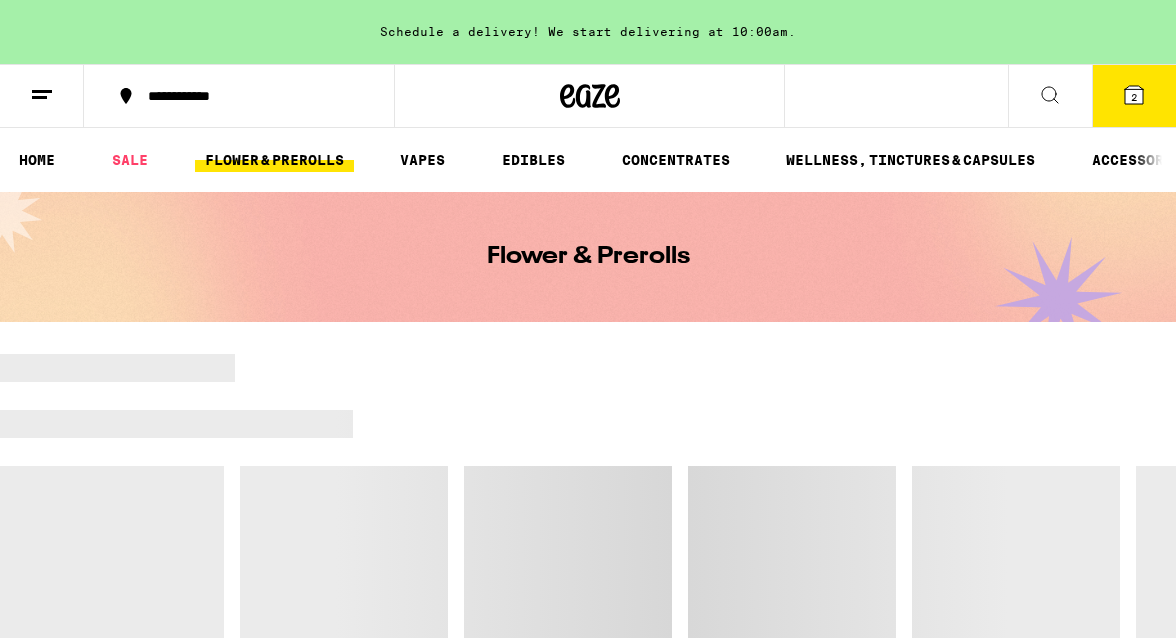 click at bounding box center (1050, 96) 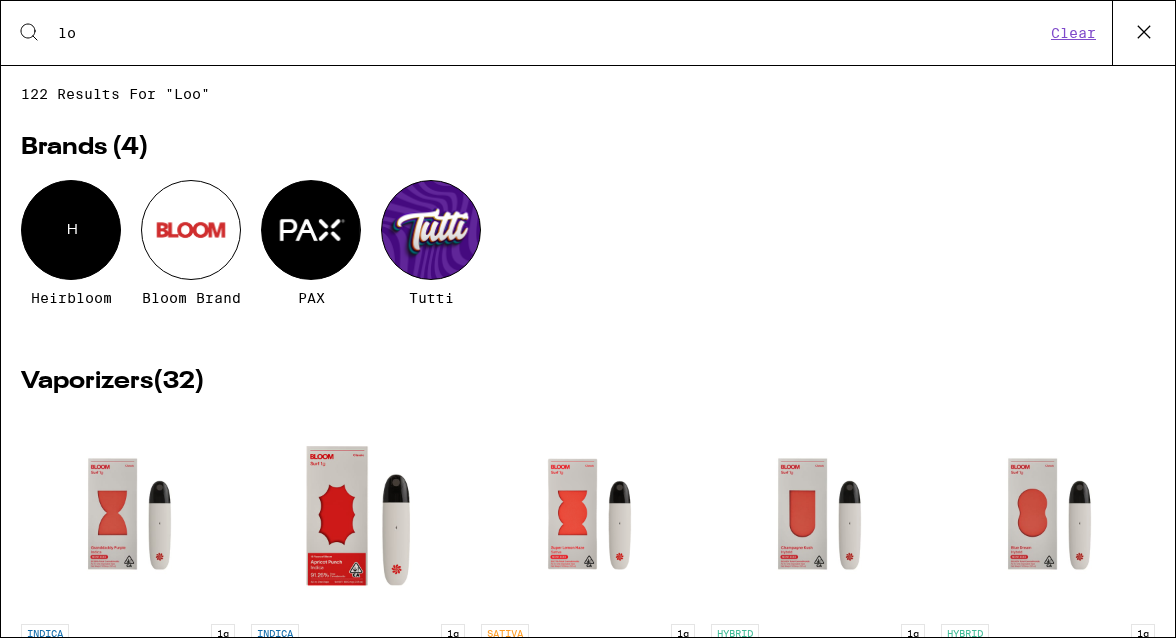 type on "l" 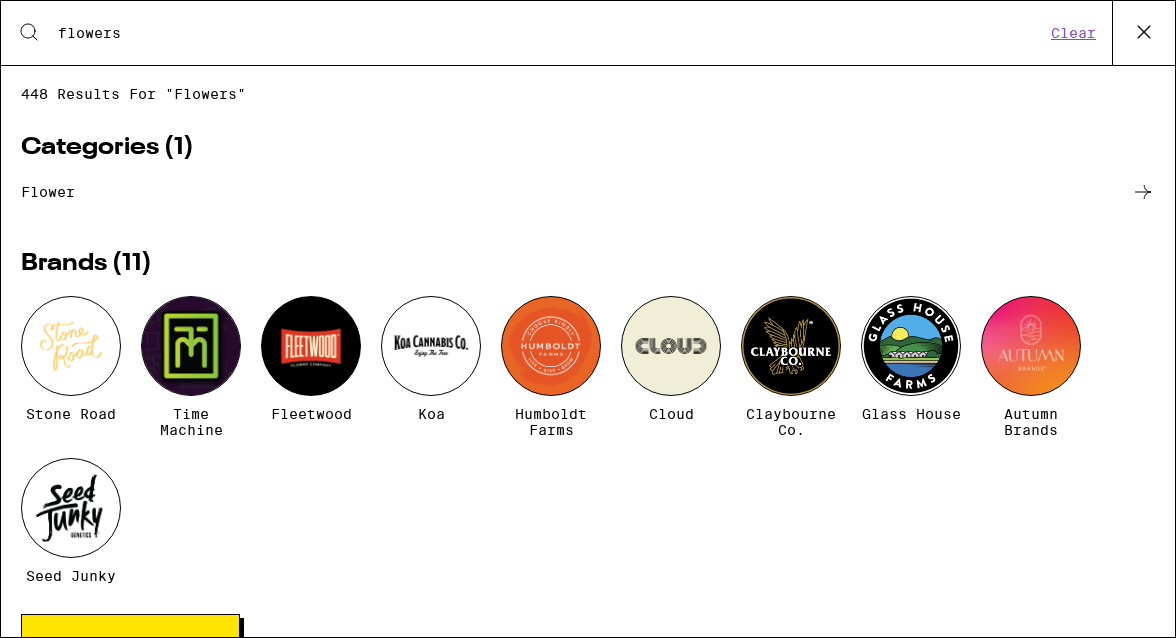 type on "flowers" 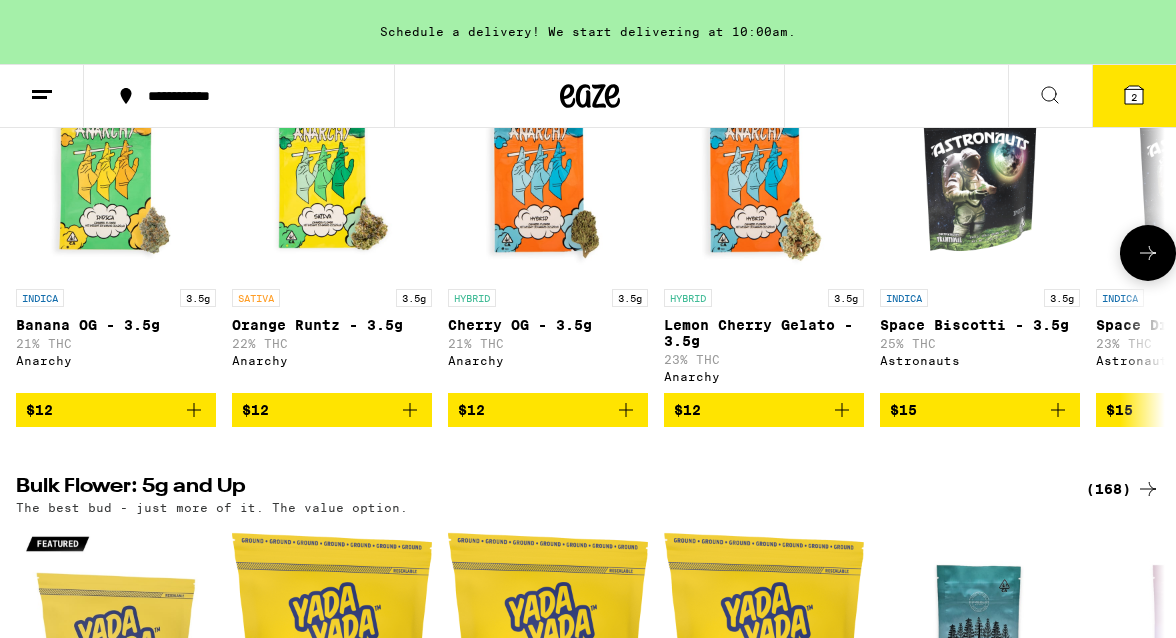 scroll, scrollTop: 311, scrollLeft: 0, axis: vertical 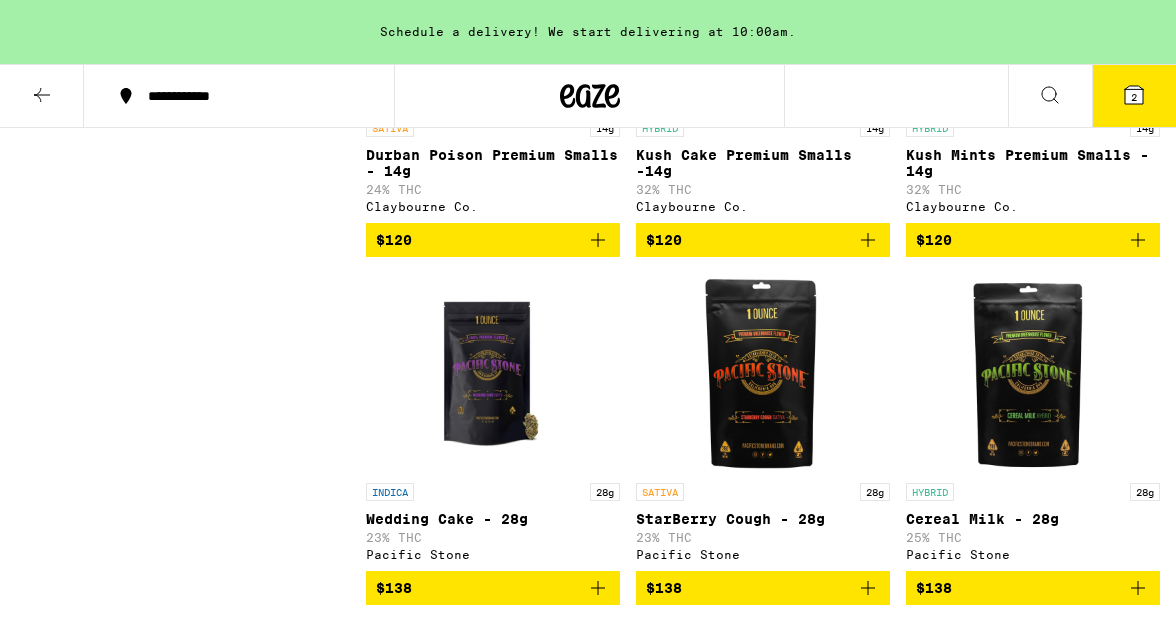 click on "2" at bounding box center [1134, 97] 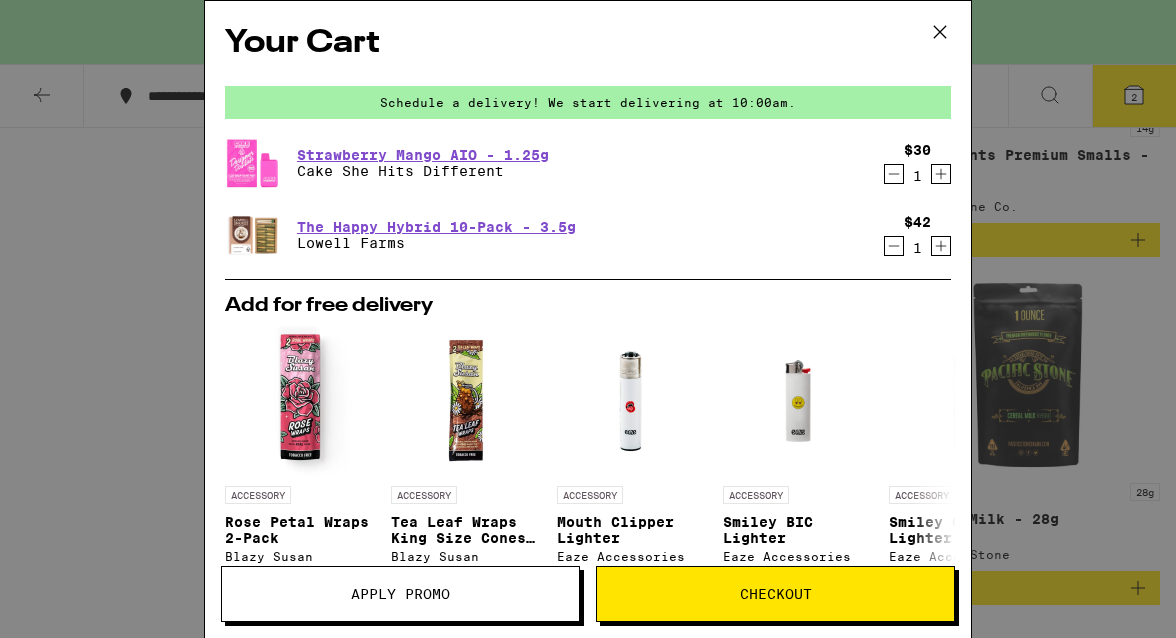 click on "Apply Promo" at bounding box center (400, 594) 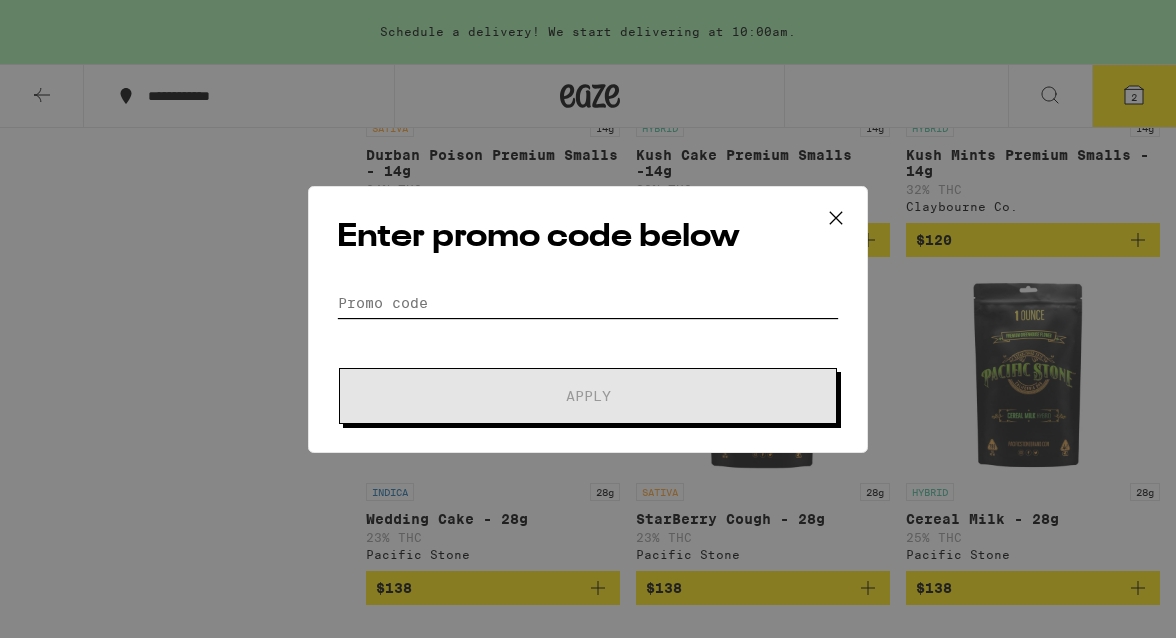 click on "Promo Code" at bounding box center [588, 303] 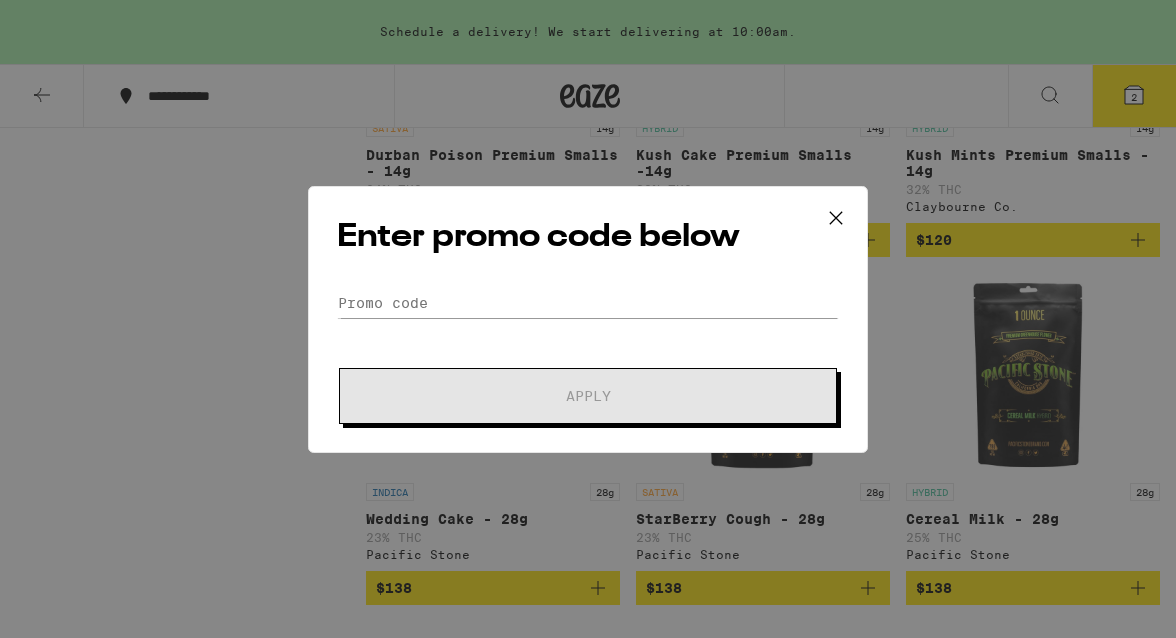 click on "Promo Code Apply" 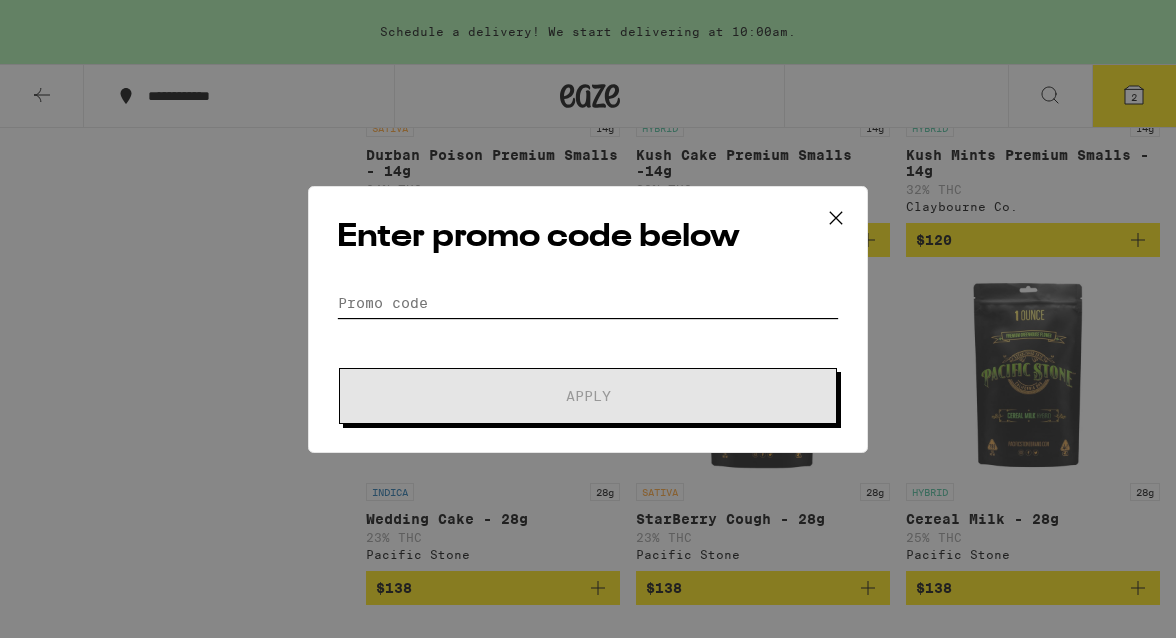 click on "Promo Code" at bounding box center [588, 303] 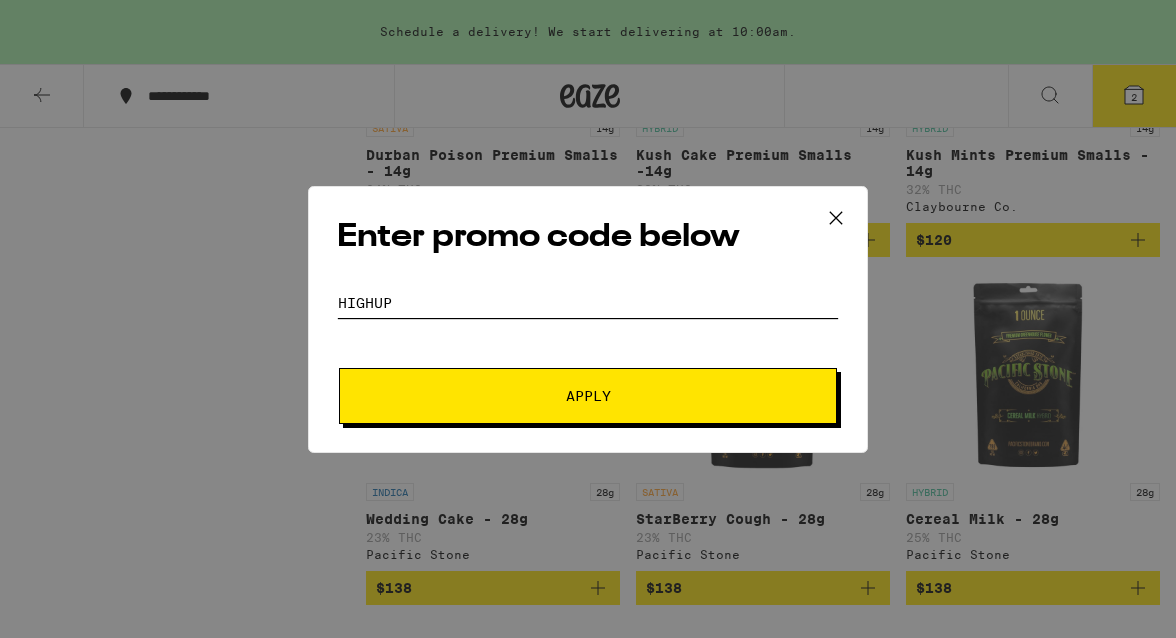 type on "HIGHUP" 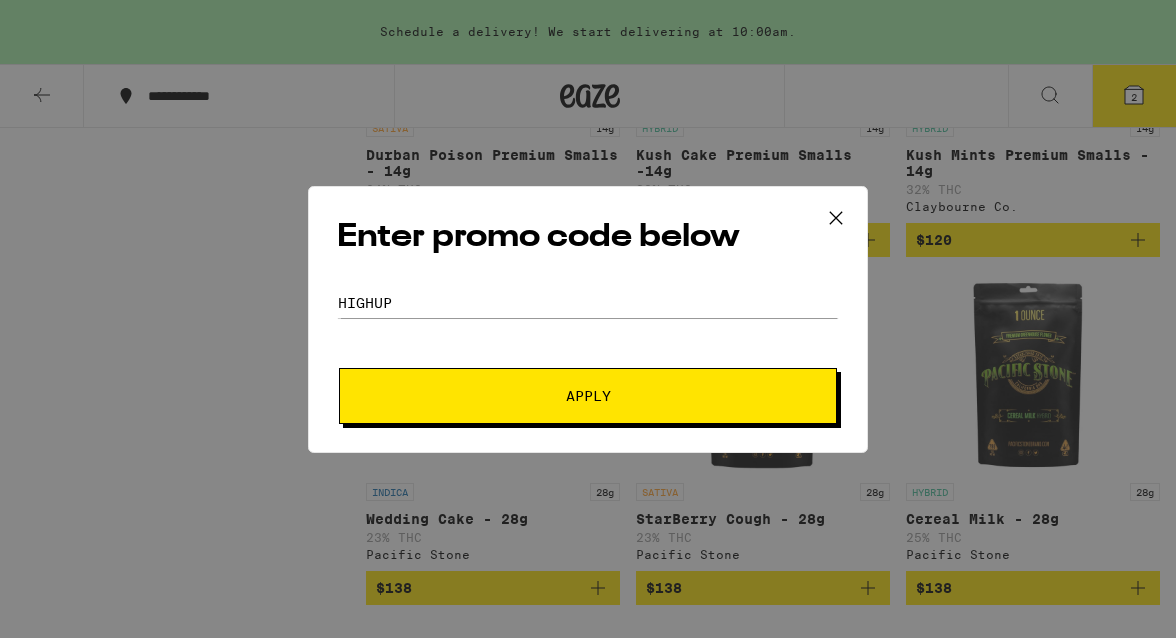click on "Apply" at bounding box center (588, 396) 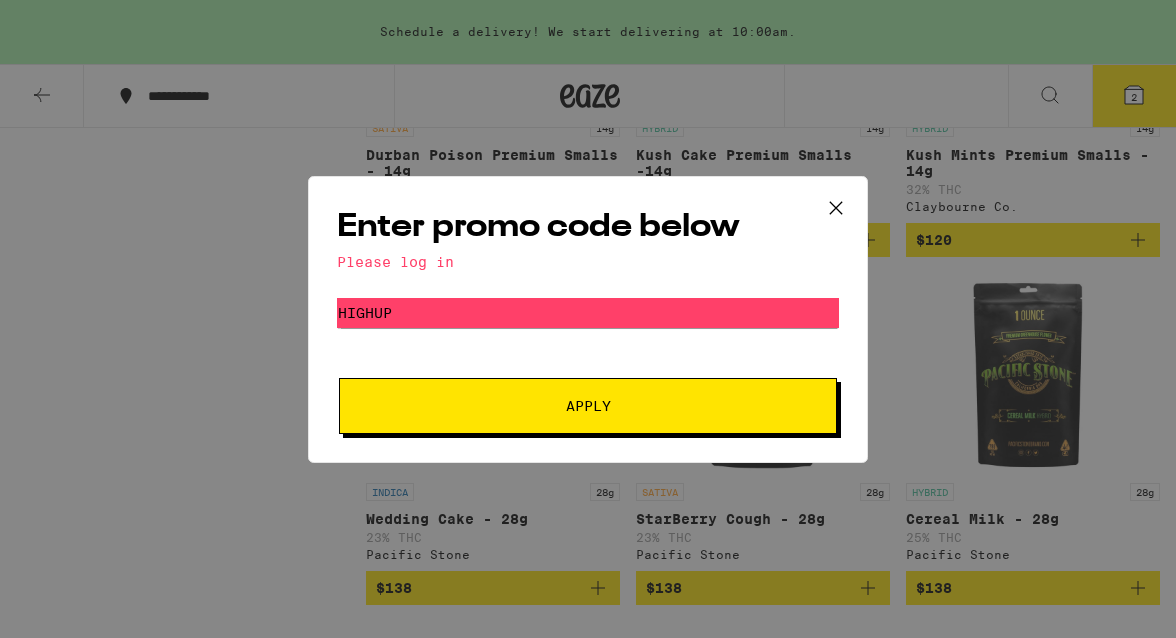 click 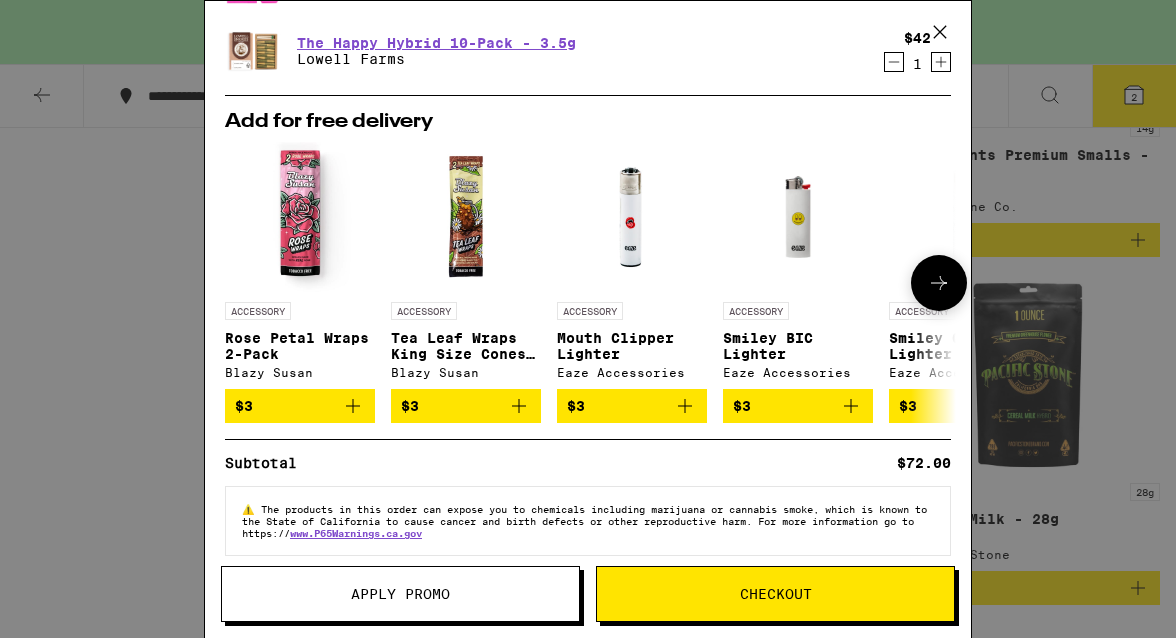 scroll, scrollTop: 207, scrollLeft: 0, axis: vertical 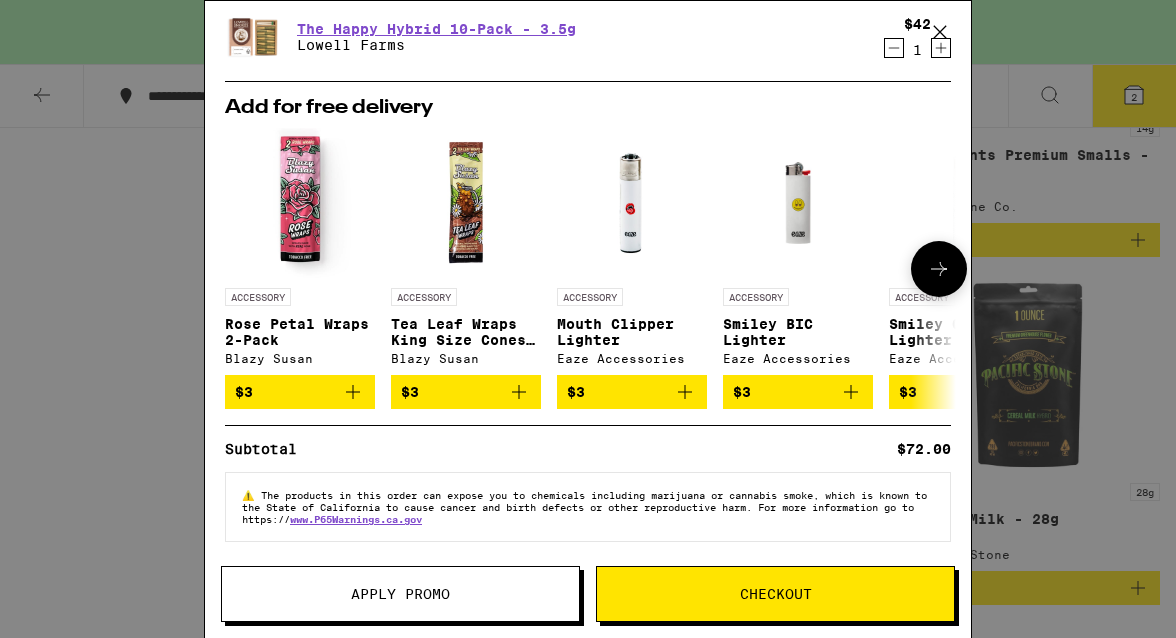 click at bounding box center [939, 269] 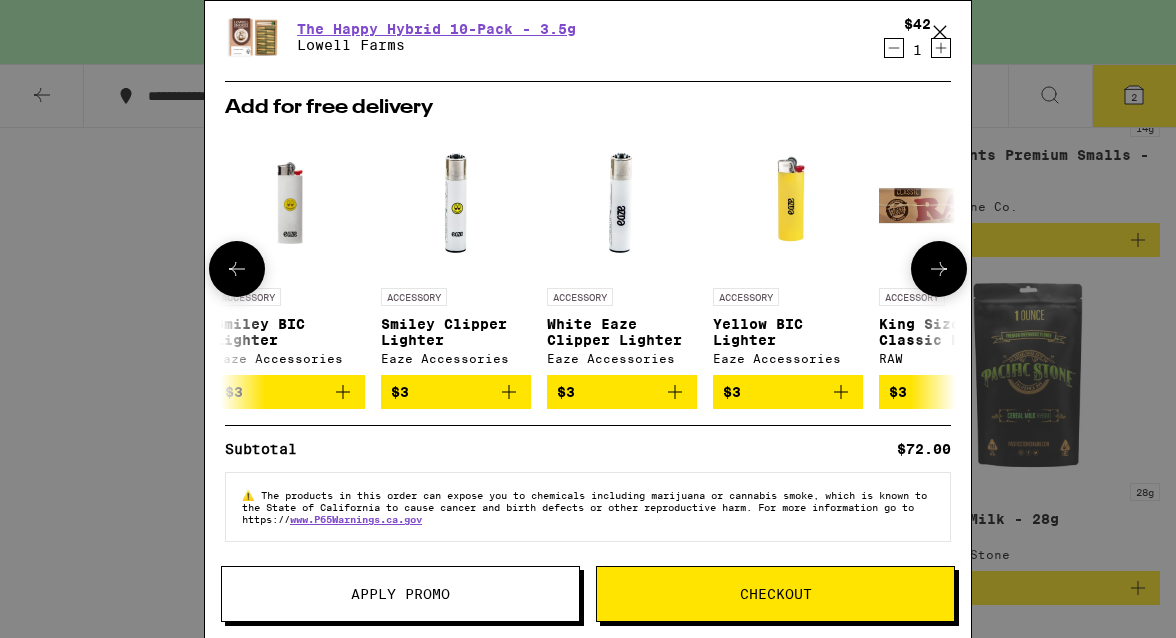 click at bounding box center [939, 269] 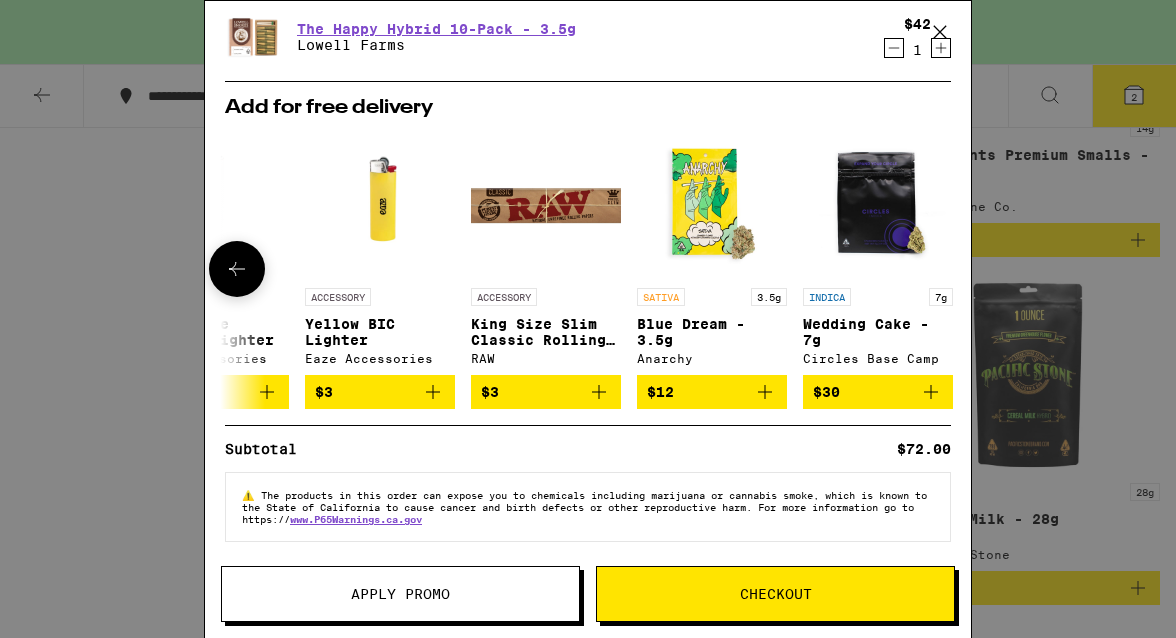 scroll, scrollTop: 0, scrollLeft: 933, axis: horizontal 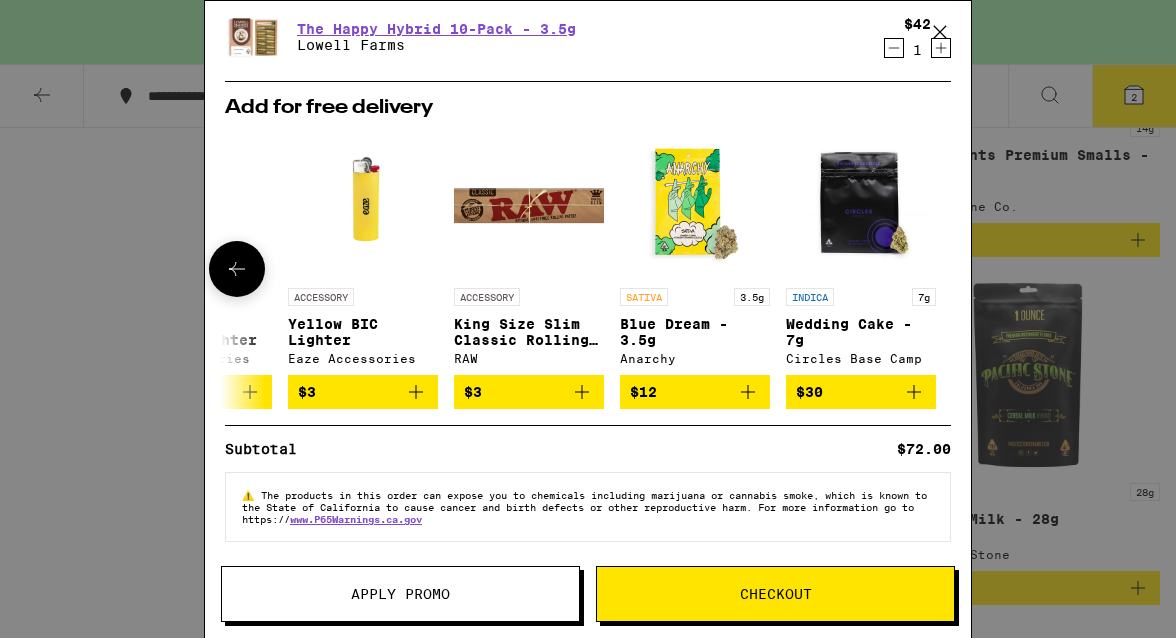click at bounding box center (237, 269) 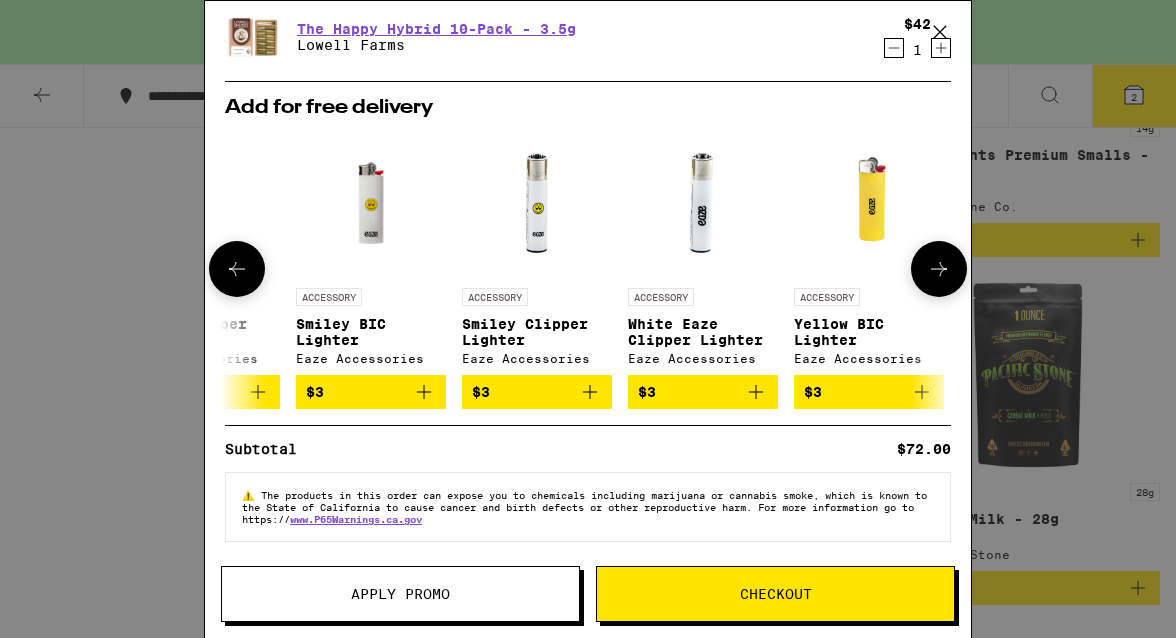 scroll, scrollTop: 0, scrollLeft: 425, axis: horizontal 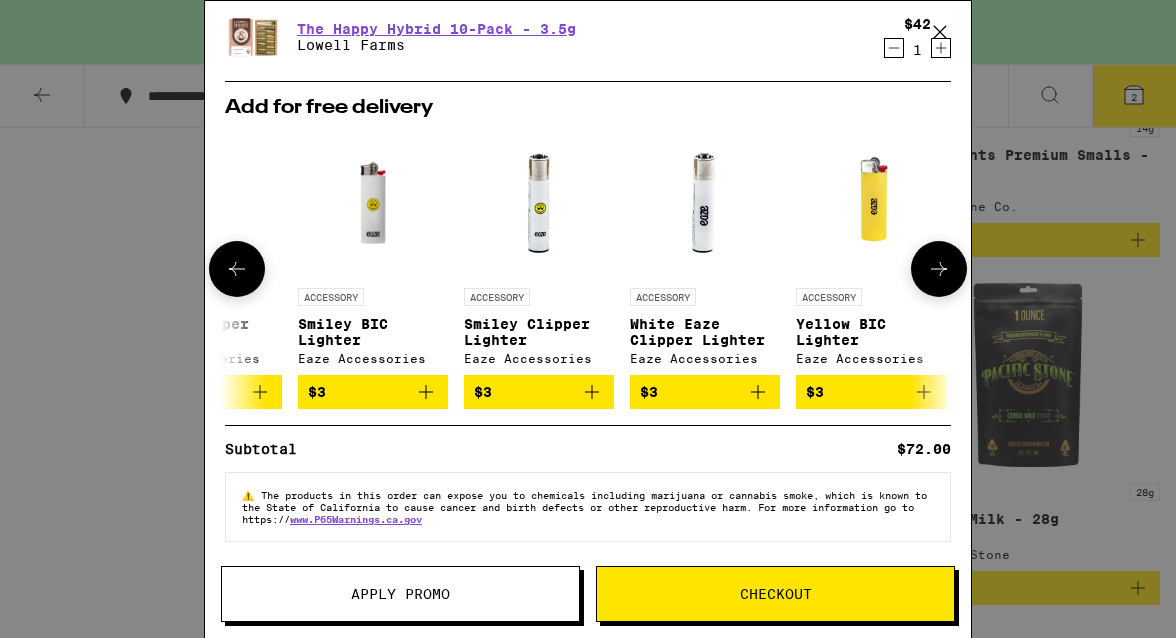 click 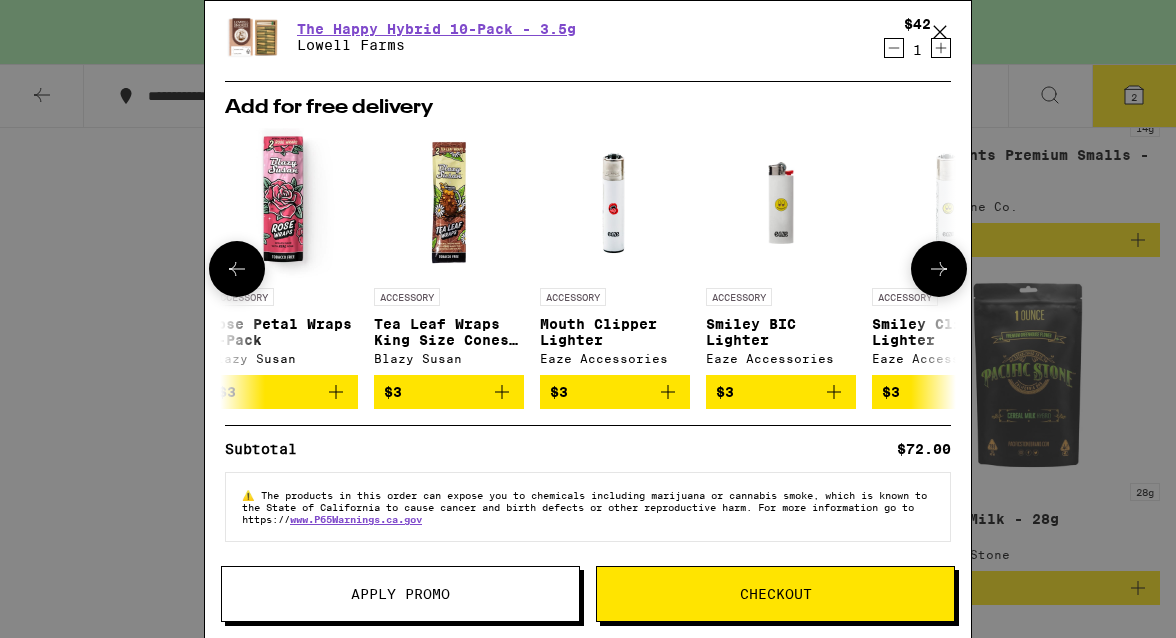 scroll, scrollTop: 0, scrollLeft: 0, axis: both 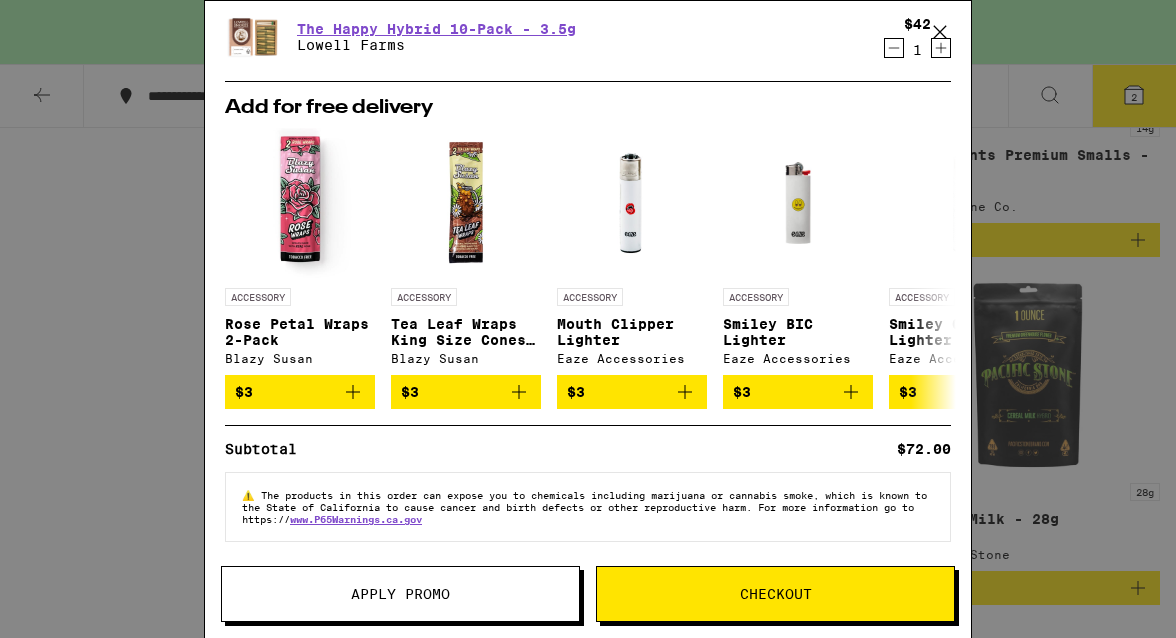 click on "Checkout" at bounding box center [775, 594] 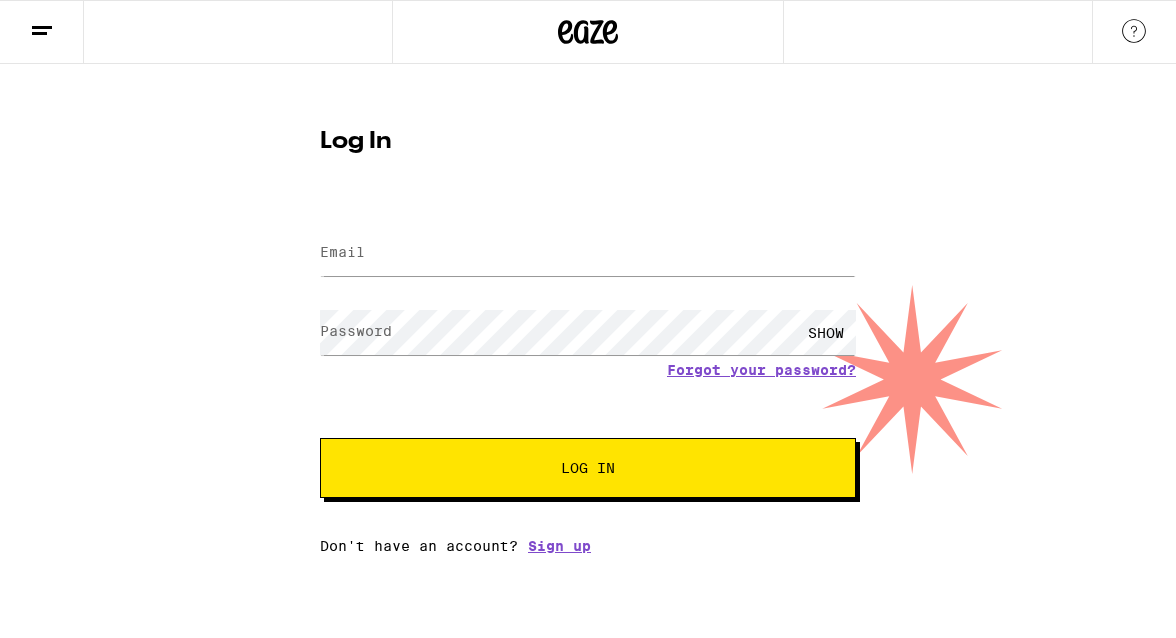 scroll, scrollTop: 0, scrollLeft: 0, axis: both 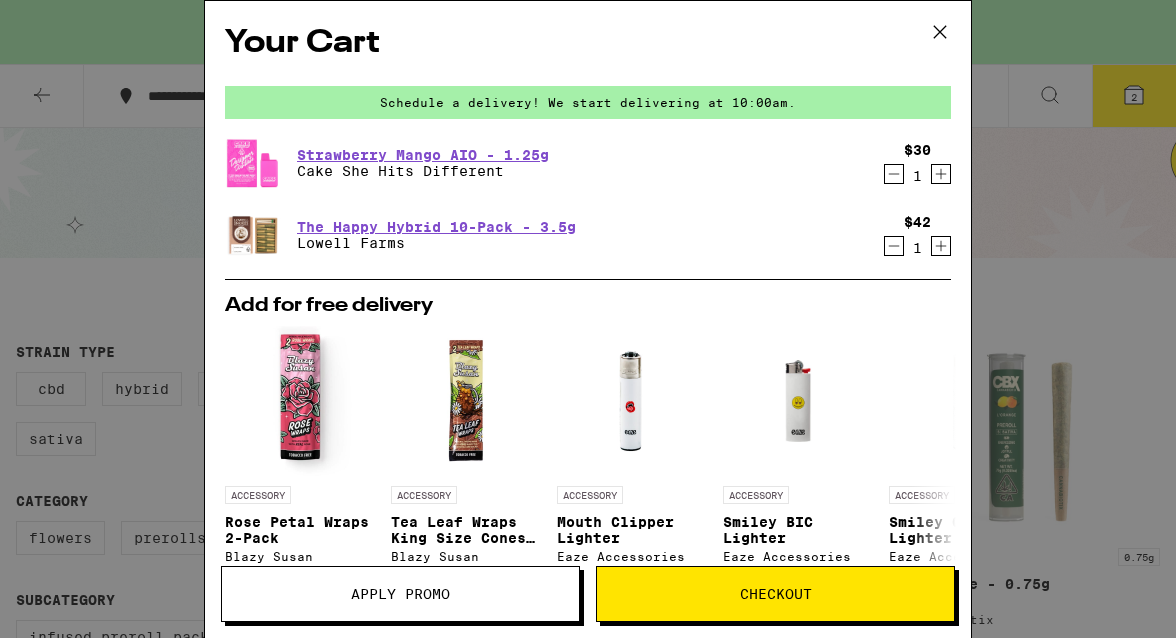 click 